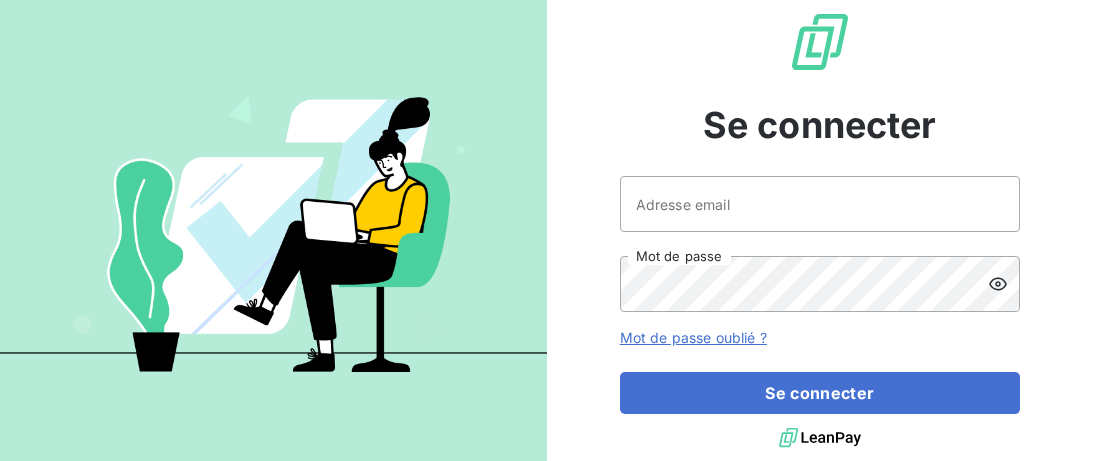 scroll, scrollTop: 0, scrollLeft: 0, axis: both 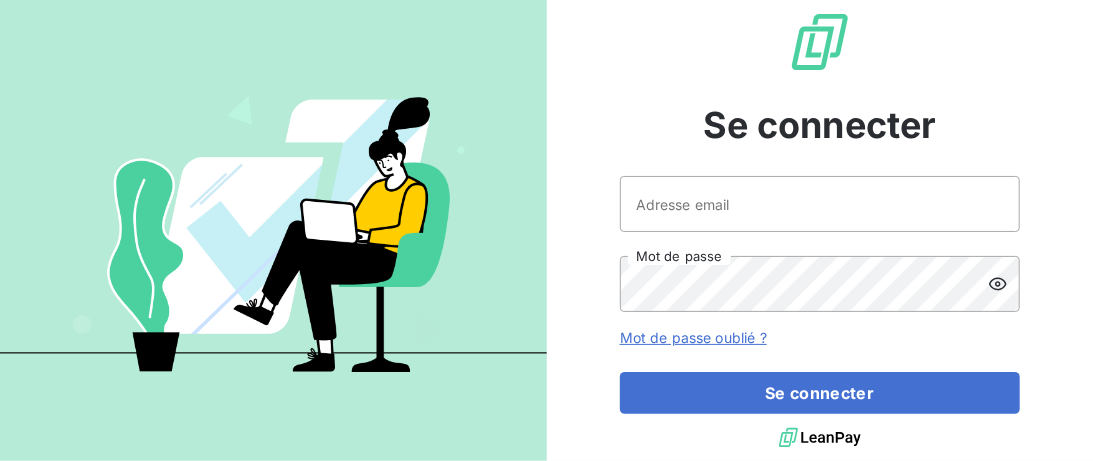 type on "recouvrement@entrepreneurs.com" 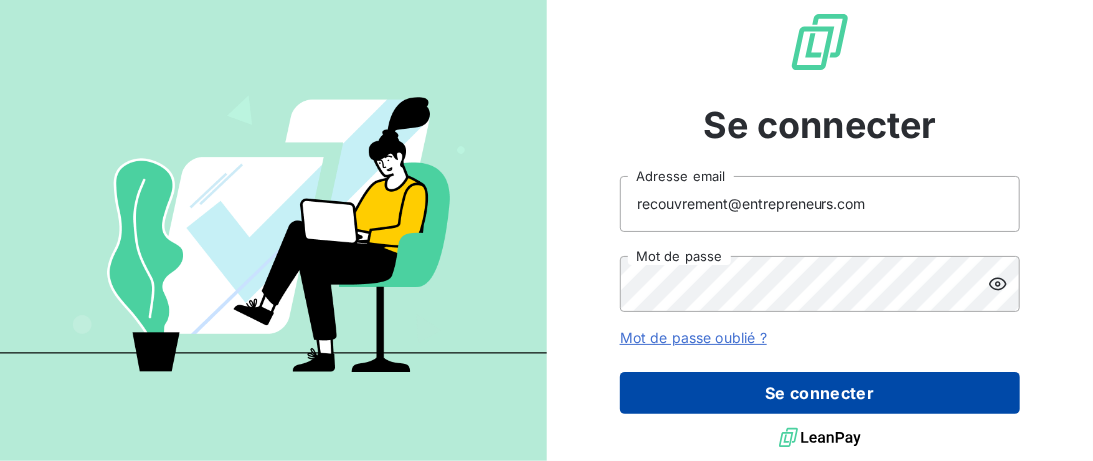 click on "Se connecter" at bounding box center (820, 393) 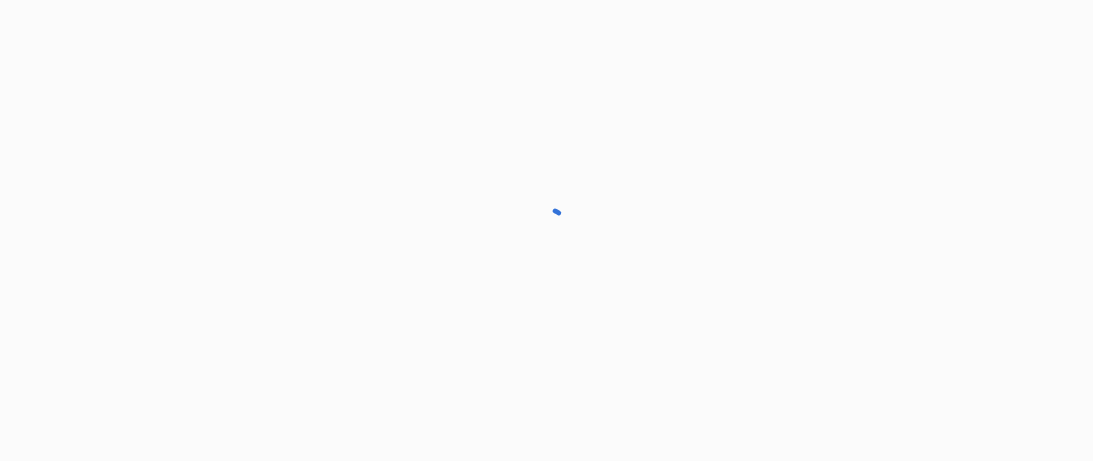 scroll, scrollTop: 0, scrollLeft: 0, axis: both 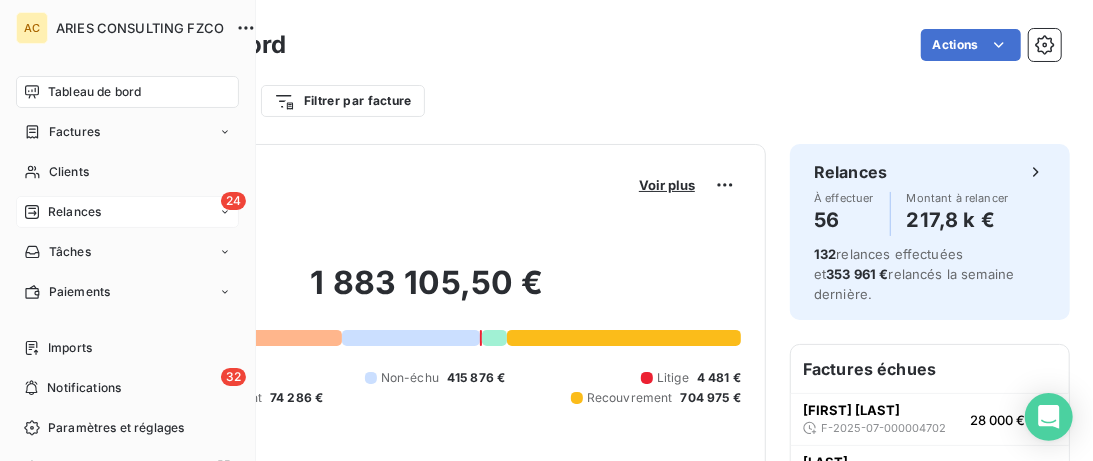 click on "Relances" at bounding box center (74, 212) 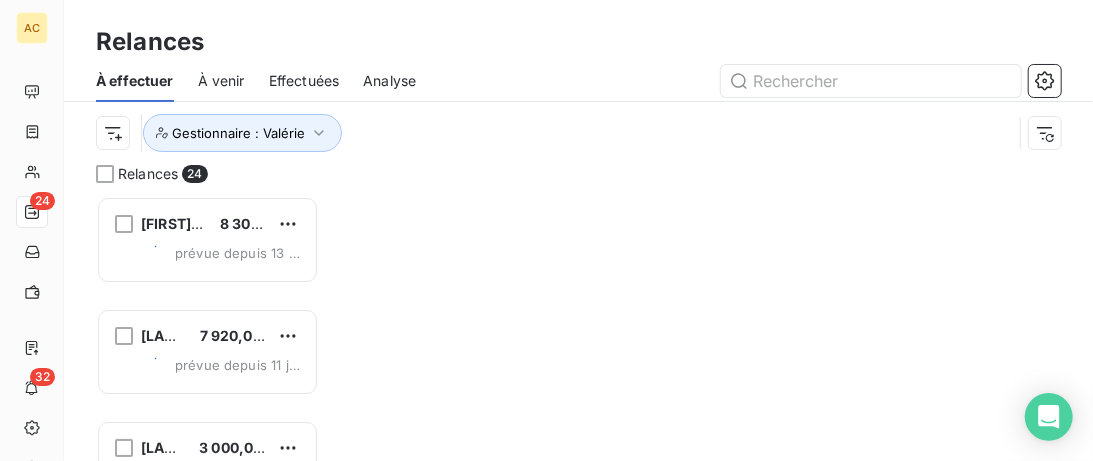 scroll, scrollTop: 0, scrollLeft: 0, axis: both 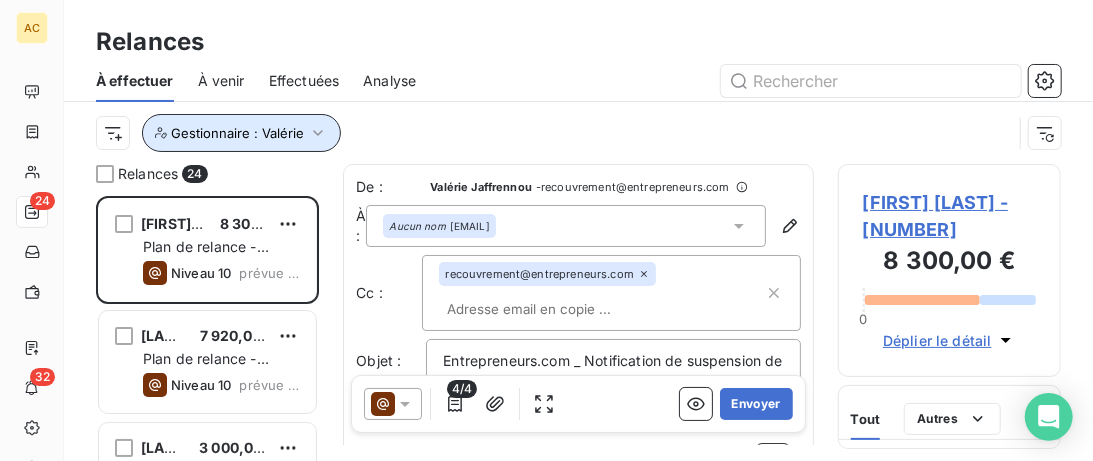 click 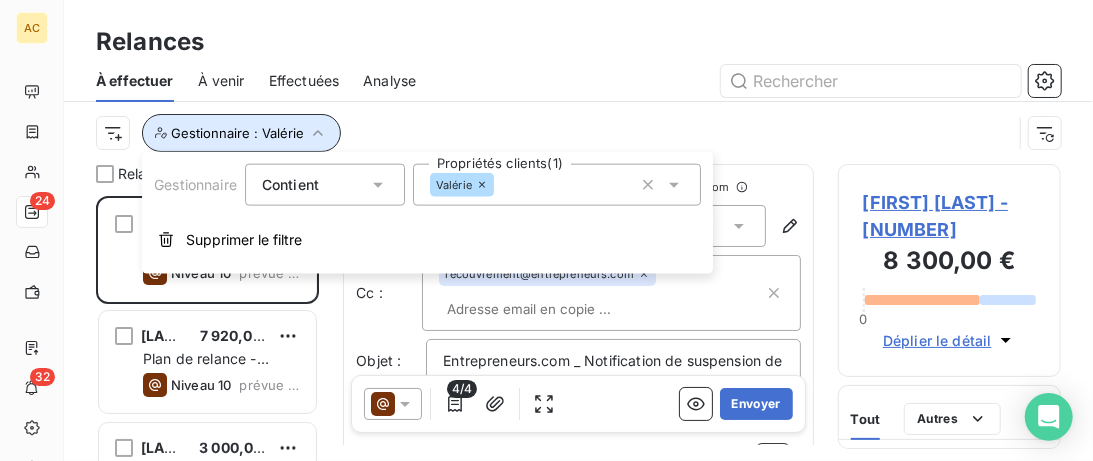 click 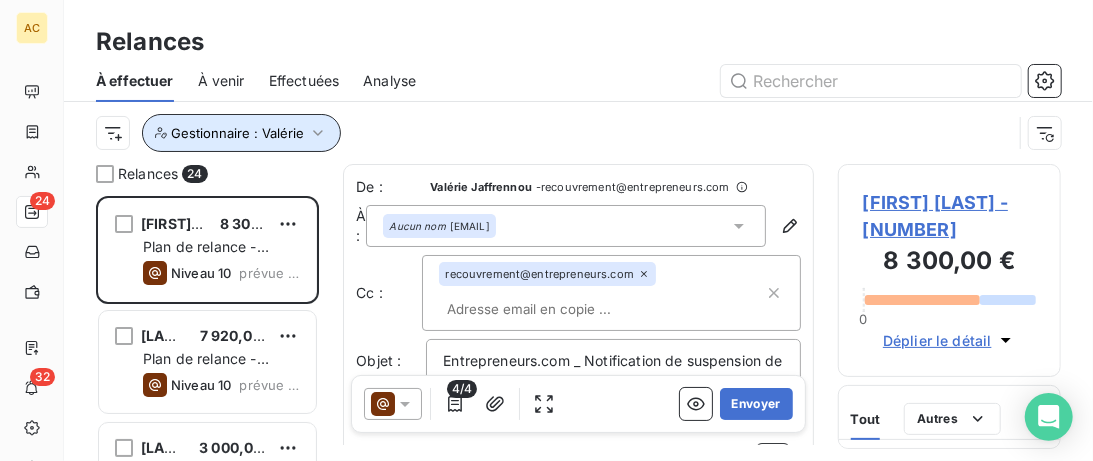 click 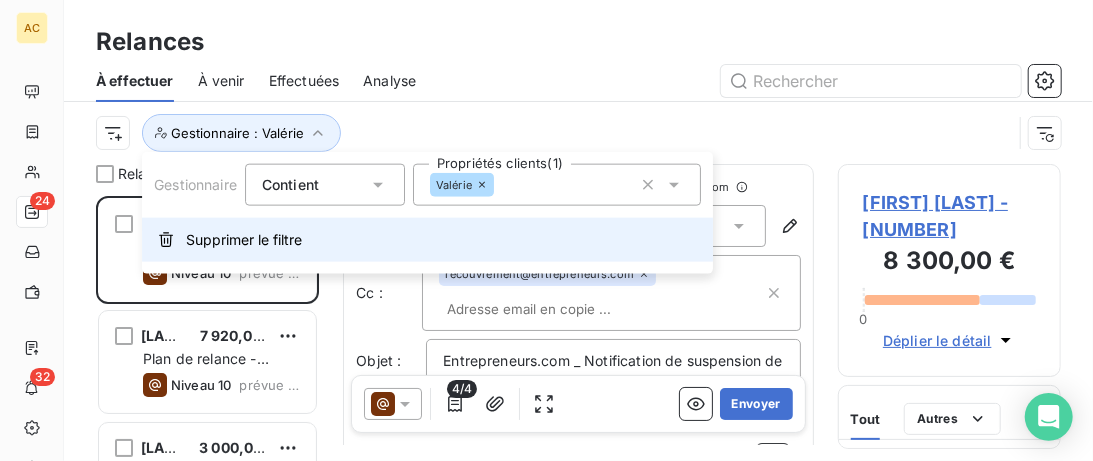 click on "Supprimer le filtre" at bounding box center [244, 240] 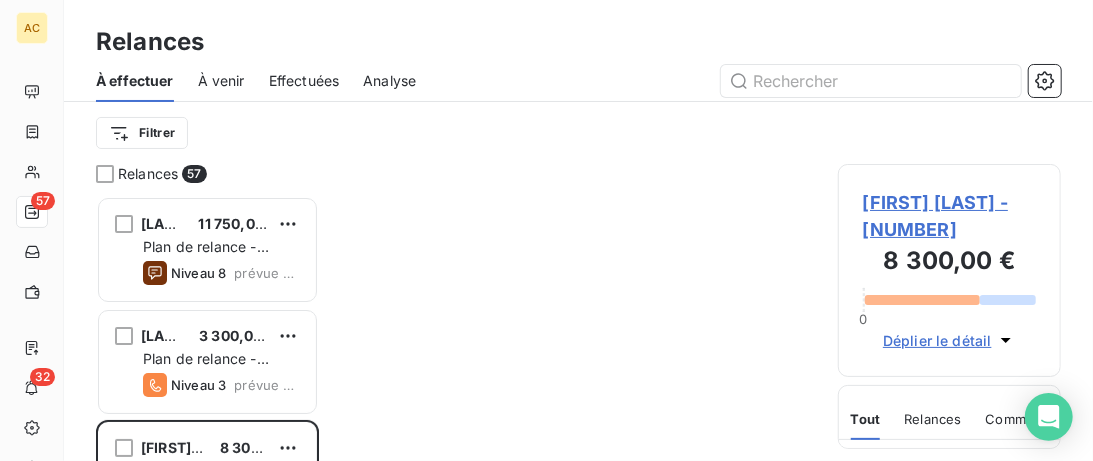 scroll, scrollTop: 0, scrollLeft: 0, axis: both 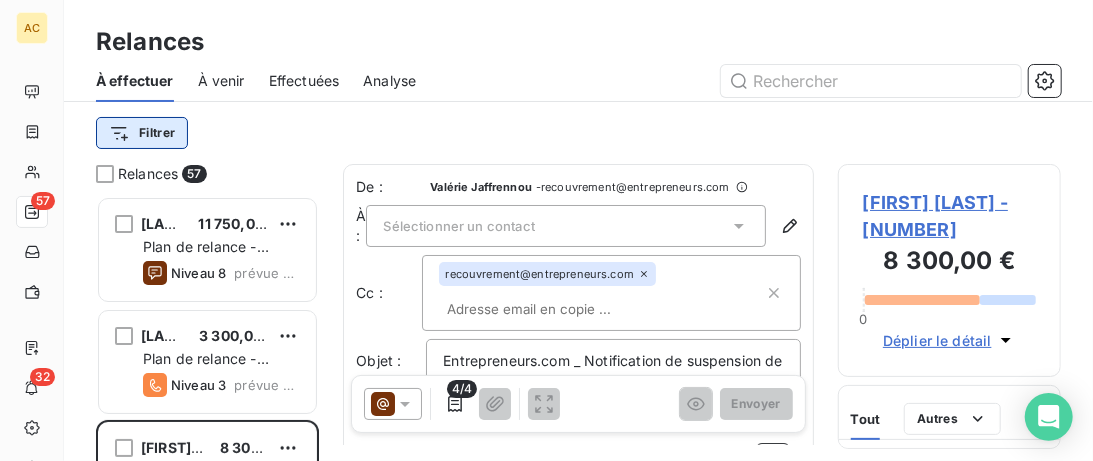 click on "AC 57 32 Relances À effectuer À venir Effectuées Analyse Filtrer Relances 57 Fatima GIORDANO 11 750,00 € Plan de relance - Standard Niveau 8 prévue depuis 30 jours LATIFATHE ACHABI 3 300,00 € Plan de relance - Standard Niveau 3 prévue depuis 14 jours Elia Pribil 8 300,00 € Plan de relance - Standard Niveau 10 prévue depuis 13 jours Mouahié Kouassi 7 920,00 € Plan de relance - Standard Niveau 10 prévue depuis 11 jours Samir Agouni 6 525,00 € Plan de relance - Standard Niveau 10 prévue depuis 10 jours Chahinaz RICHARD 2 900,00 € Plan de relance - Standard Niveau 10 prévue depuis 10 jours Carina Aguey-Zinsou 9 900,00 € Plan de relance - Standard Niveau 9 prévue depuis 10 jours Emerick Gobin 9 450,00 € Plan de relance - Standard Niveau 8 prévue depuis 8 jours Nesrine Azzi 2 250,00 € Plan de relance - Standard Niveau 10 prévue depuis 8 jours Alex Gomes 3 669,27 CHF Plan de relance - Standard Niveau 10 prévue depuis 7 jours Celine Reny Niveau 10 ," at bounding box center [546, 230] 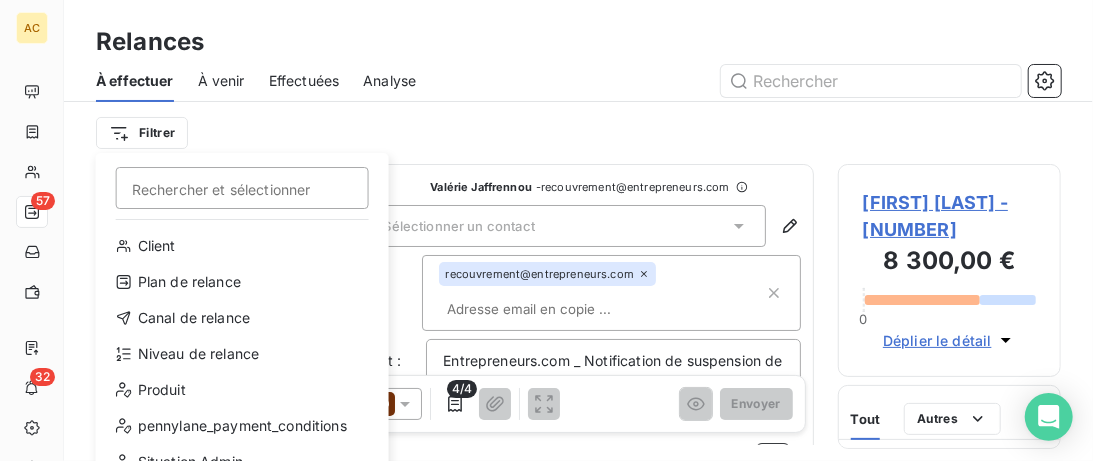 scroll, scrollTop: 0, scrollLeft: 0, axis: both 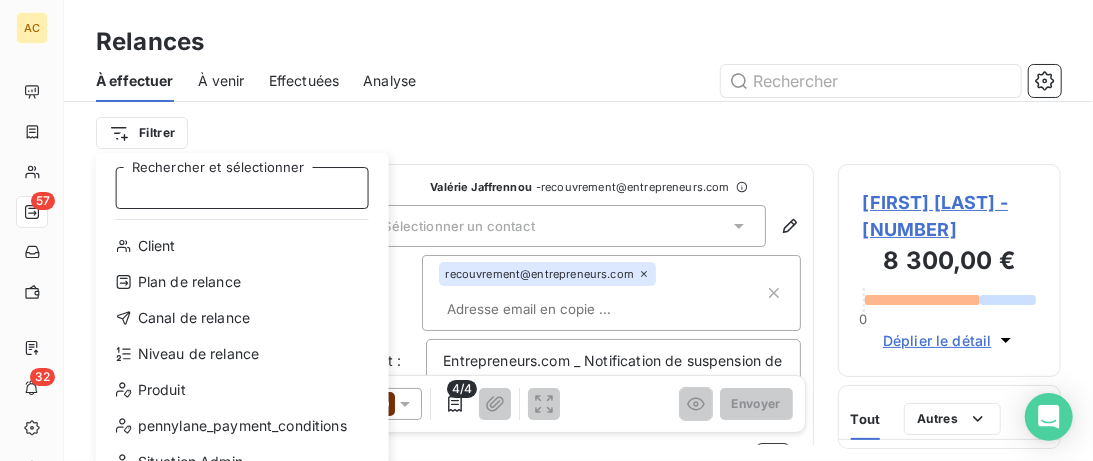 click on "Rechercher et sélectionner" at bounding box center [242, 188] 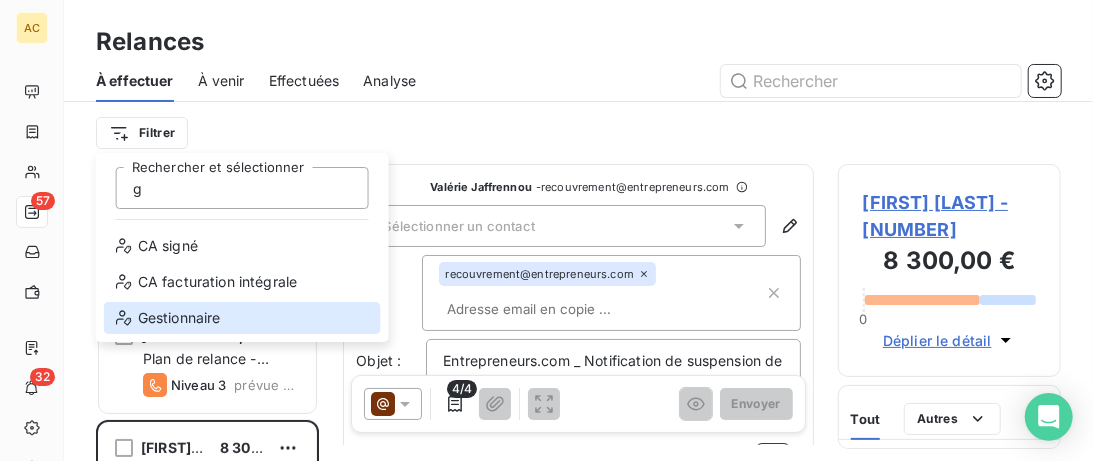 click on "Gestionnaire" at bounding box center (242, 318) 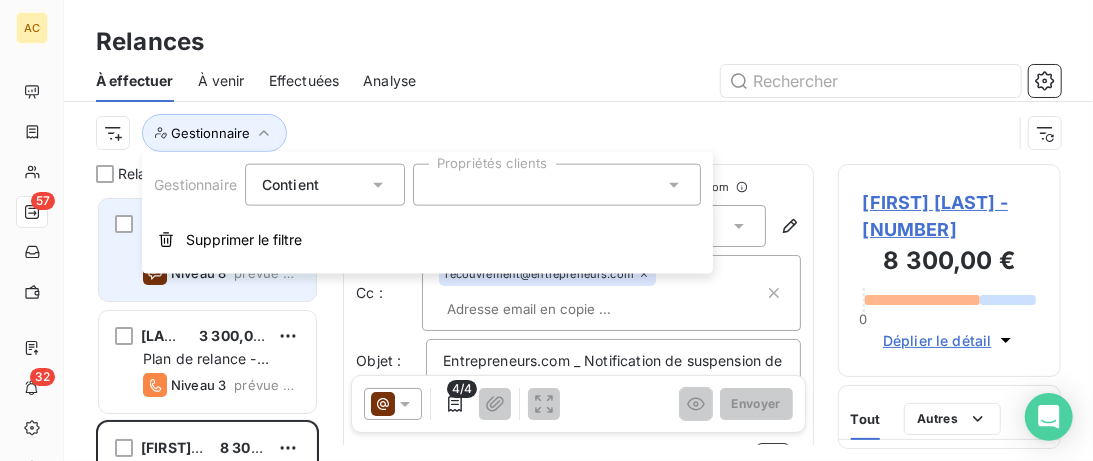scroll, scrollTop: 0, scrollLeft: 0, axis: both 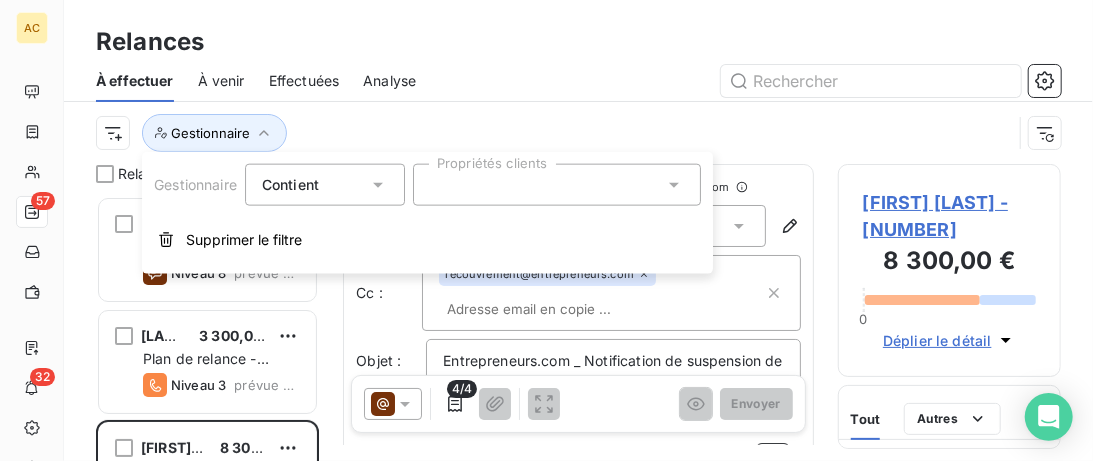 click at bounding box center (557, 185) 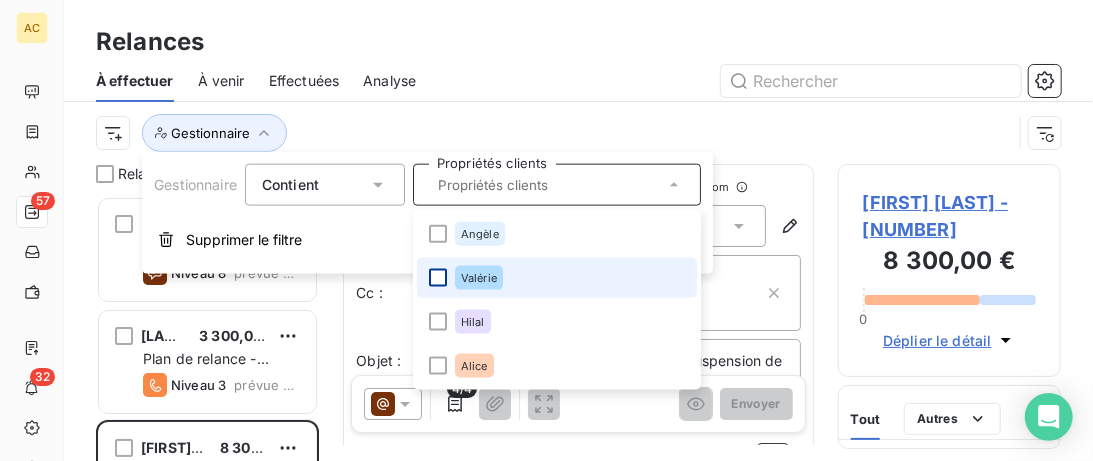 click at bounding box center (438, 278) 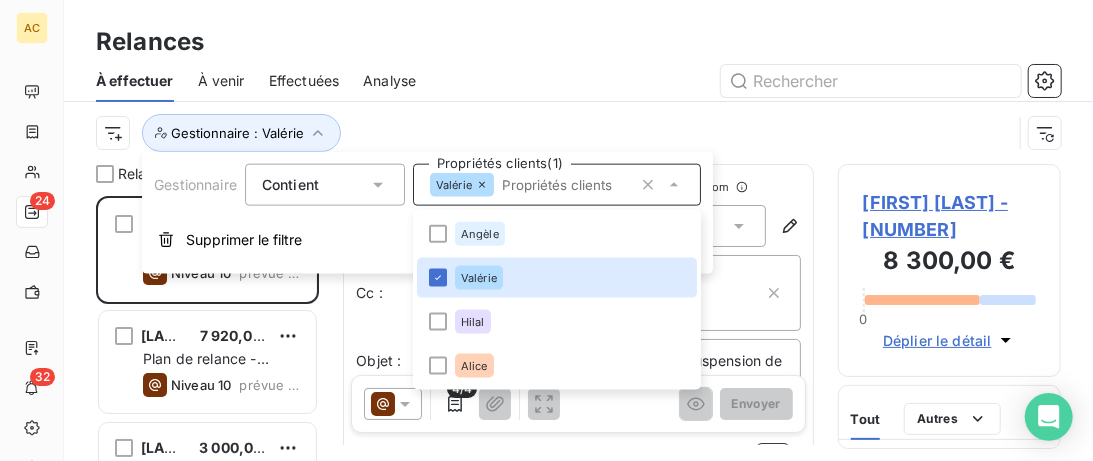 click on "Gestionnaire  : Valérie" at bounding box center [578, 133] 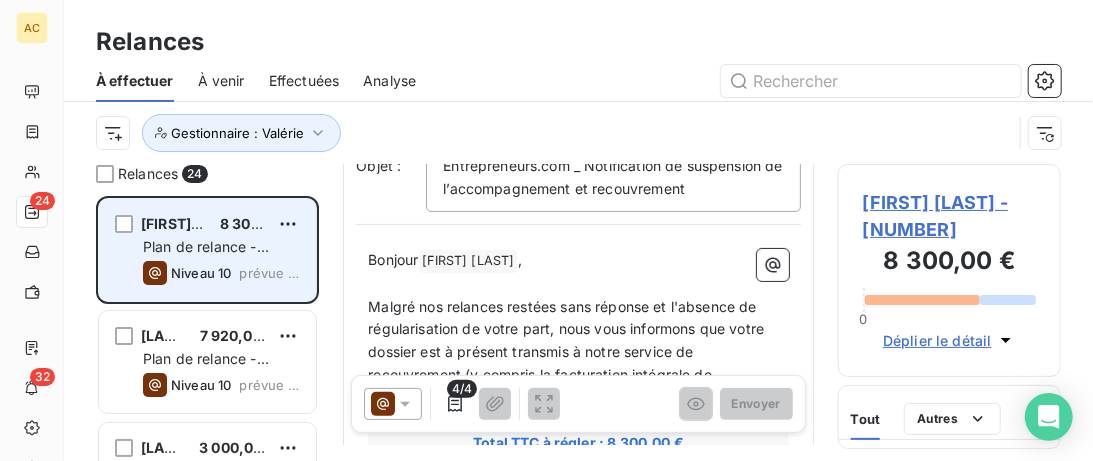 scroll, scrollTop: 205, scrollLeft: 0, axis: vertical 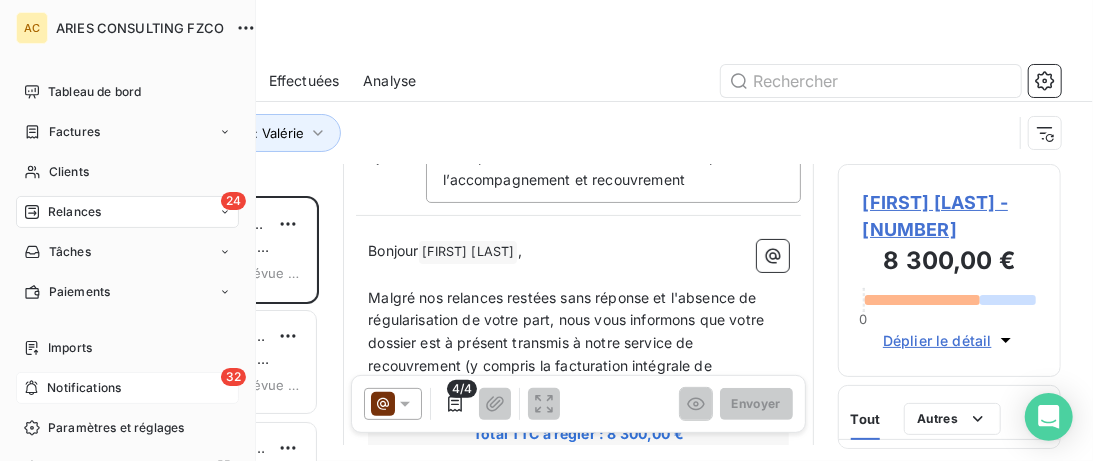 click on "32 Notifications" at bounding box center [127, 388] 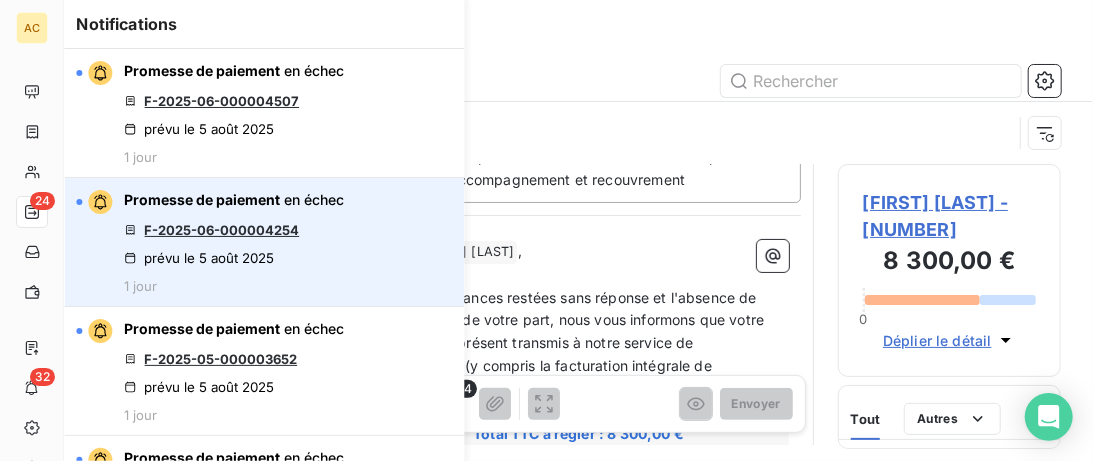 scroll, scrollTop: 717, scrollLeft: 0, axis: vertical 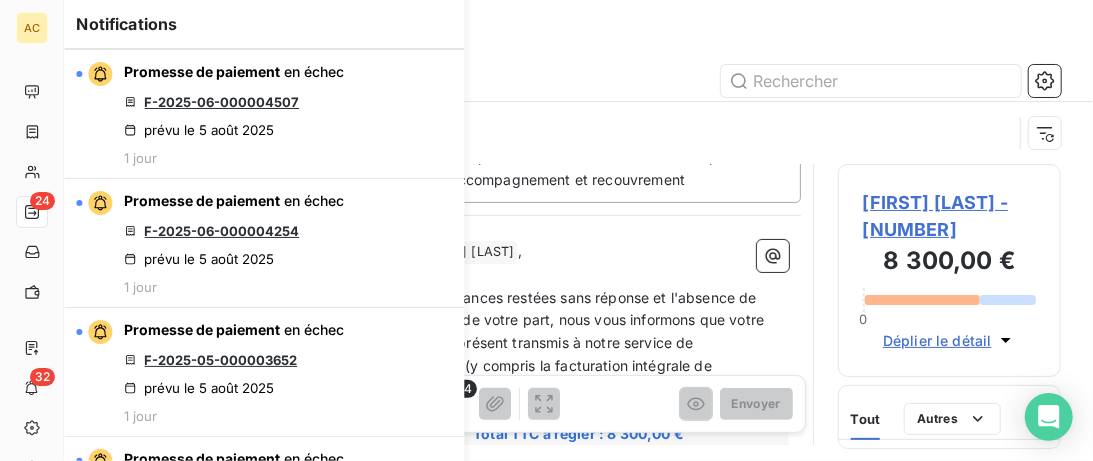 click on "Gestionnaire  : Valérie" at bounding box center [554, 133] 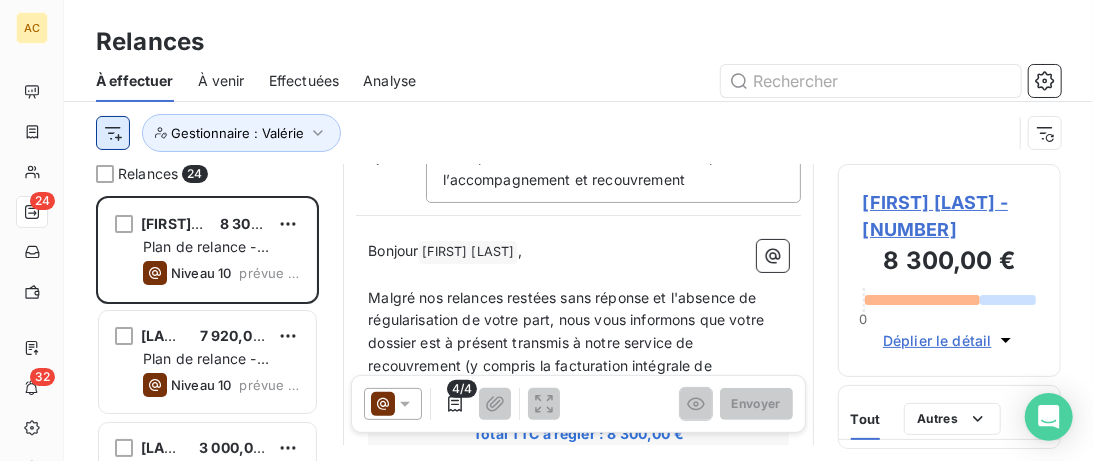 click on "AC 24 32 Relances À effectuer À venir Effectuées Analyse Gestionnaire  : Valérie  Relances 24 Elia Pribil 8 300,00 € Plan de relance - Standard Niveau 10 prévue depuis 13 jours Mouahié Kouassi 7 920,00 € Plan de relance - Standard Niveau 10 prévue depuis 11 jours Arnaud Alguacil 3 000,00 € Plan de relance - Standard Niveau 5 prévue depuis 6 jours Johanna Fauquembergue 2 400,00 € Plan de relance - Standard Niveau 8 prévue depuis 4 jours De : Valérie Jaffrennou -  recouvrement@entrepreneurs.com À : Sélectionner un contact Cc : recouvrement@entrepreneurs.com Objet : Entrepreneurs.com _ Notification de suspension de l’accompagnement et recouvrement Bonjour  Elia Pribil ﻿ , ﻿ Malgré nos relances restées sans réponse et l'absence de régularisation de votre part, nous vous informons que votre dossier est à présent transmis à notre service de recouvrement (y compris la facturation intégrale de l'accompagnement, le cas échéant) : ﻿ Total TTC à régler :" at bounding box center (546, 230) 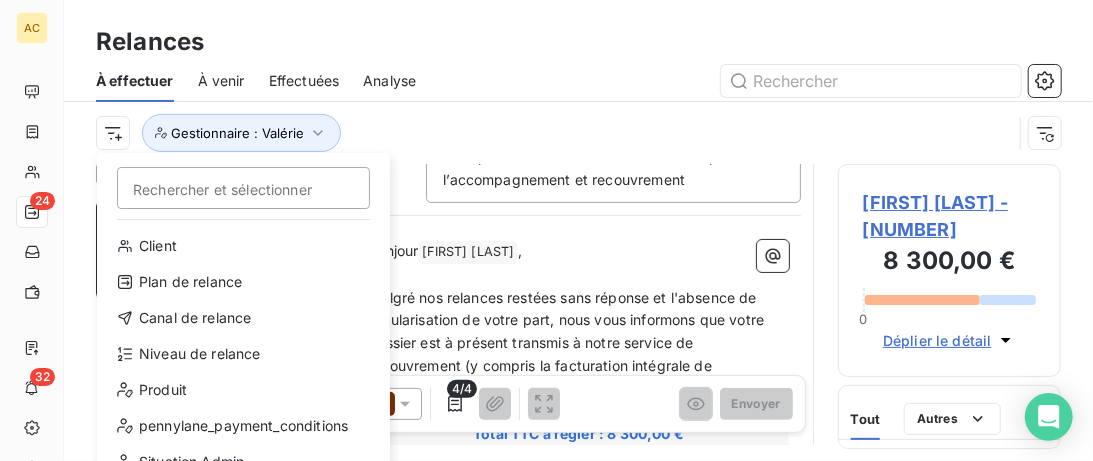 scroll, scrollTop: 0, scrollLeft: 0, axis: both 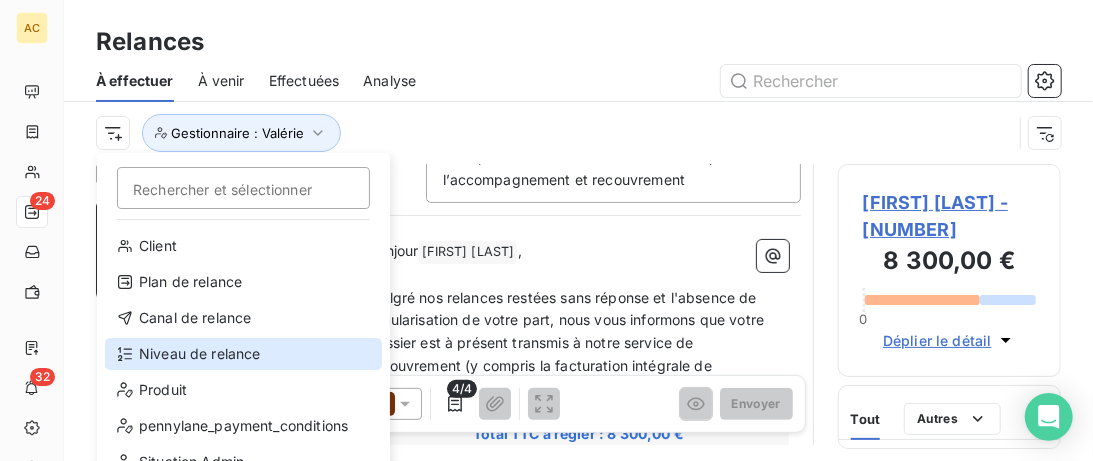 click on "Niveau de relance" at bounding box center (243, 354) 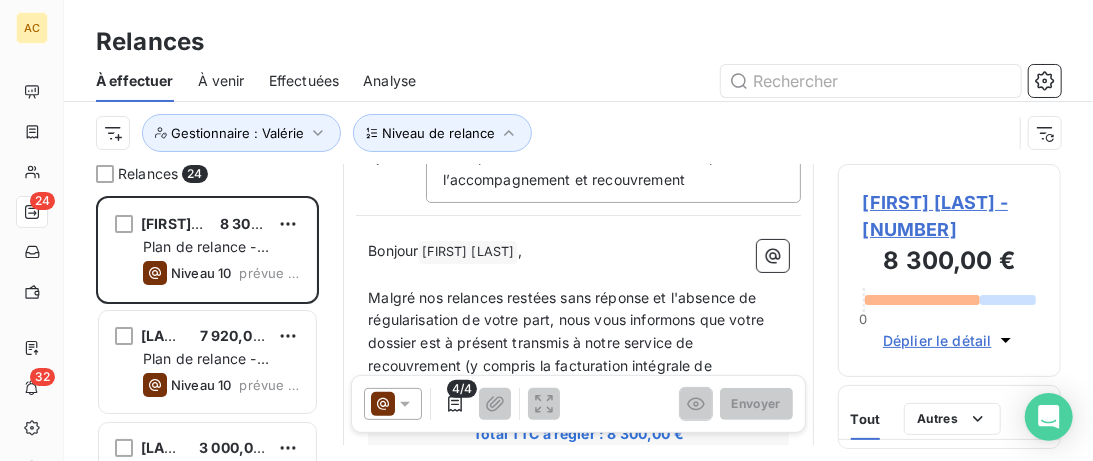 scroll, scrollTop: 0, scrollLeft: 0, axis: both 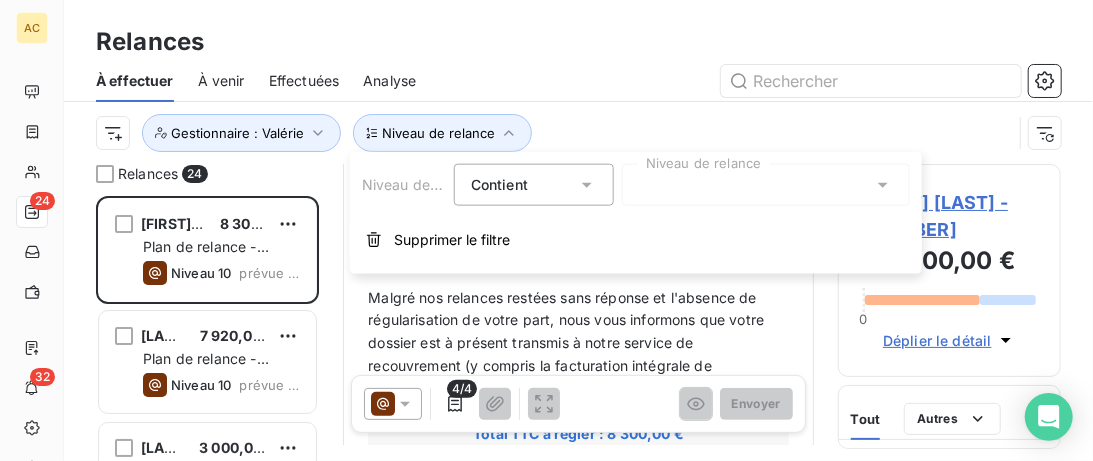click at bounding box center (766, 185) 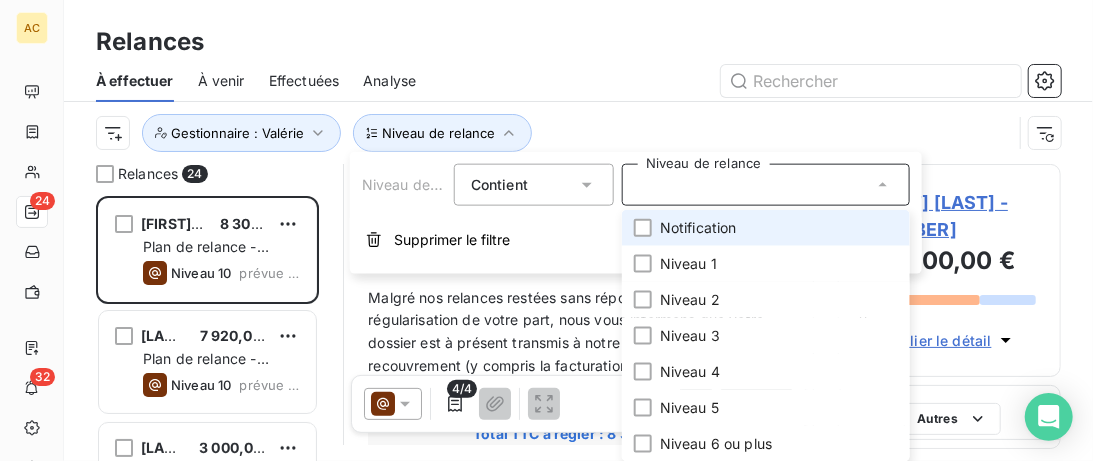 click on "Notification" at bounding box center (766, 228) 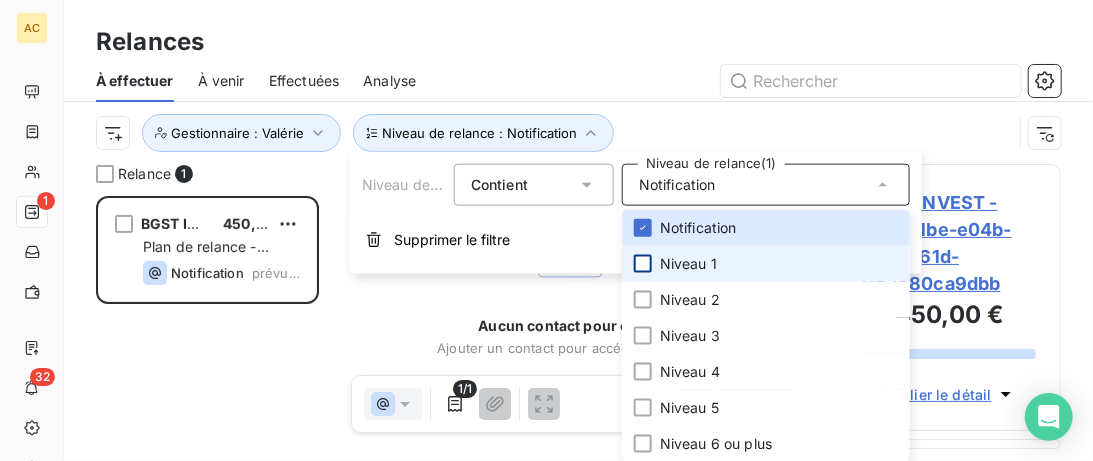 scroll, scrollTop: 0, scrollLeft: 0, axis: both 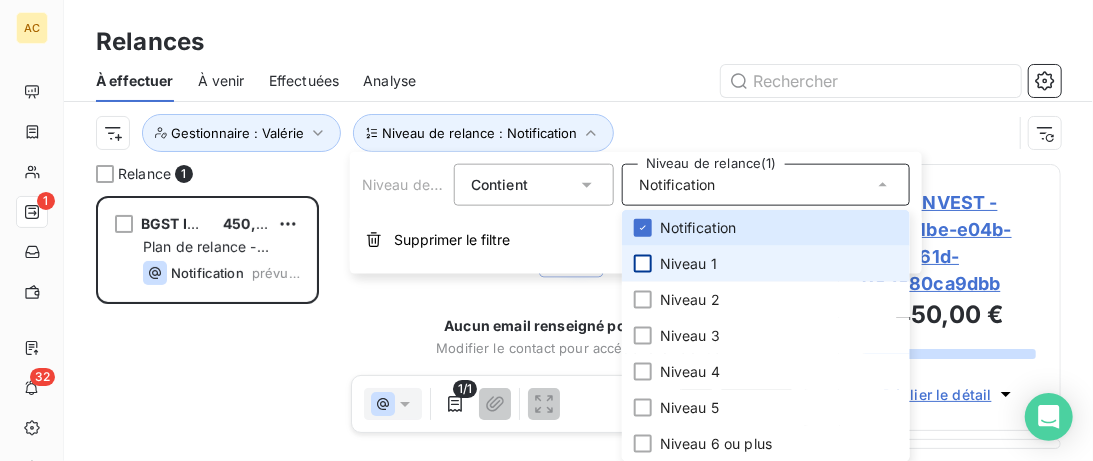 click at bounding box center (643, 264) 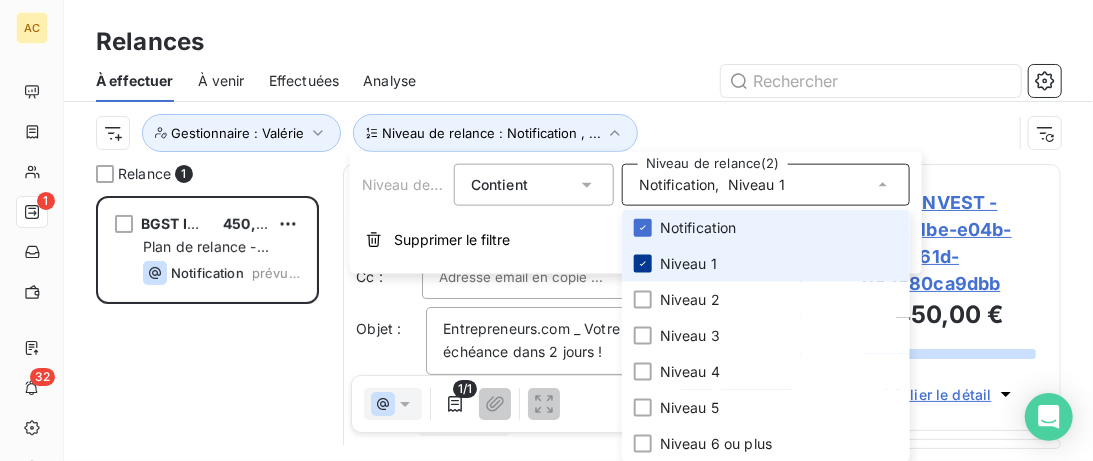 scroll, scrollTop: 0, scrollLeft: 0, axis: both 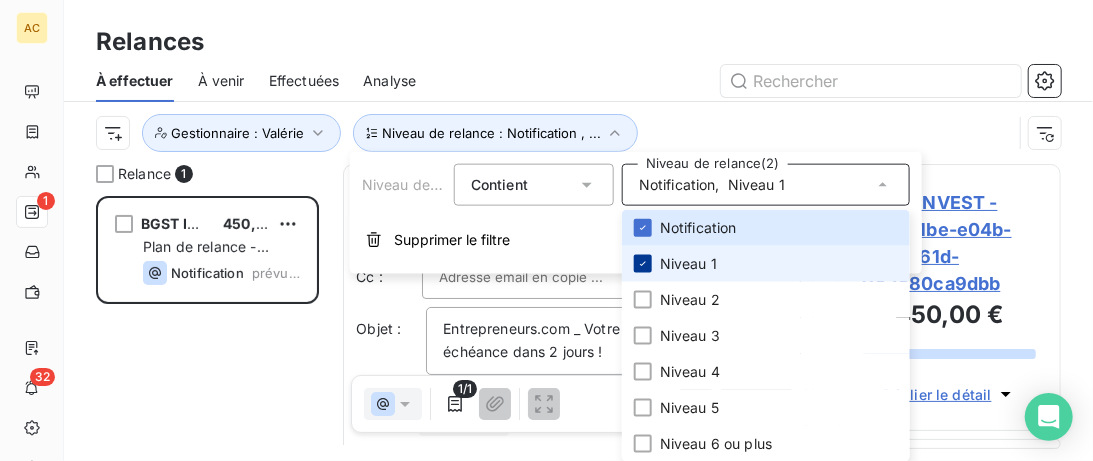 click 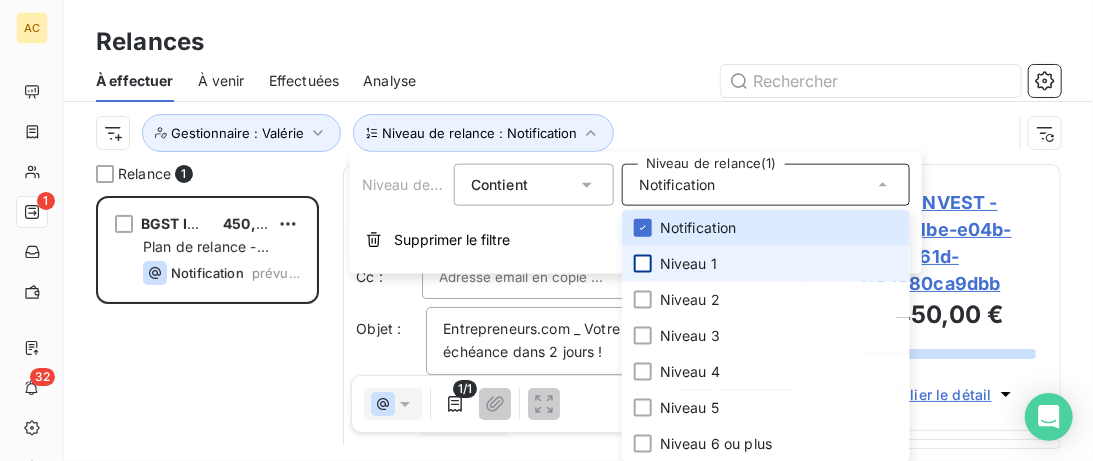 drag, startPoint x: 679, startPoint y: 89, endPoint x: 484, endPoint y: 152, distance: 204.92438 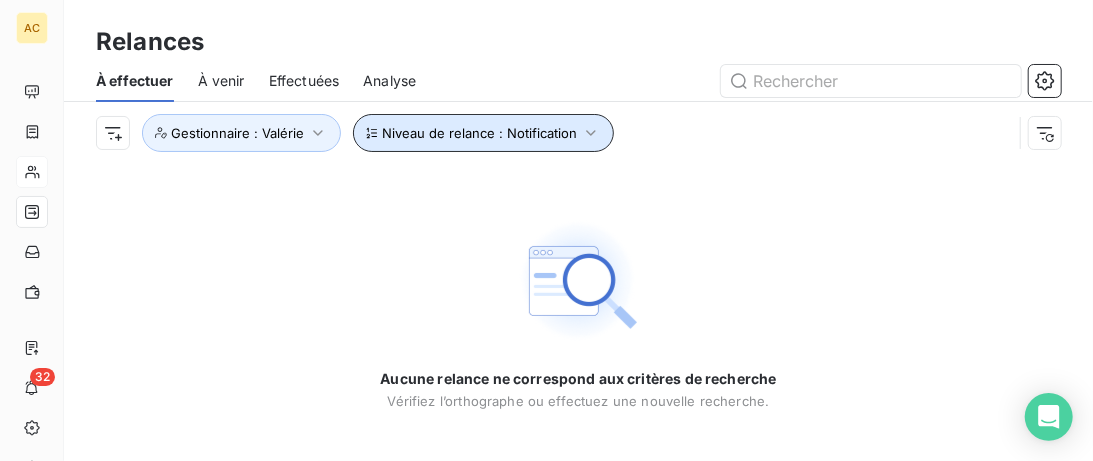 click on "Niveau de relance  : Notification" at bounding box center (479, 133) 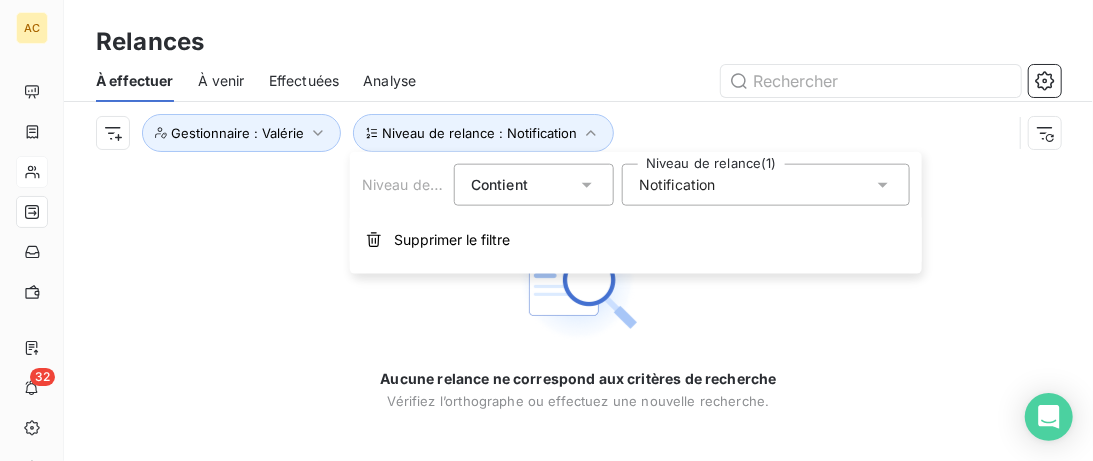 click on "Notification" at bounding box center (766, 185) 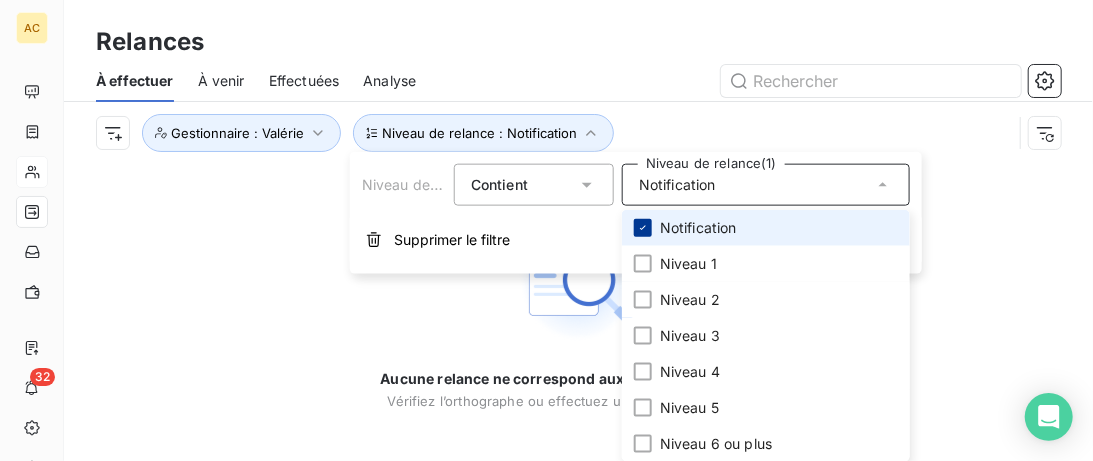 click 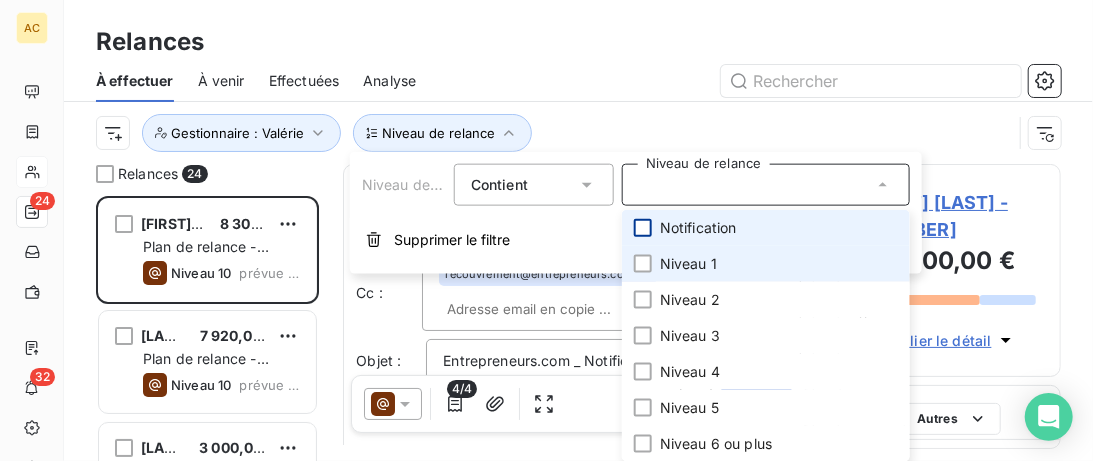 scroll, scrollTop: 0, scrollLeft: 0, axis: both 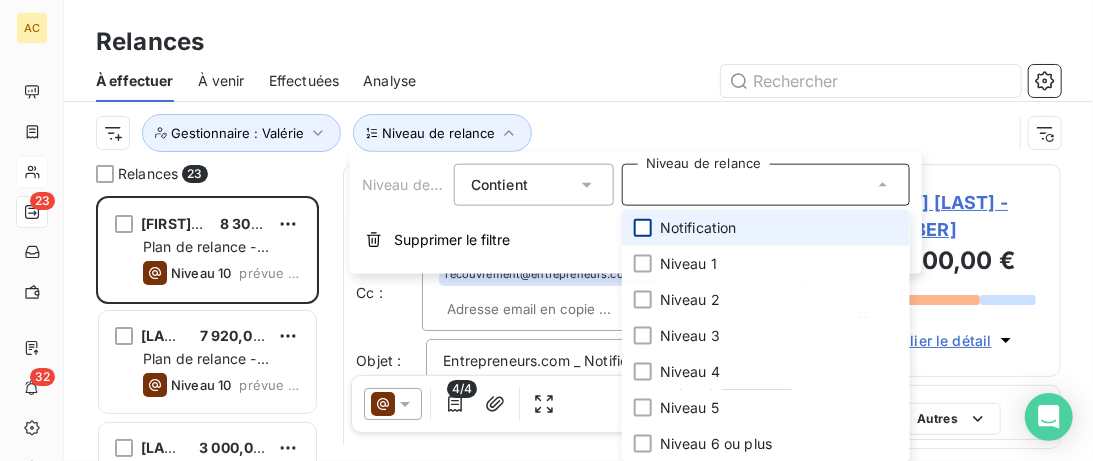 click at bounding box center [643, 228] 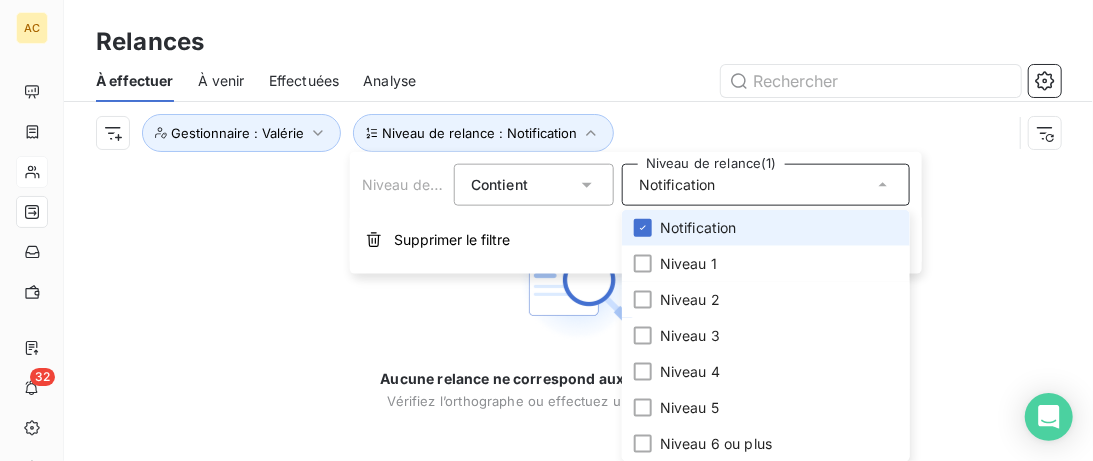 click 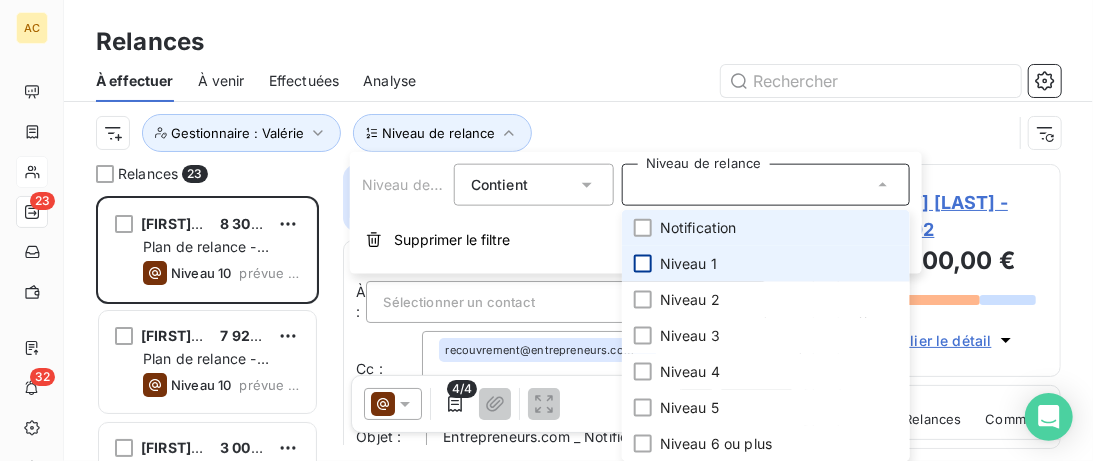 scroll, scrollTop: 0, scrollLeft: 0, axis: both 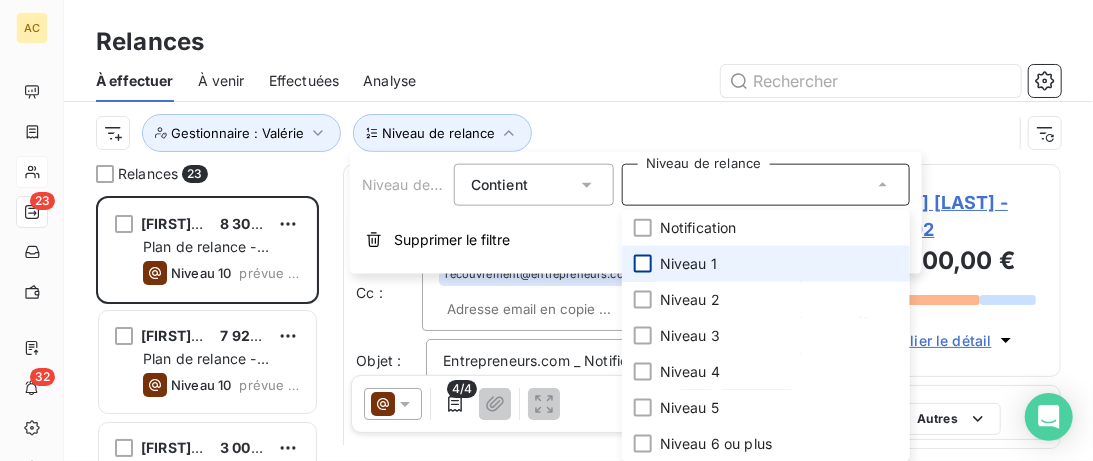 click at bounding box center (643, 264) 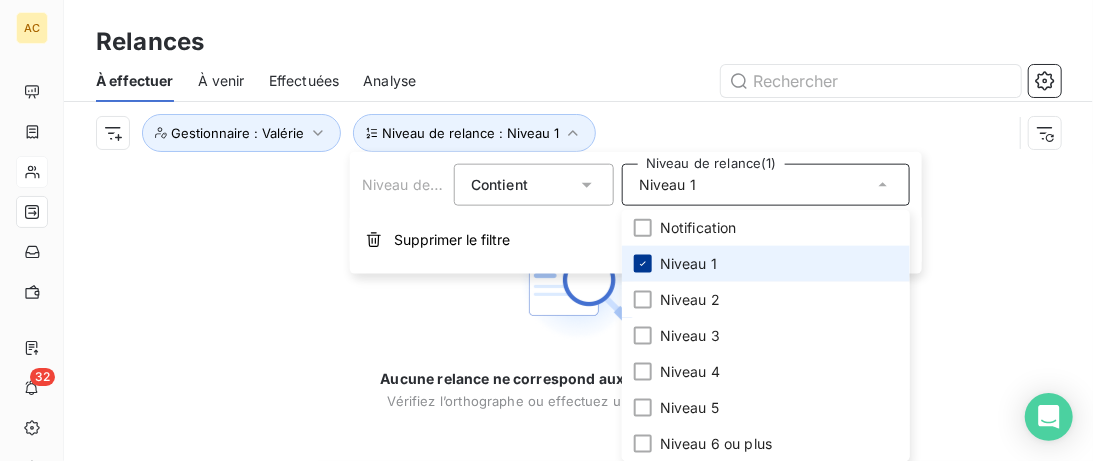click 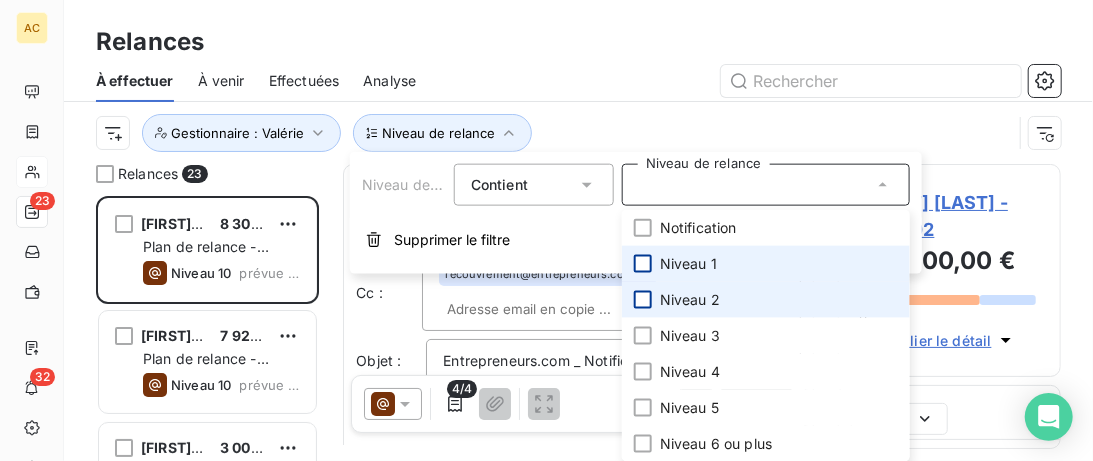 scroll, scrollTop: 0, scrollLeft: 0, axis: both 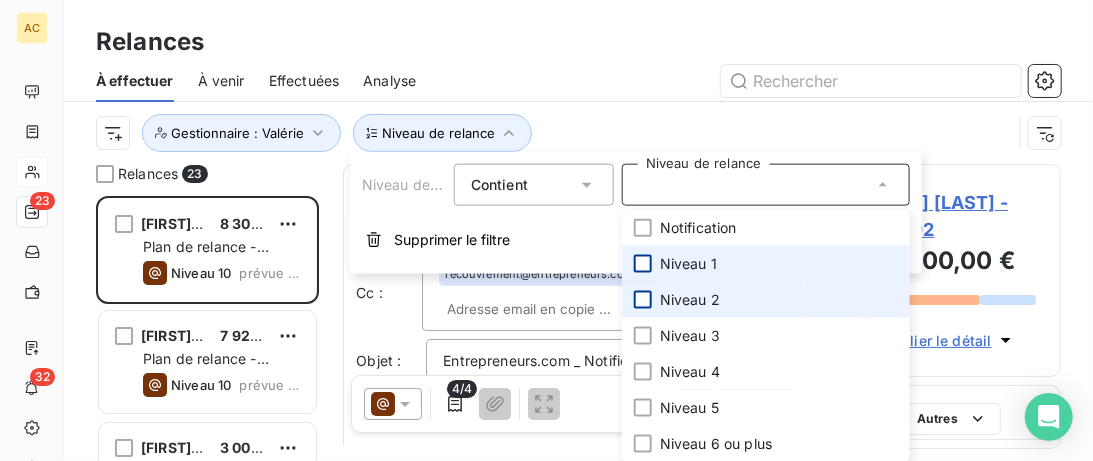 click at bounding box center (643, 300) 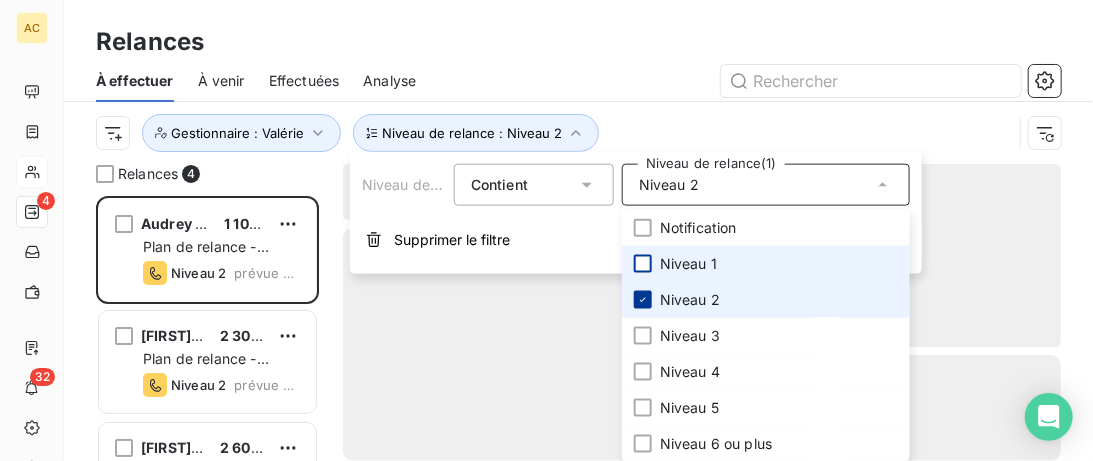 scroll, scrollTop: 0, scrollLeft: 0, axis: both 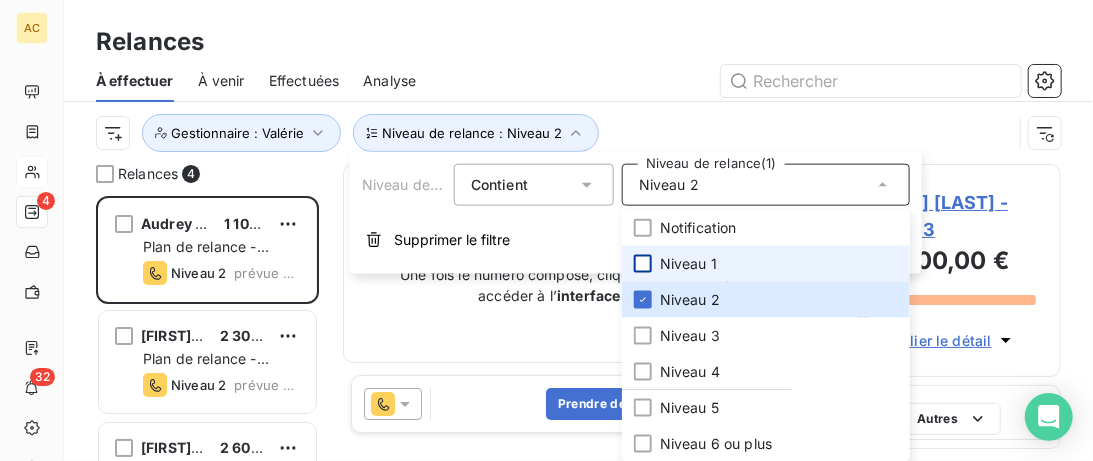 click on "À effectuer À venir Effectuées Analyse" at bounding box center (578, 81) 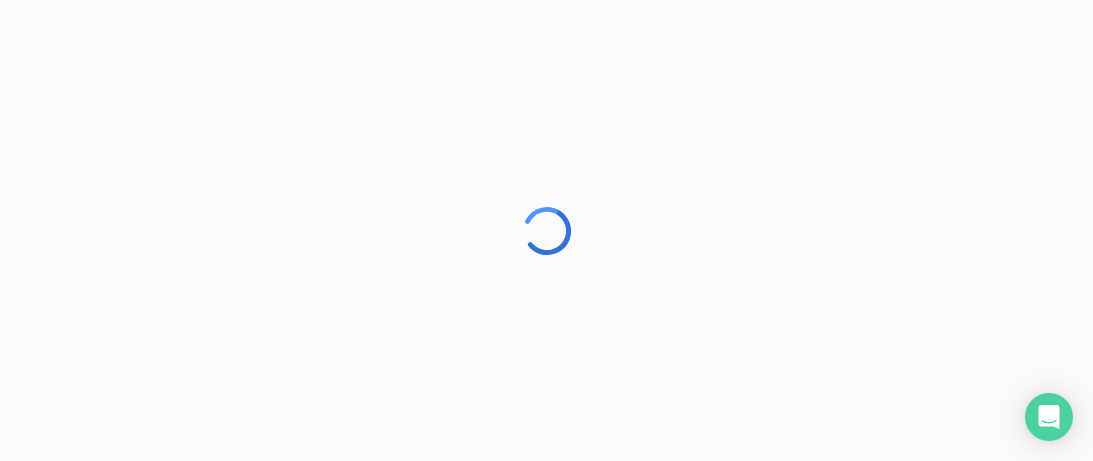 scroll, scrollTop: 0, scrollLeft: 0, axis: both 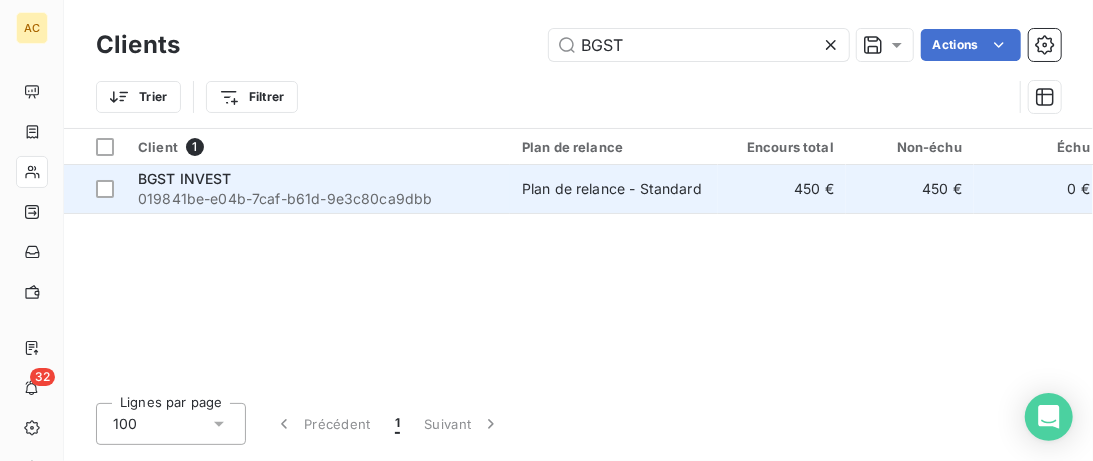 type on "BGST" 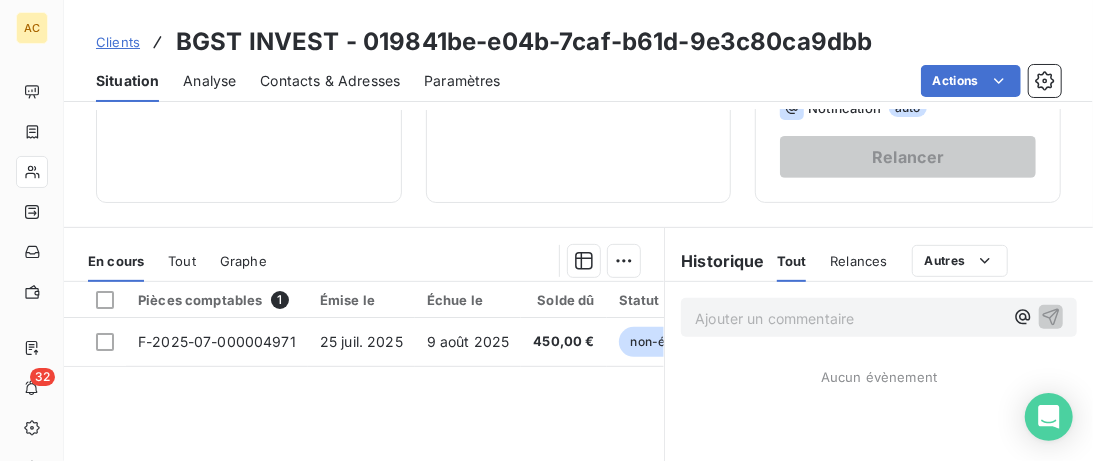 scroll, scrollTop: 410, scrollLeft: 0, axis: vertical 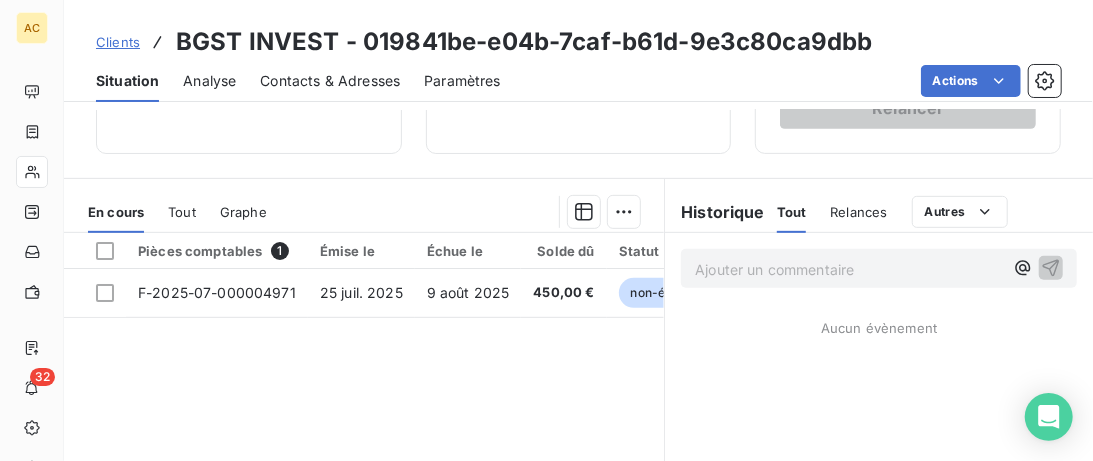 click on "Tout" at bounding box center (182, 212) 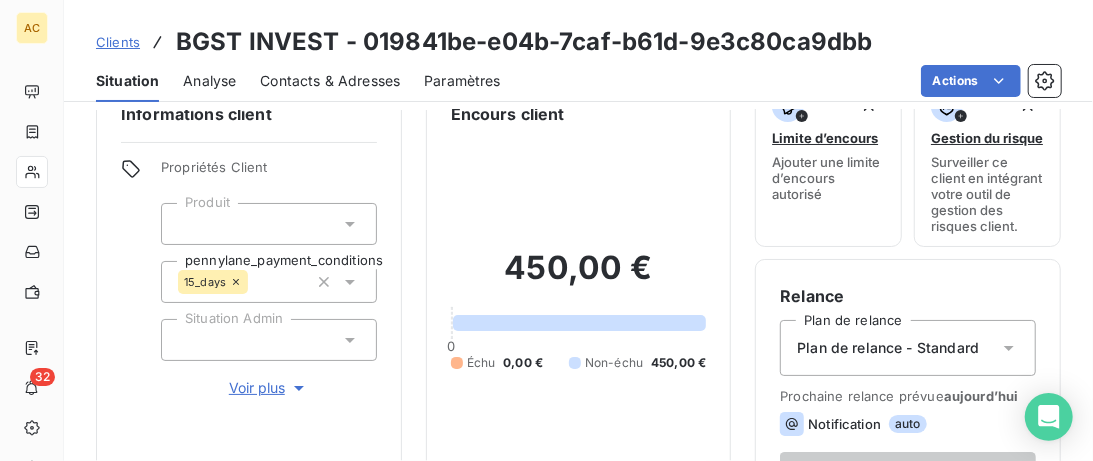 scroll, scrollTop: 0, scrollLeft: 0, axis: both 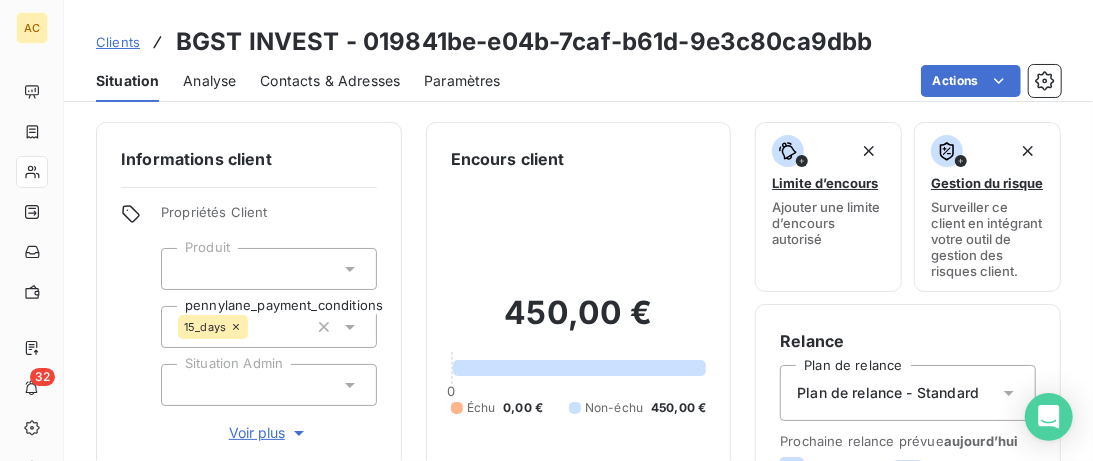 click on "Voir plus" at bounding box center [269, 433] 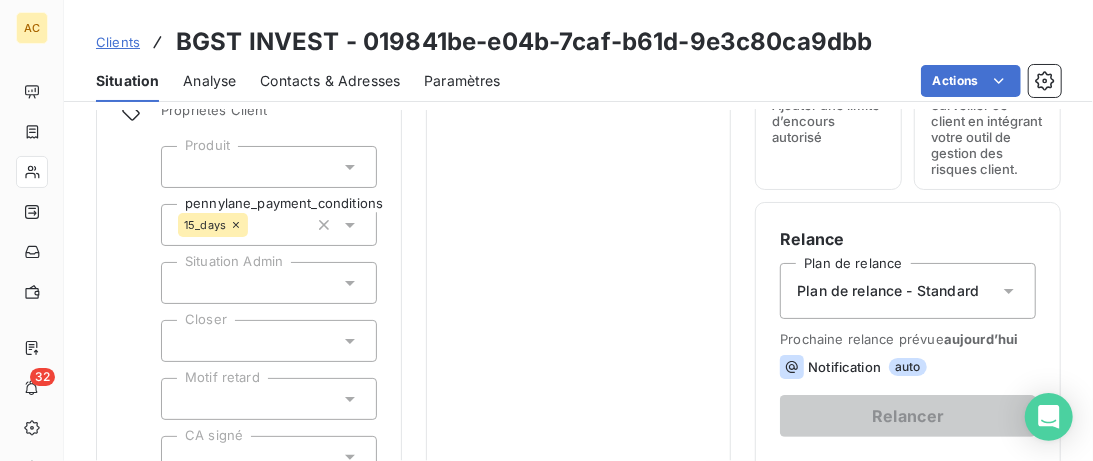 scroll, scrollTop: 0, scrollLeft: 0, axis: both 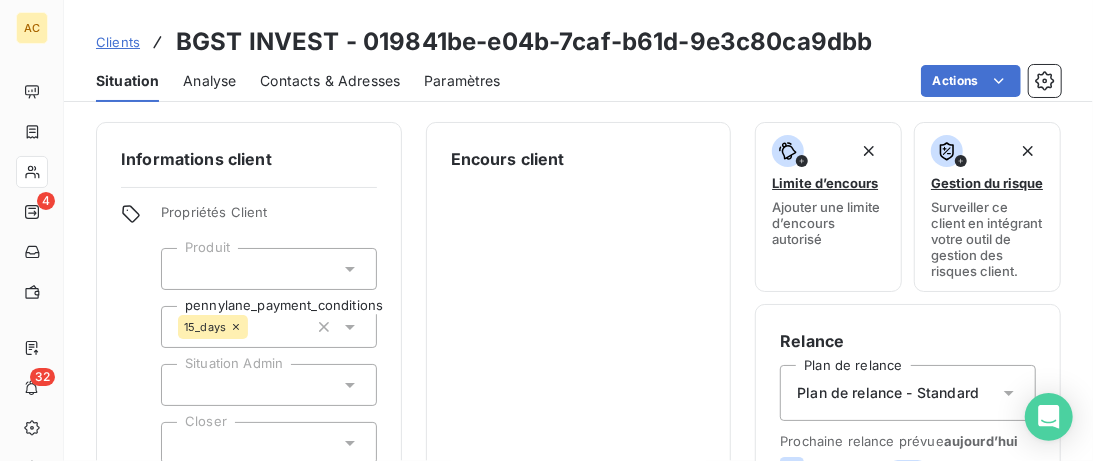 click on "Clients" at bounding box center (118, 42) 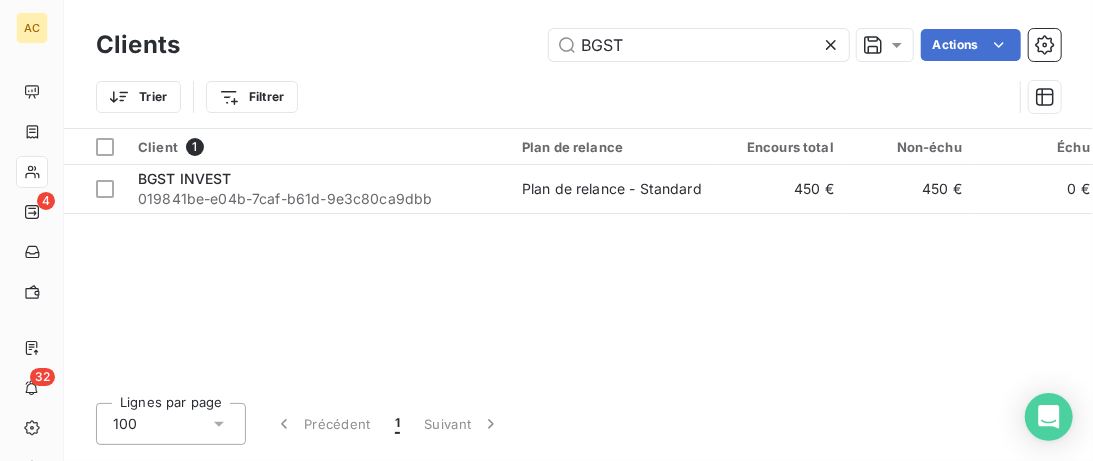 drag, startPoint x: 640, startPoint y: 45, endPoint x: 364, endPoint y: 35, distance: 276.1811 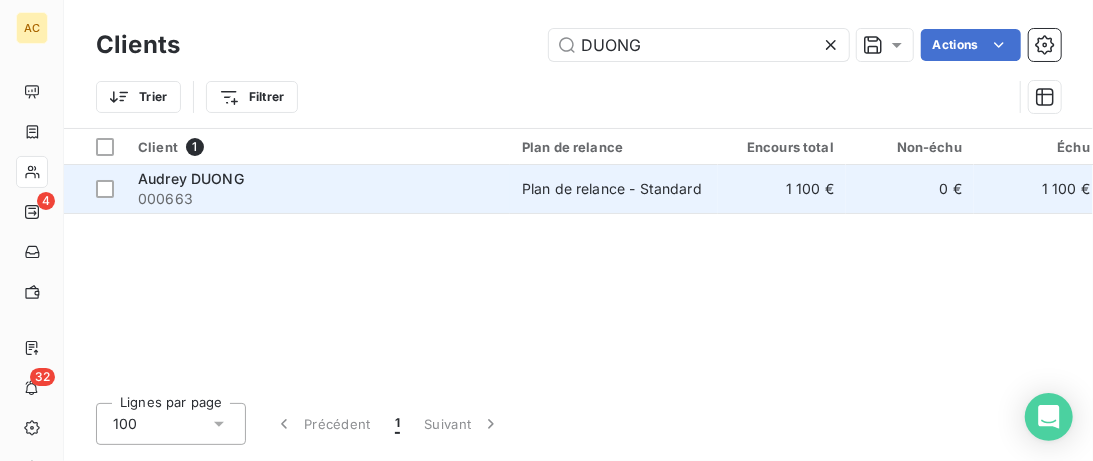 type on "DUONG" 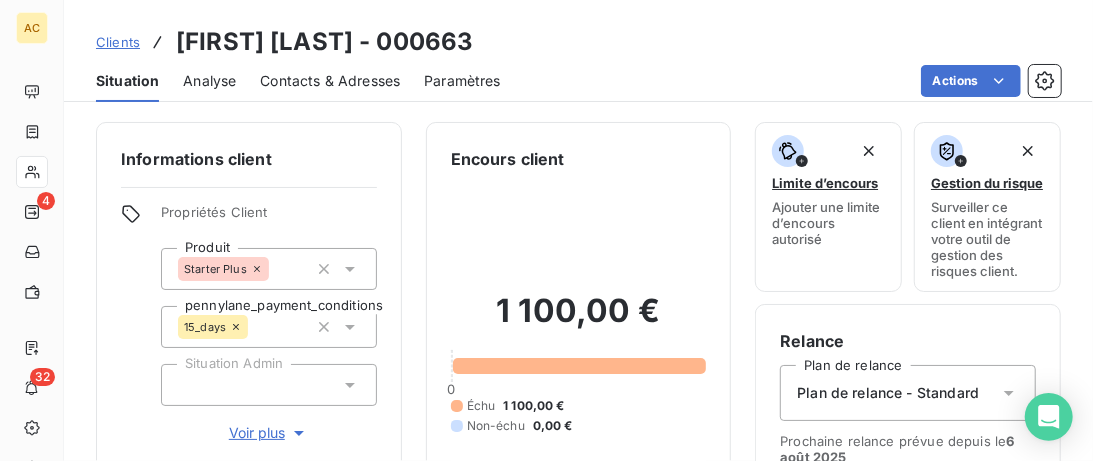 click on "Voir plus" at bounding box center [269, 433] 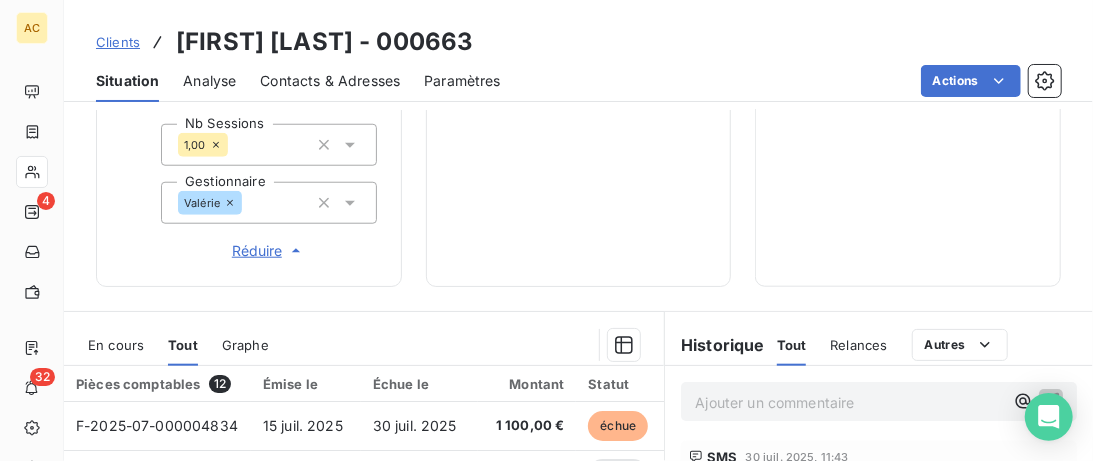 scroll, scrollTop: 1127, scrollLeft: 0, axis: vertical 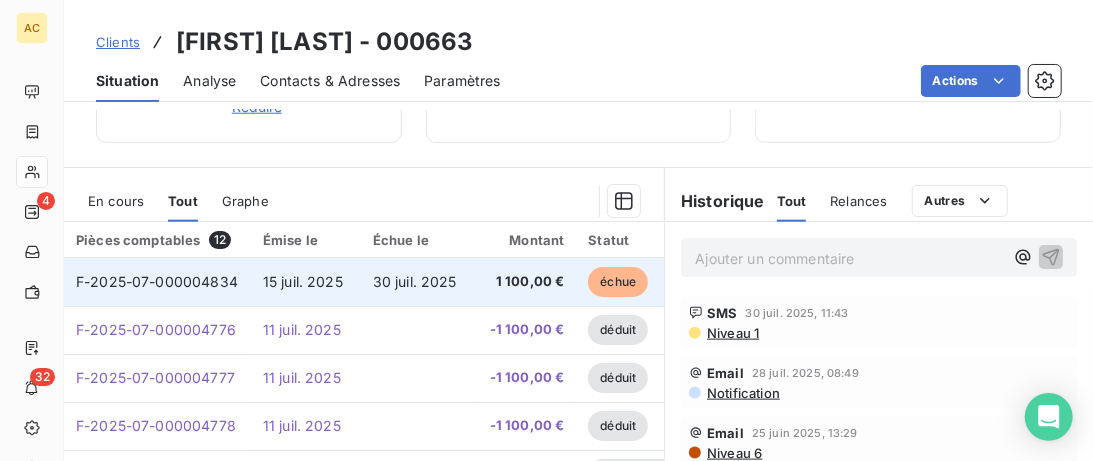 click on "15 juil. 2025" at bounding box center [303, 281] 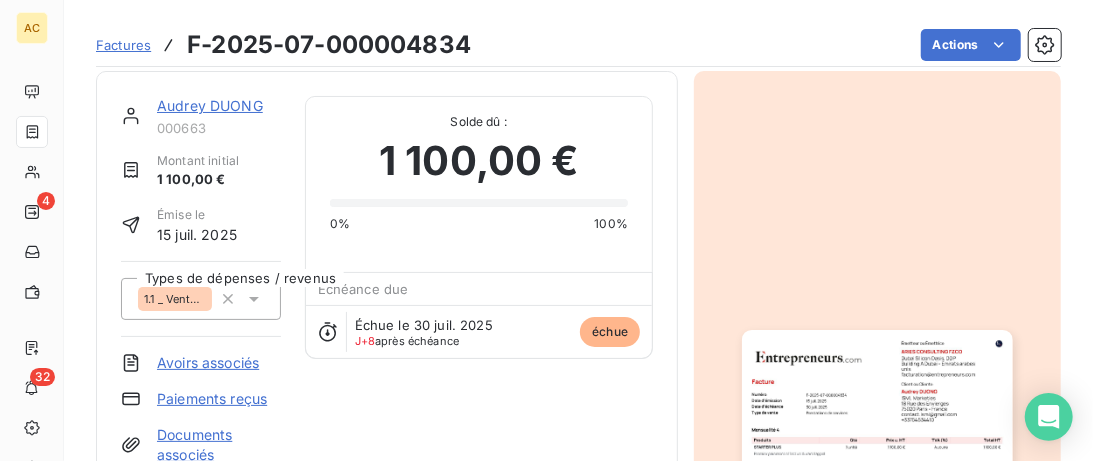 scroll, scrollTop: 0, scrollLeft: 0, axis: both 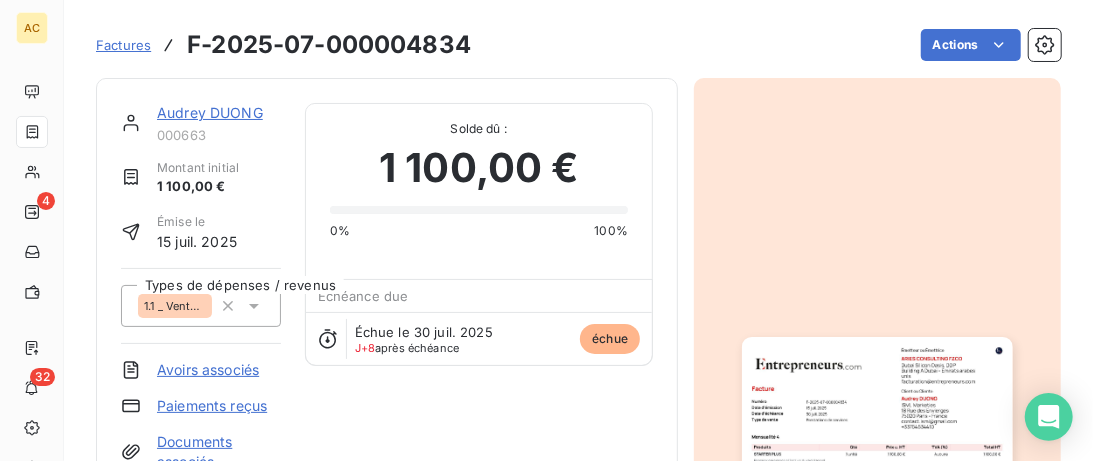 click on "Audrey DUONG" at bounding box center (210, 112) 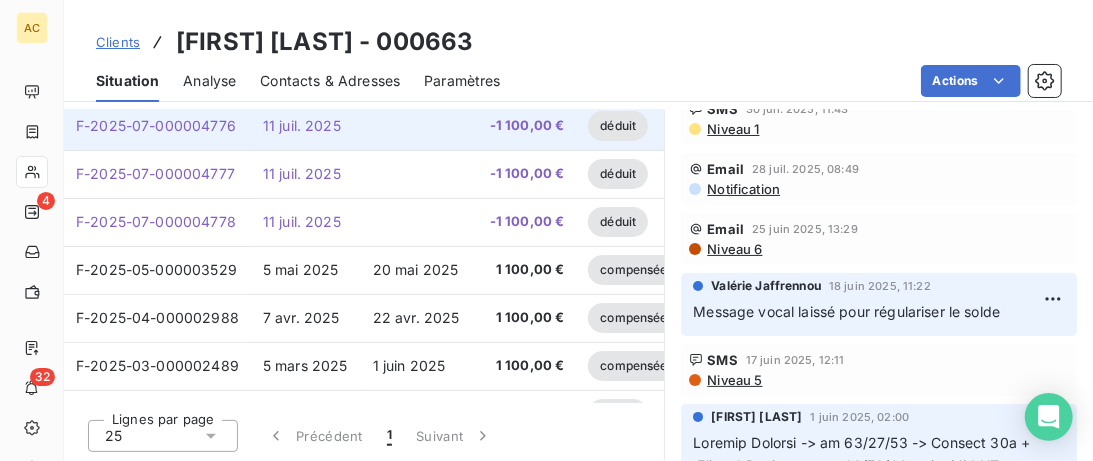 scroll, scrollTop: 436, scrollLeft: 0, axis: vertical 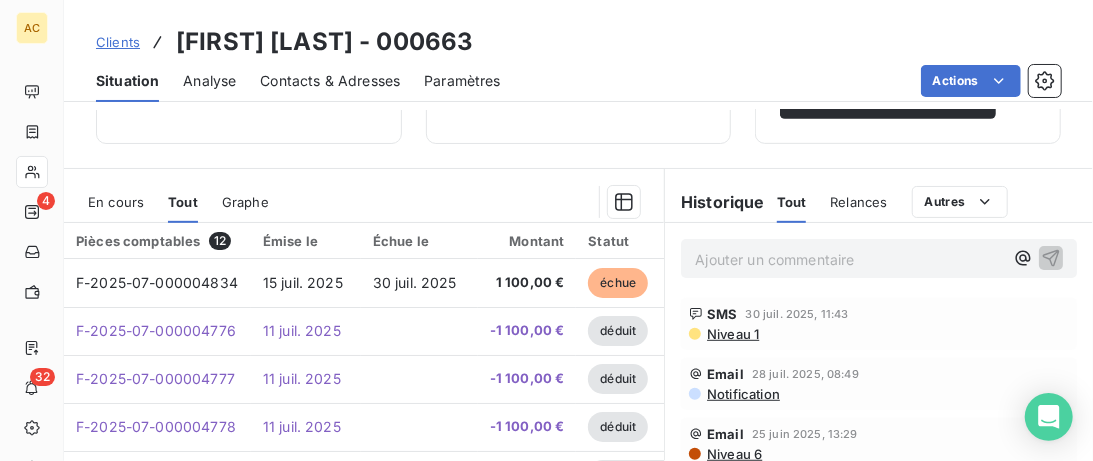 click on "Contacts & Adresses" at bounding box center [330, 81] 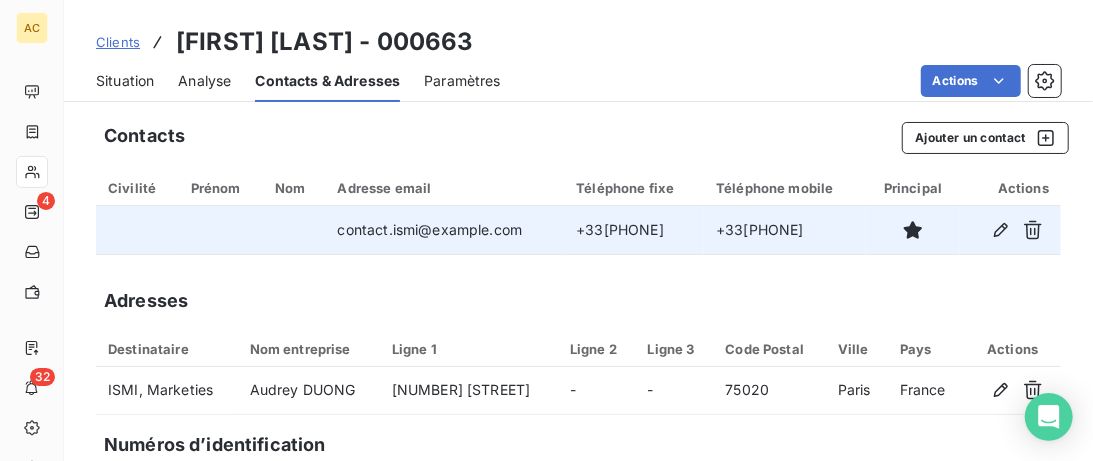 drag, startPoint x: 667, startPoint y: 232, endPoint x: 526, endPoint y: 238, distance: 141.12761 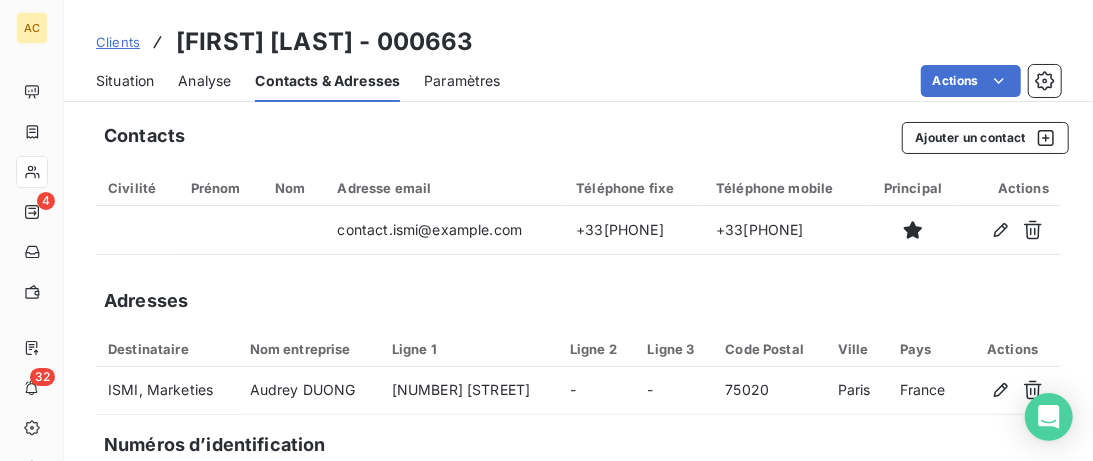 click on "Situation" at bounding box center (125, 81) 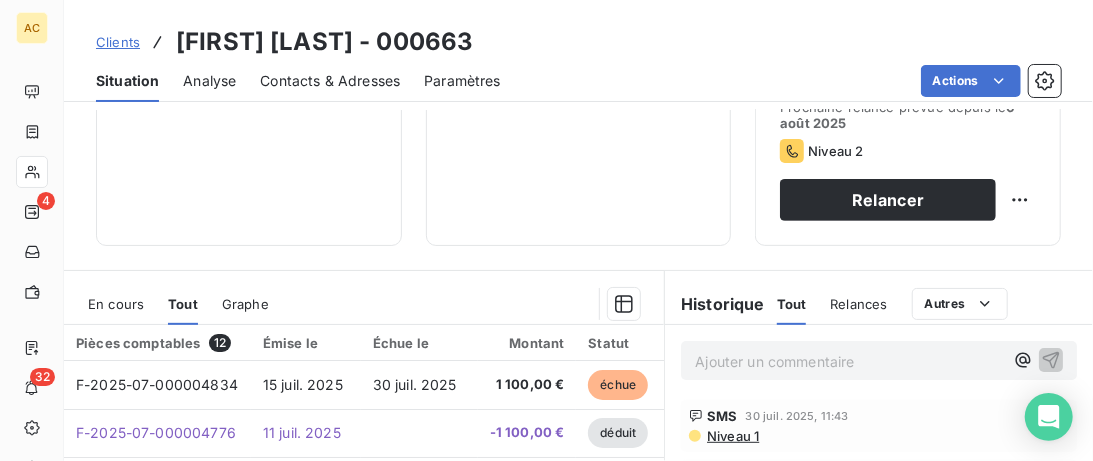 scroll, scrollTop: 0, scrollLeft: 0, axis: both 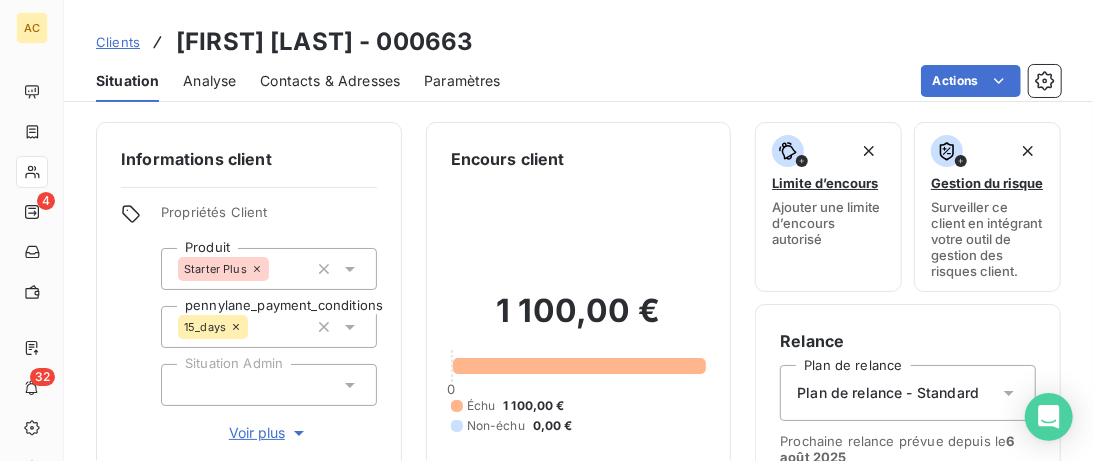 drag, startPoint x: 266, startPoint y: 434, endPoint x: 307, endPoint y: 408, distance: 48.548943 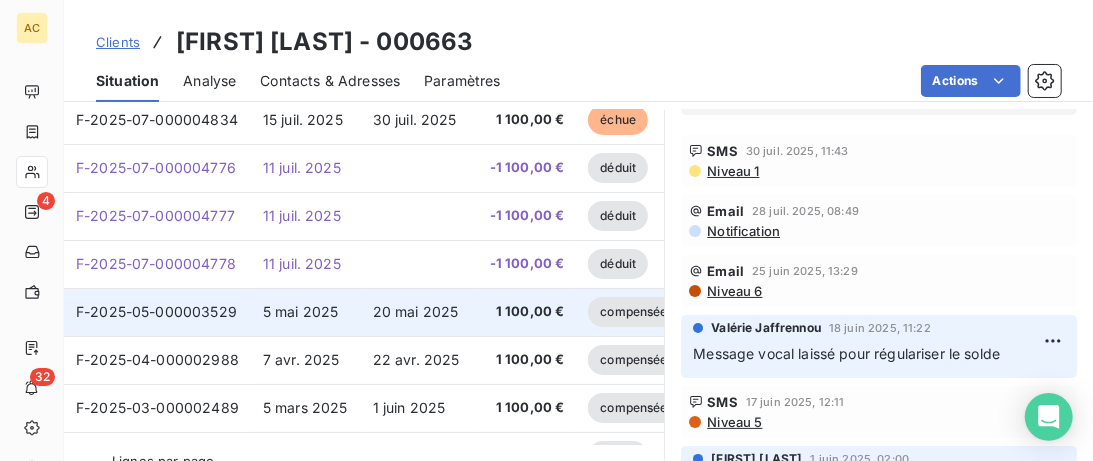 scroll, scrollTop: 1169, scrollLeft: 0, axis: vertical 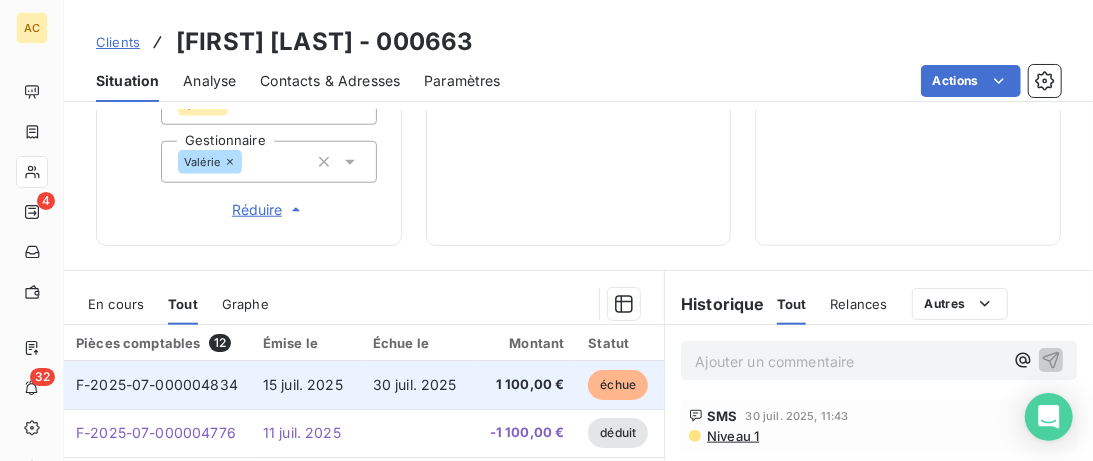 click on "15 juil. 2025" at bounding box center [306, 385] 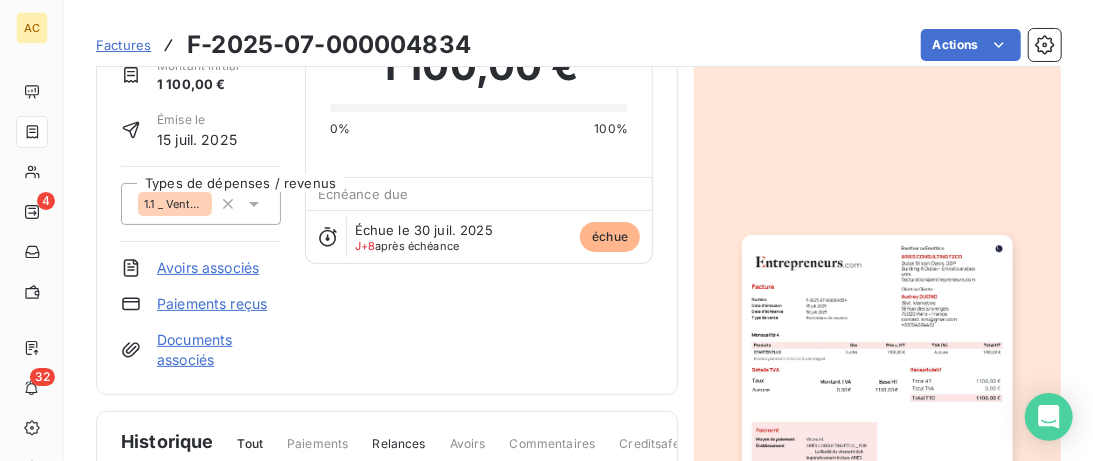scroll, scrollTop: 0, scrollLeft: 0, axis: both 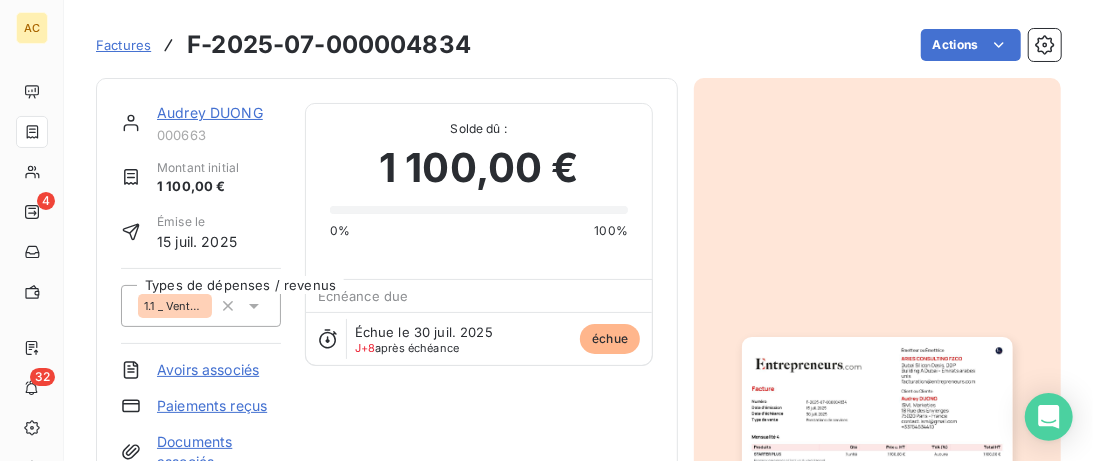 click on "Audrey DUONG" at bounding box center (210, 112) 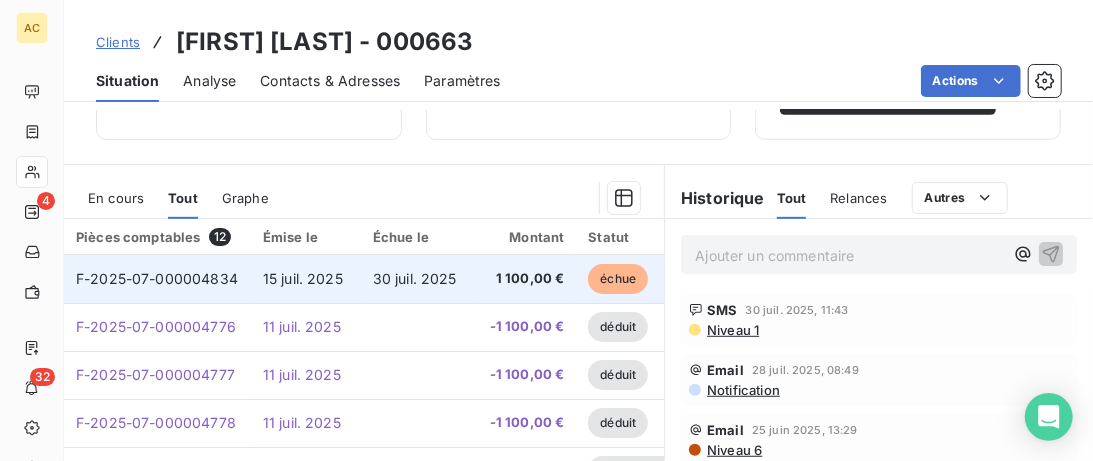 scroll, scrollTop: 410, scrollLeft: 0, axis: vertical 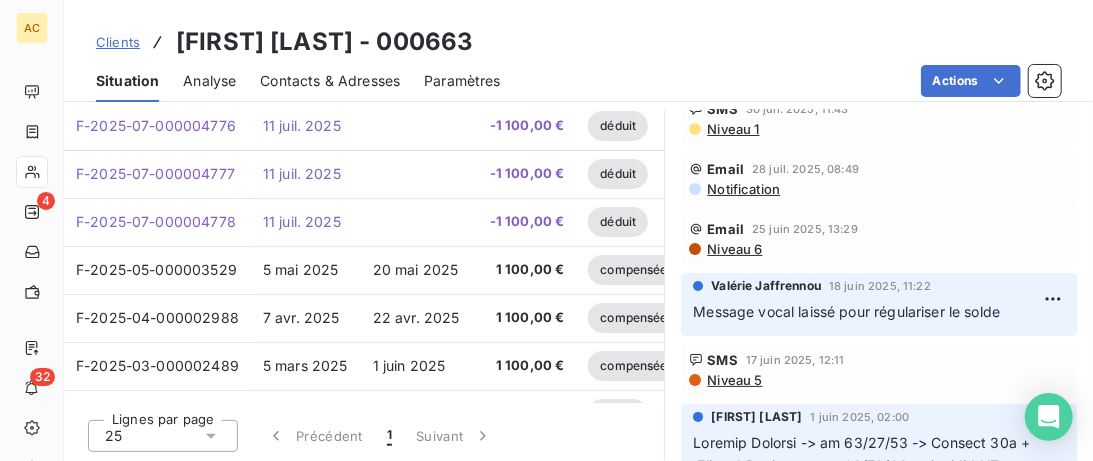 click on "Situation" at bounding box center (127, 81) 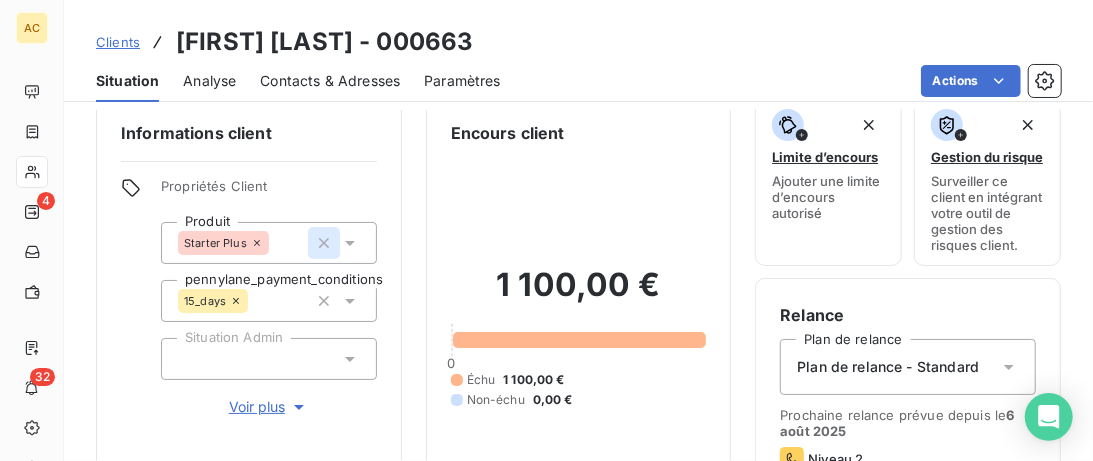 scroll, scrollTop: 0, scrollLeft: 0, axis: both 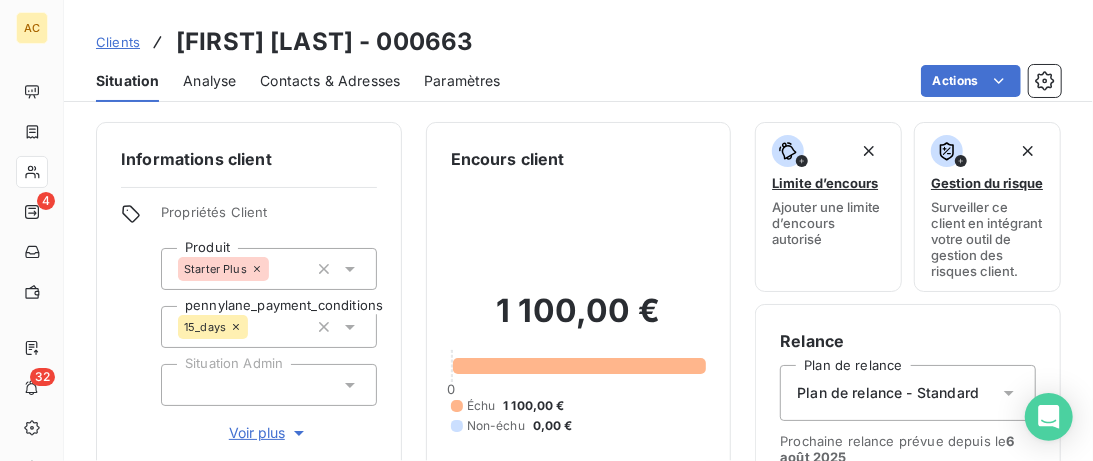 click on "Voir plus" at bounding box center (269, 433) 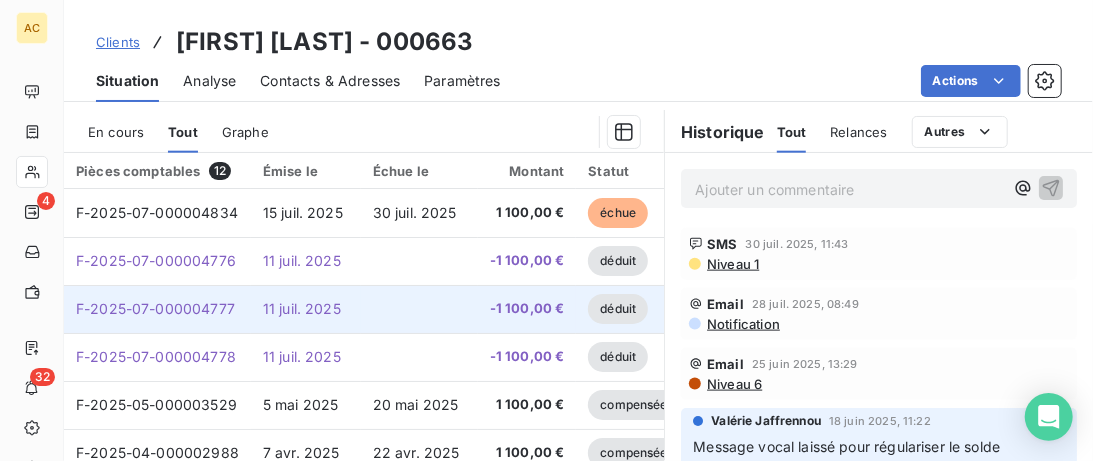scroll, scrollTop: 1127, scrollLeft: 0, axis: vertical 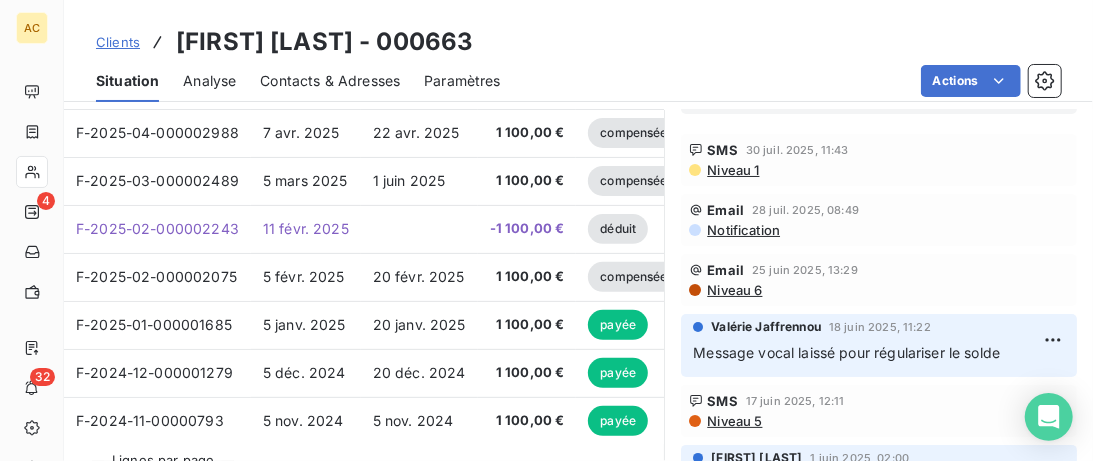 click on "Contacts & Adresses" at bounding box center (330, 81) 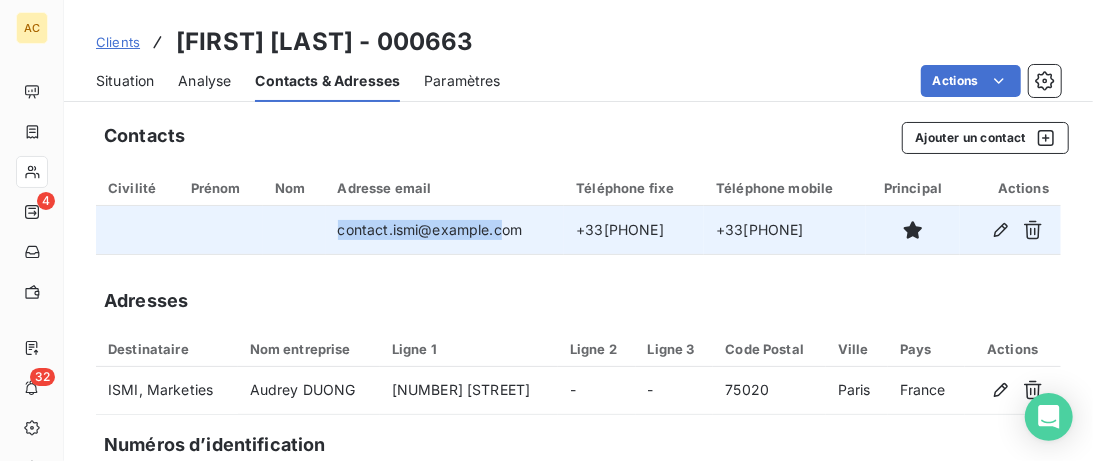 drag, startPoint x: 511, startPoint y: 234, endPoint x: 329, endPoint y: 232, distance: 182.01099 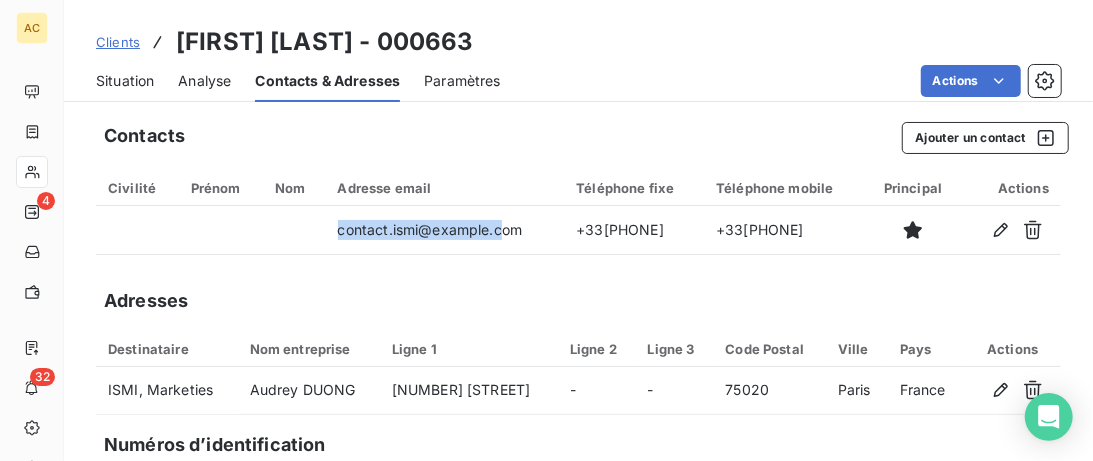 click on "Situation" at bounding box center [125, 81] 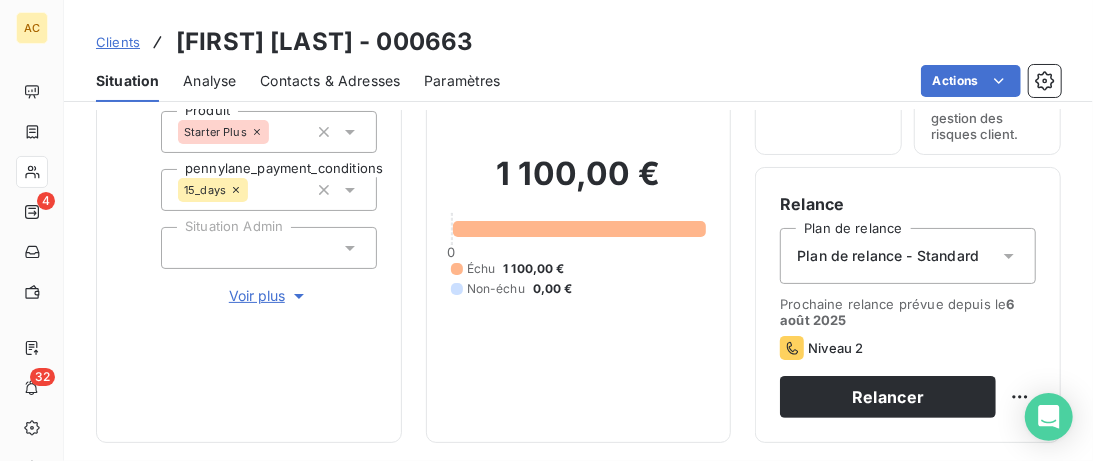 scroll, scrollTop: 205, scrollLeft: 0, axis: vertical 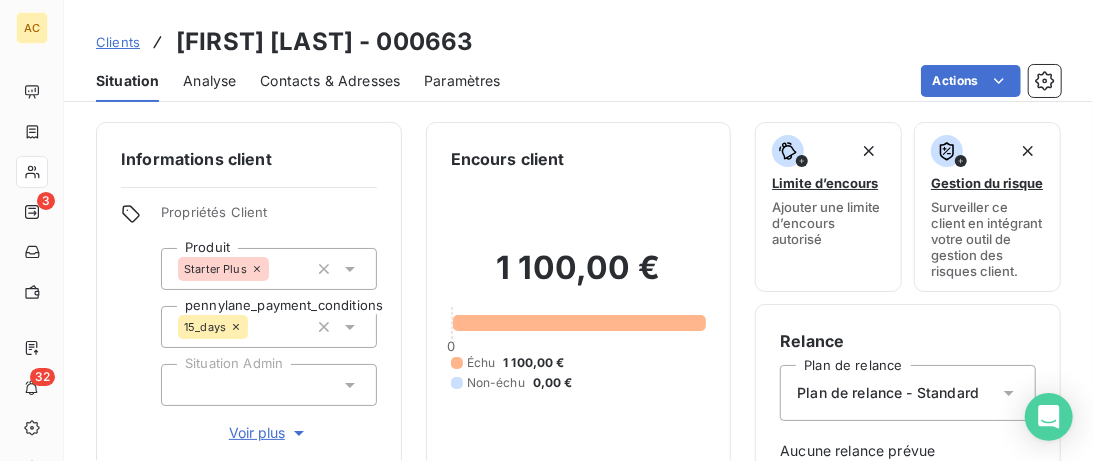 click on "Clients" at bounding box center [118, 42] 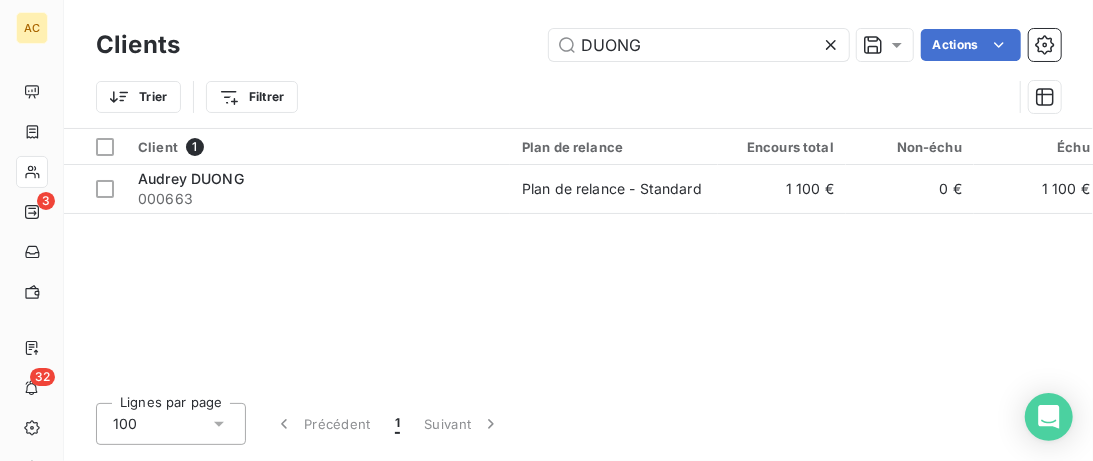 drag, startPoint x: 657, startPoint y: 54, endPoint x: 411, endPoint y: 38, distance: 246.51978 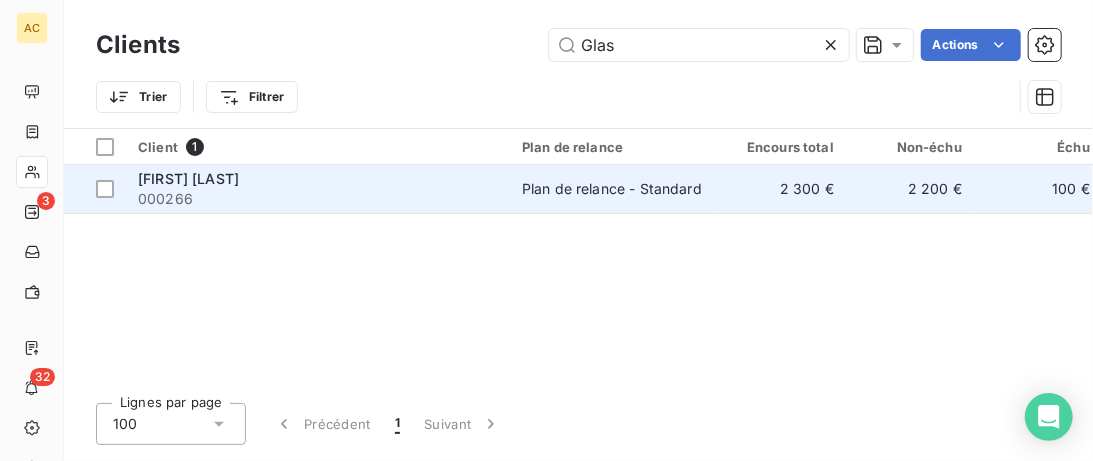 type on "Glas" 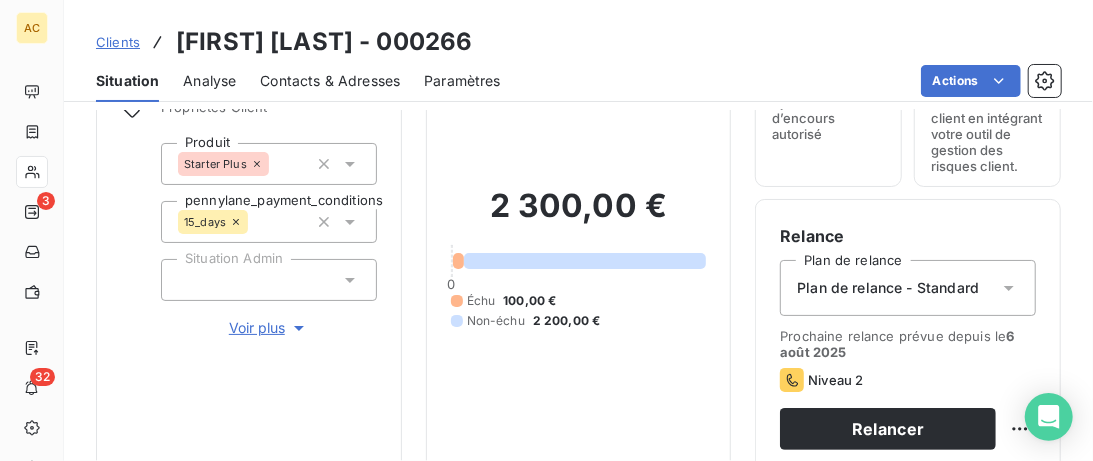 scroll, scrollTop: 102, scrollLeft: 0, axis: vertical 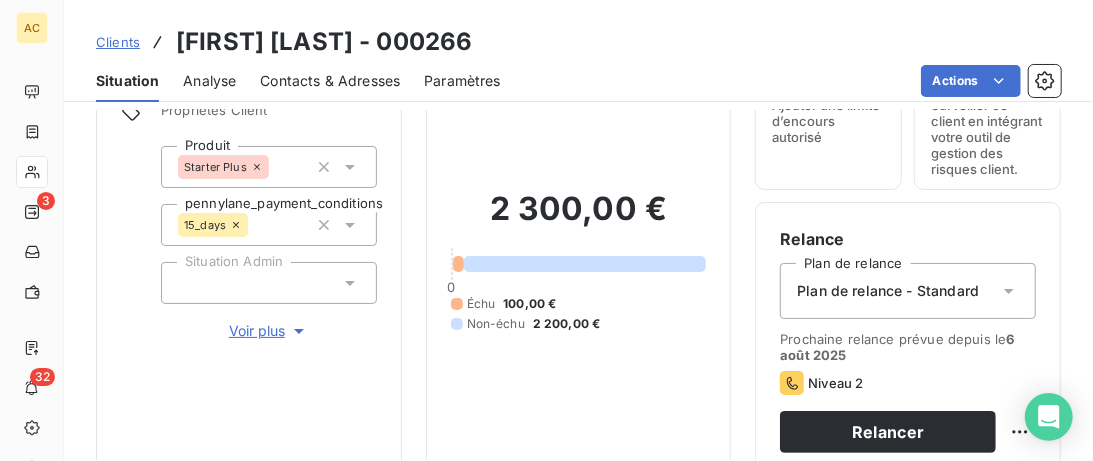 click on "Voir plus" at bounding box center [269, 331] 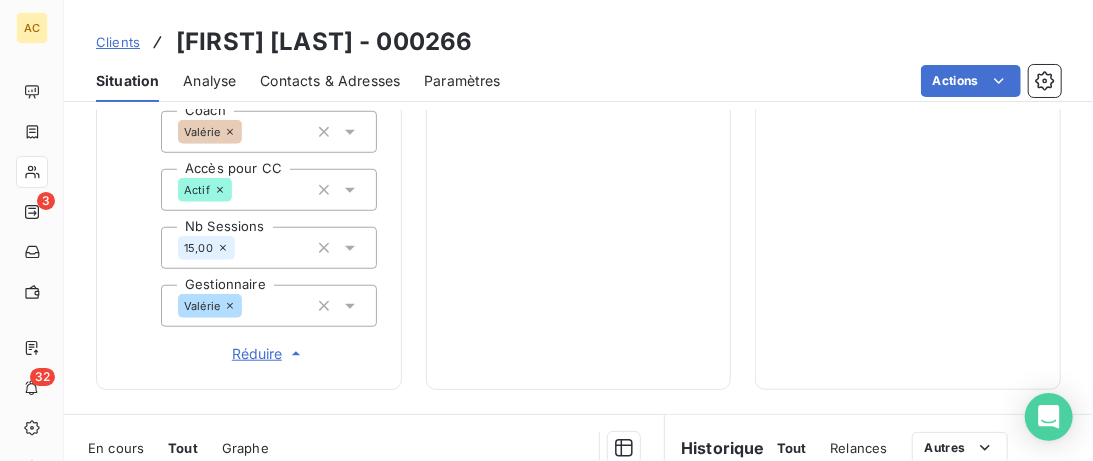 scroll, scrollTop: 1025, scrollLeft: 0, axis: vertical 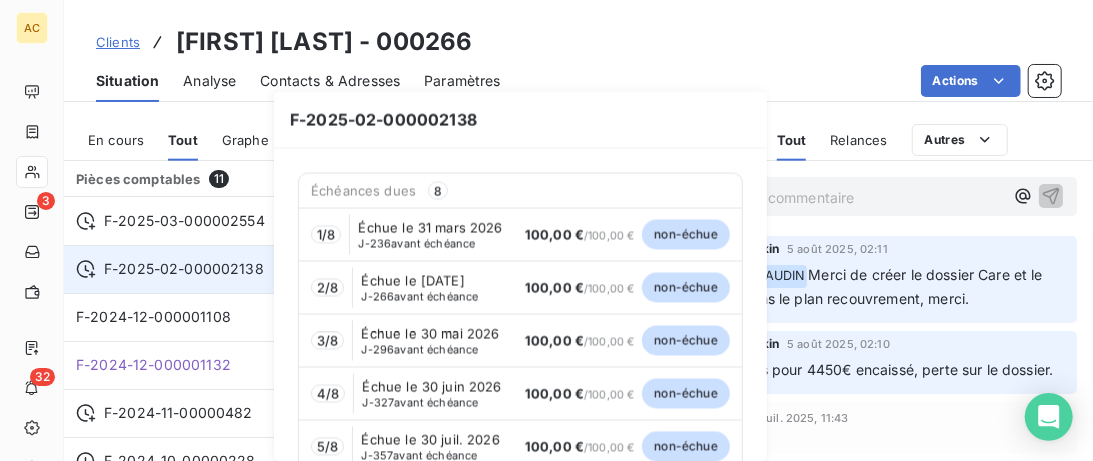 click on "F-2025-02-000002138" at bounding box center [170, 269] 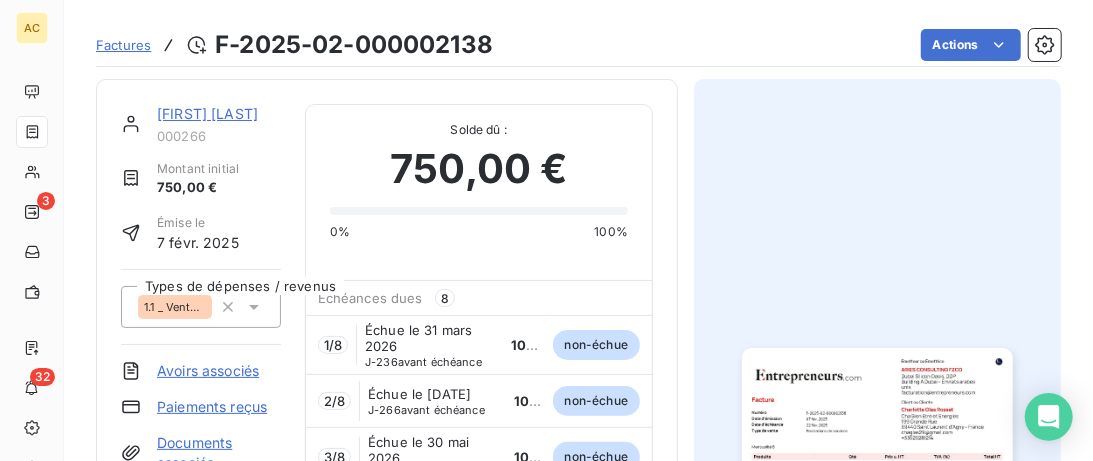 scroll, scrollTop: 0, scrollLeft: 0, axis: both 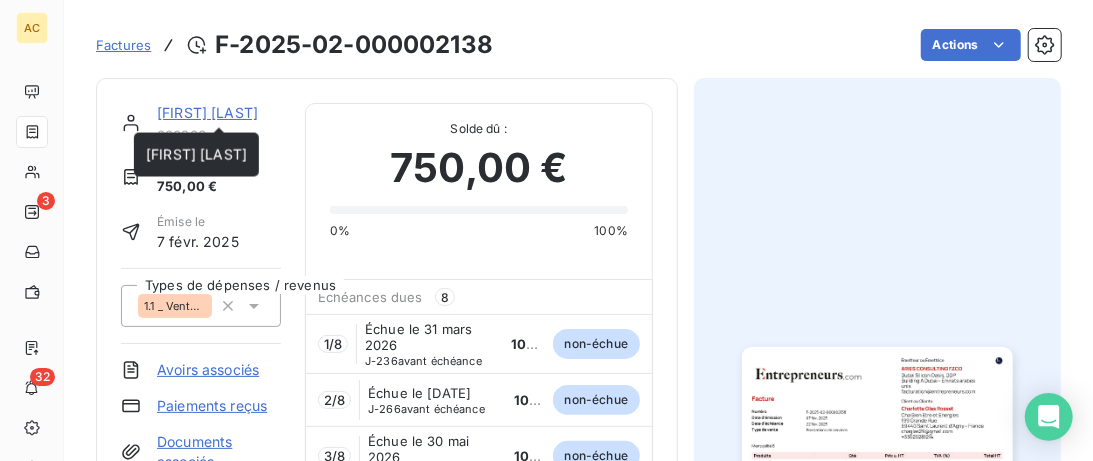 click on "[NAME]" at bounding box center (207, 112) 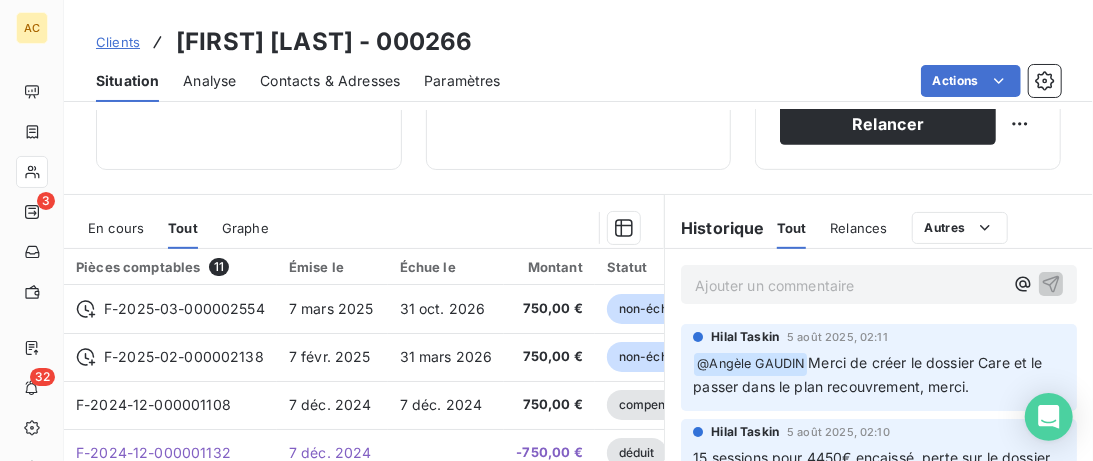 scroll, scrollTop: 512, scrollLeft: 0, axis: vertical 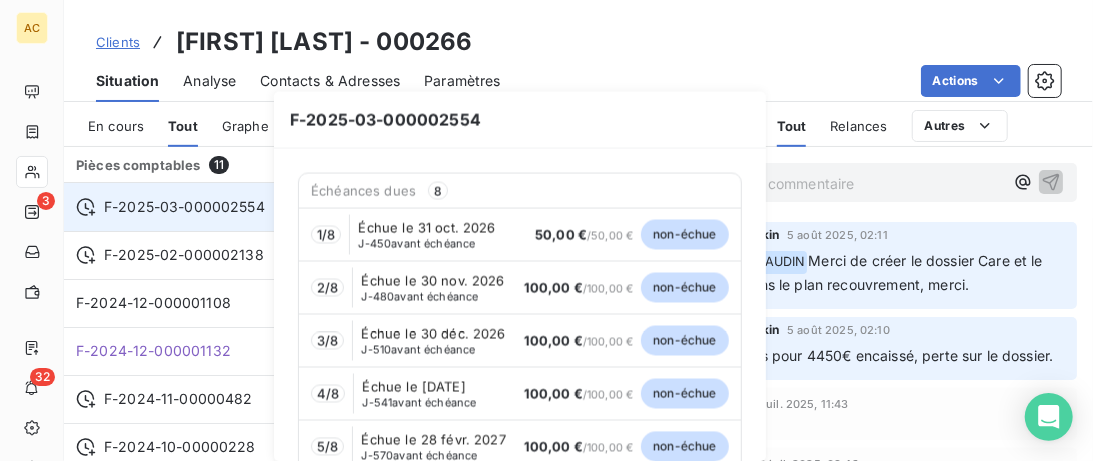 click 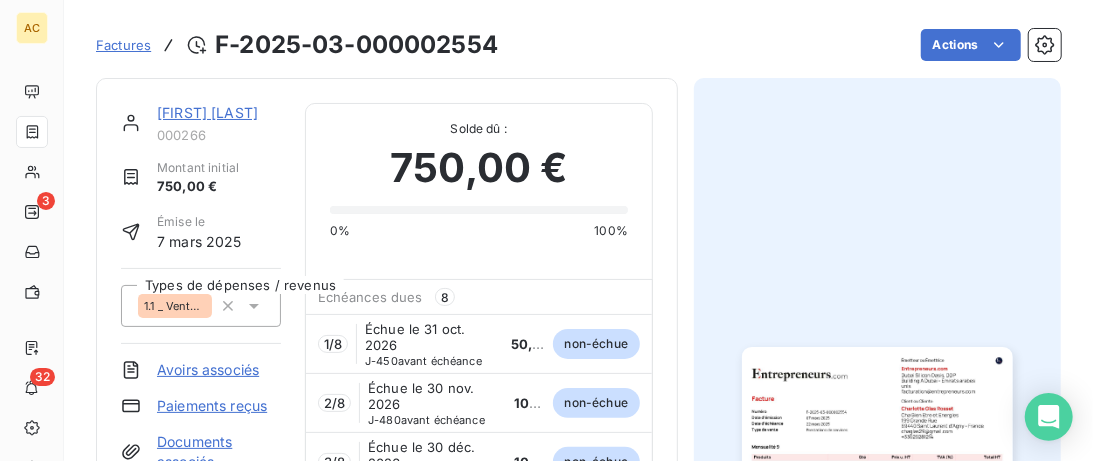 scroll, scrollTop: 0, scrollLeft: 0, axis: both 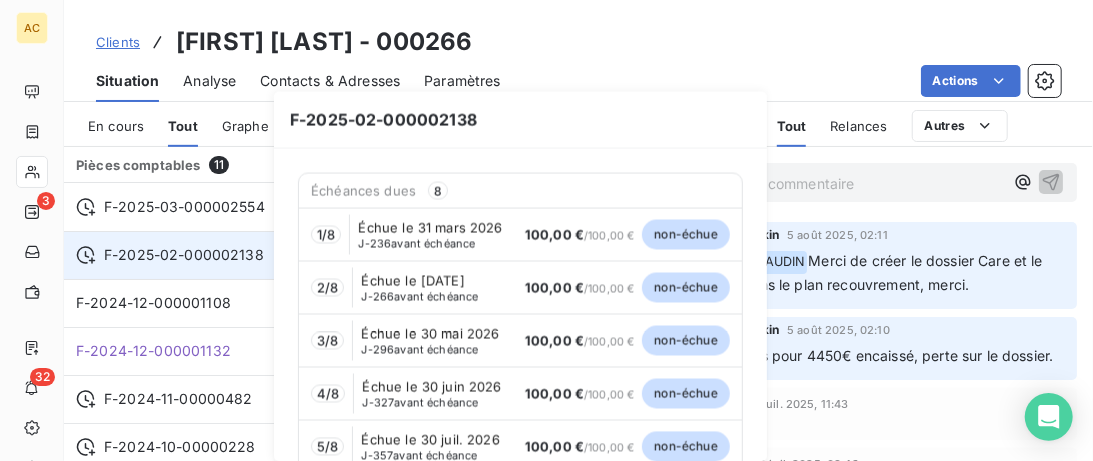 click on "F-2025-02-000002138" at bounding box center [184, 255] 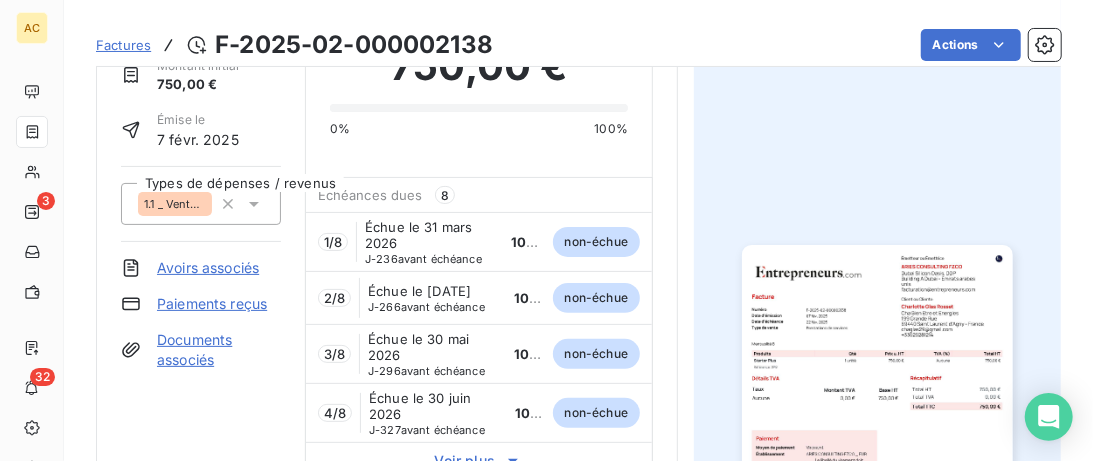 scroll, scrollTop: 0, scrollLeft: 0, axis: both 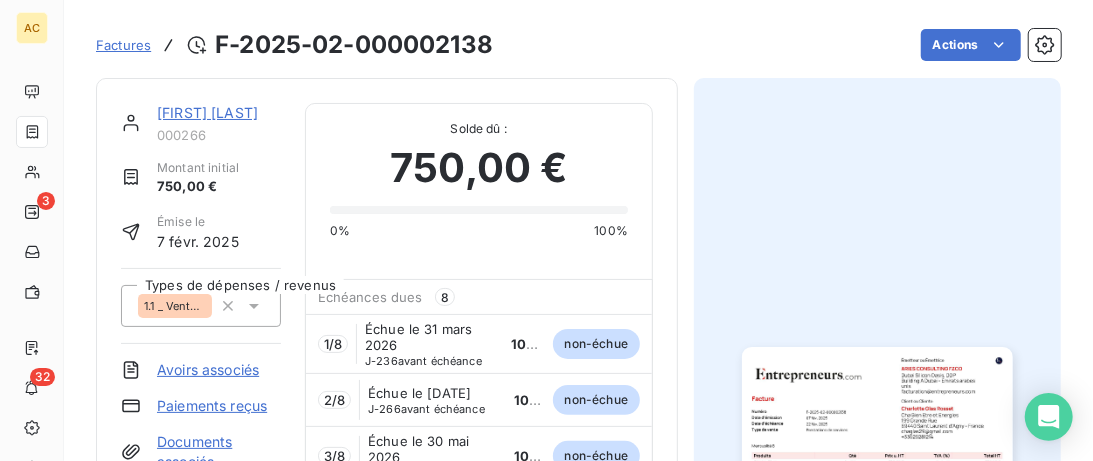 click on "[NAME]" at bounding box center [207, 112] 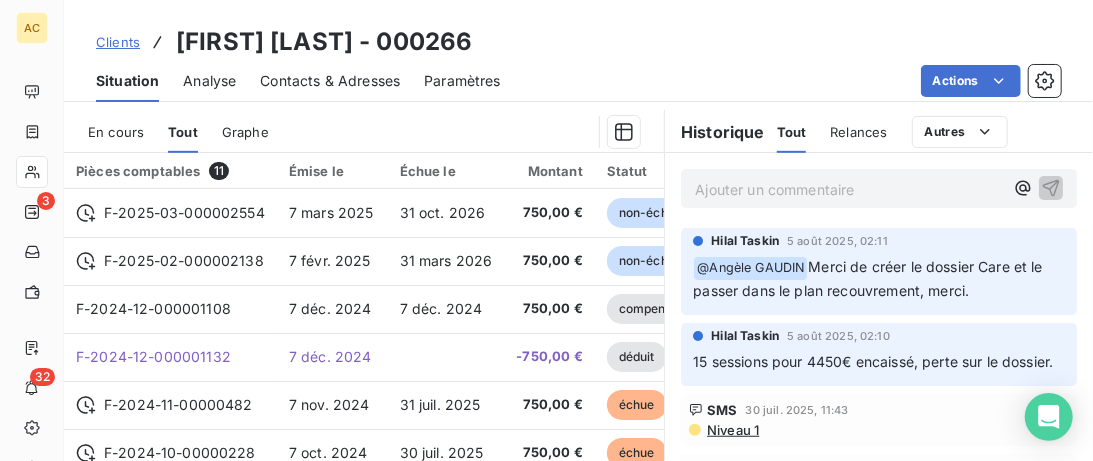 scroll, scrollTop: 512, scrollLeft: 0, axis: vertical 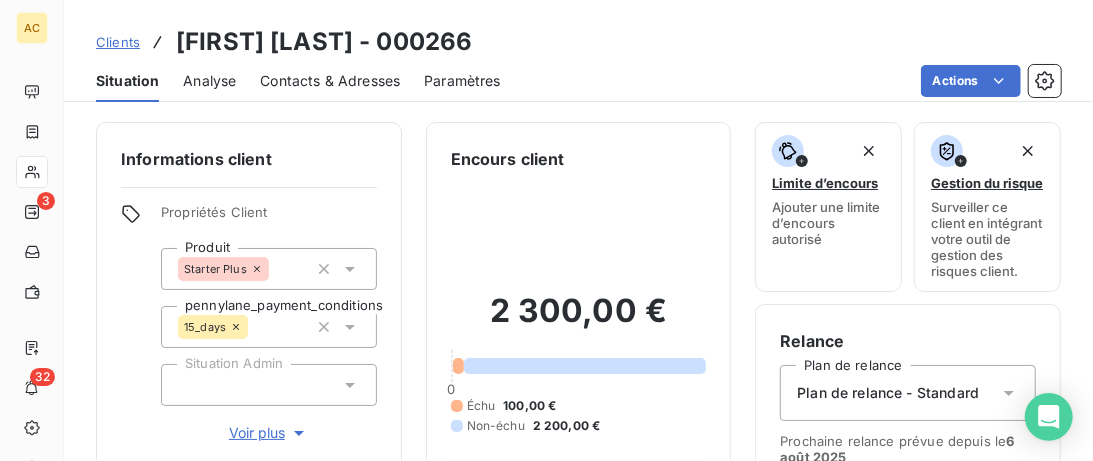 click on "Voir plus" at bounding box center [269, 433] 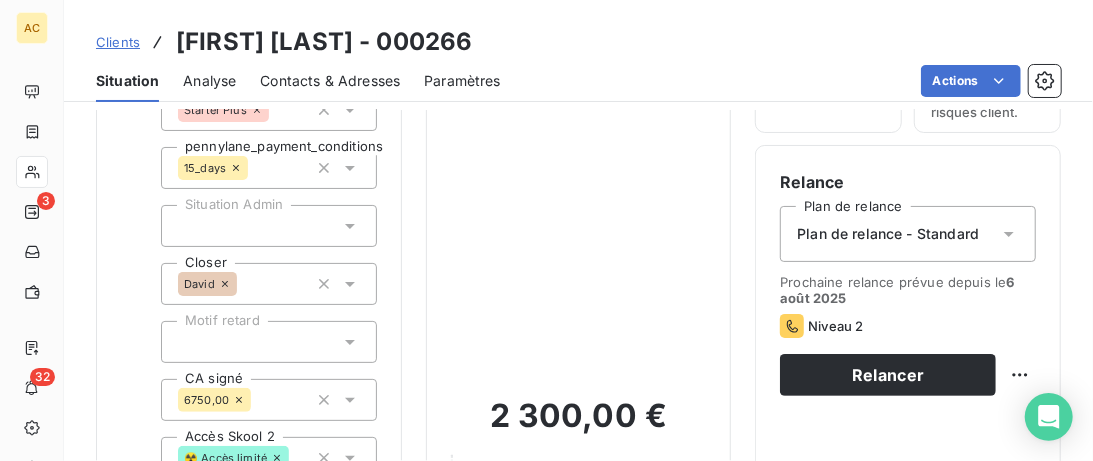 scroll, scrollTop: 102, scrollLeft: 0, axis: vertical 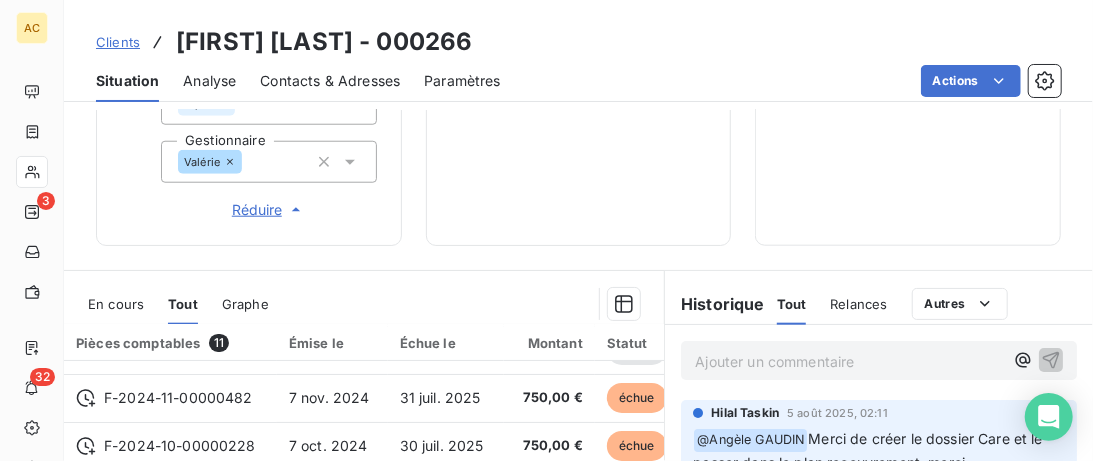 click on "Ajouter un commentaire ﻿" at bounding box center [849, 361] 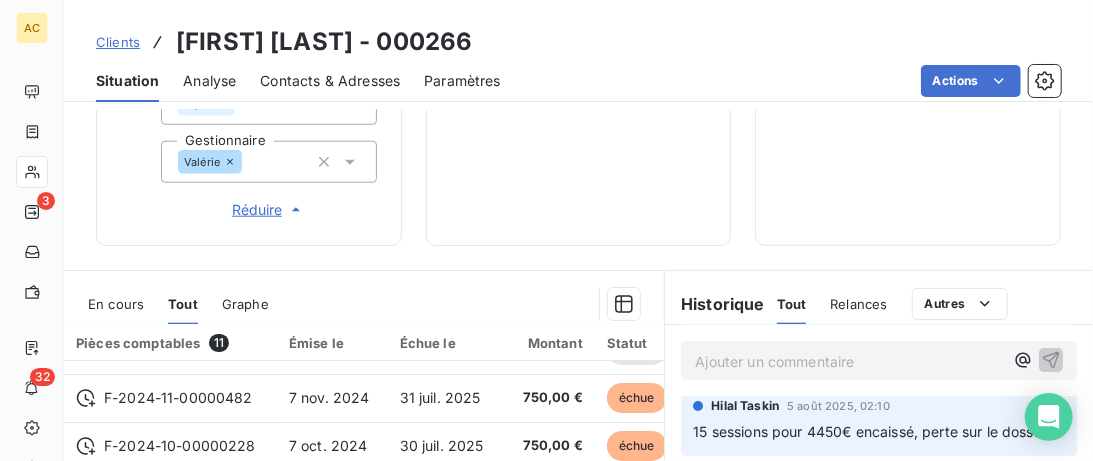 scroll, scrollTop: 0, scrollLeft: 0, axis: both 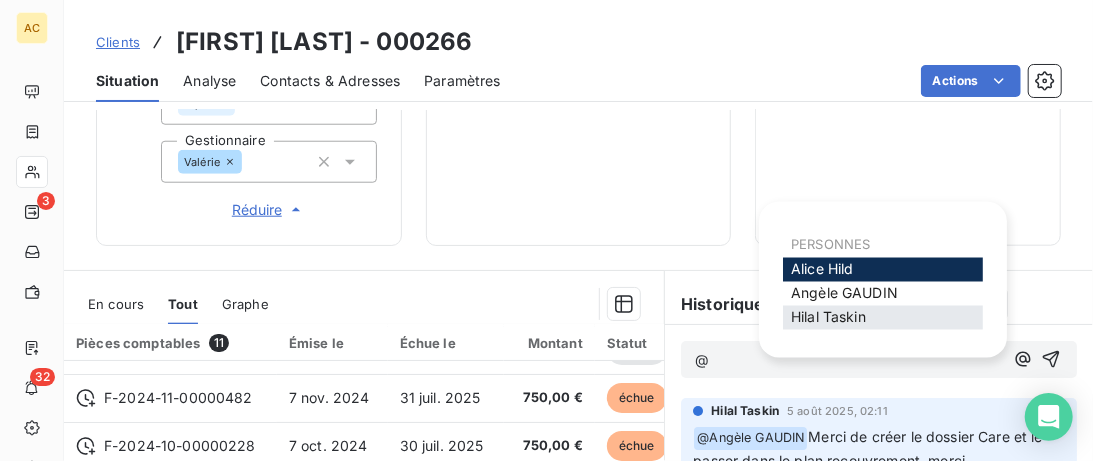 click on "Hilal   Taskin" at bounding box center (828, 317) 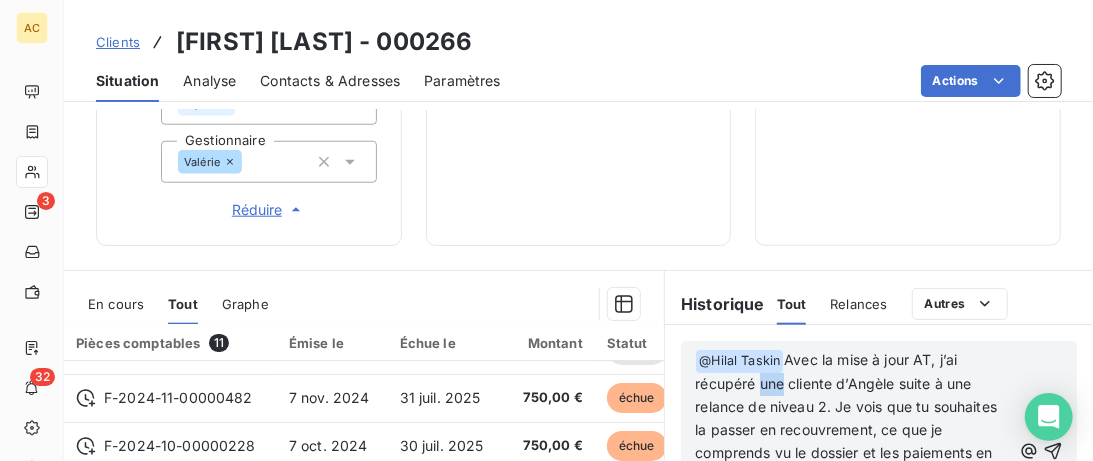 drag, startPoint x: 761, startPoint y: 381, endPoint x: 782, endPoint y: 378, distance: 21.213203 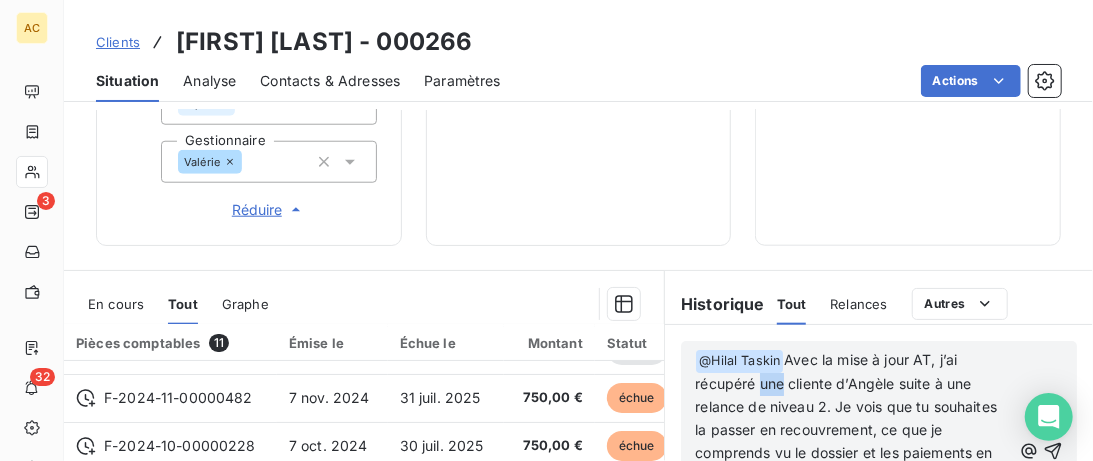 click on "Avec la mise à jour AT, j’ai récupéré une cliente d’Angèle suite à une relance de niveau 2. Je vois que tu souhaites la passer en recouvrement, ce que je comprends vu le dossier et les paiements en attente." at bounding box center [848, 417] 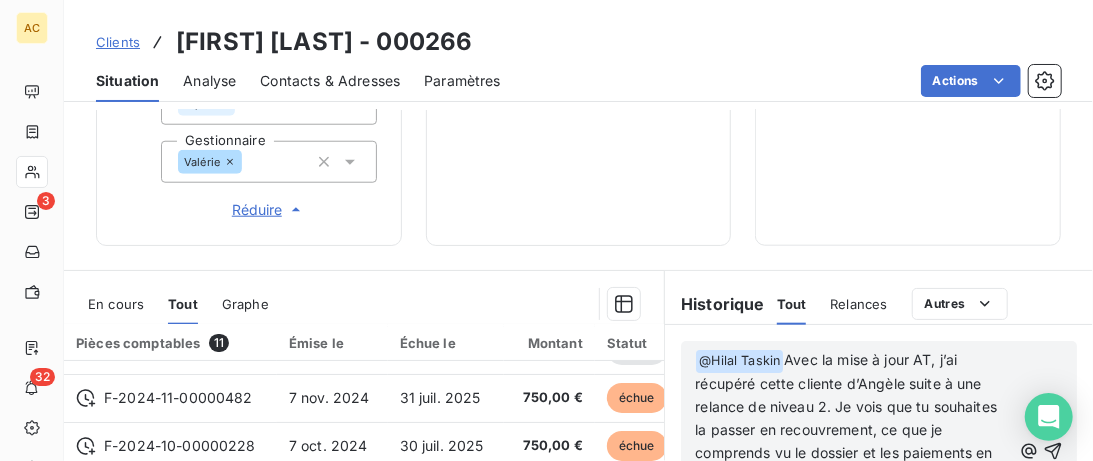 click on "Avec la mise à jour AT, j’ai récupéré cette cliente d’Angèle suite à une relance de niveau 2. Je vois que tu souhaites la passer en recouvrement, ce que je comprends vu le dossier et les paiements en attente." at bounding box center [848, 417] 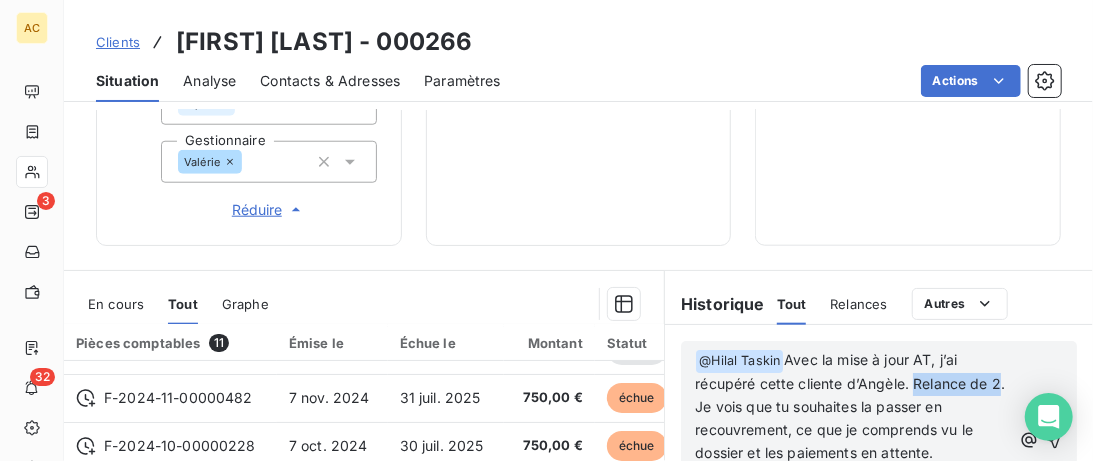 drag, startPoint x: 913, startPoint y: 379, endPoint x: 1002, endPoint y: 378, distance: 89.005615 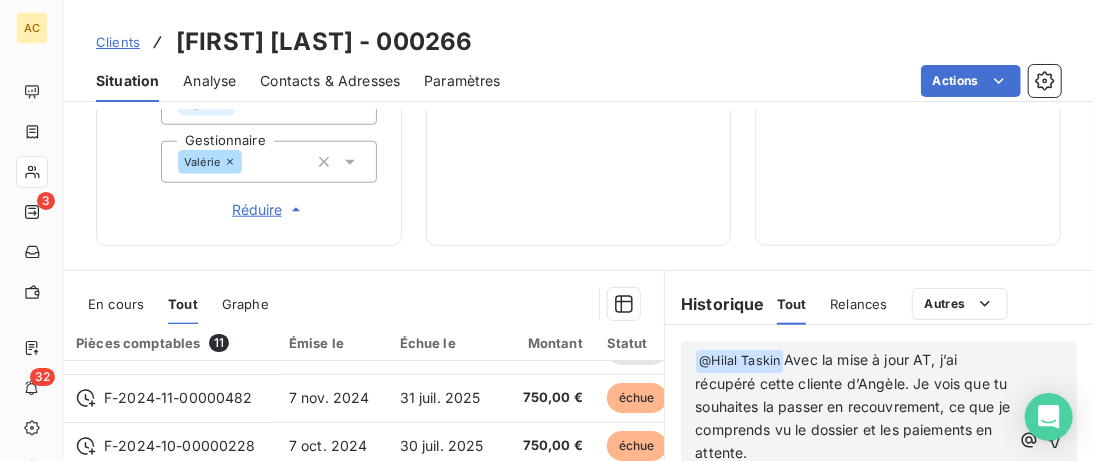 scroll, scrollTop: 102, scrollLeft: 0, axis: vertical 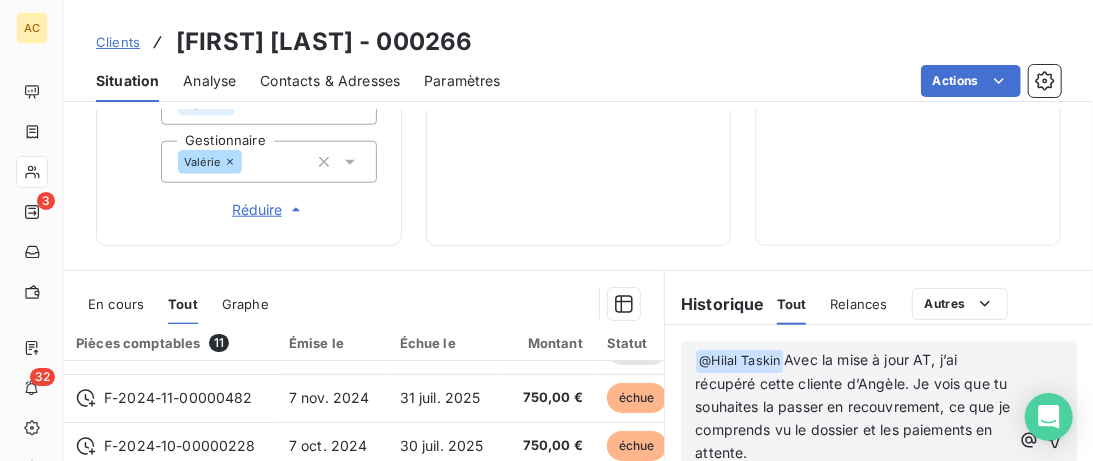 click on "﻿ @ Hilal Taskin ﻿ Avec la mise à jour AT, j’ai récupéré cette cliente d’Angèle. Je vois que tu souhaites la passer en recouvrement, ce que je comprends vu le dossier et les paiements en attente." at bounding box center (853, 406) 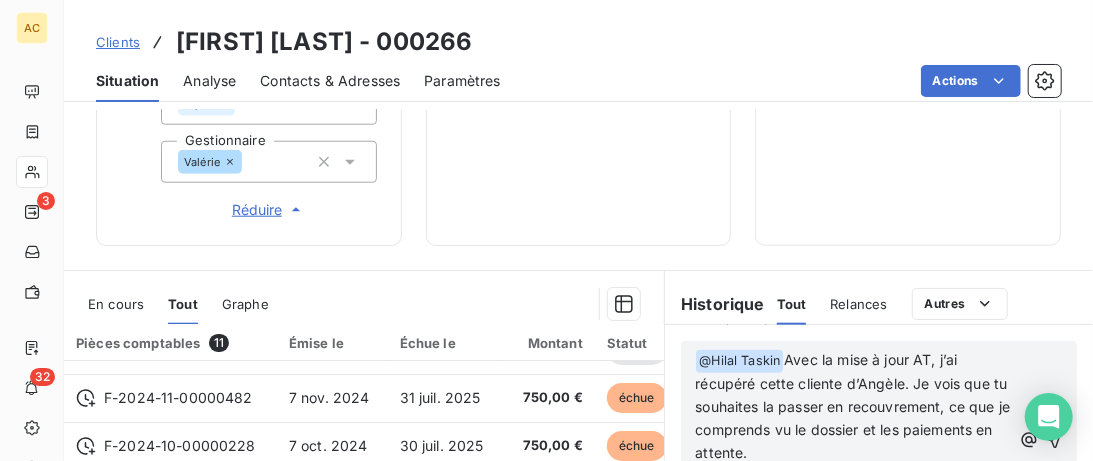 scroll, scrollTop: 820, scrollLeft: 0, axis: vertical 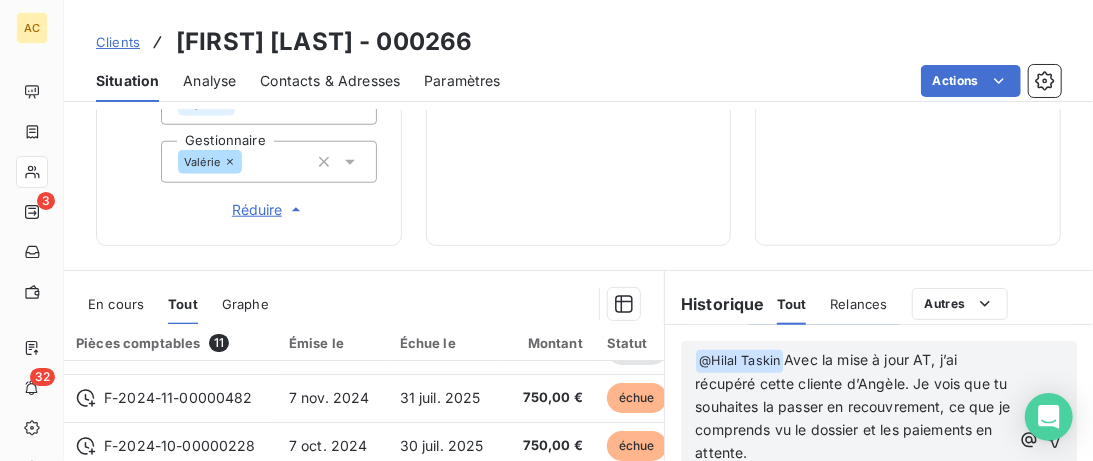 click on "﻿ @ Hilal Taskin ﻿ Avec la mise à jour AT, j’ai récupéré cette cliente d’Angèle. Je vois que tu souhaites la passer en recouvrement, ce que je comprends vu le dossier et les paiements en attente." at bounding box center (853, 406) 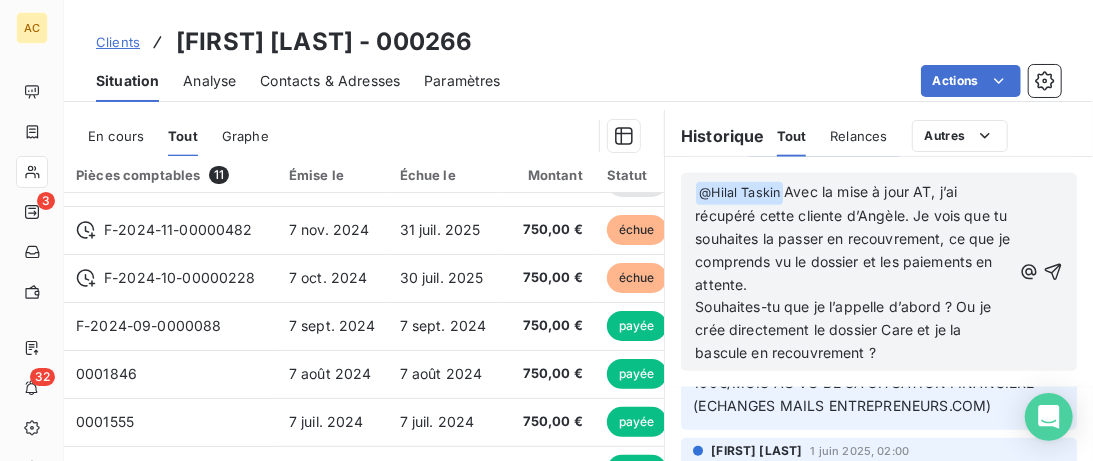 scroll, scrollTop: 1035, scrollLeft: 0, axis: vertical 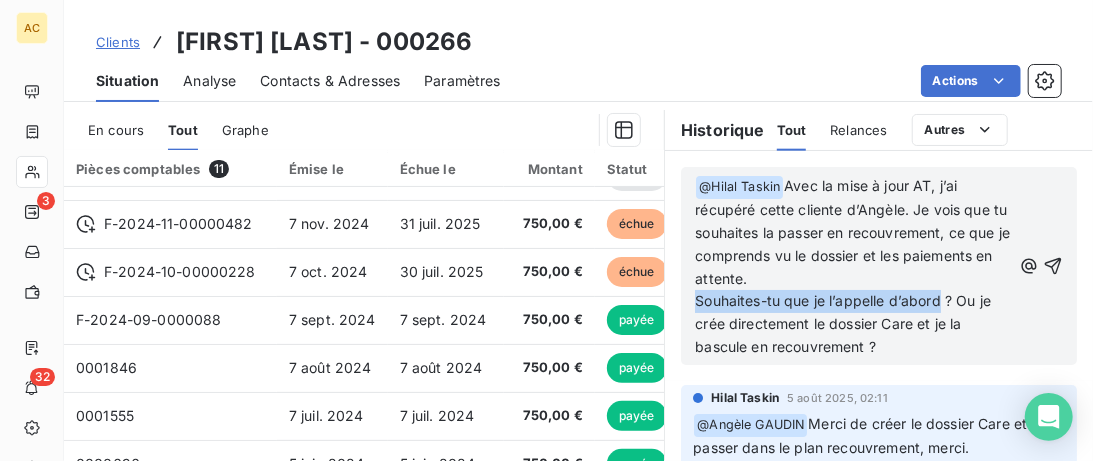 drag, startPoint x: 943, startPoint y: 297, endPoint x: 696, endPoint y: 297, distance: 247 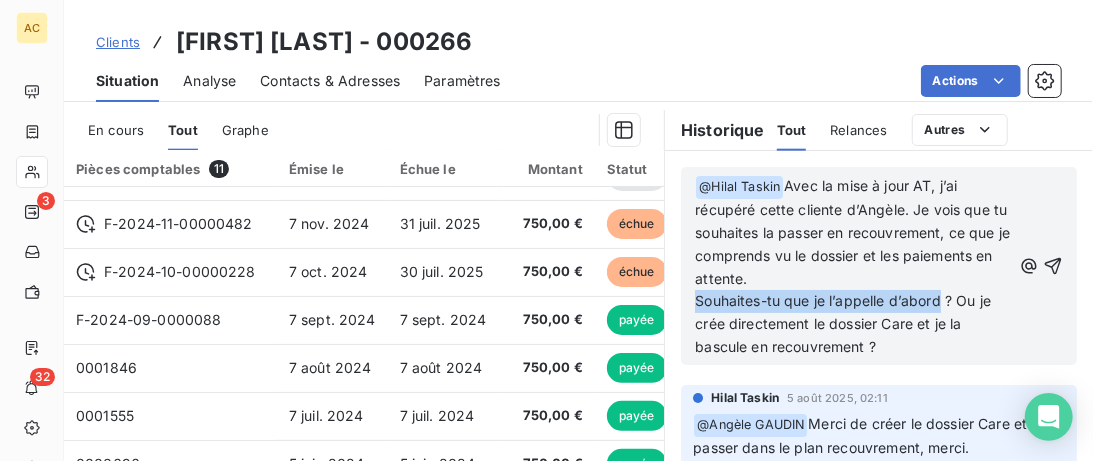 click on "Souhaites-tu que je l’appelle d’abord ? Ou je crée directement le dossier Care et je la bascule en recouvrement ?" at bounding box center [845, 323] 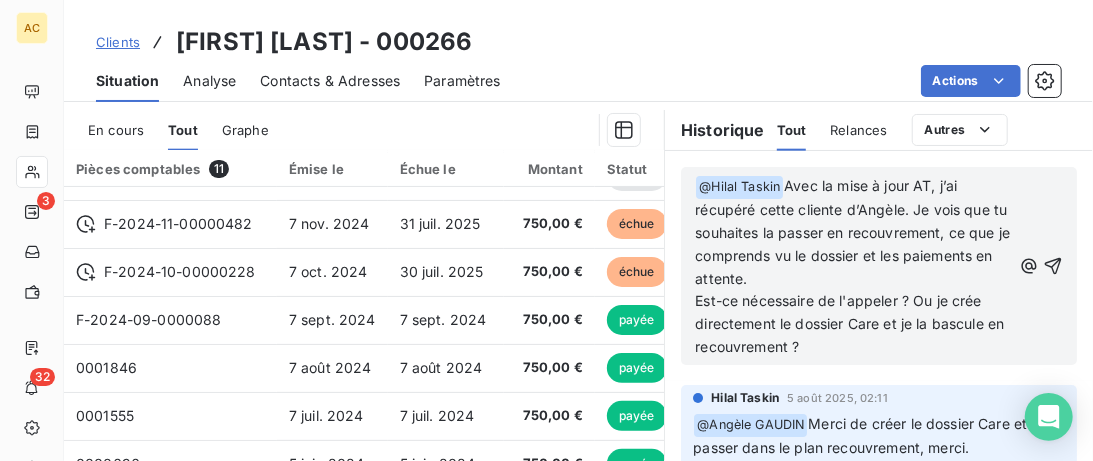 click on "Est-ce nécessaire de l'appeler ? Ou je crée directement le dossier Care et je la bascule en recouvrement ?" at bounding box center (853, 324) 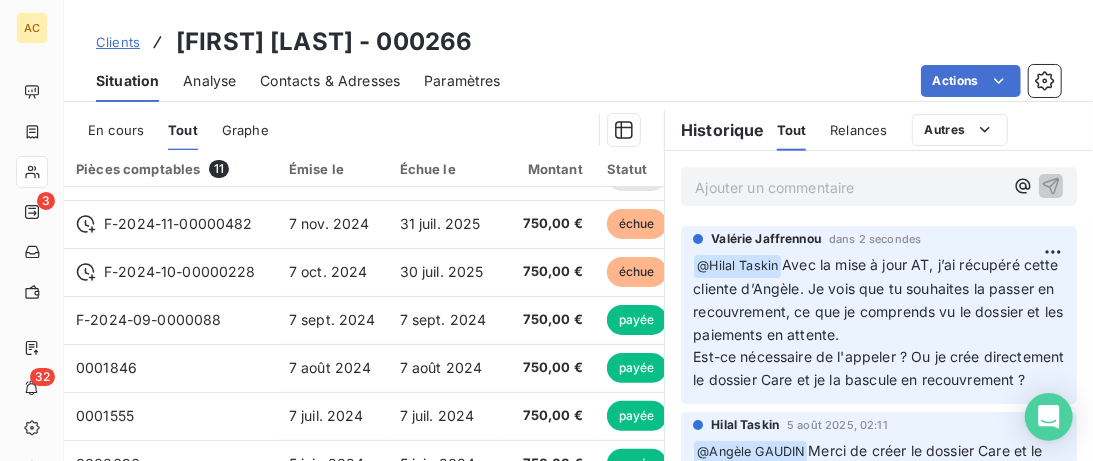 click on "Clients" at bounding box center [118, 42] 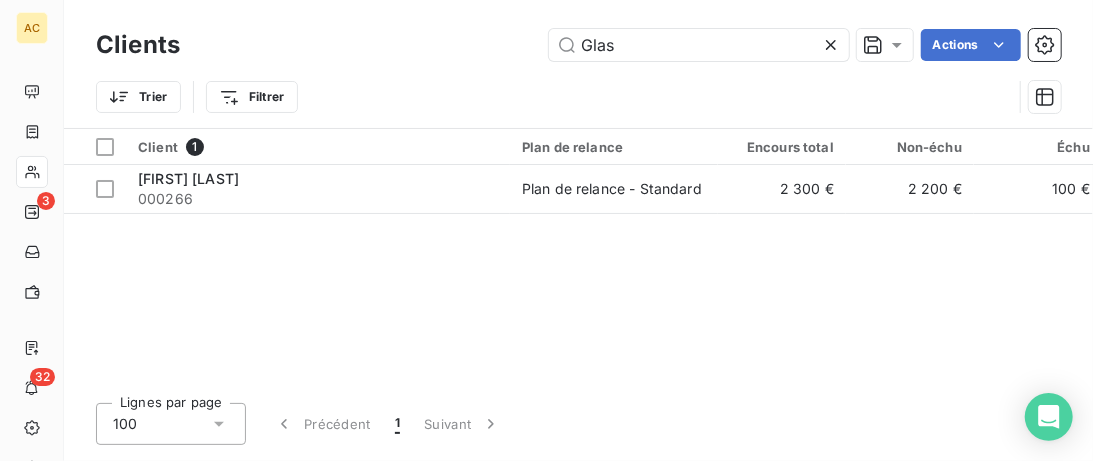 drag, startPoint x: 661, startPoint y: 44, endPoint x: 267, endPoint y: 44, distance: 394 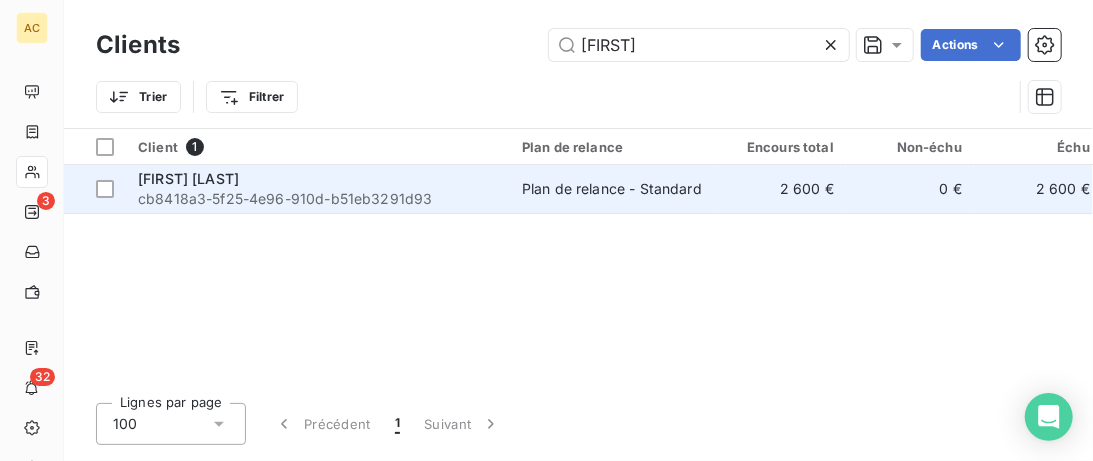 type on "Jorge" 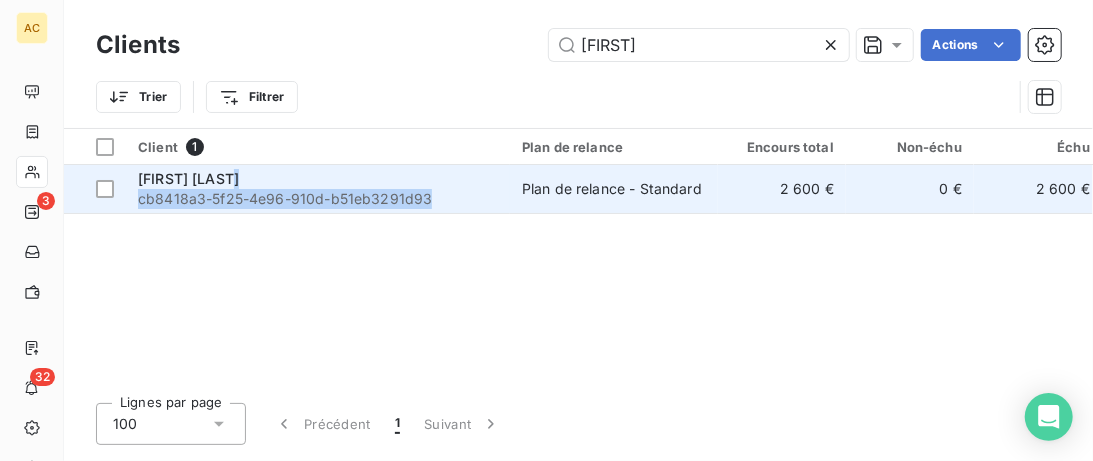 click on "cb8418a3-5f25-4e96-910d-b51eb3291d93" at bounding box center [318, 199] 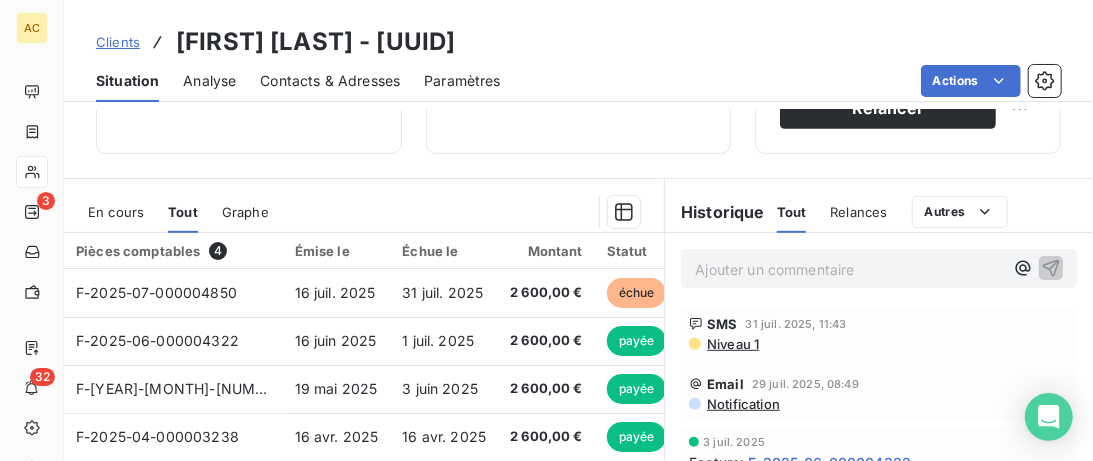 scroll, scrollTop: 102, scrollLeft: 0, axis: vertical 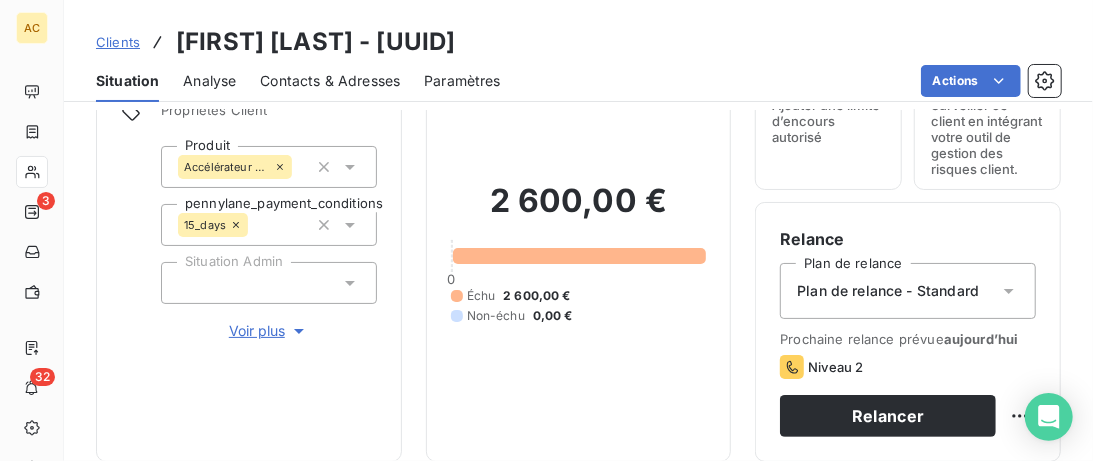 click on "Voir plus" at bounding box center (269, 331) 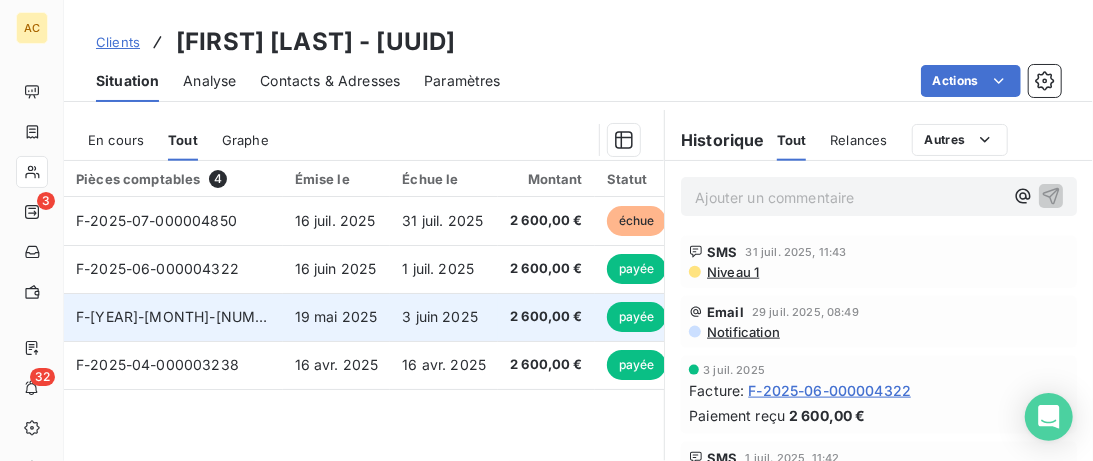 scroll, scrollTop: 820, scrollLeft: 0, axis: vertical 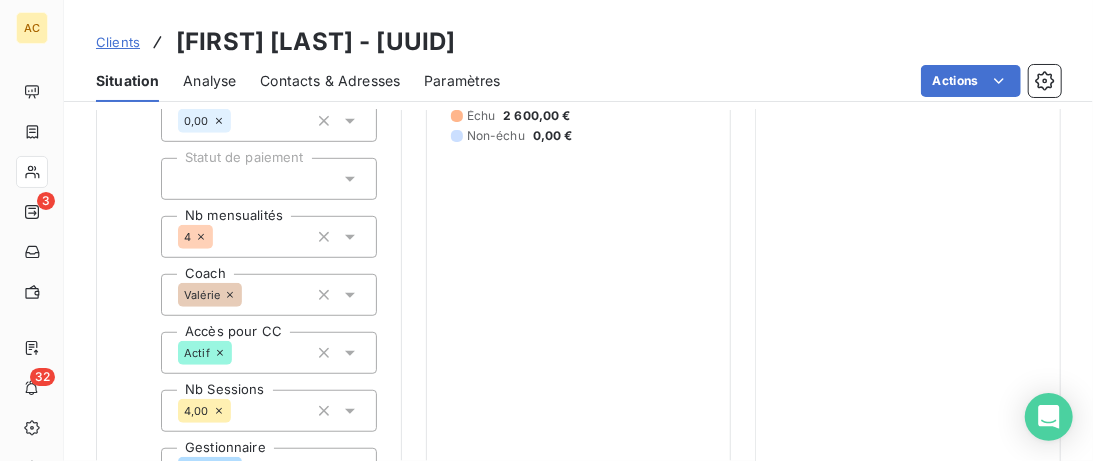 click on "Contacts & Adresses" at bounding box center [330, 81] 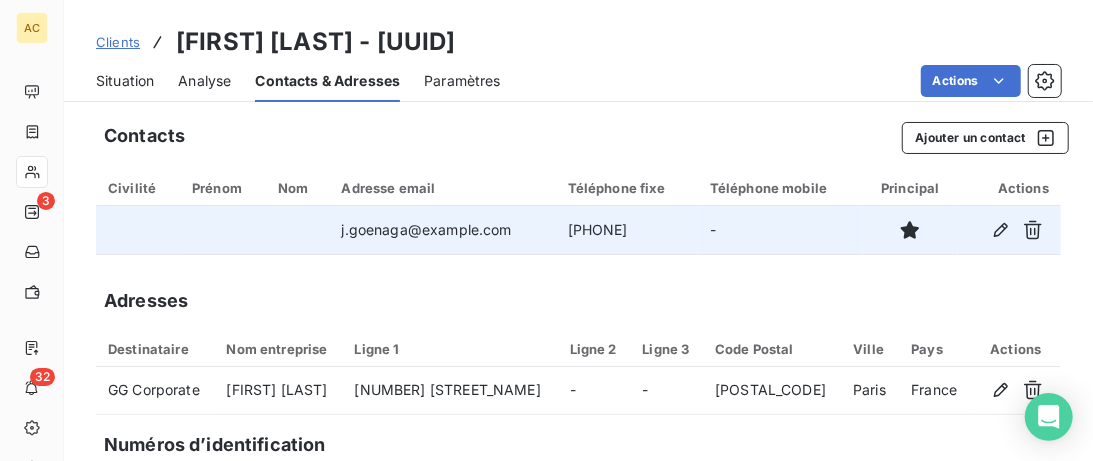 drag, startPoint x: 704, startPoint y: 238, endPoint x: 539, endPoint y: 234, distance: 165.04848 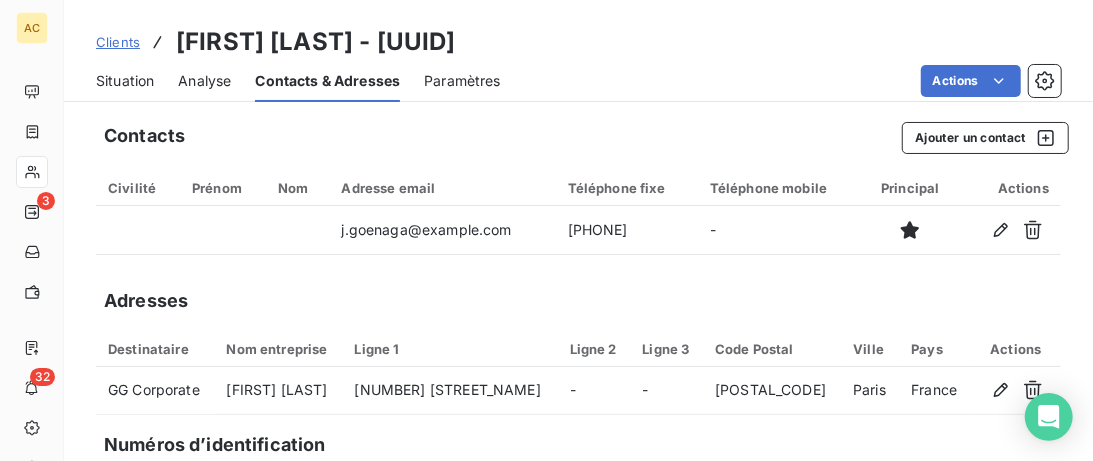 click on "Situation" at bounding box center (125, 81) 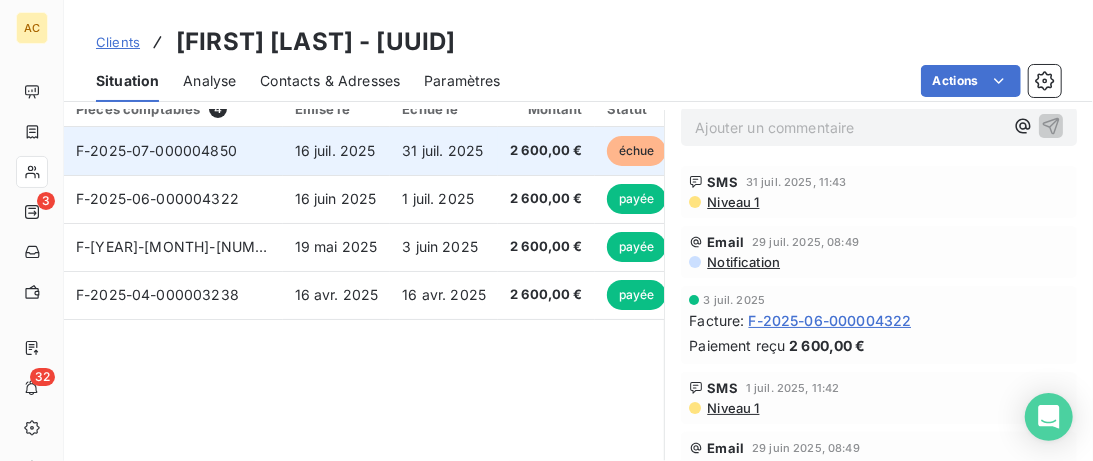 scroll, scrollTop: 512, scrollLeft: 0, axis: vertical 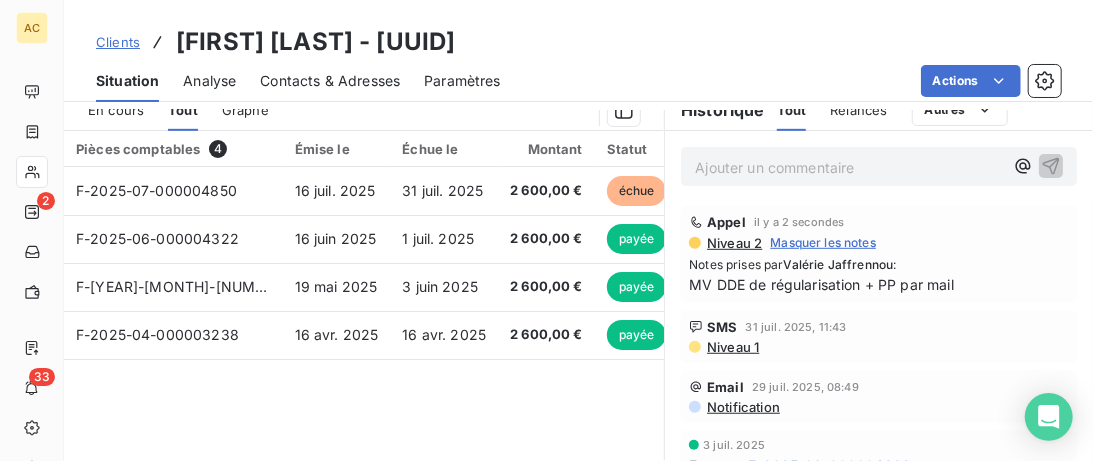 click on "Clients" at bounding box center [118, 42] 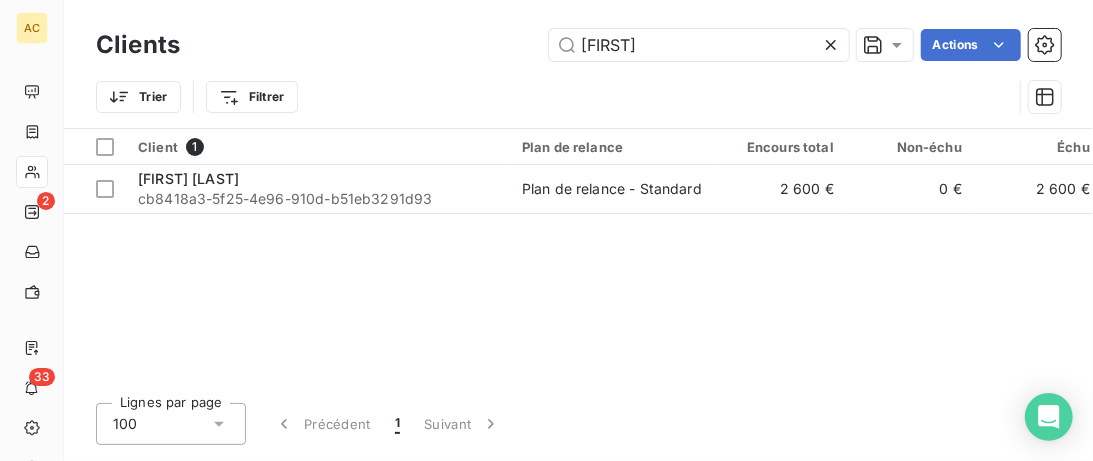 drag, startPoint x: 610, startPoint y: 38, endPoint x: 418, endPoint y: 33, distance: 192.0651 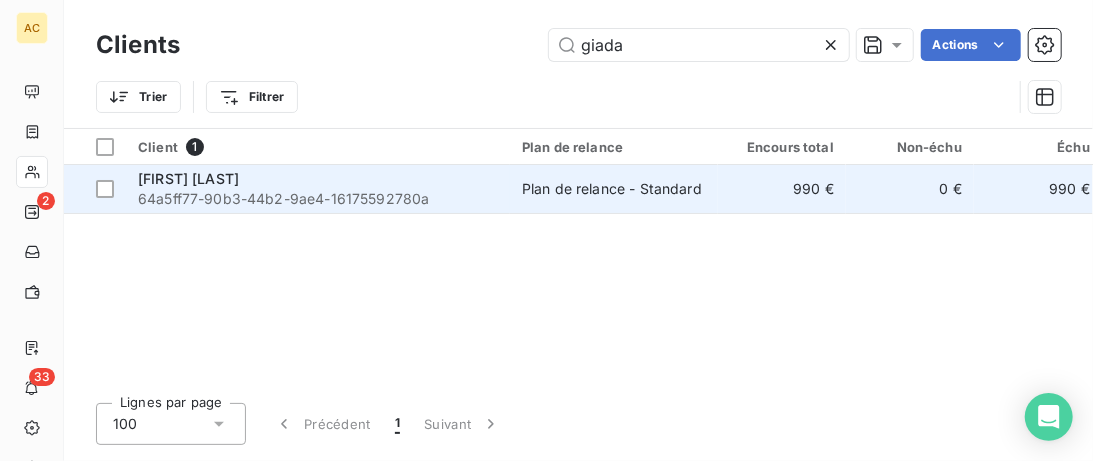 type on "giada" 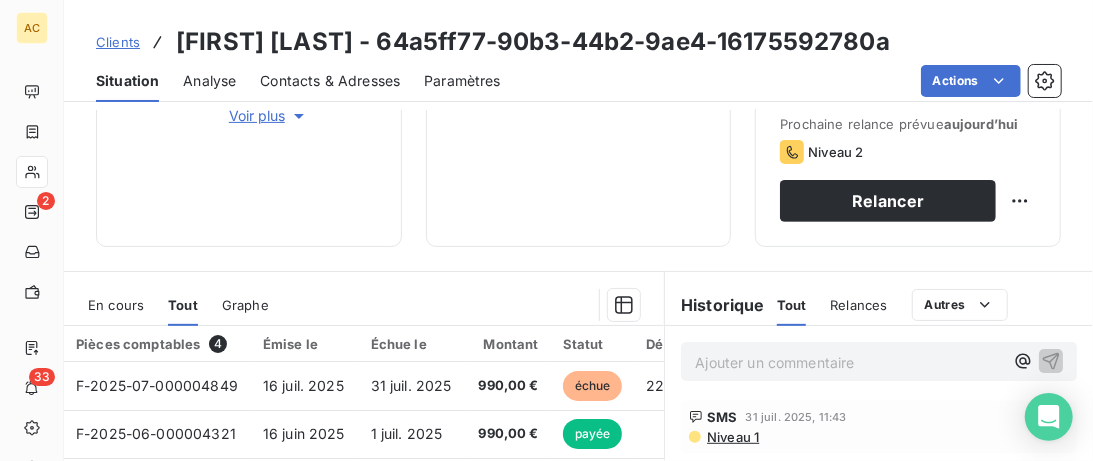 scroll, scrollTop: 307, scrollLeft: 0, axis: vertical 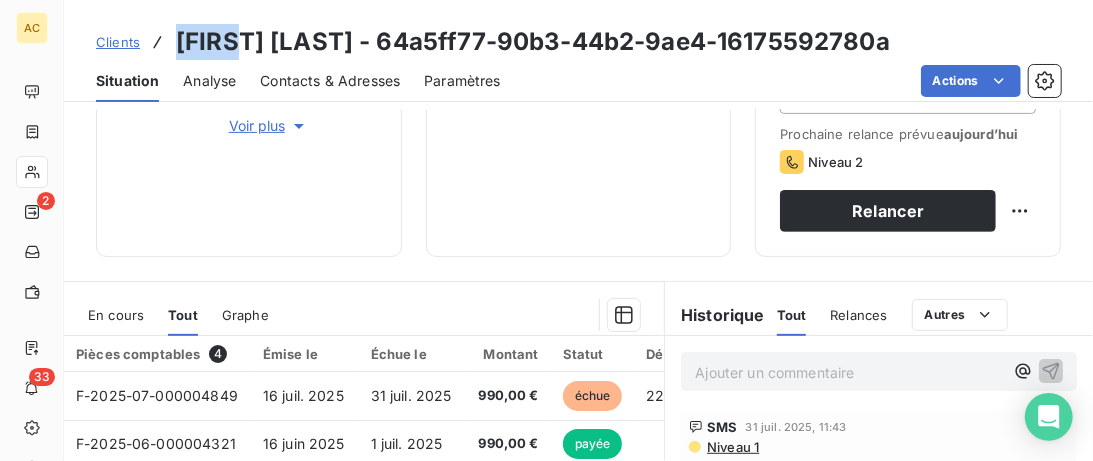 drag, startPoint x: 243, startPoint y: 49, endPoint x: 181, endPoint y: 45, distance: 62.1289 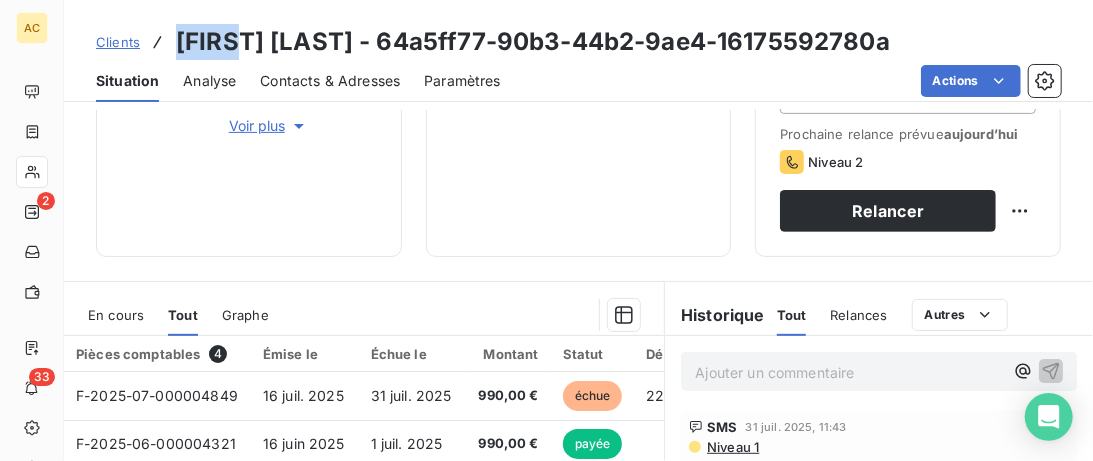 click on "Contacts & Adresses" at bounding box center (330, 81) 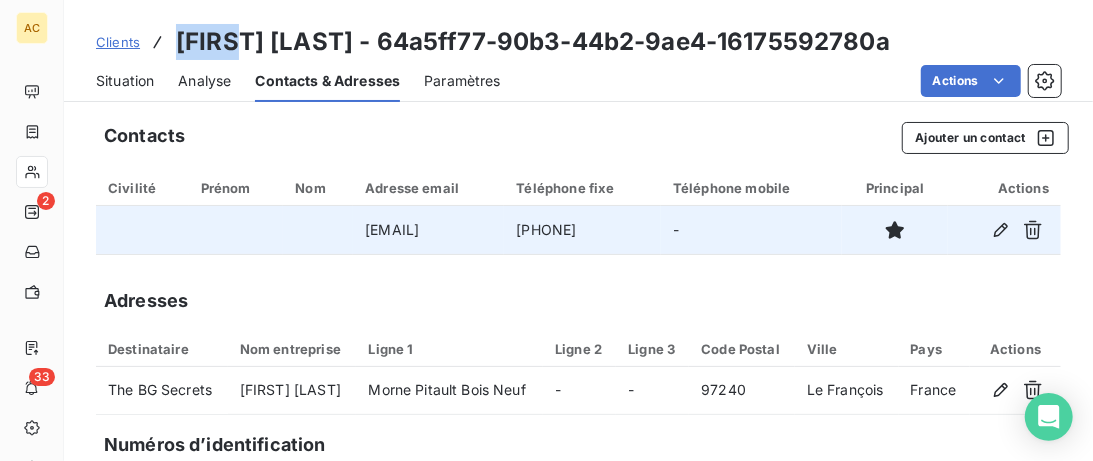 drag, startPoint x: 702, startPoint y: 231, endPoint x: 549, endPoint y: 231, distance: 153 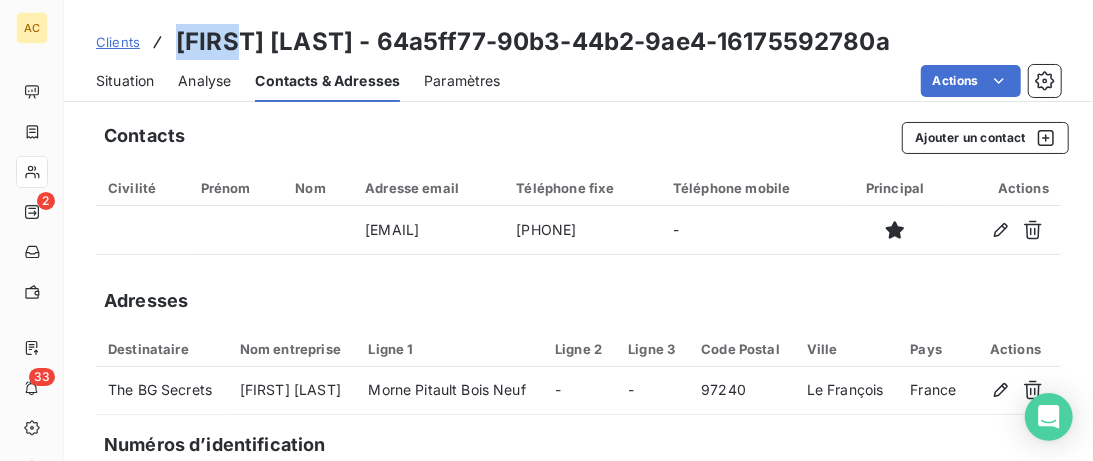 click on "Situation" at bounding box center [125, 81] 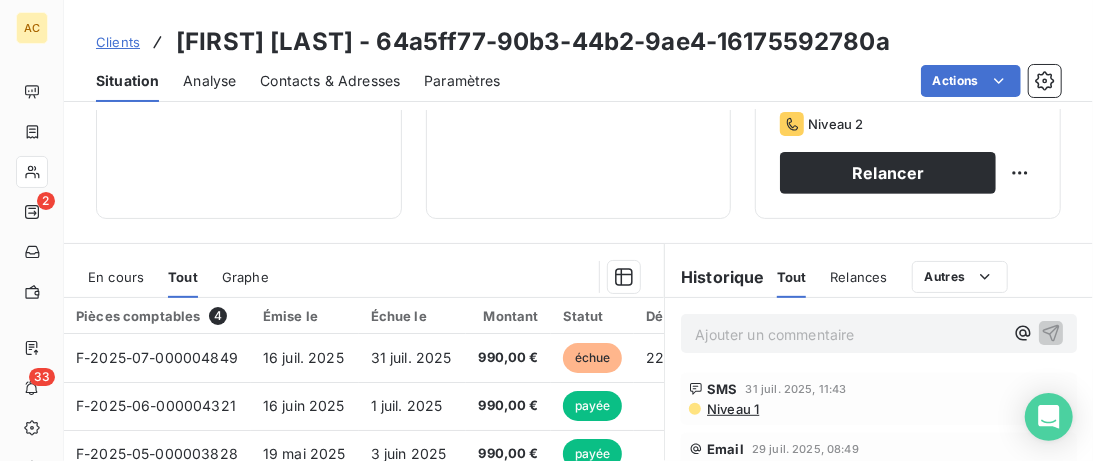 scroll, scrollTop: 307, scrollLeft: 0, axis: vertical 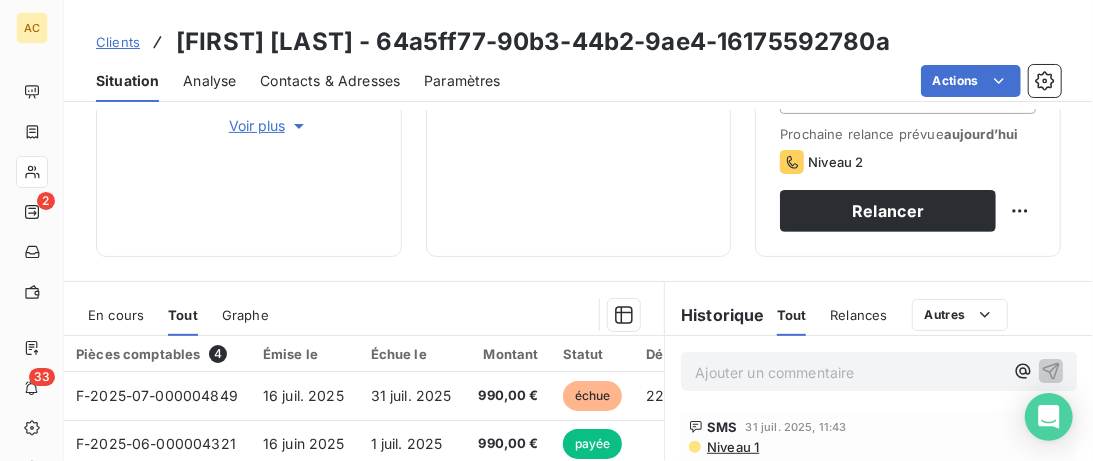 click on "Contacts & Adresses" at bounding box center (330, 81) 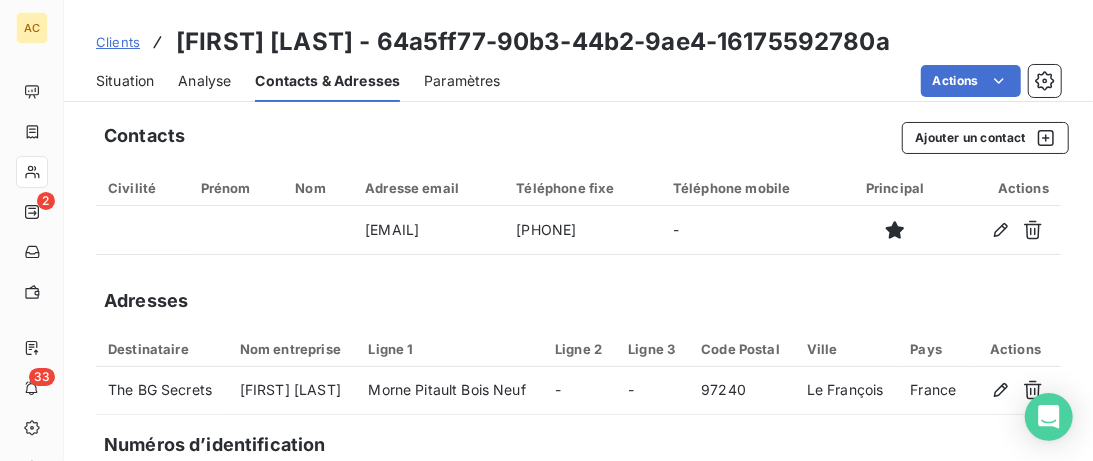 click on "Situation" at bounding box center (125, 81) 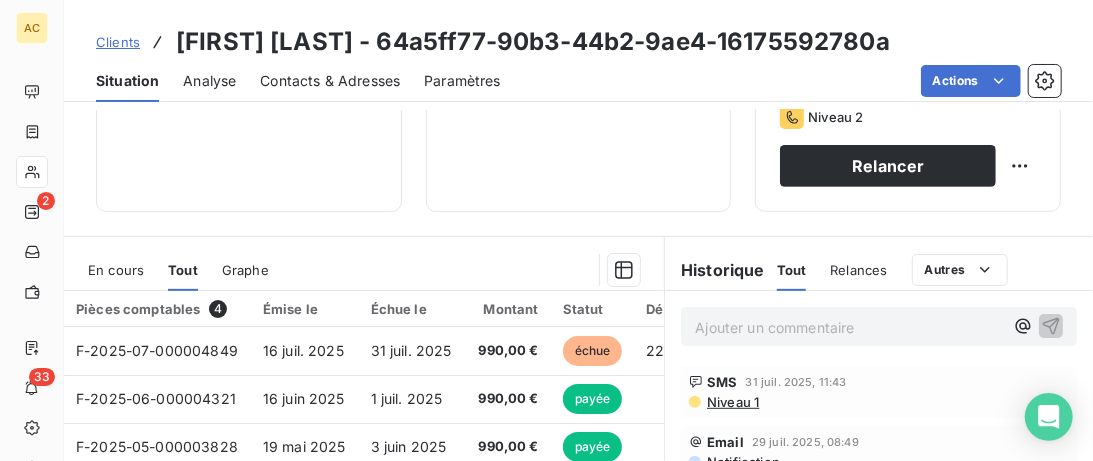 scroll, scrollTop: 410, scrollLeft: 0, axis: vertical 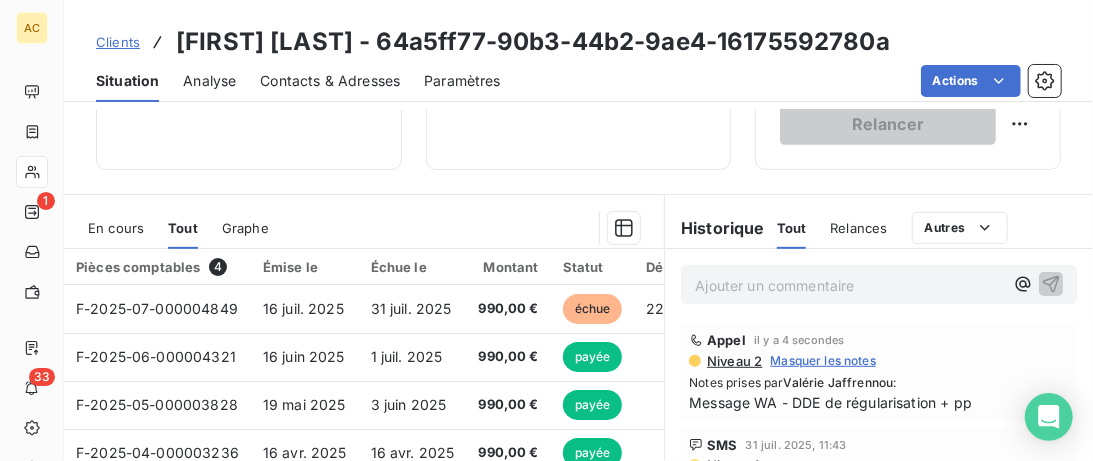 click on "Clients" at bounding box center [118, 42] 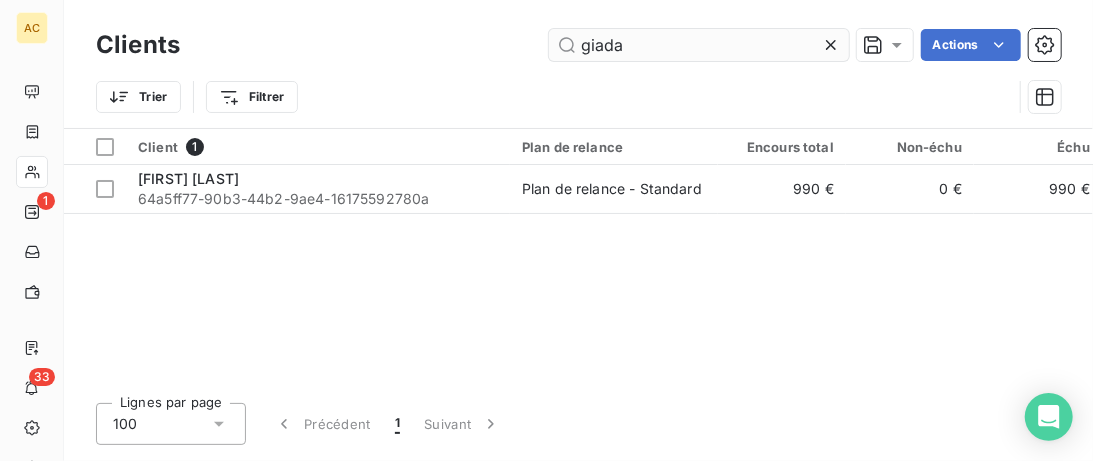 drag, startPoint x: 628, startPoint y: 41, endPoint x: 482, endPoint y: 46, distance: 146.08559 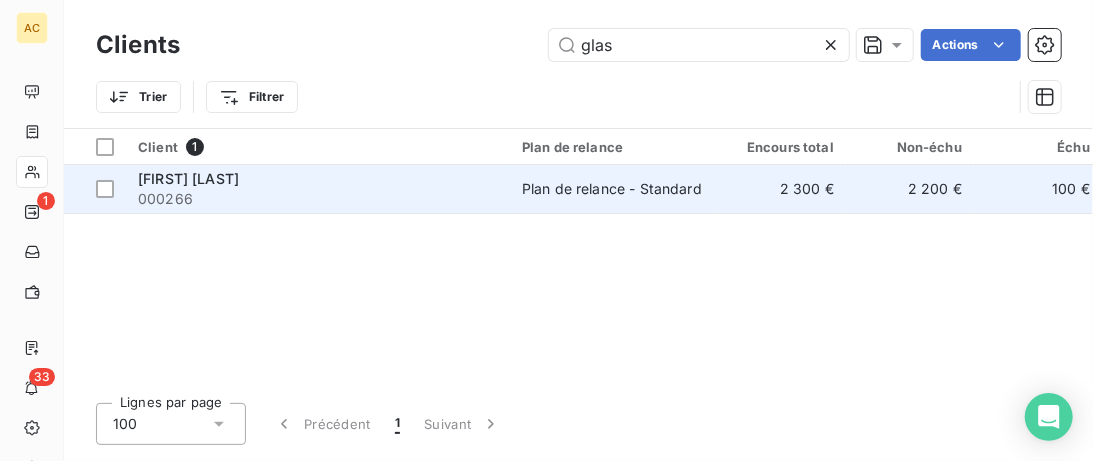 type on "glas" 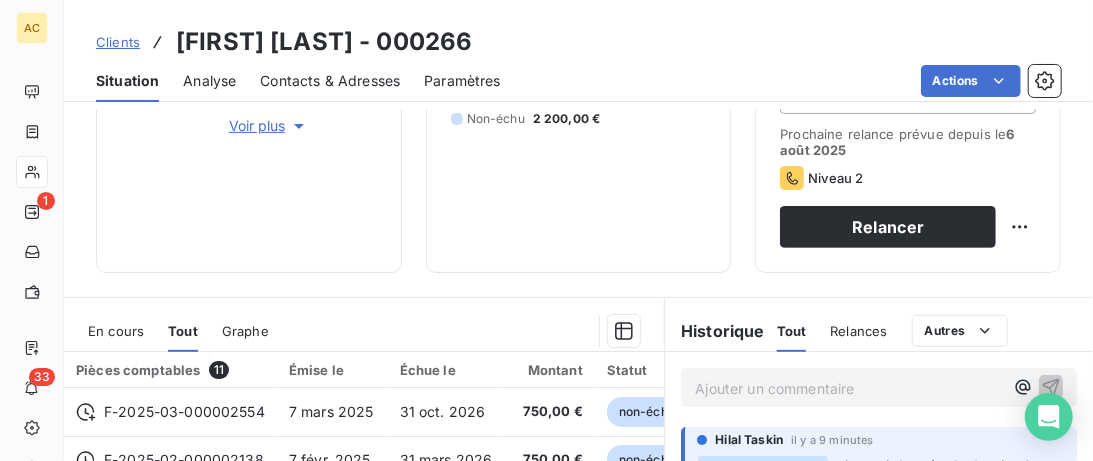 scroll, scrollTop: 512, scrollLeft: 0, axis: vertical 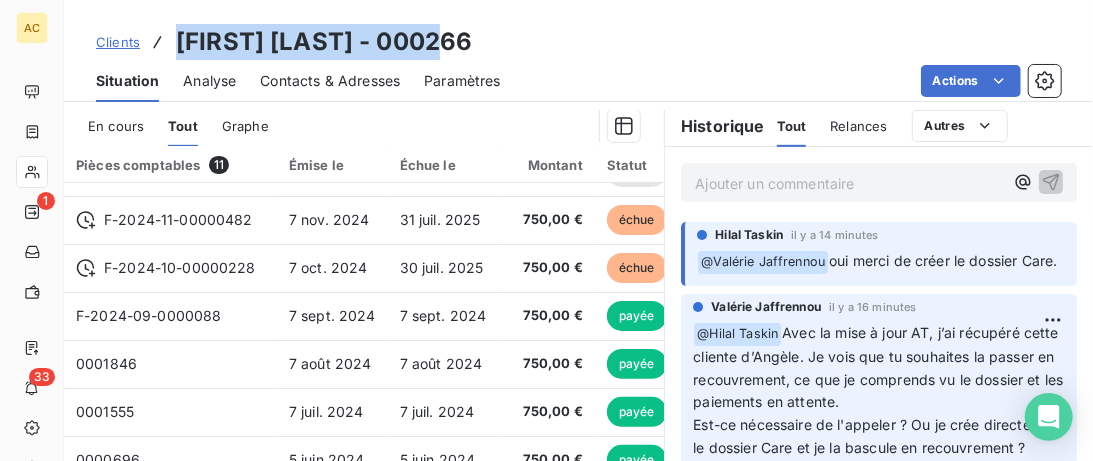 drag, startPoint x: 174, startPoint y: 44, endPoint x: 428, endPoint y: 45, distance: 254.00197 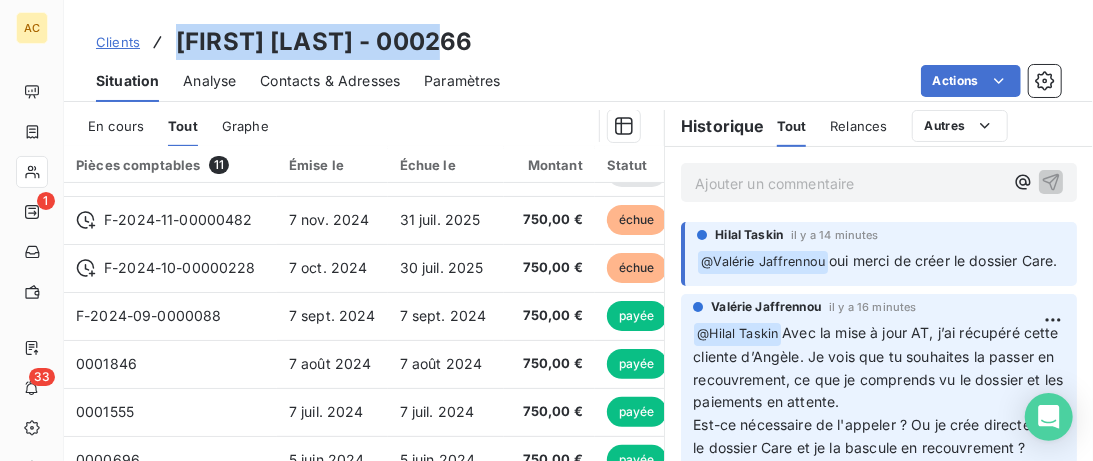 click on "Clients Charlotte Glas Rosset - 000266" at bounding box center [284, 42] 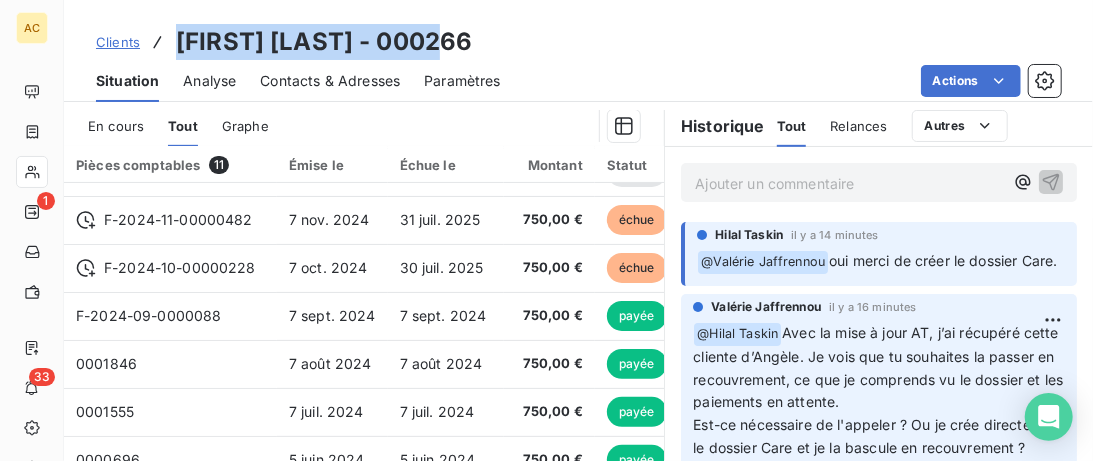 copy on "[NAME]" 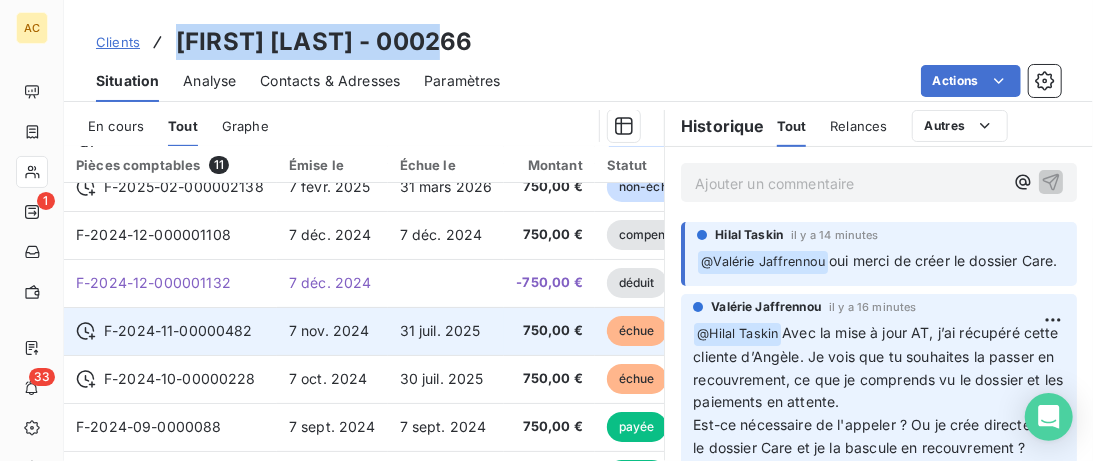 scroll, scrollTop: 0, scrollLeft: 0, axis: both 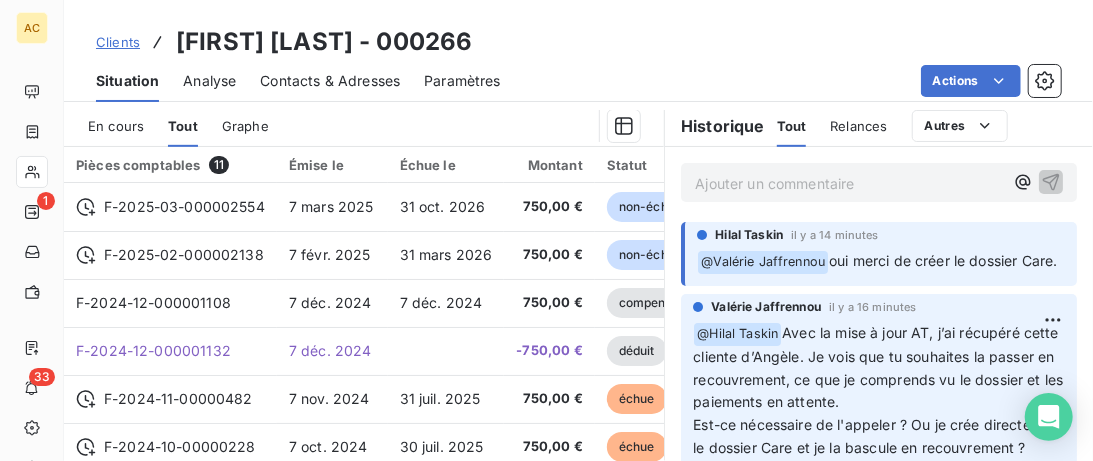 click on "Ajouter un commentaire ﻿" at bounding box center [849, 183] 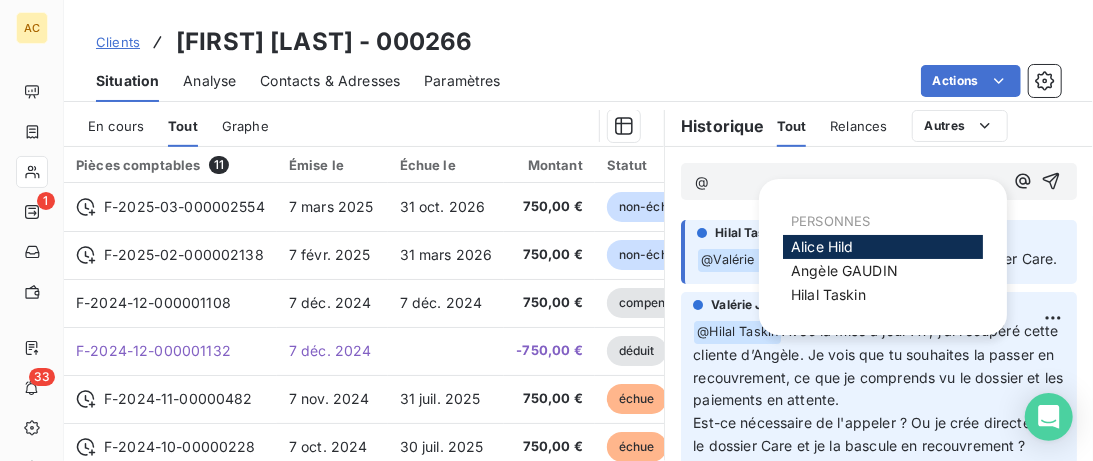 click on "Alice   Hild" at bounding box center [822, 246] 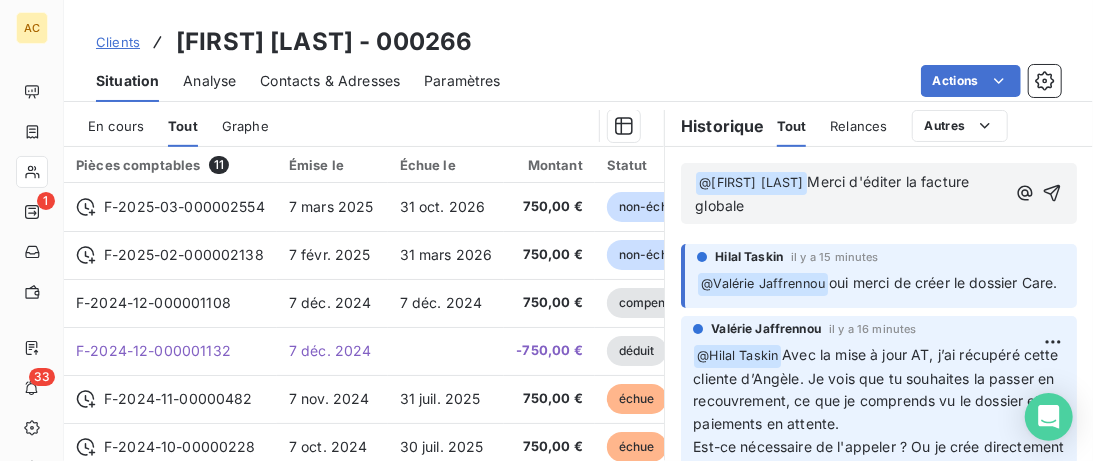 click on "Merci d'éditer la facture globale" at bounding box center [834, 193] 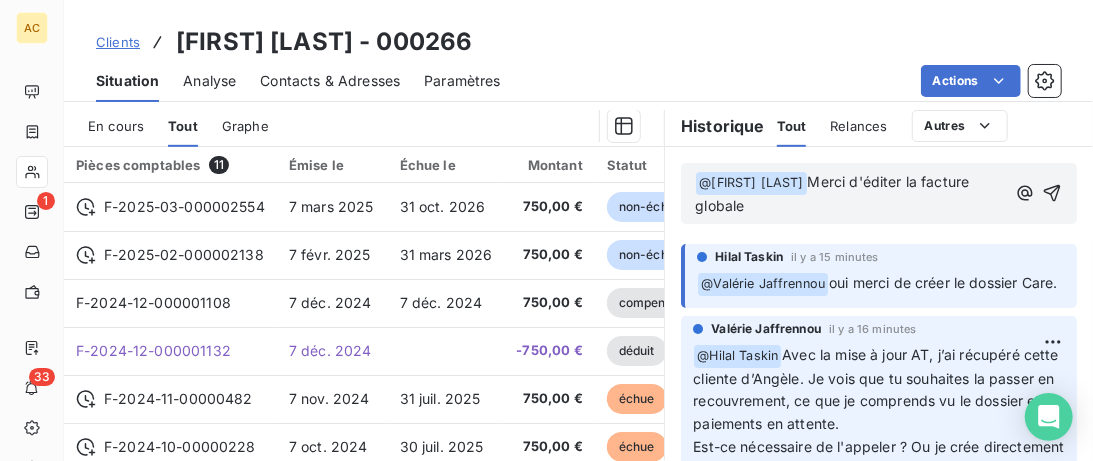 click on "Ignorer" 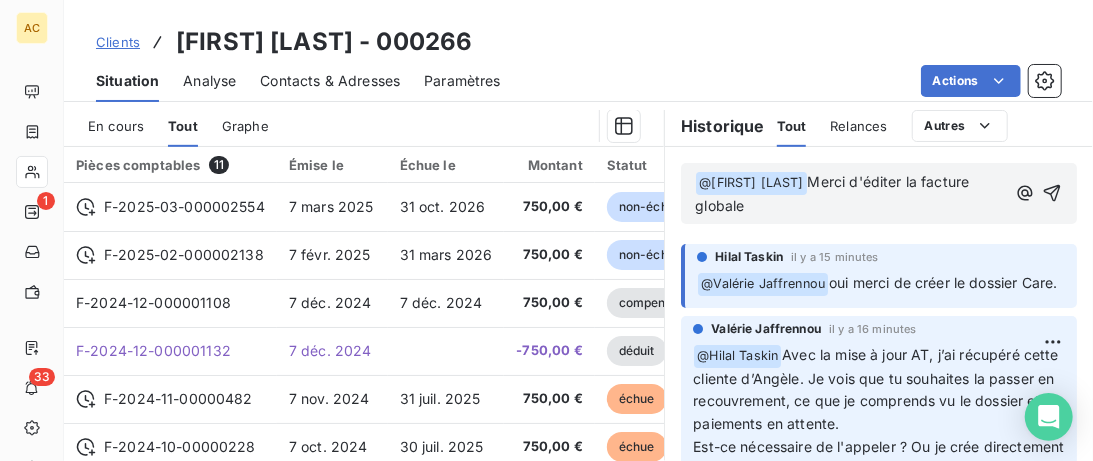 click at bounding box center (0, 0) 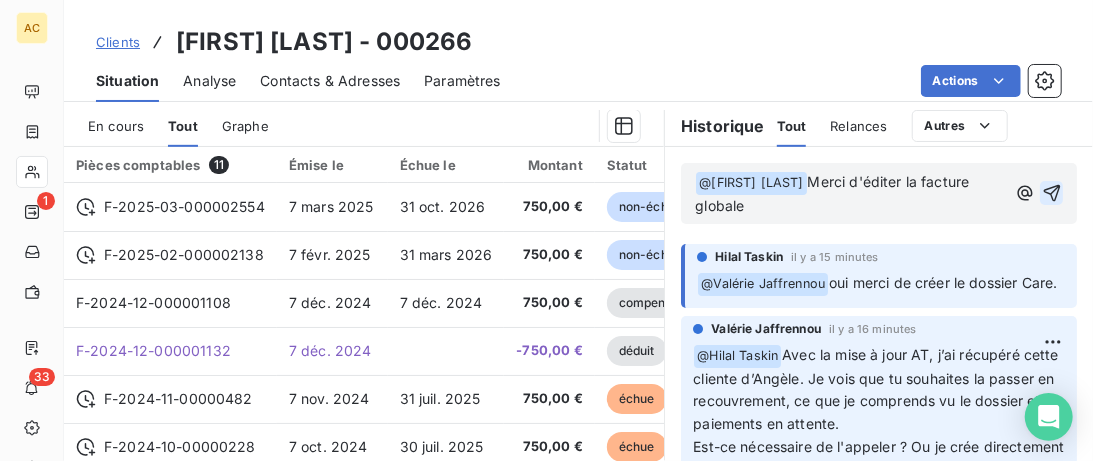 click 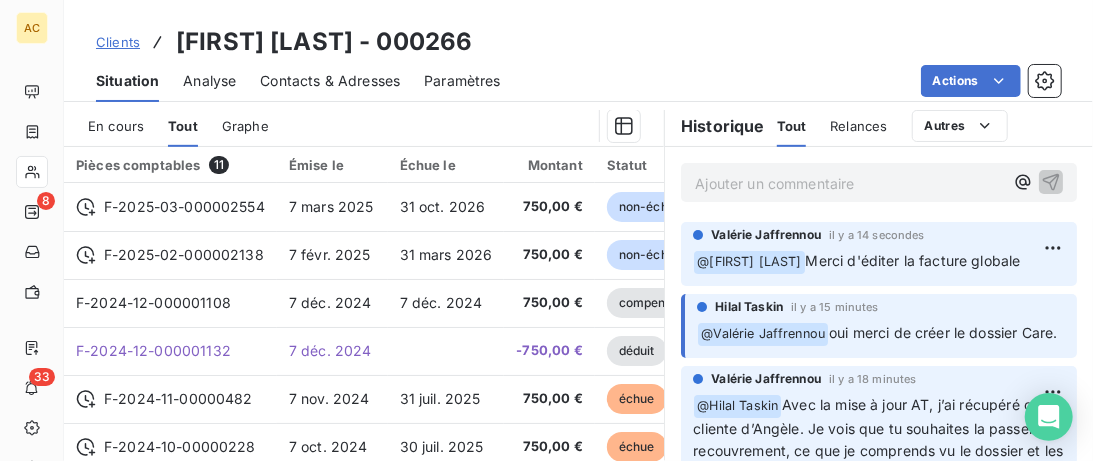 click on "Clients" at bounding box center [118, 42] 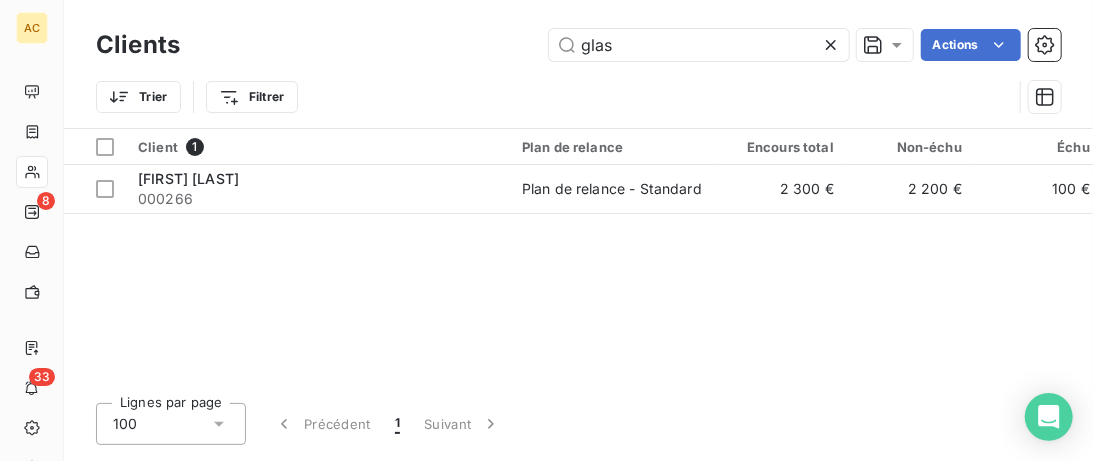 drag, startPoint x: 665, startPoint y: 61, endPoint x: 400, endPoint y: 50, distance: 265.2282 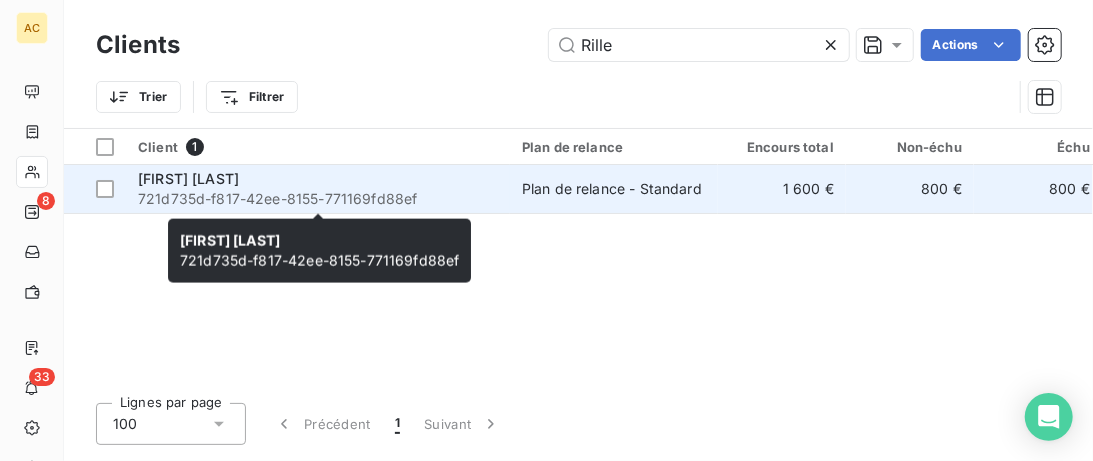 type on "Rille" 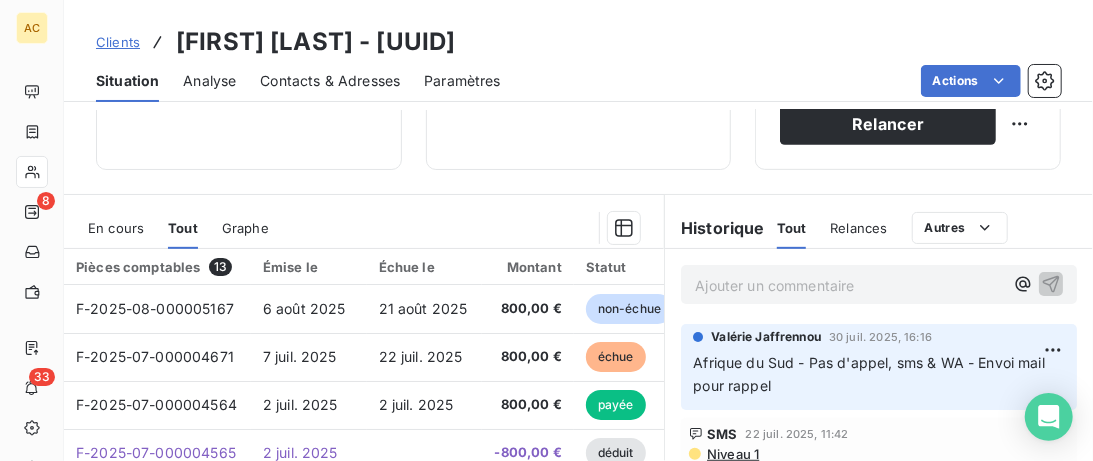 scroll, scrollTop: 512, scrollLeft: 0, axis: vertical 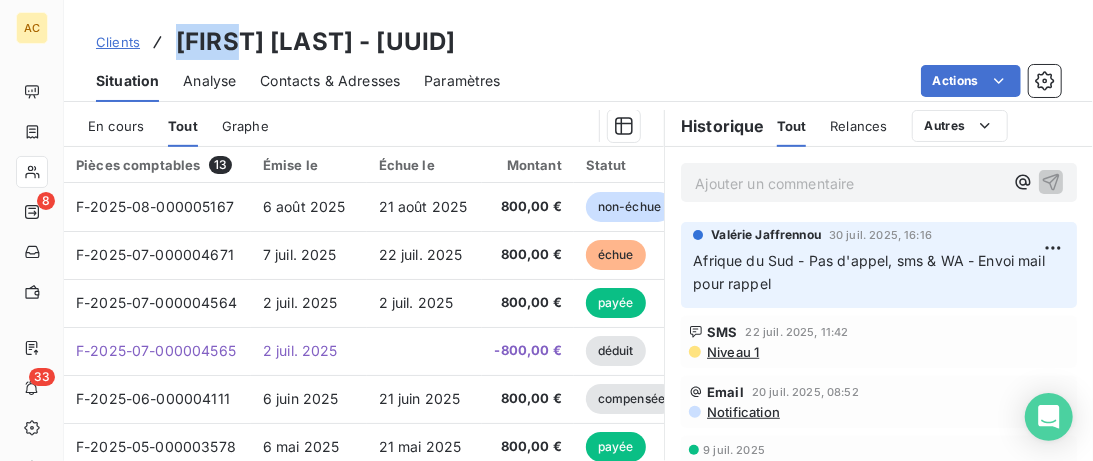 drag, startPoint x: 226, startPoint y: 46, endPoint x: 172, endPoint y: 40, distance: 54.33231 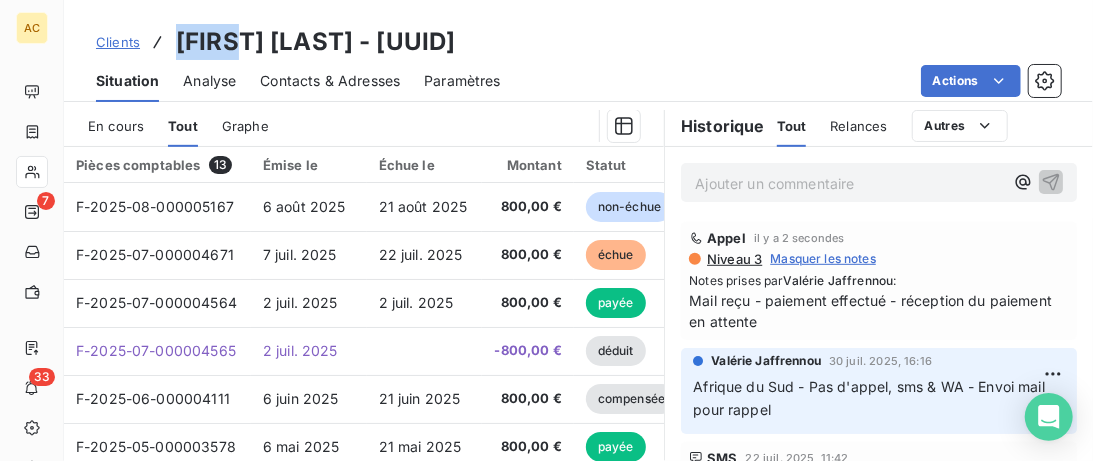 click on "Clients" at bounding box center [118, 42] 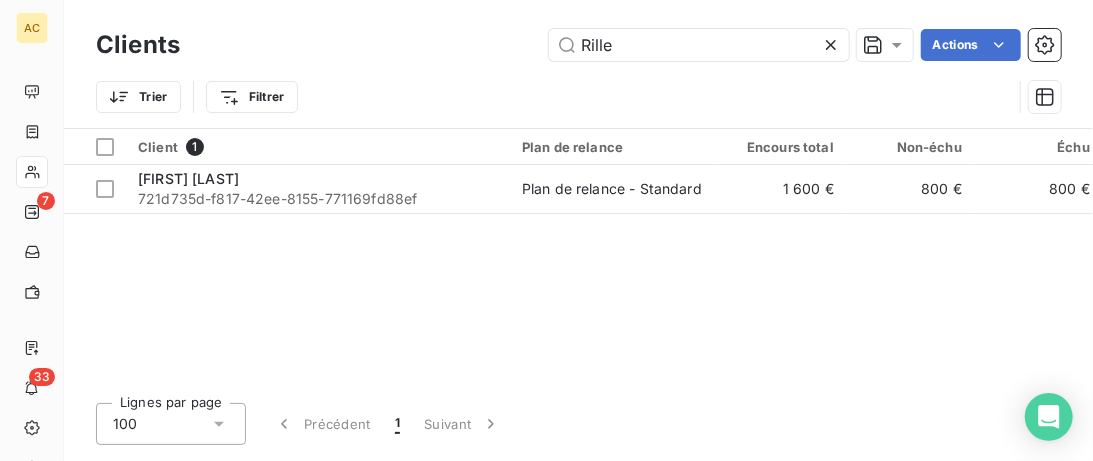 drag, startPoint x: 629, startPoint y: 53, endPoint x: 480, endPoint y: 44, distance: 149.27156 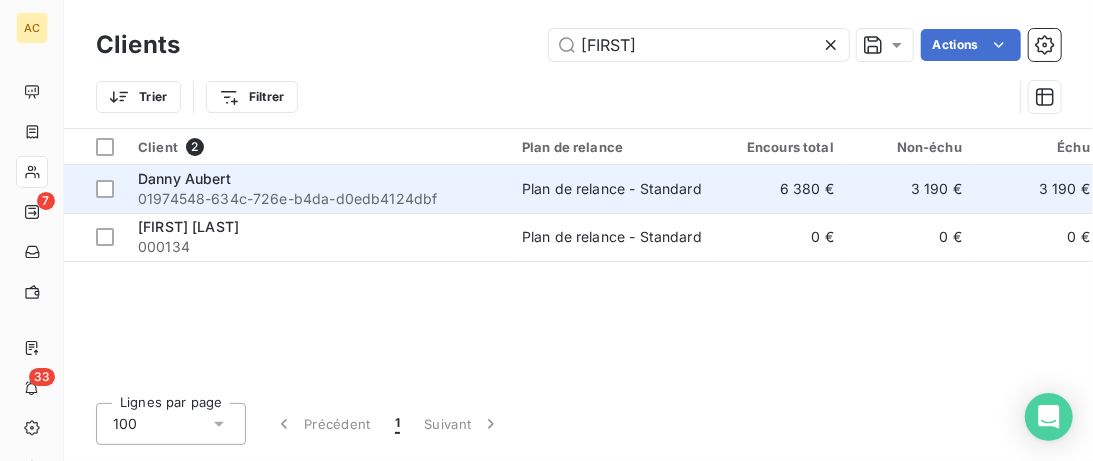 type on "Danny" 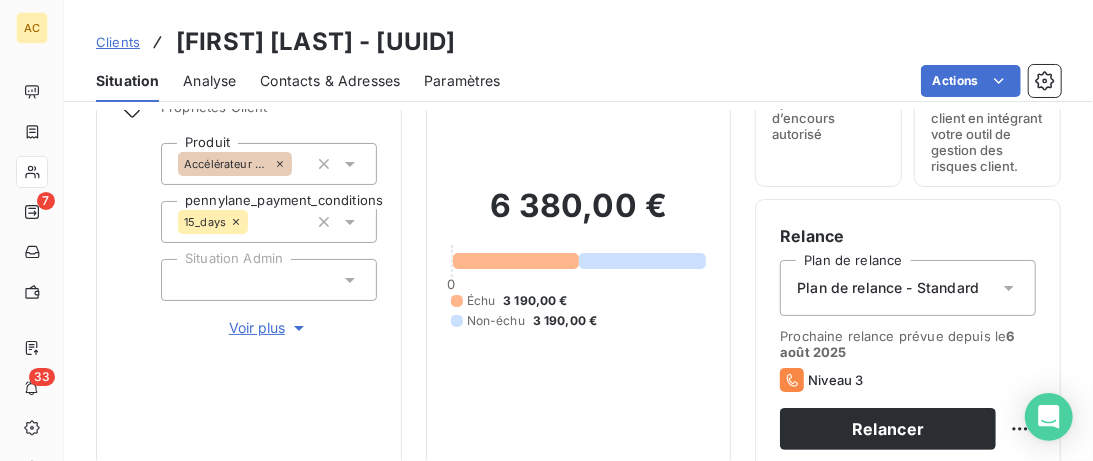 scroll, scrollTop: 102, scrollLeft: 0, axis: vertical 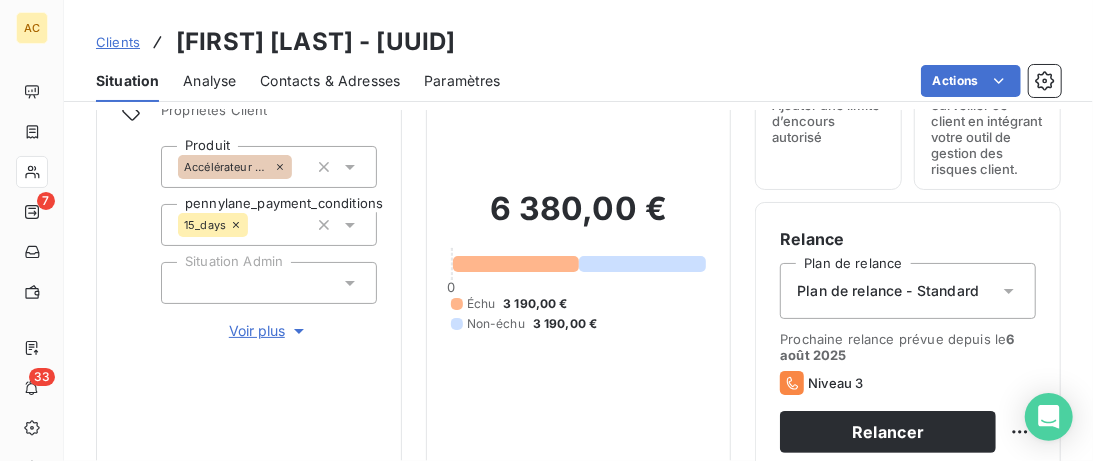 click on "Voir plus" at bounding box center [269, 331] 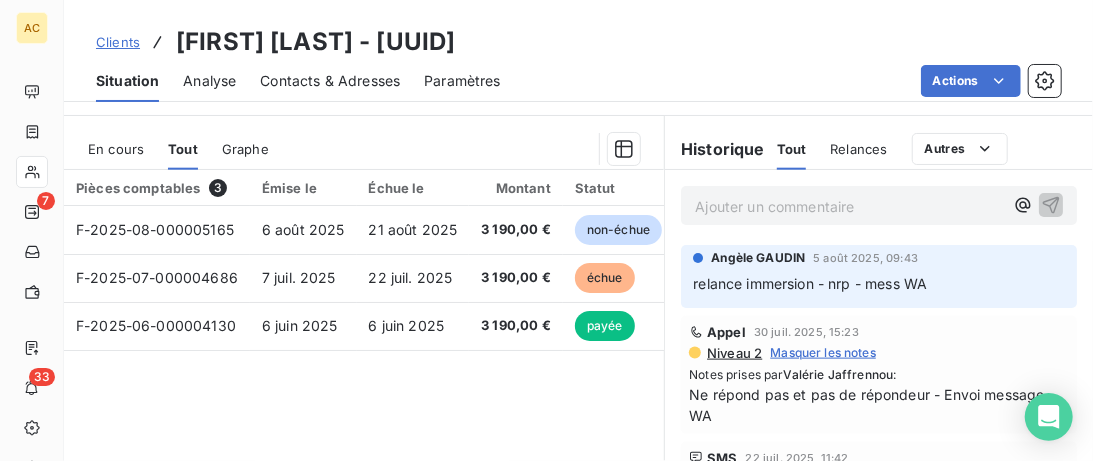 scroll, scrollTop: 1025, scrollLeft: 0, axis: vertical 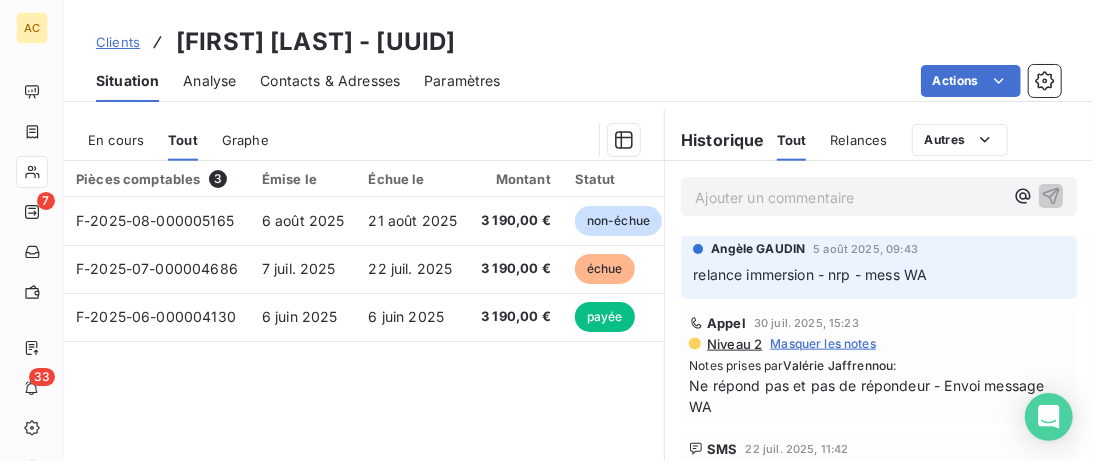 click on "Clients" at bounding box center (118, 42) 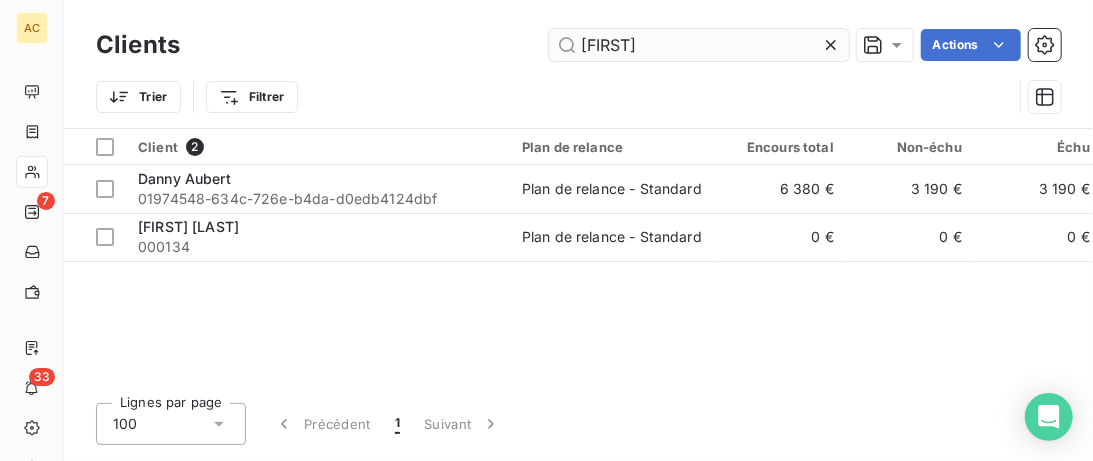 drag, startPoint x: 660, startPoint y: 52, endPoint x: 425, endPoint y: 50, distance: 235.00851 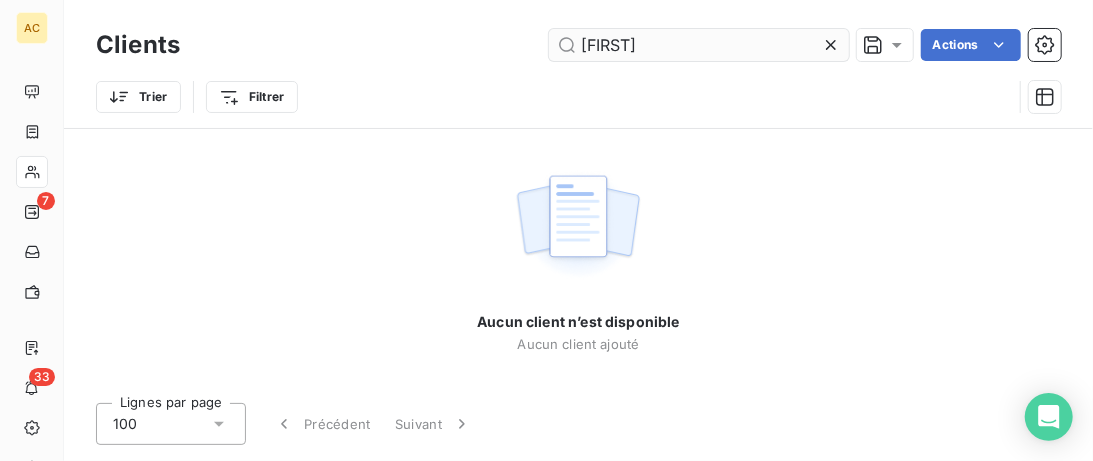 drag, startPoint x: 639, startPoint y: 49, endPoint x: 599, endPoint y: 41, distance: 40.792156 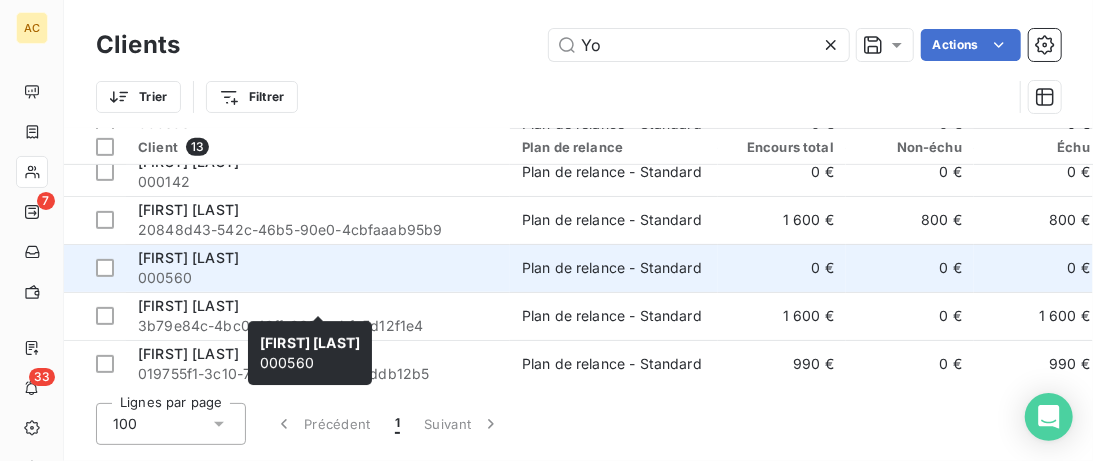 scroll, scrollTop: 299, scrollLeft: 0, axis: vertical 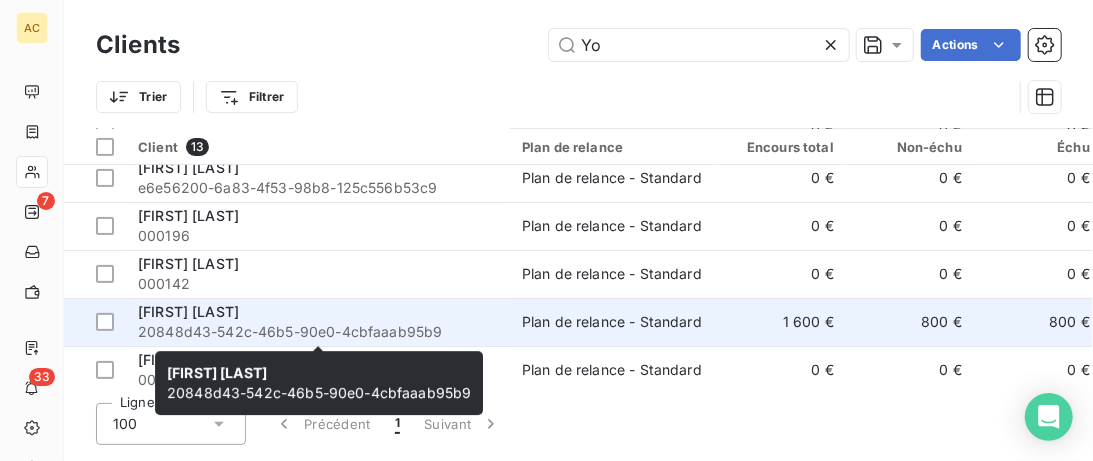 type on "Yo" 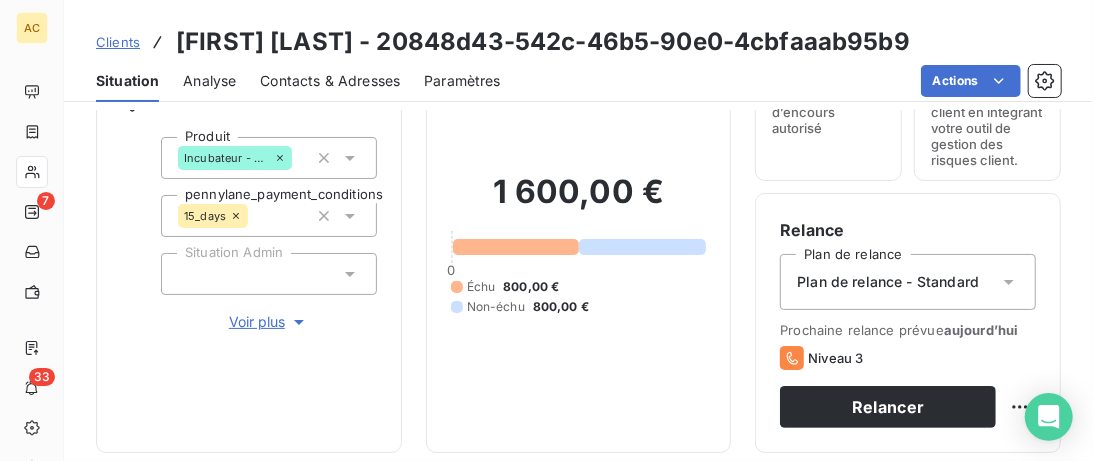 scroll, scrollTop: 102, scrollLeft: 0, axis: vertical 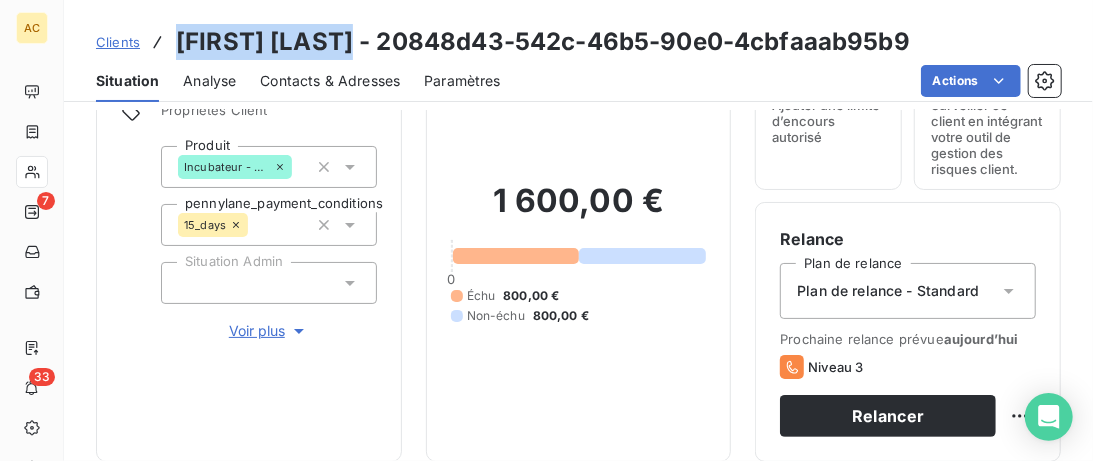 drag, startPoint x: 344, startPoint y: 43, endPoint x: 179, endPoint y: 39, distance: 165.04848 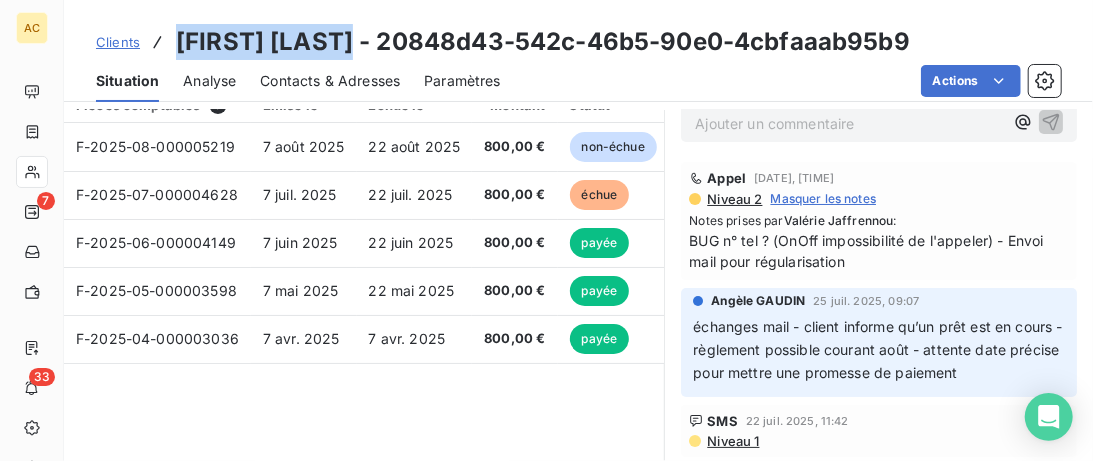 scroll, scrollTop: 512, scrollLeft: 0, axis: vertical 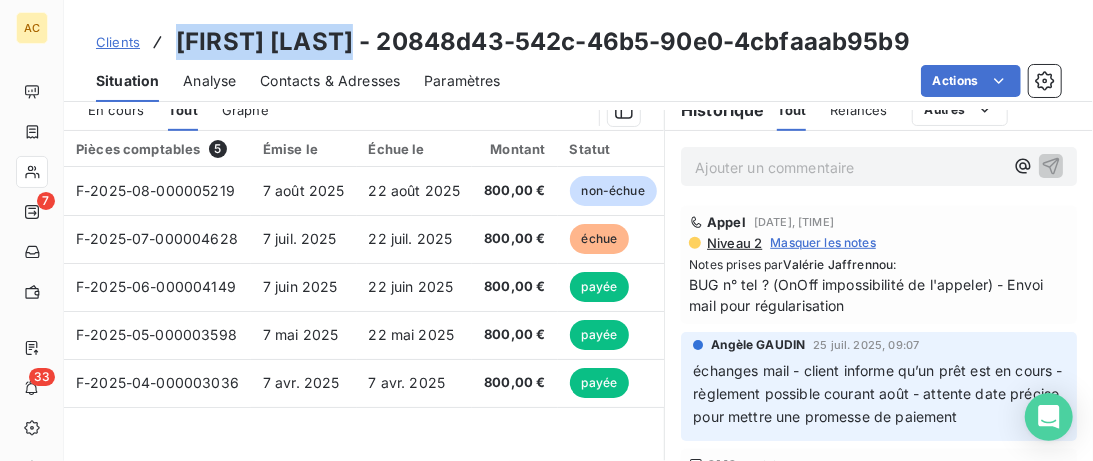 click on "Contacts & Adresses" at bounding box center [330, 81] 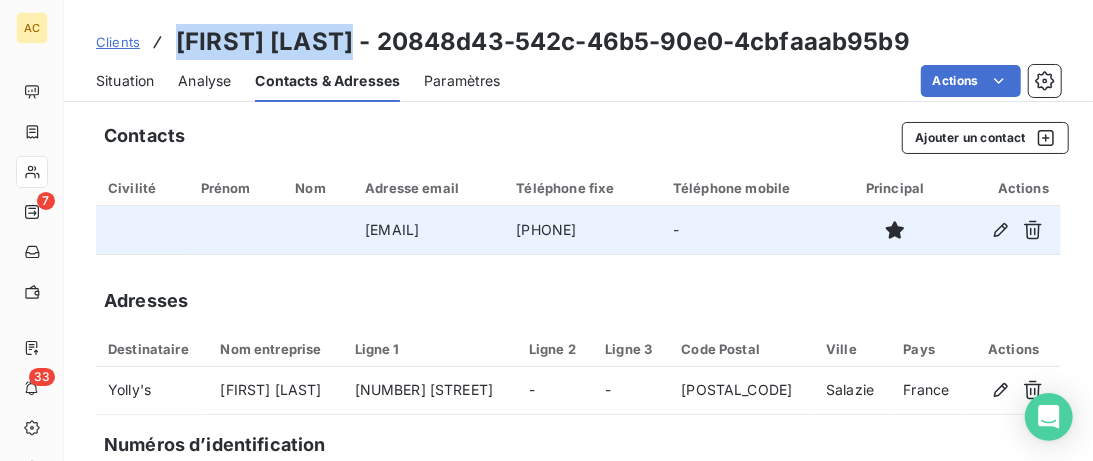 drag, startPoint x: 679, startPoint y: 226, endPoint x: 566, endPoint y: 226, distance: 113 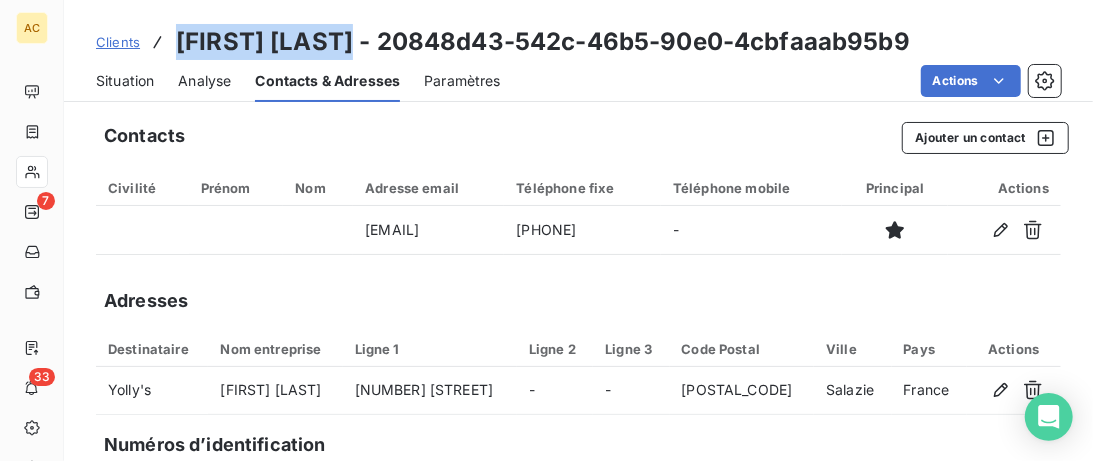 click on "Situation" at bounding box center [125, 81] 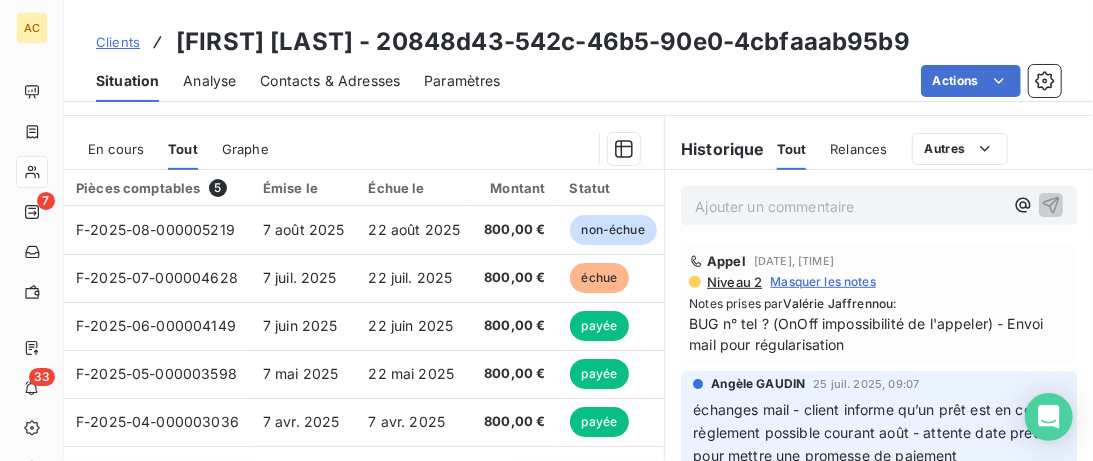 scroll, scrollTop: 512, scrollLeft: 0, axis: vertical 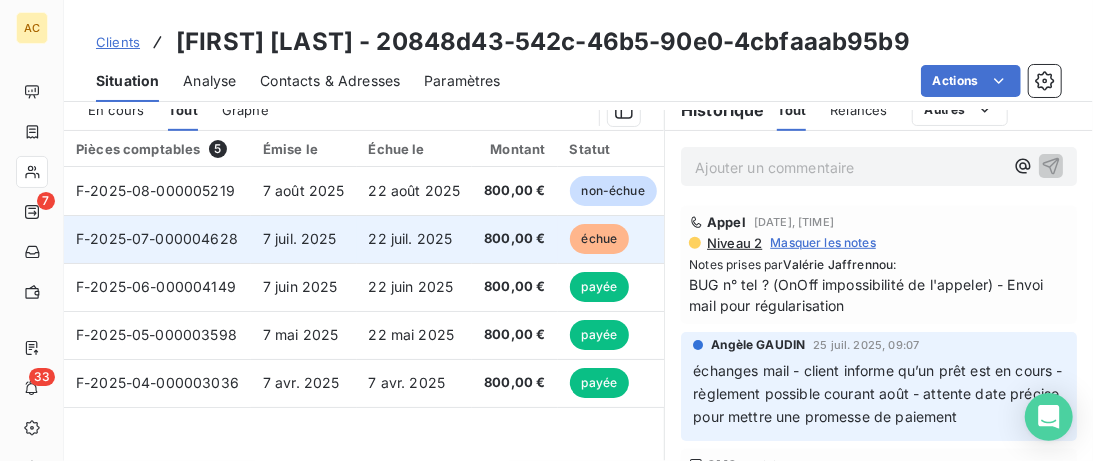 click on "22 juil. 2025" at bounding box center (415, 239) 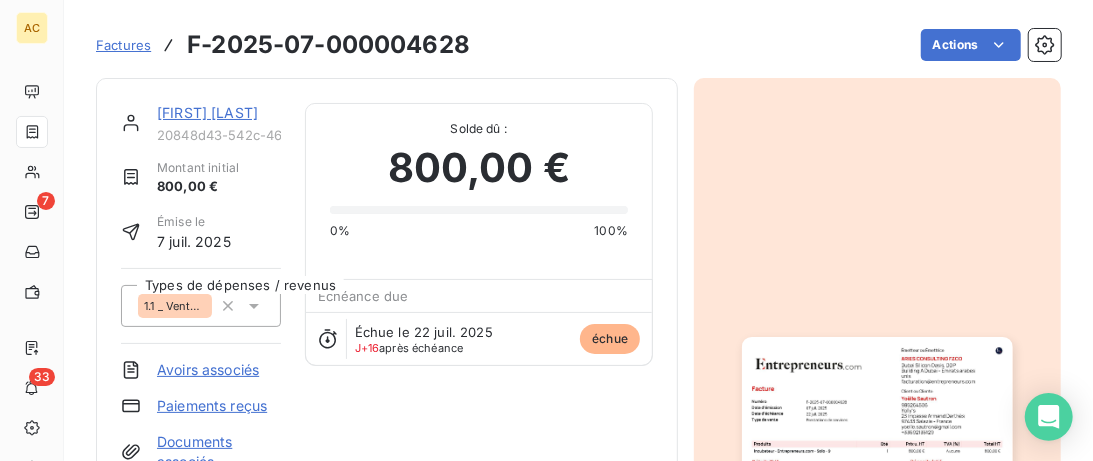 click on "Paiements reçus" at bounding box center (212, 406) 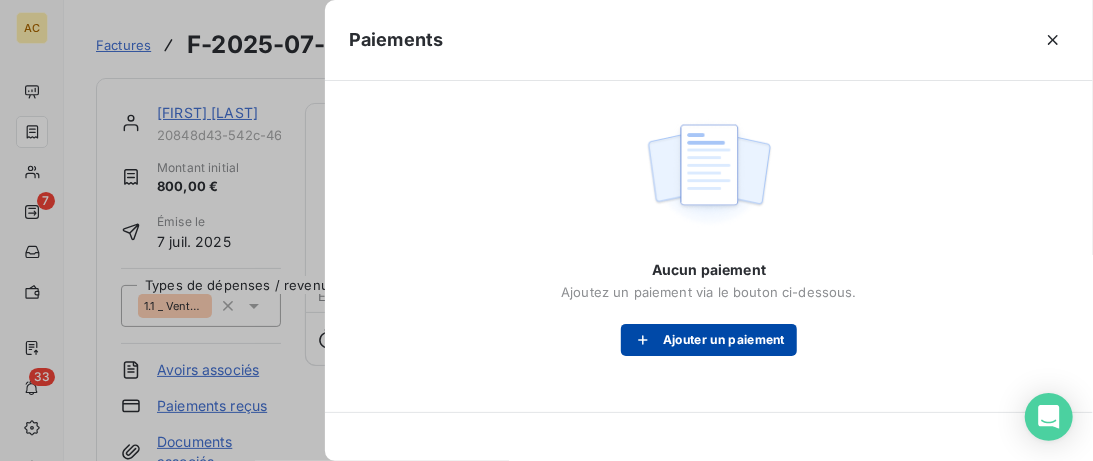 click on "Ajouter un paiement" at bounding box center (709, 340) 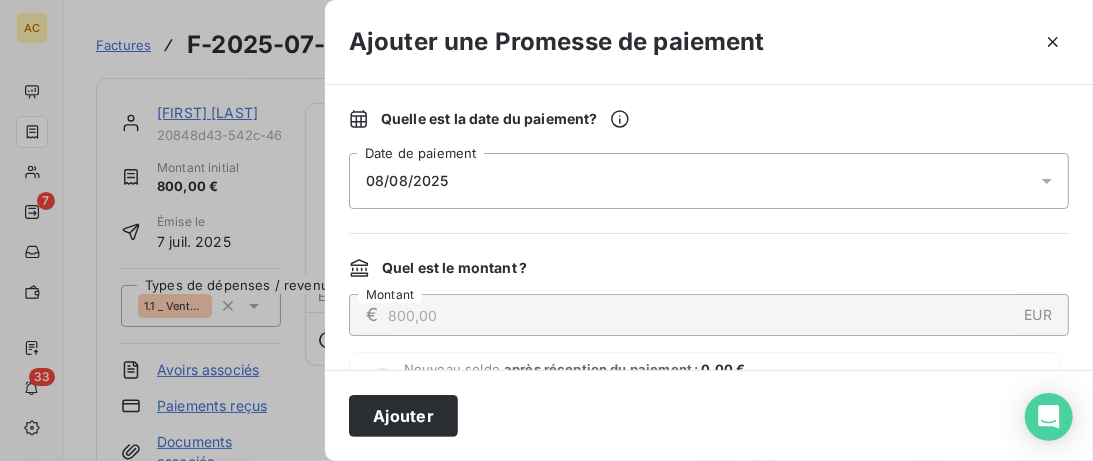 click on "08/08/2025" at bounding box center [709, 181] 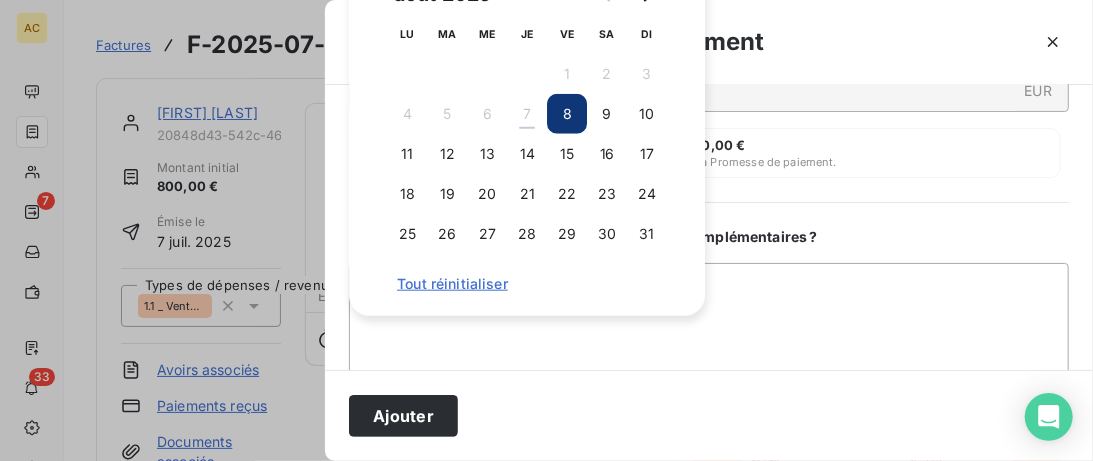 scroll, scrollTop: 307, scrollLeft: 0, axis: vertical 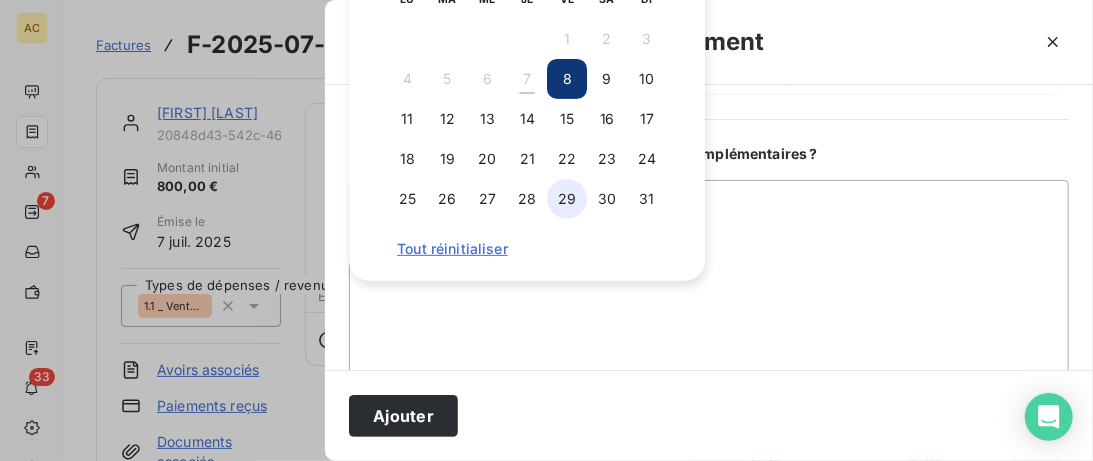 click on "29" at bounding box center [567, 199] 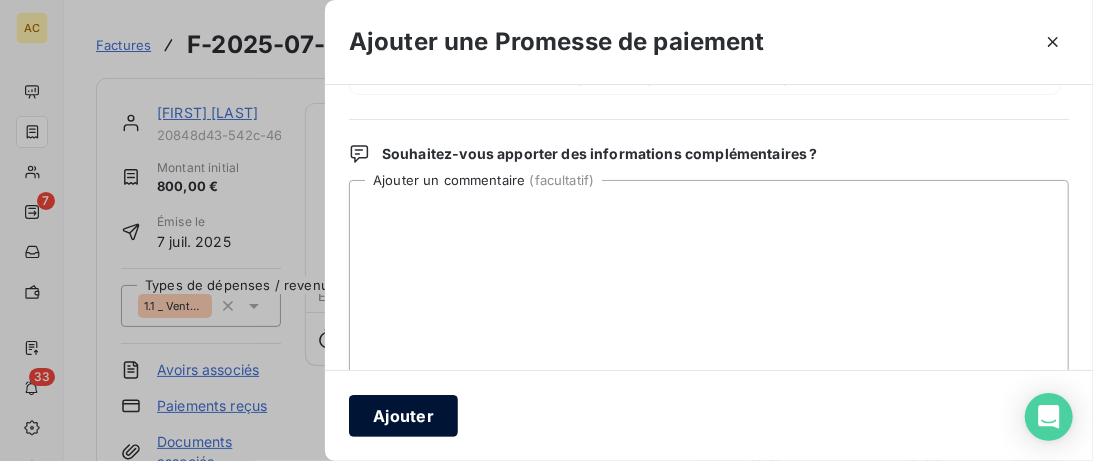 click on "Ajouter" at bounding box center (403, 416) 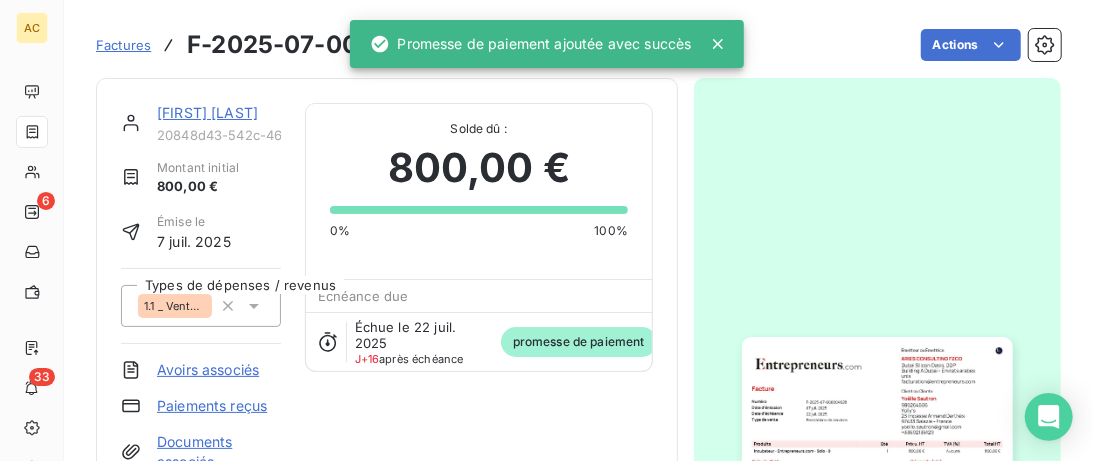 click on "Factures" at bounding box center [123, 45] 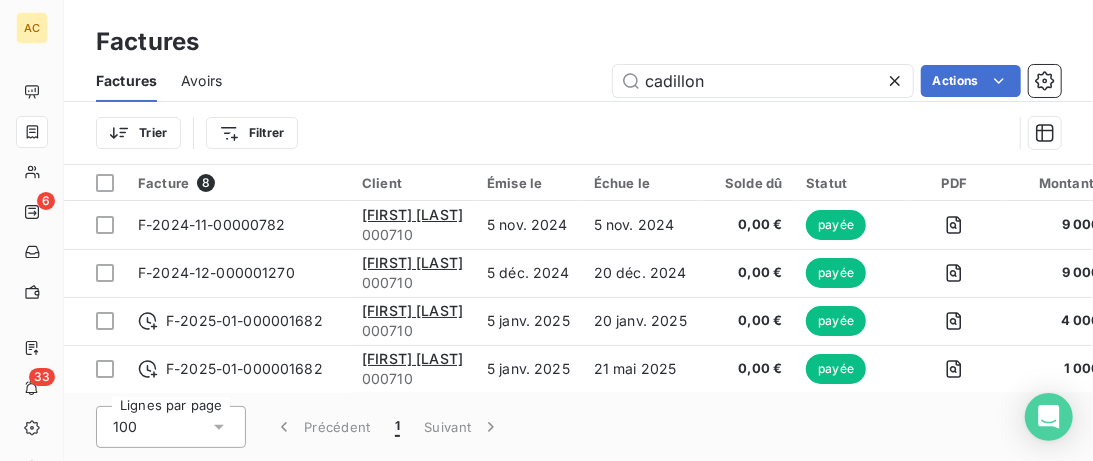 drag, startPoint x: 713, startPoint y: 90, endPoint x: 519, endPoint y: 81, distance: 194.20865 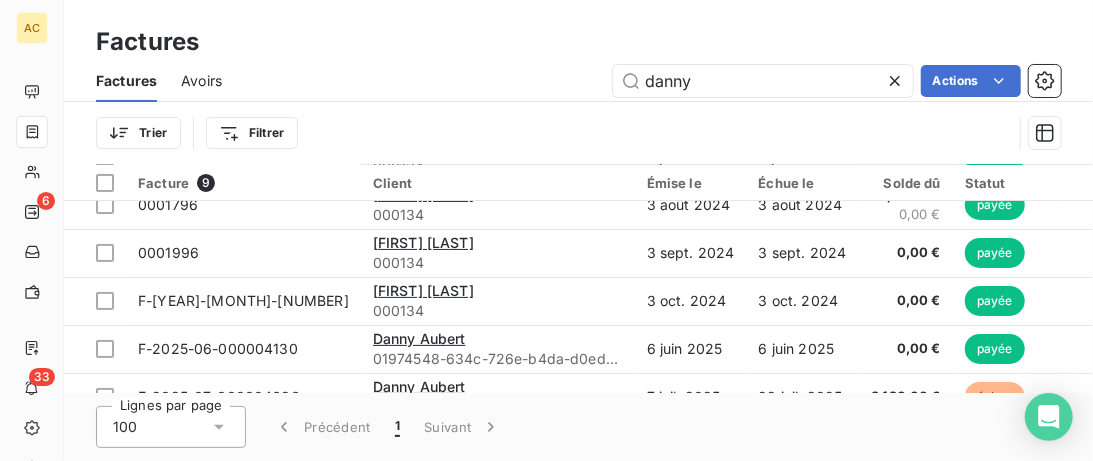 scroll, scrollTop: 205, scrollLeft: 0, axis: vertical 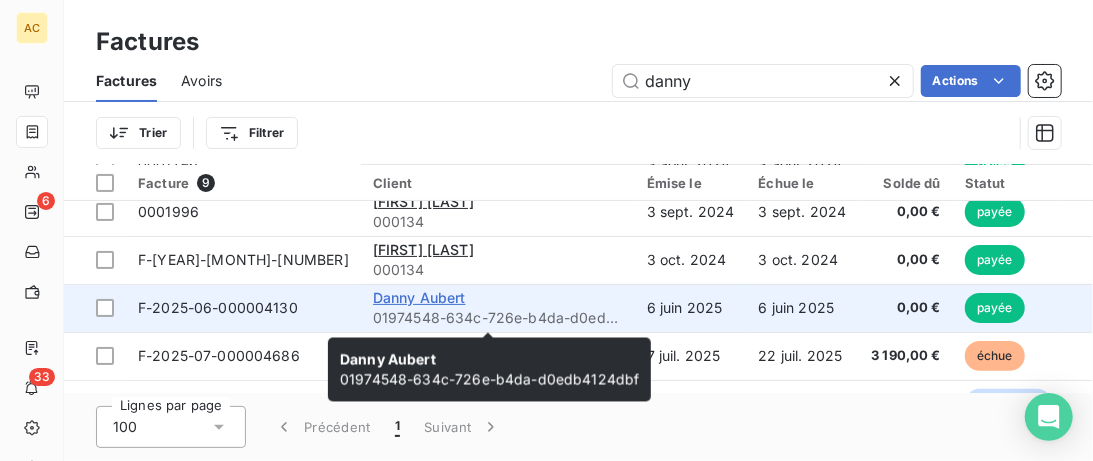 type on "danny" 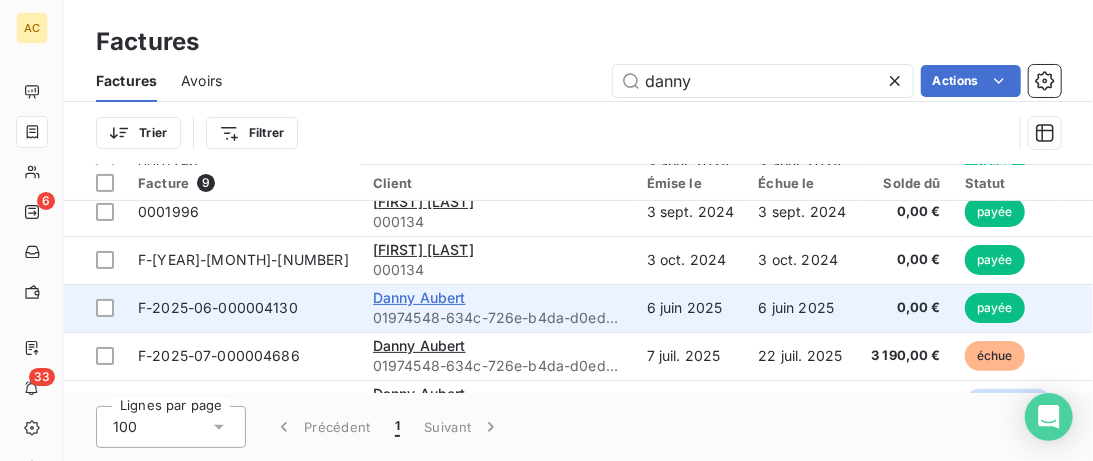 click on "Danny Aubert" at bounding box center [419, 297] 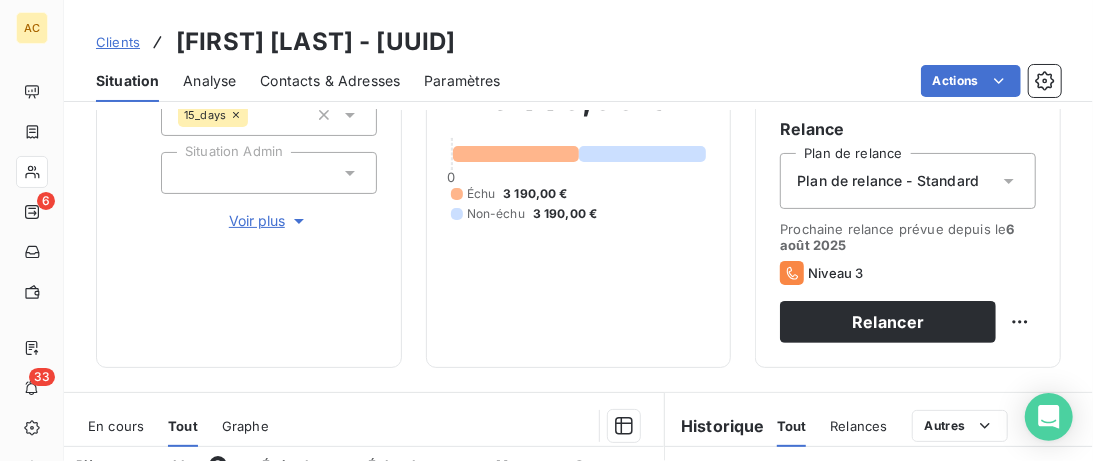scroll, scrollTop: 205, scrollLeft: 0, axis: vertical 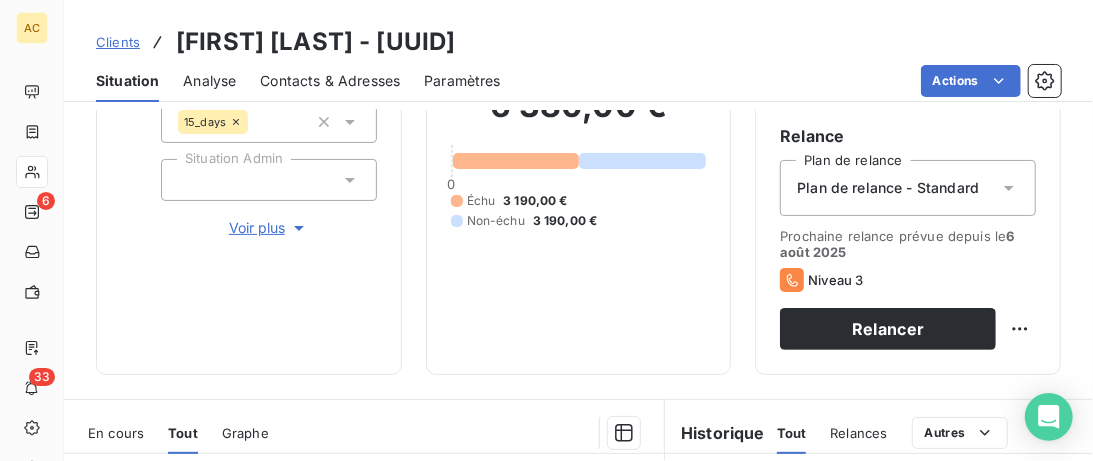 click on "Contacts & Adresses" at bounding box center (330, 81) 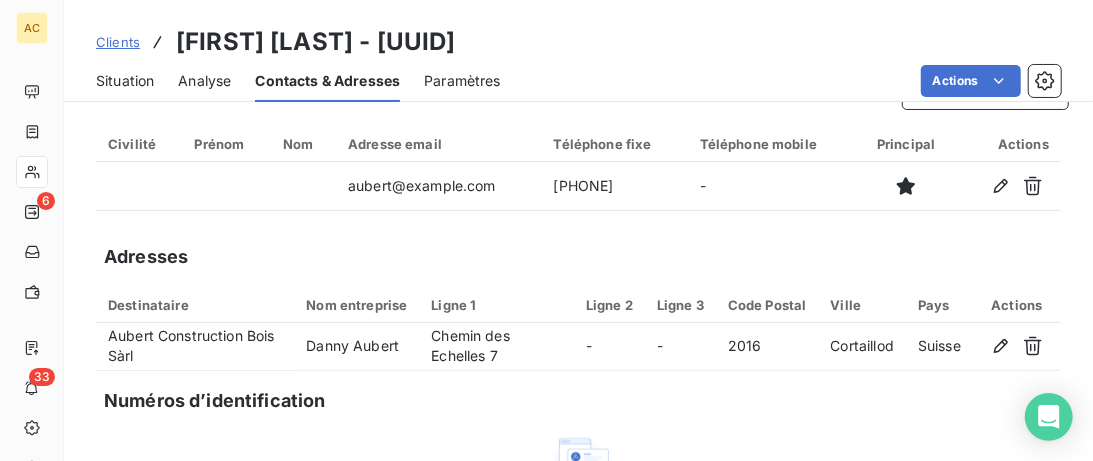 scroll, scrollTop: 0, scrollLeft: 0, axis: both 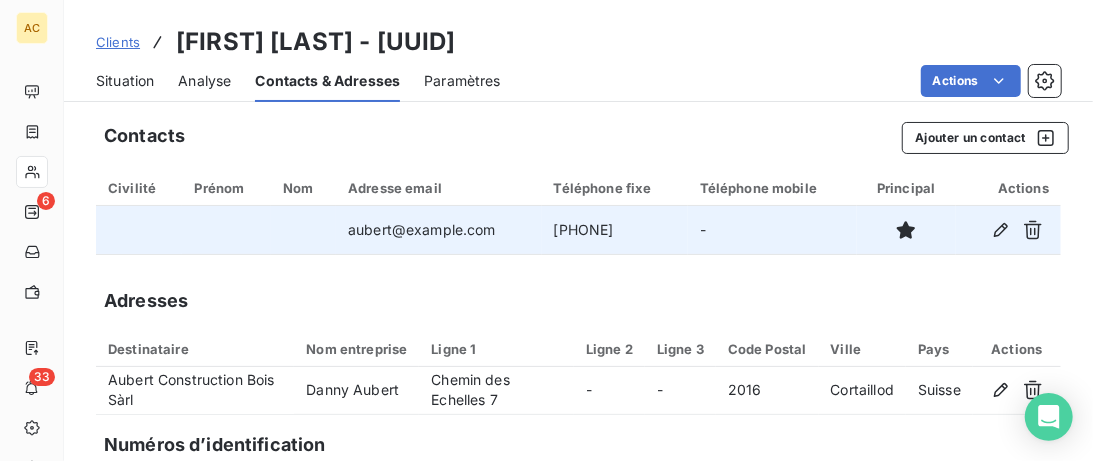 drag, startPoint x: 651, startPoint y: 230, endPoint x: 536, endPoint y: 230, distance: 115 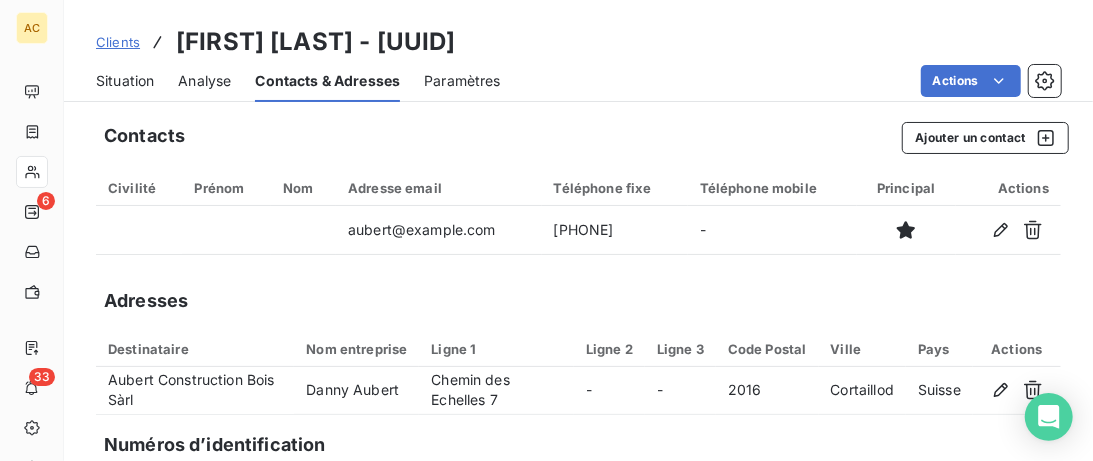 click on "Clients" at bounding box center (118, 42) 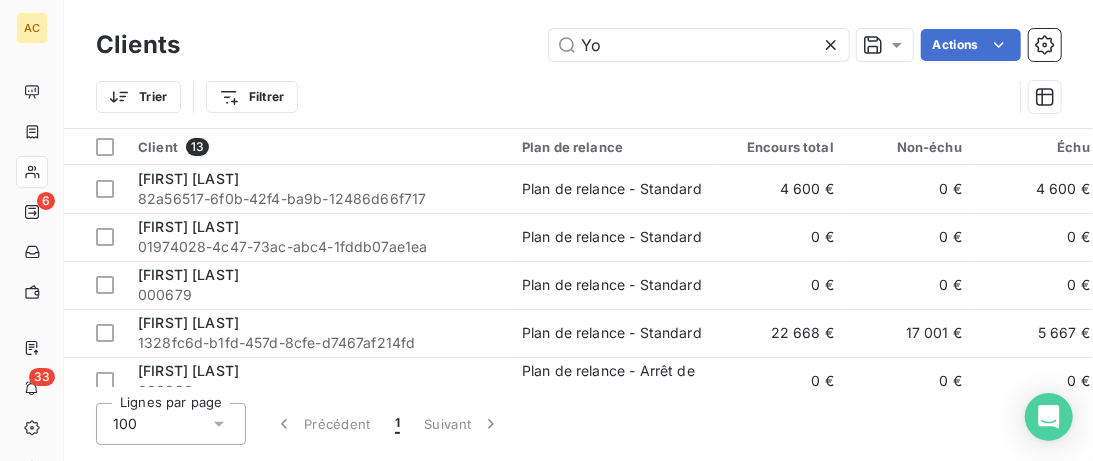 drag, startPoint x: 599, startPoint y: 36, endPoint x: 498, endPoint y: 59, distance: 103.58572 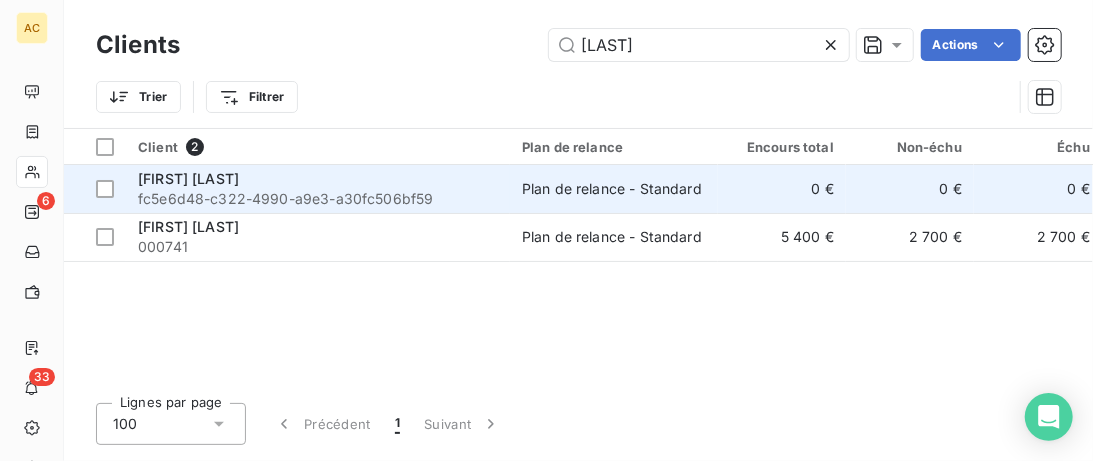 type on "Tazi" 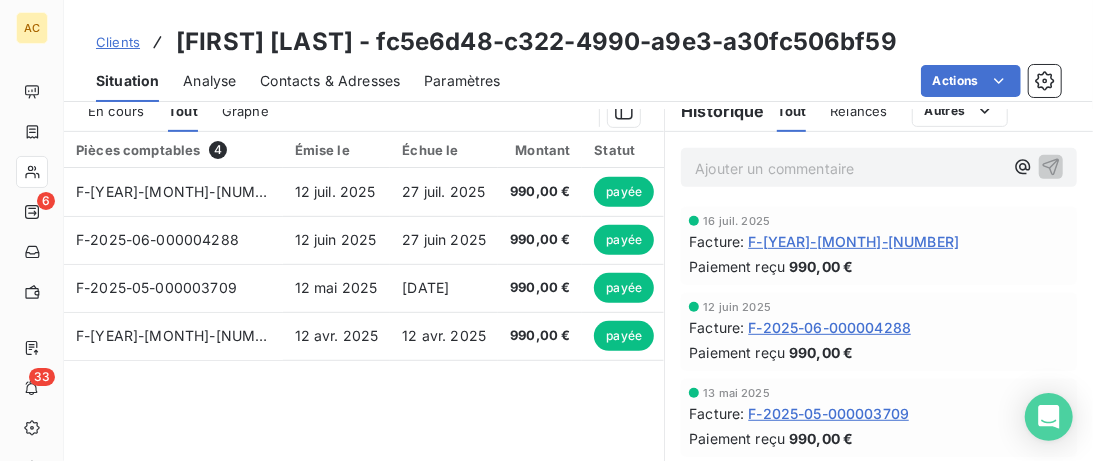 scroll, scrollTop: 248, scrollLeft: 0, axis: vertical 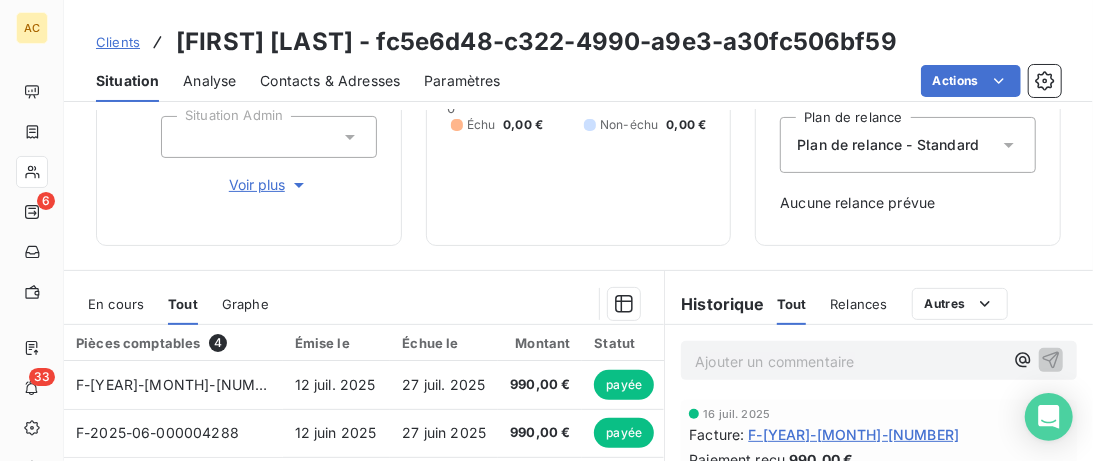 click on "Clients" at bounding box center [118, 42] 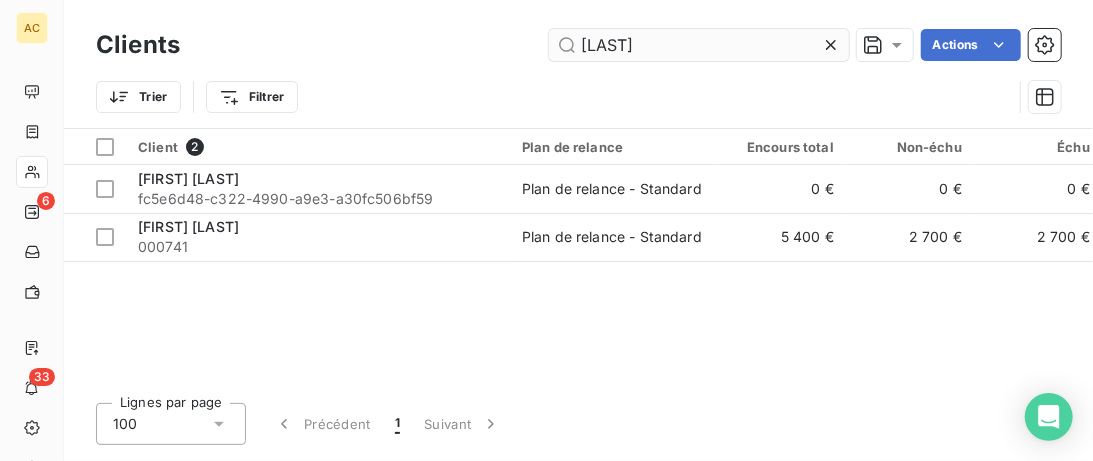 click on "Tazi" at bounding box center (699, 45) 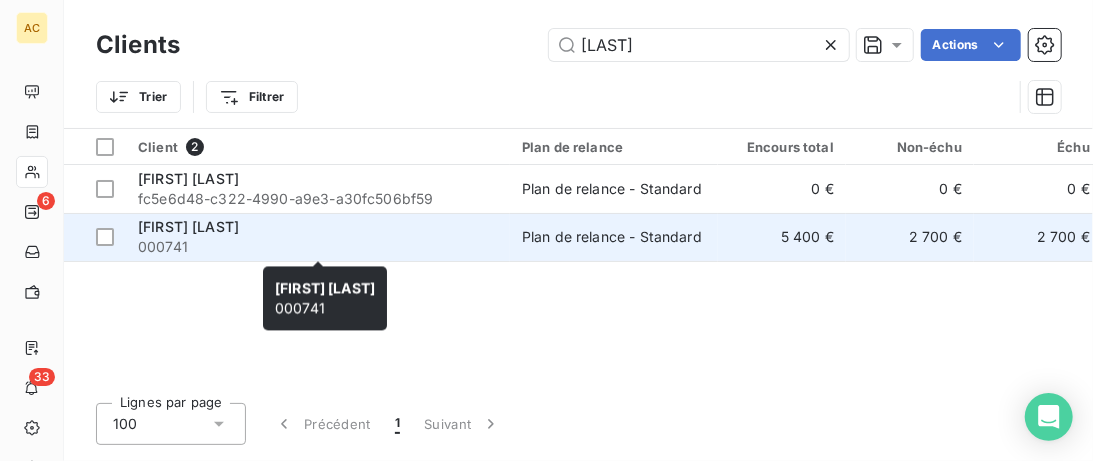 click on "[FIRST] [LAST]" at bounding box center [318, 227] 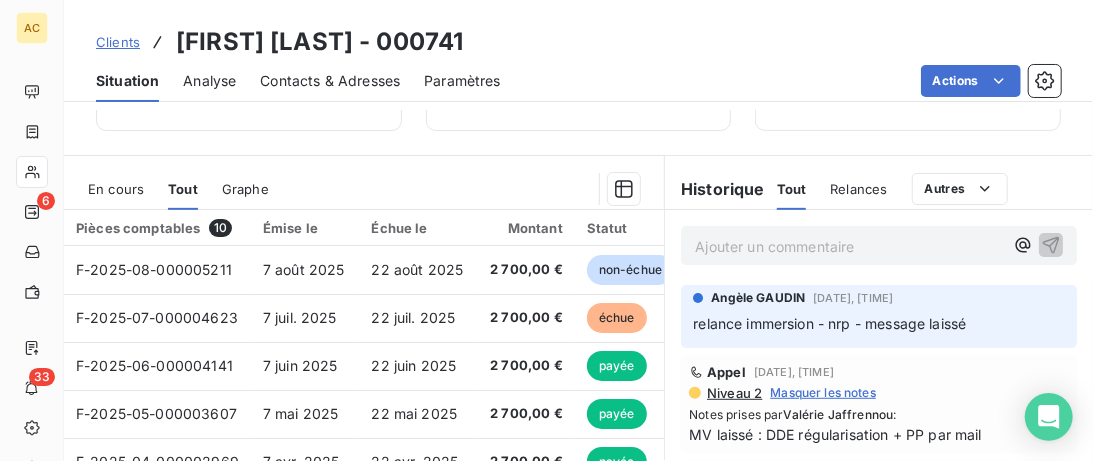 scroll, scrollTop: 512, scrollLeft: 0, axis: vertical 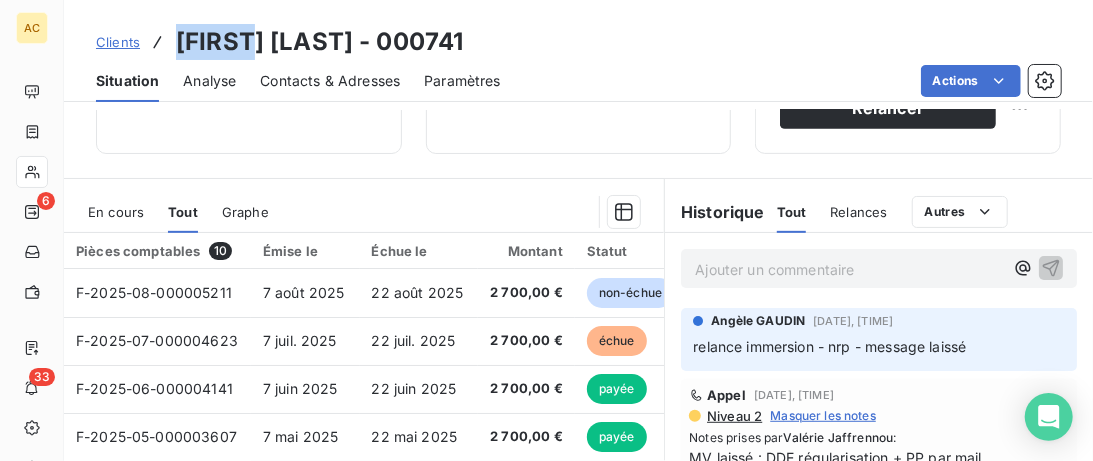 drag, startPoint x: 176, startPoint y: 38, endPoint x: 257, endPoint y: 38, distance: 81 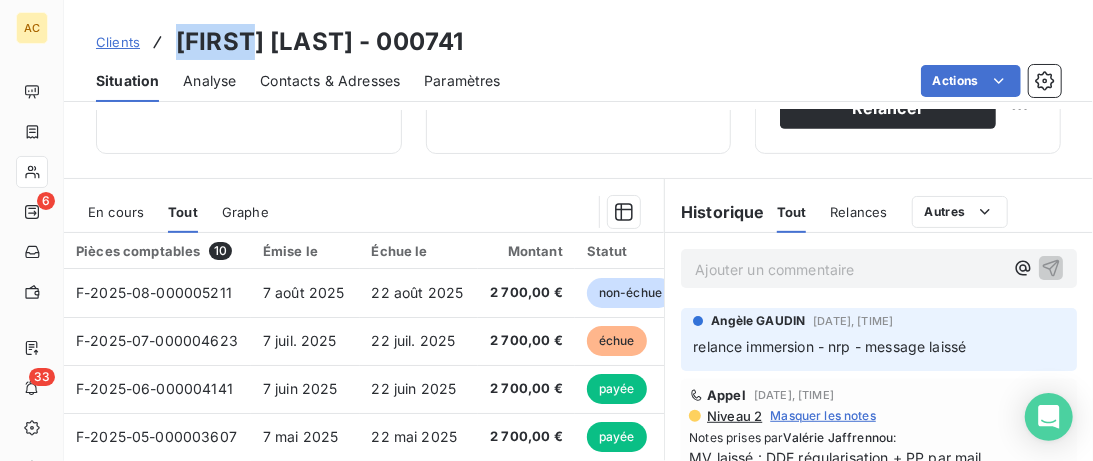 drag, startPoint x: 283, startPoint y: 80, endPoint x: 366, endPoint y: 107, distance: 87.28116 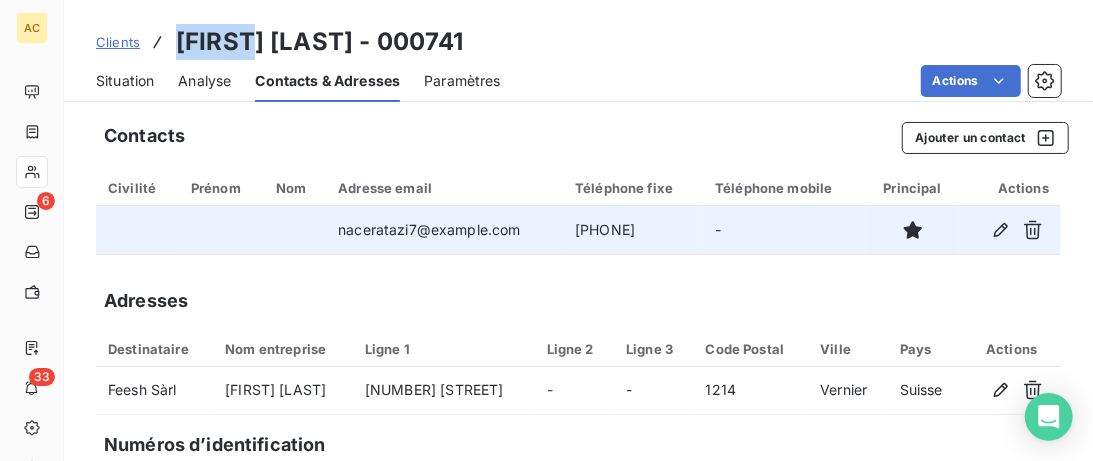 drag, startPoint x: 633, startPoint y: 231, endPoint x: 558, endPoint y: 226, distance: 75.16648 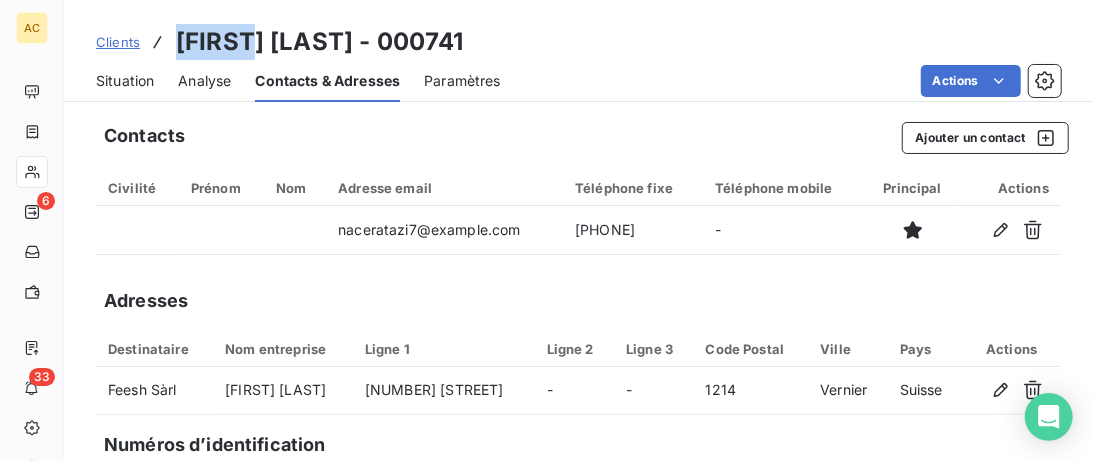 click on "Situation" at bounding box center [125, 81] 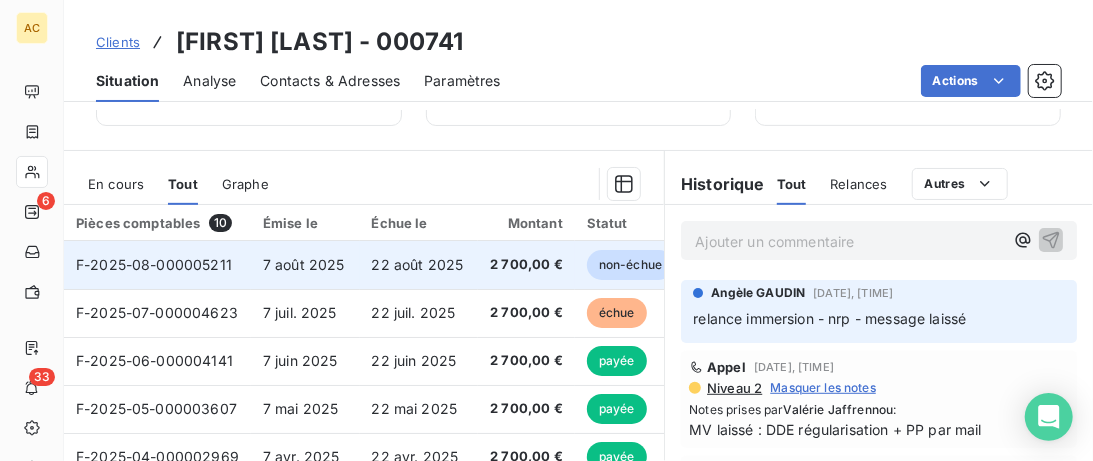 scroll, scrollTop: 410, scrollLeft: 0, axis: vertical 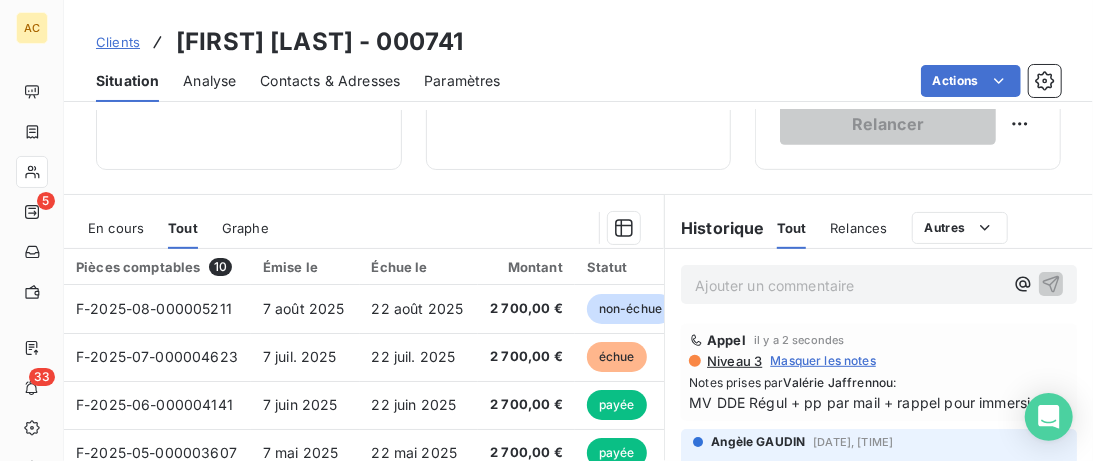 click on "Clients" at bounding box center (118, 42) 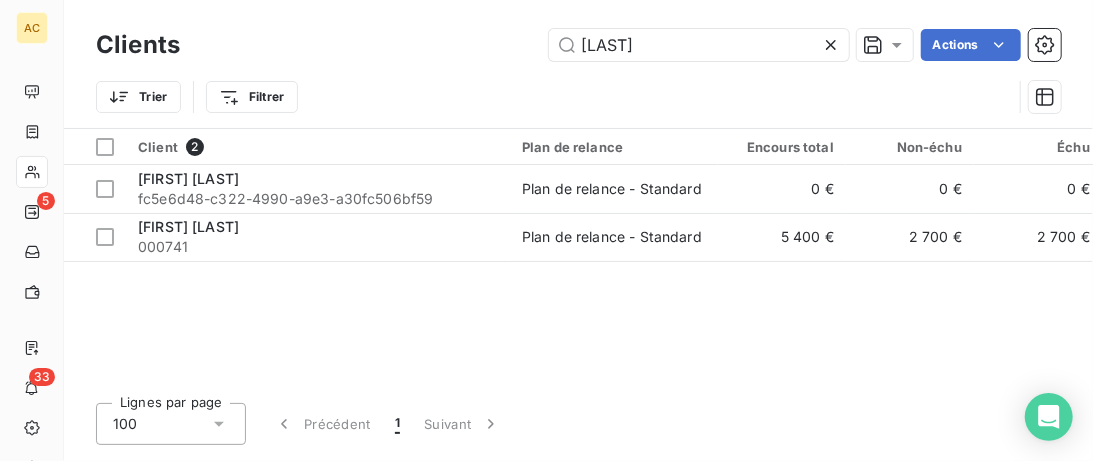 drag, startPoint x: 599, startPoint y: 40, endPoint x: 421, endPoint y: 38, distance: 178.01123 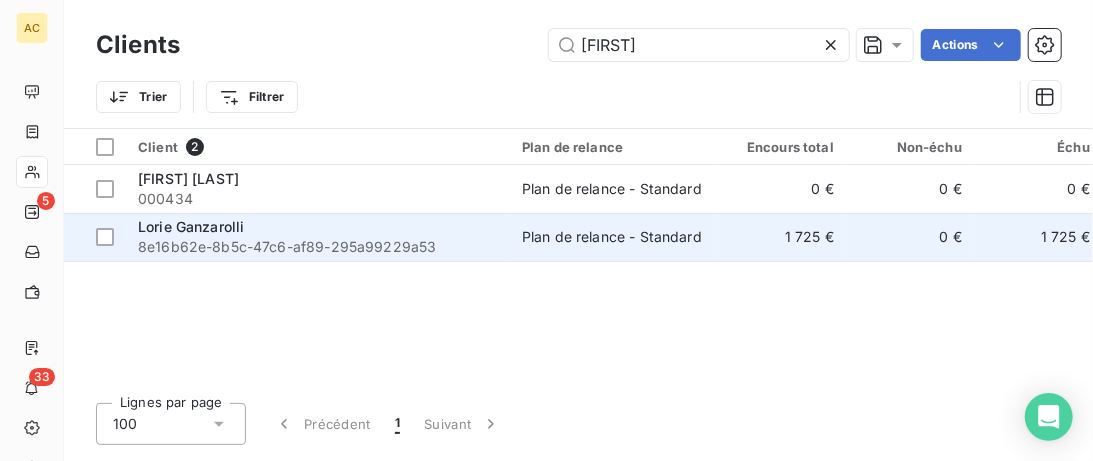 type on "Lorie" 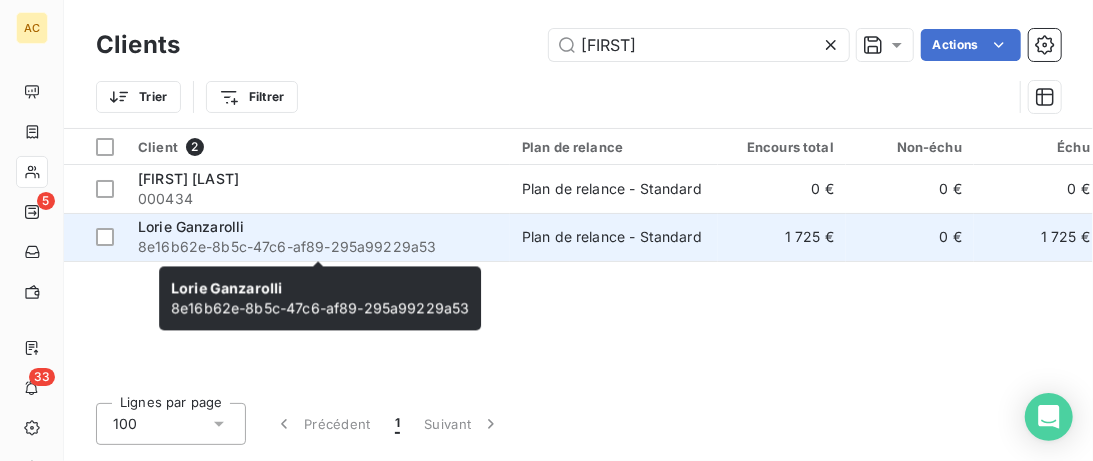 click on "8e16b62e-8b5c-47c6-af89-295a99229a53" at bounding box center [318, 247] 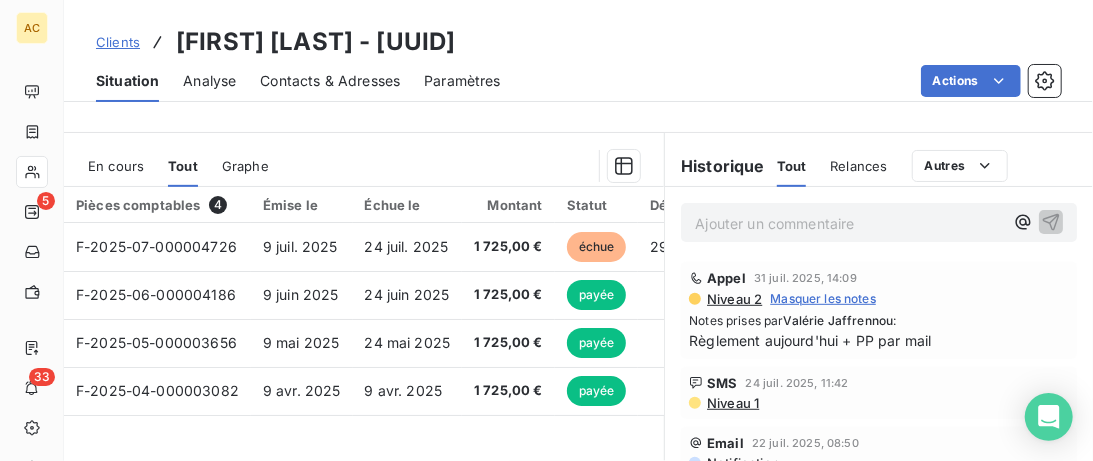 scroll, scrollTop: 410, scrollLeft: 0, axis: vertical 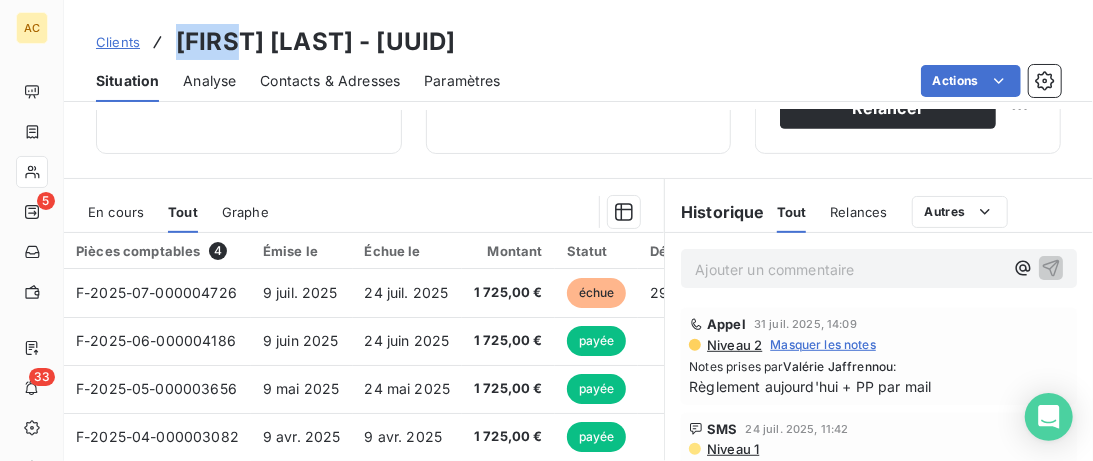 drag, startPoint x: 236, startPoint y: 46, endPoint x: 176, endPoint y: 41, distance: 60.207973 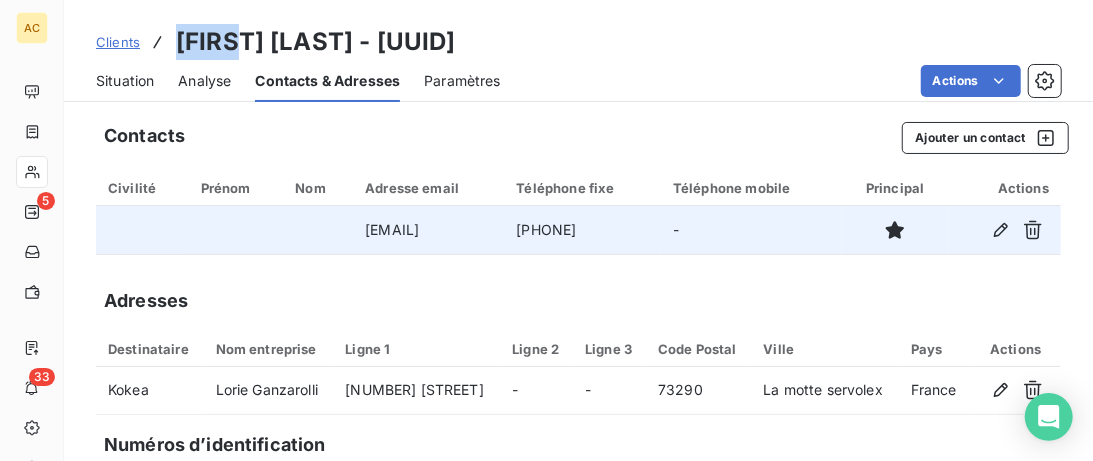 drag, startPoint x: 478, startPoint y: 233, endPoint x: 354, endPoint y: 234, distance: 124.004036 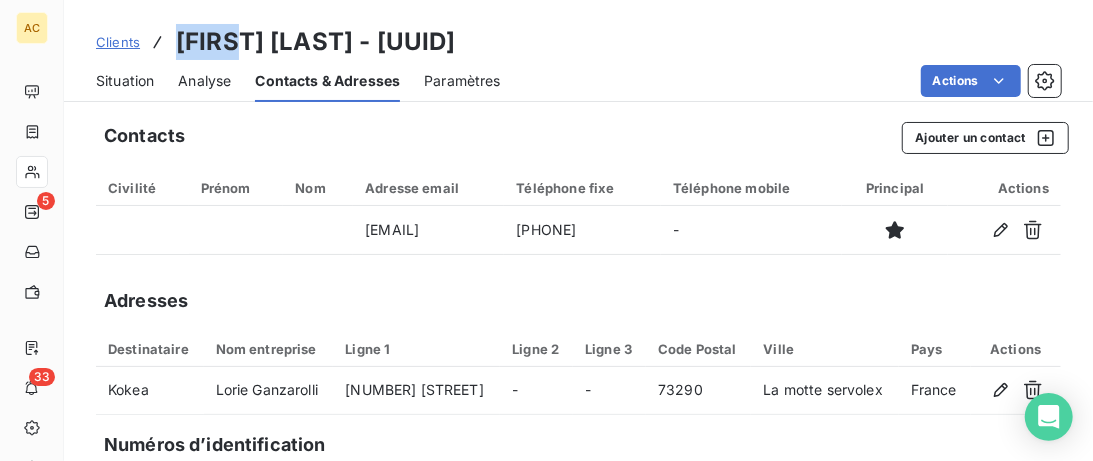 drag, startPoint x: 134, startPoint y: 85, endPoint x: 288, endPoint y: 105, distance: 155.29327 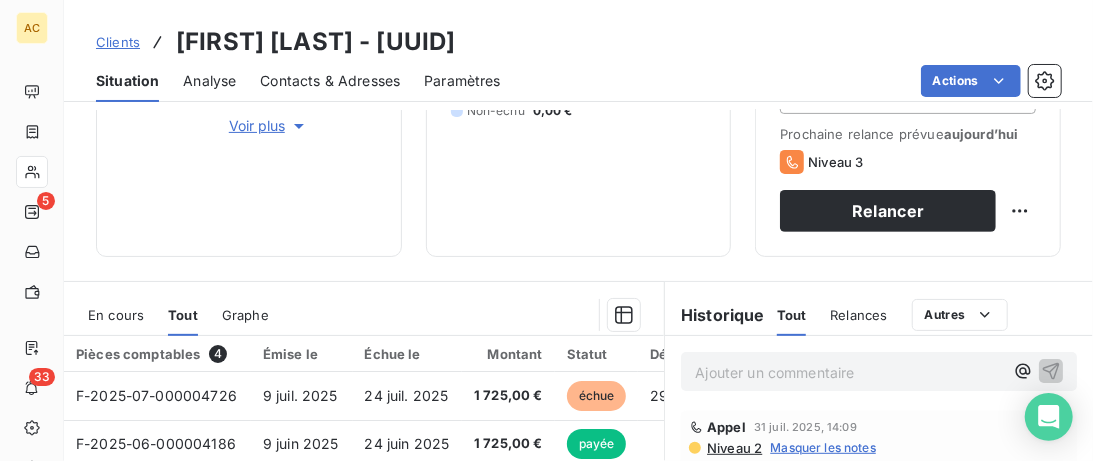 scroll, scrollTop: 410, scrollLeft: 0, axis: vertical 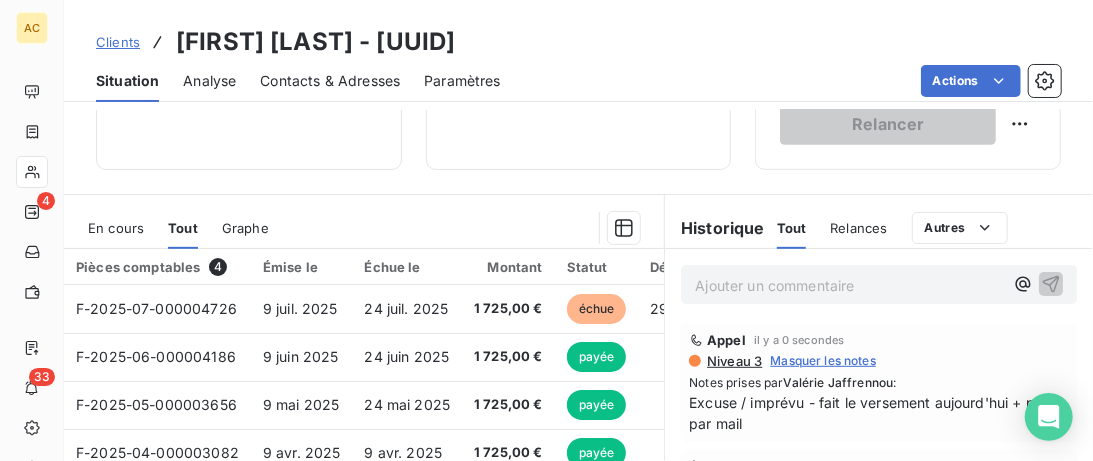 click on "Clients" at bounding box center [118, 42] 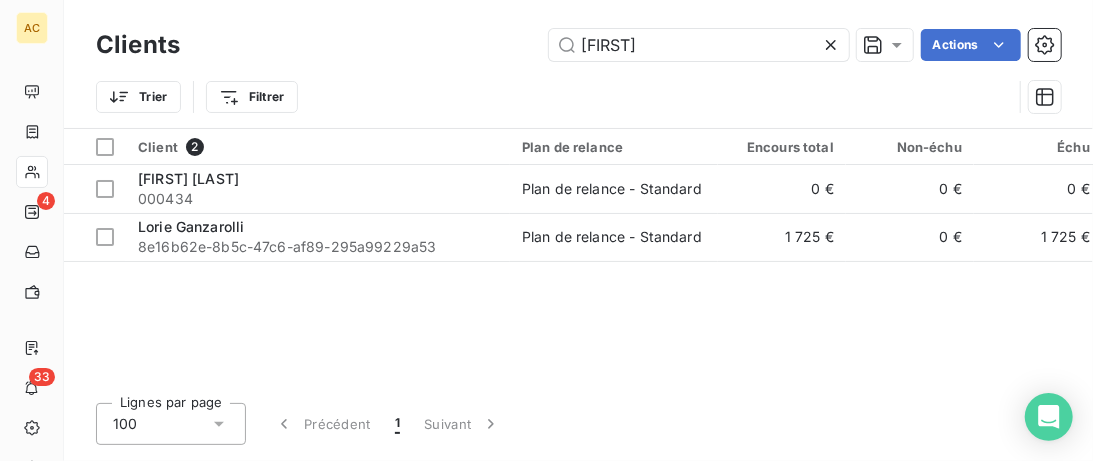 drag, startPoint x: 477, startPoint y: 47, endPoint x: 290, endPoint y: 49, distance: 187.0107 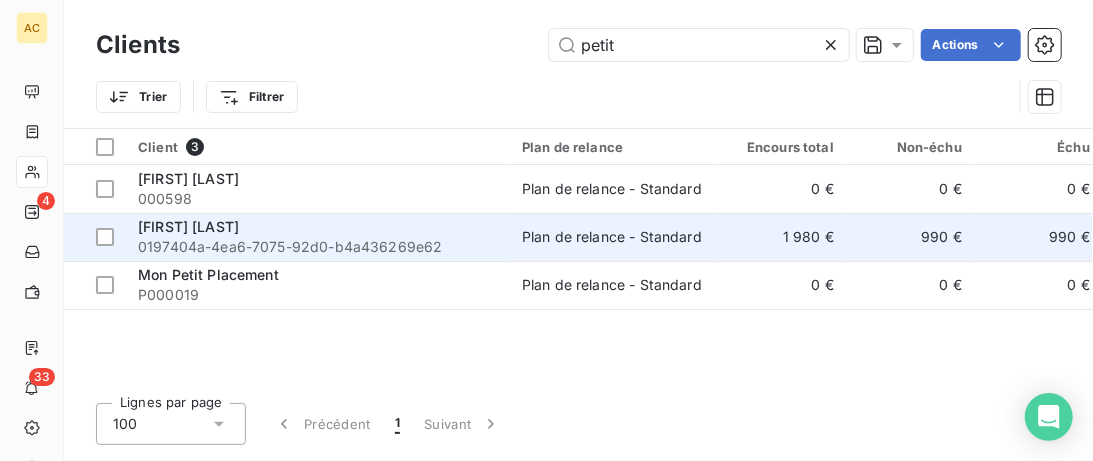 type on "petit" 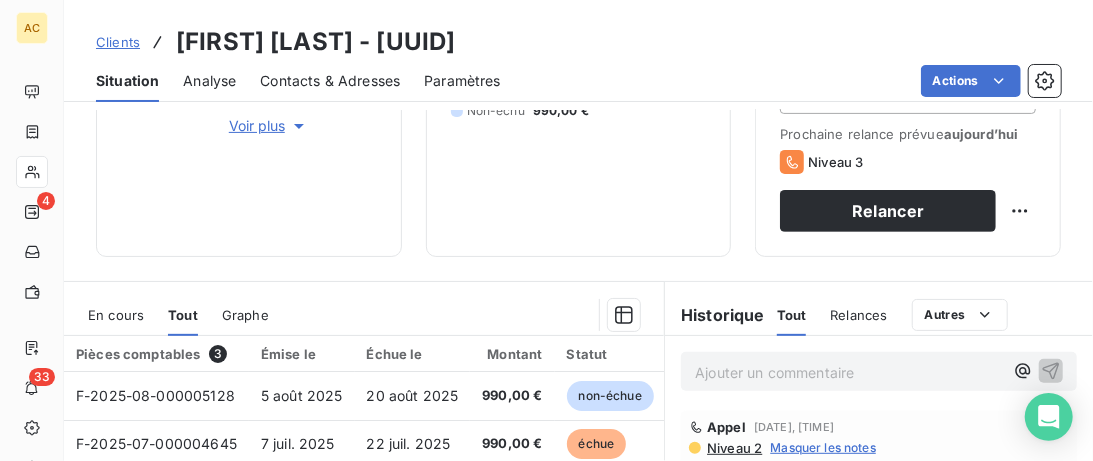 scroll, scrollTop: 512, scrollLeft: 0, axis: vertical 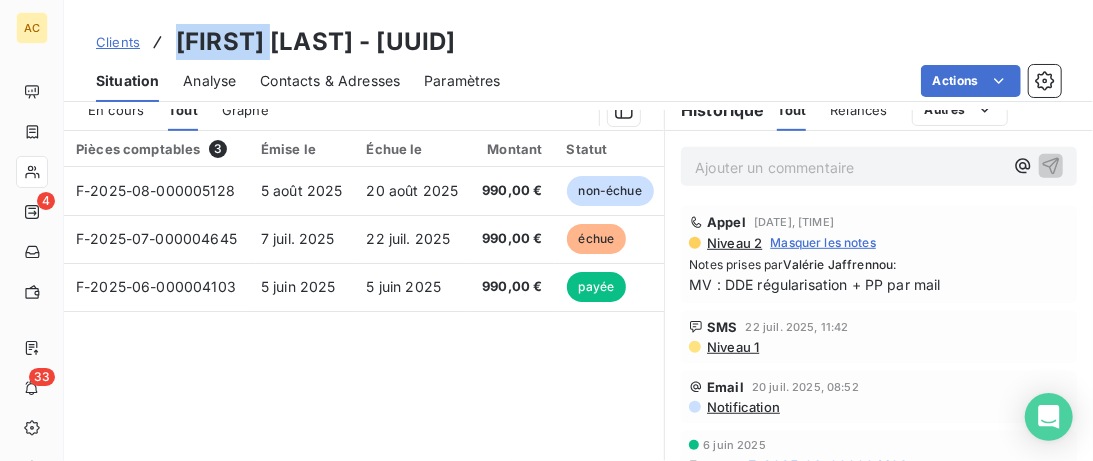 drag, startPoint x: 276, startPoint y: 46, endPoint x: 177, endPoint y: 36, distance: 99.50377 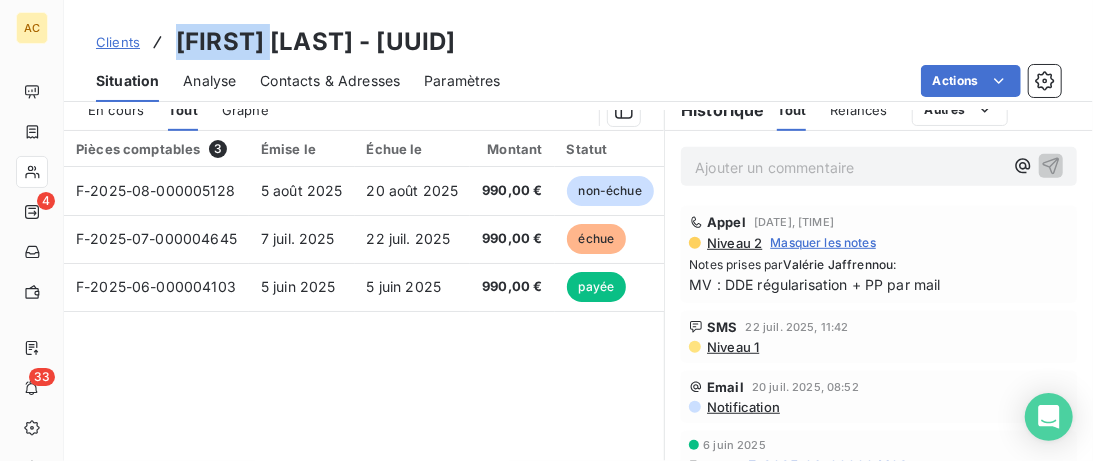 click on "[FIRST] [LAST] - 0197404a-4ea6-7075-92d0-b4a436269e62" at bounding box center (315, 42) 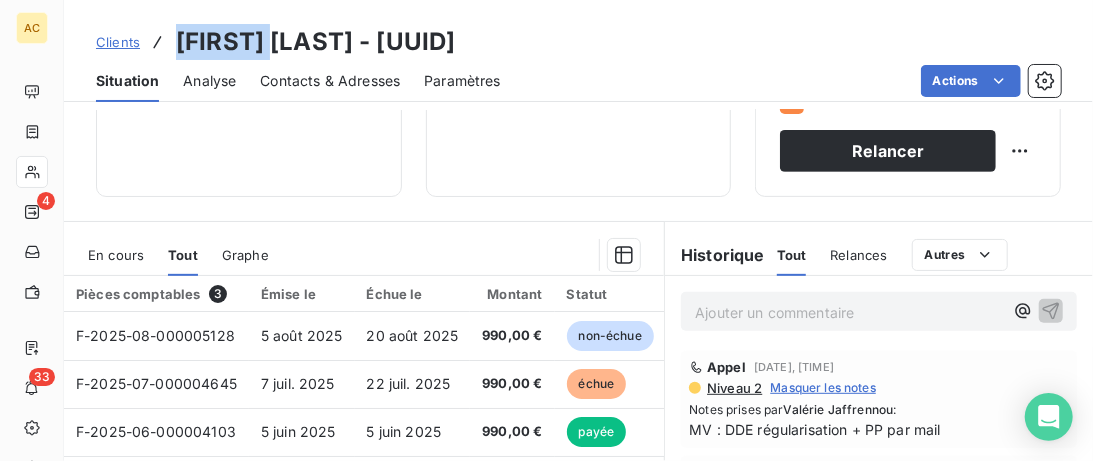 scroll, scrollTop: 307, scrollLeft: 0, axis: vertical 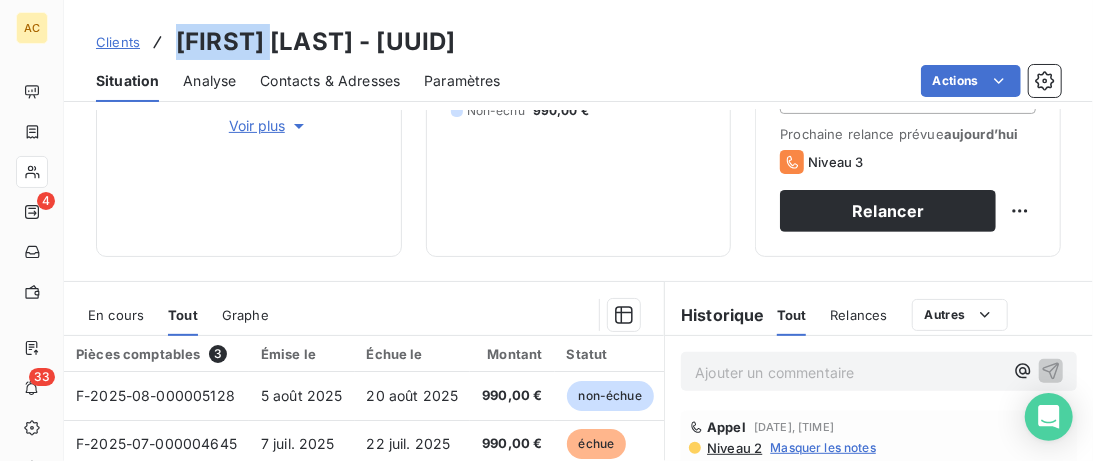 click on "Contacts & Adresses" at bounding box center [330, 81] 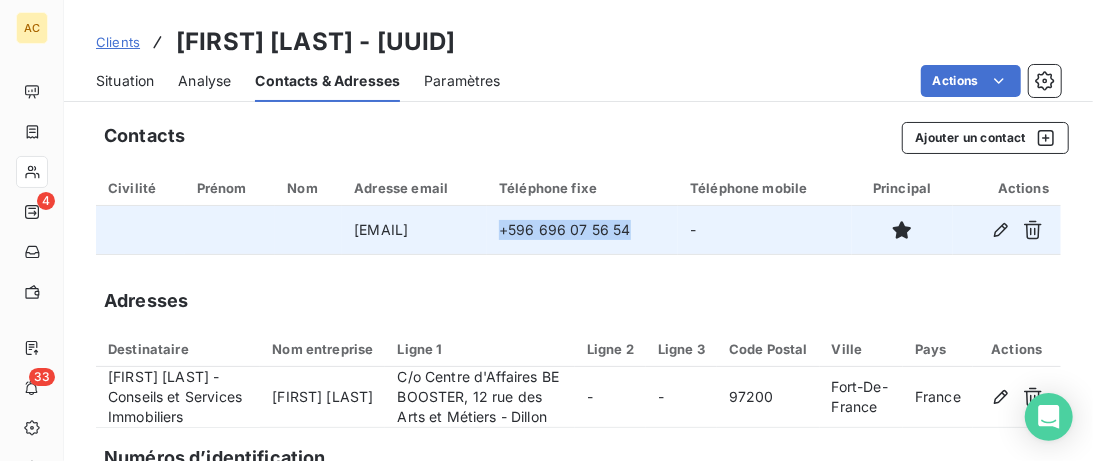 drag, startPoint x: 687, startPoint y: 230, endPoint x: 547, endPoint y: 230, distance: 140 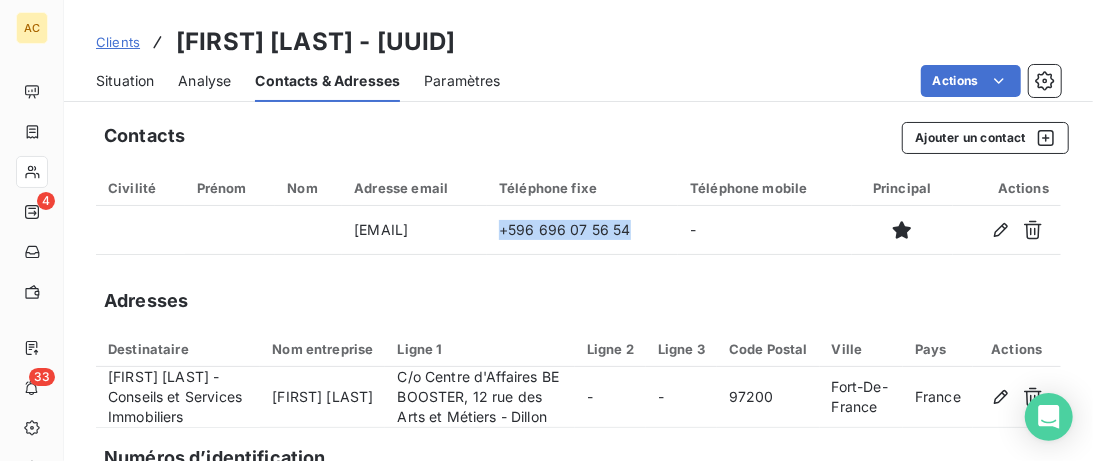 click on "Situation" at bounding box center (125, 81) 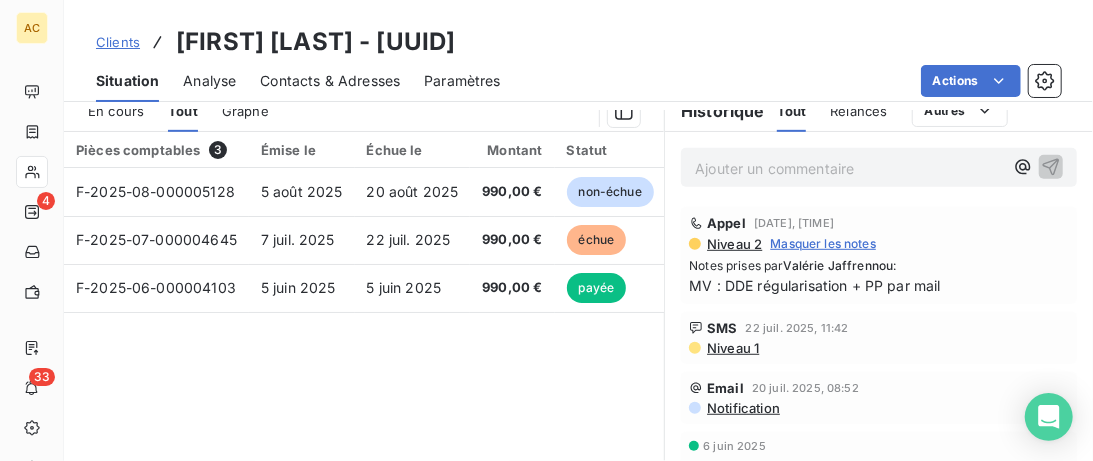 scroll, scrollTop: 512, scrollLeft: 0, axis: vertical 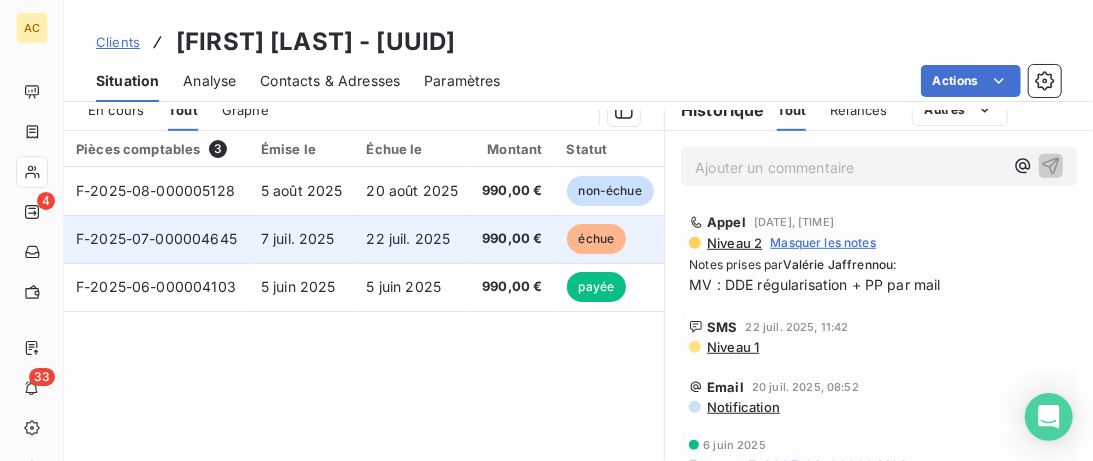 click on "F-2025-07-000004645" at bounding box center [156, 239] 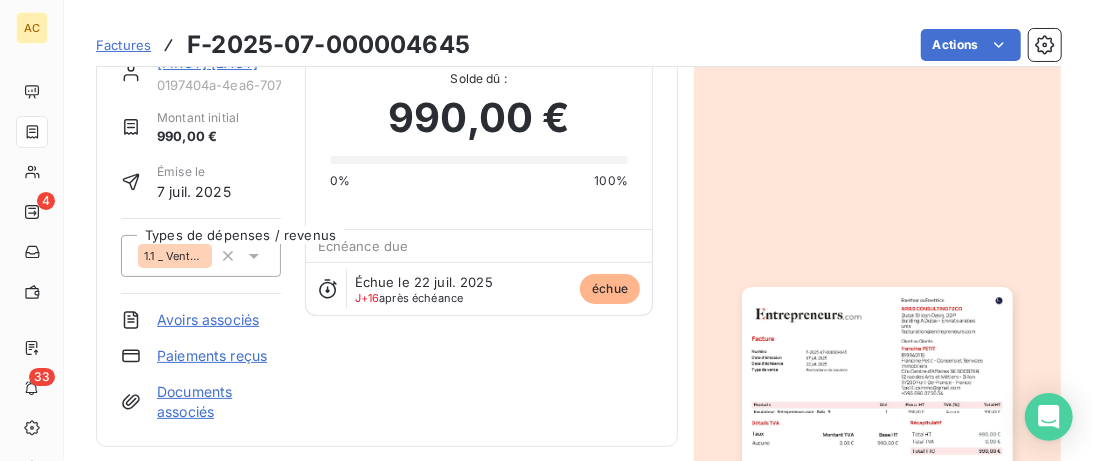scroll, scrollTop: 0, scrollLeft: 0, axis: both 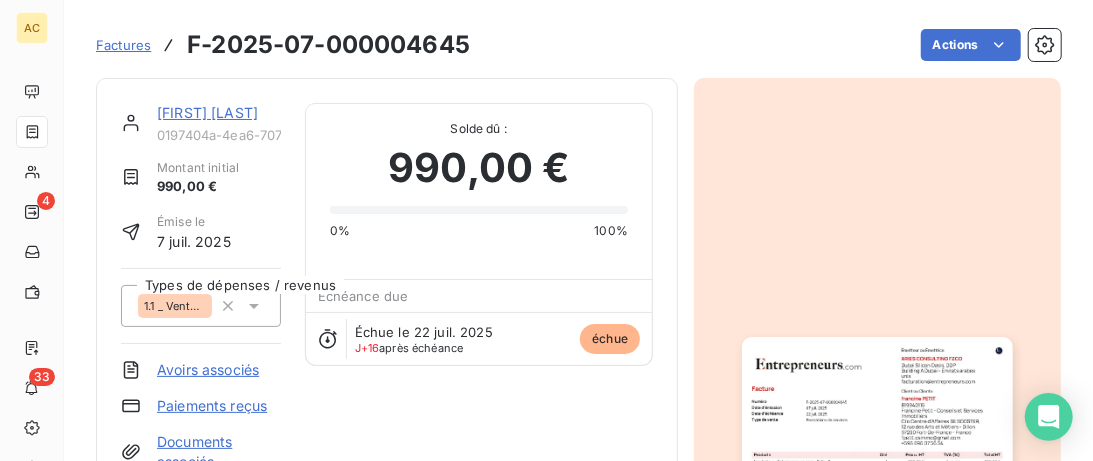 click on "[FIRST] [LAST]" at bounding box center [207, 112] 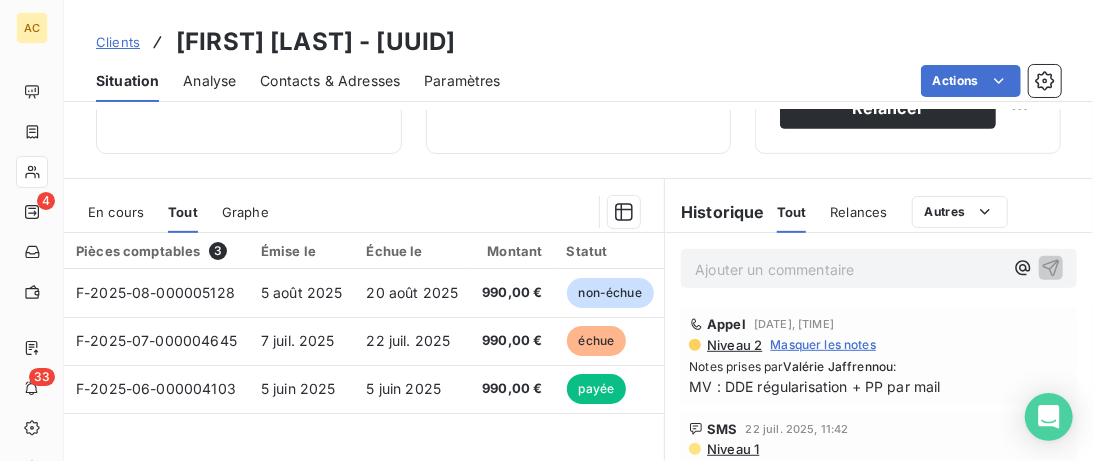 scroll, scrollTop: 512, scrollLeft: 0, axis: vertical 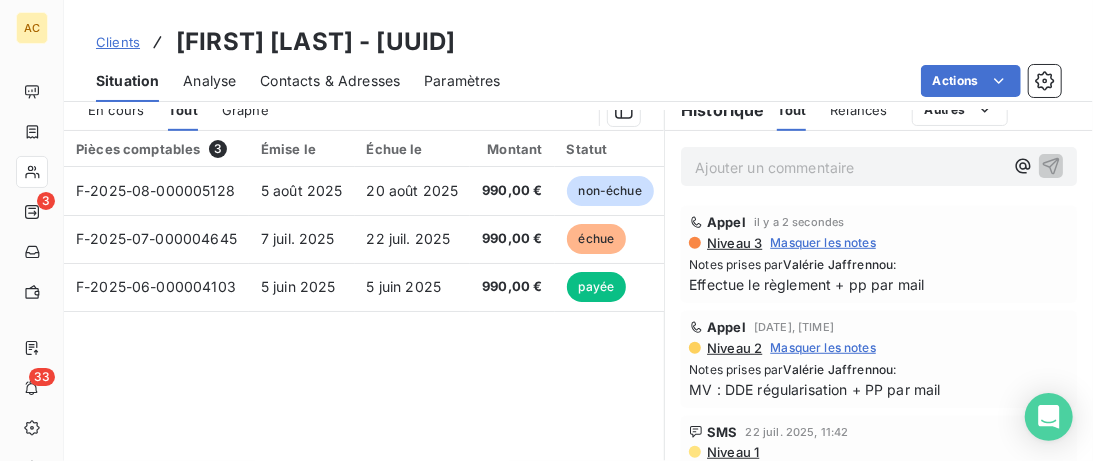 click on "Clients" at bounding box center [118, 42] 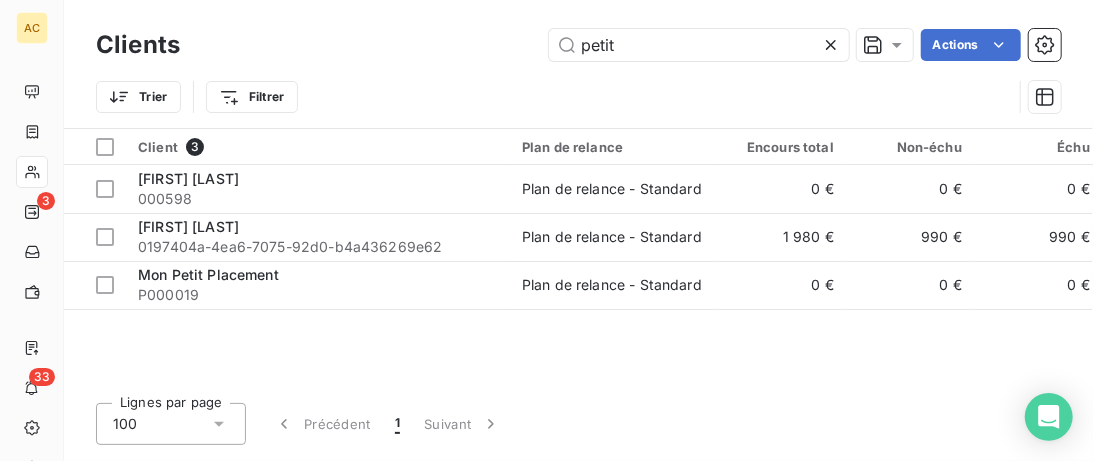 drag, startPoint x: 643, startPoint y: 57, endPoint x: 462, endPoint y: 44, distance: 181.46625 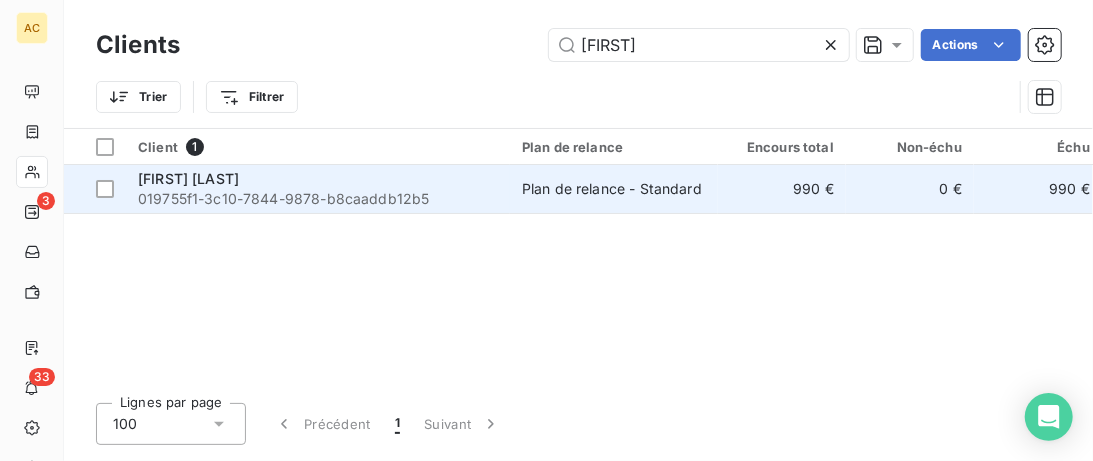 type on "Yori" 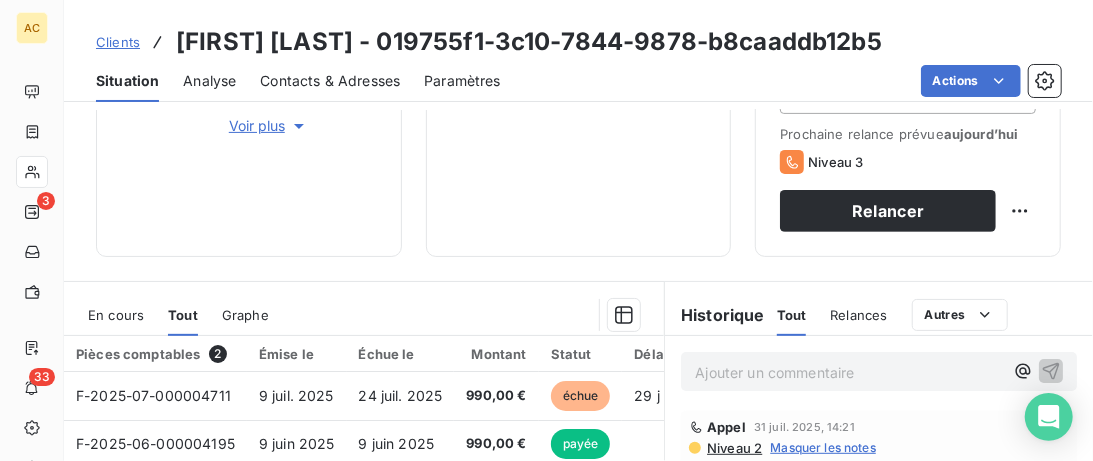 scroll, scrollTop: 410, scrollLeft: 0, axis: vertical 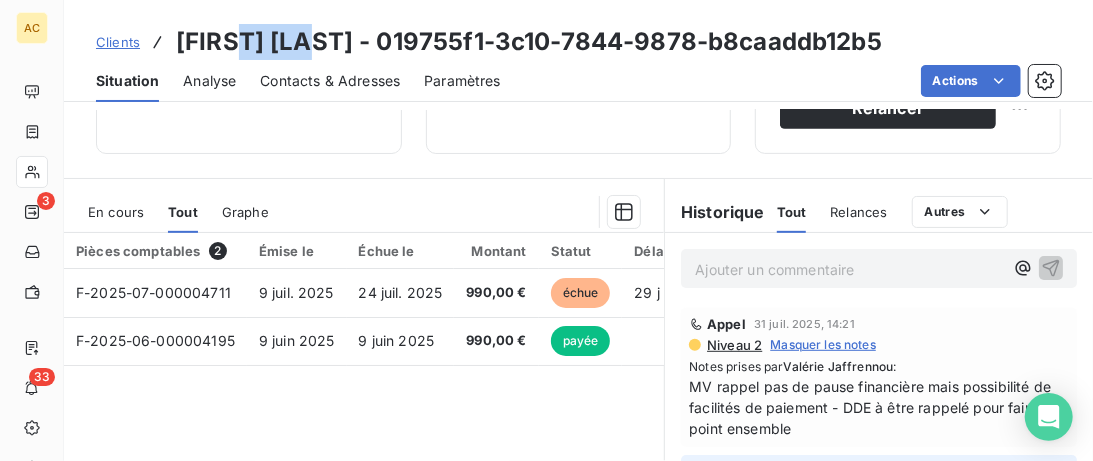 drag, startPoint x: 231, startPoint y: 37, endPoint x: 316, endPoint y: 38, distance: 85.00588 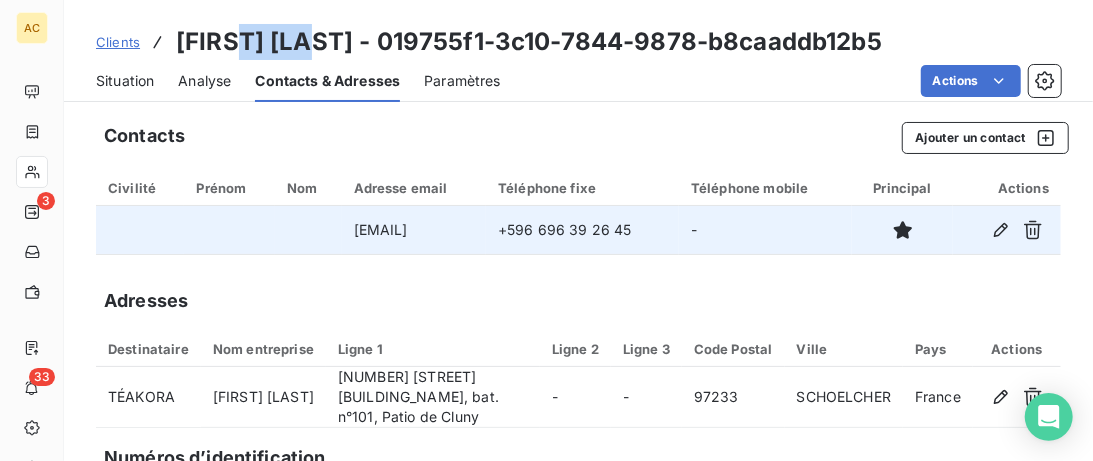 drag, startPoint x: 689, startPoint y: 228, endPoint x: 525, endPoint y: 228, distance: 164 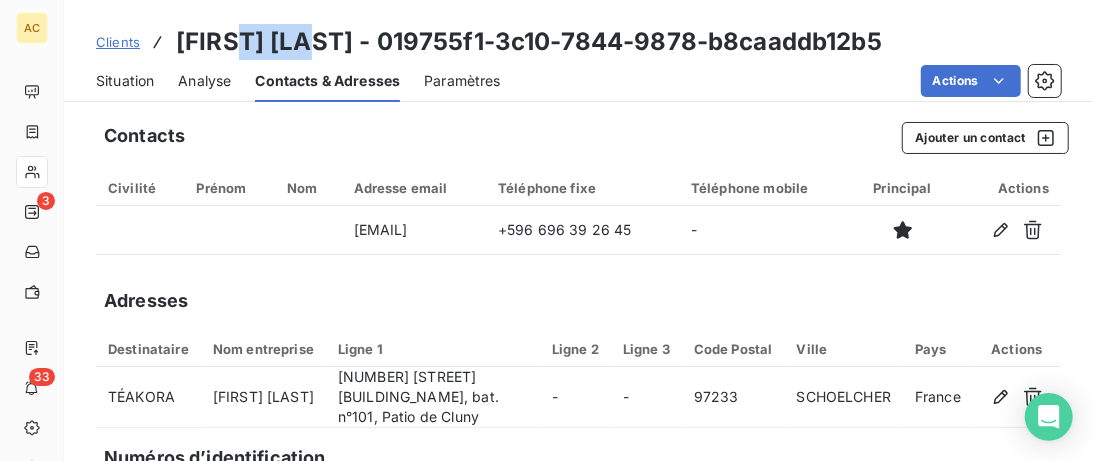click on "Situation" at bounding box center (125, 81) 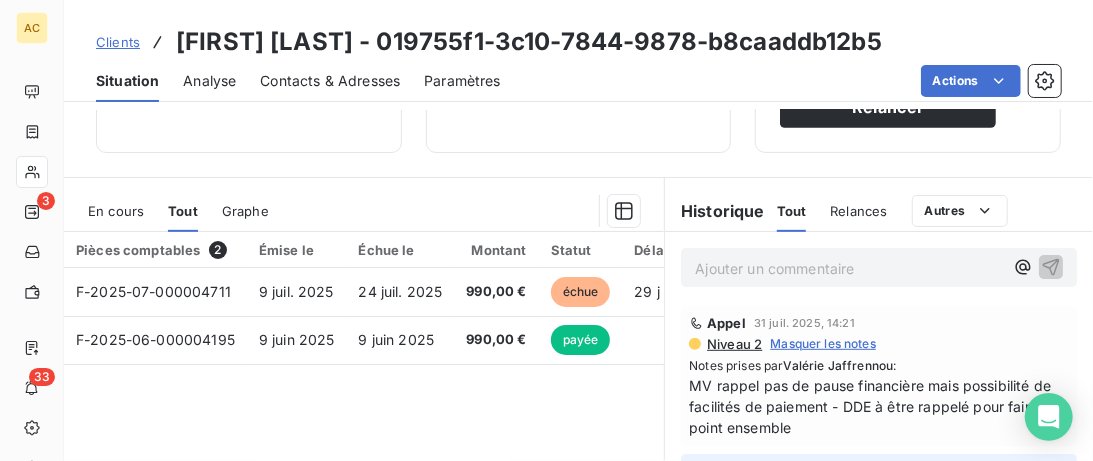scroll, scrollTop: 410, scrollLeft: 0, axis: vertical 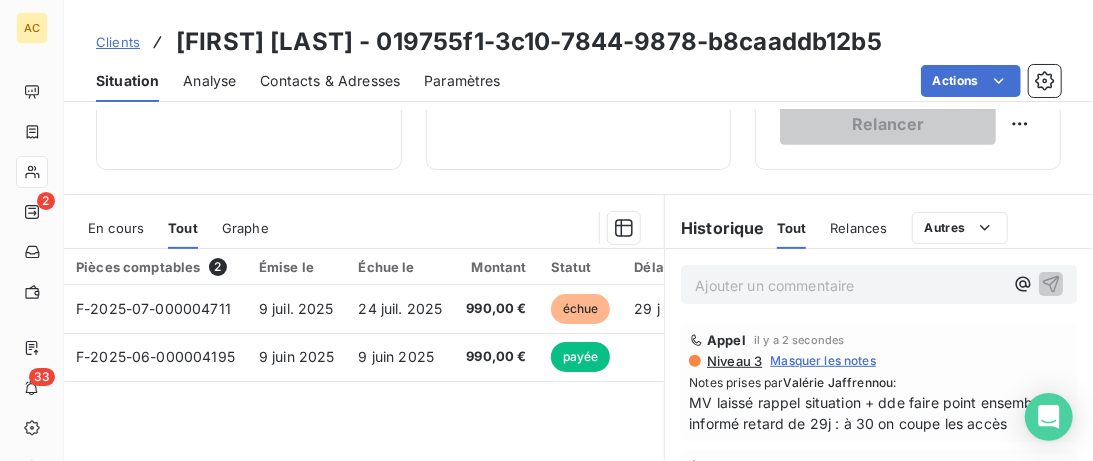 click on "Clients" at bounding box center [118, 42] 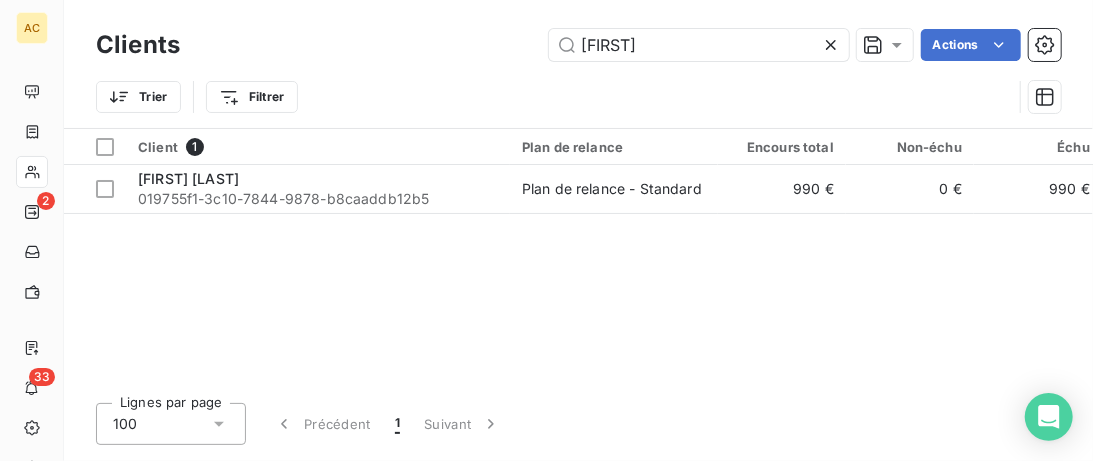 click on "Yori" at bounding box center [699, 45] 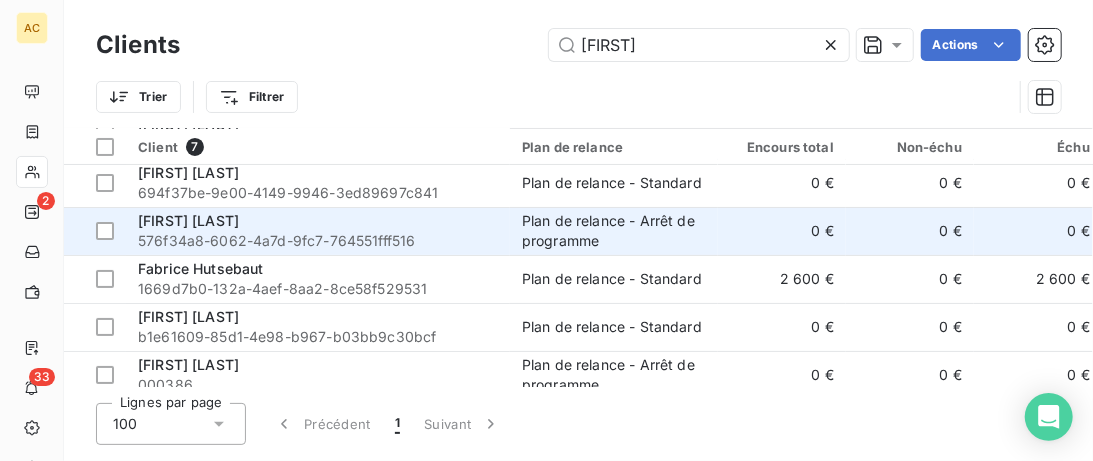 scroll, scrollTop: 113, scrollLeft: 0, axis: vertical 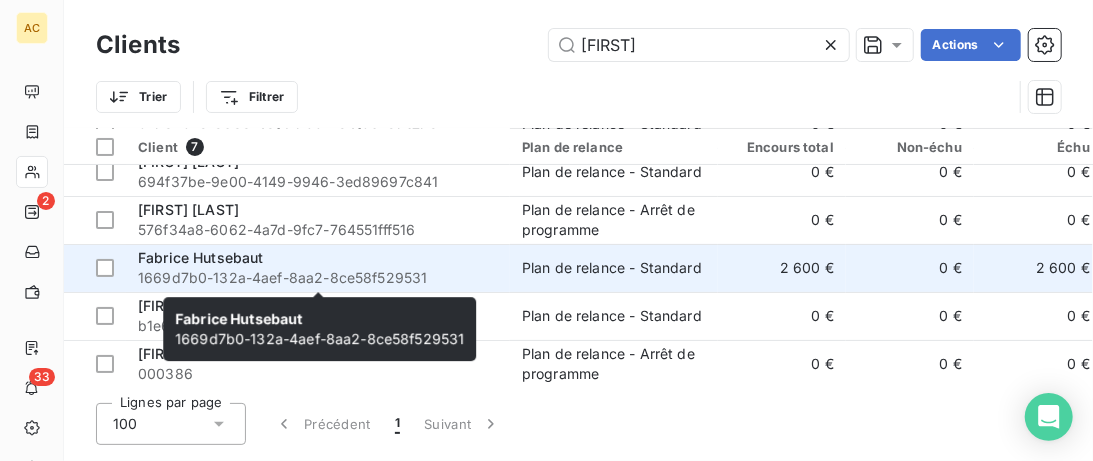 type on "Fabrice" 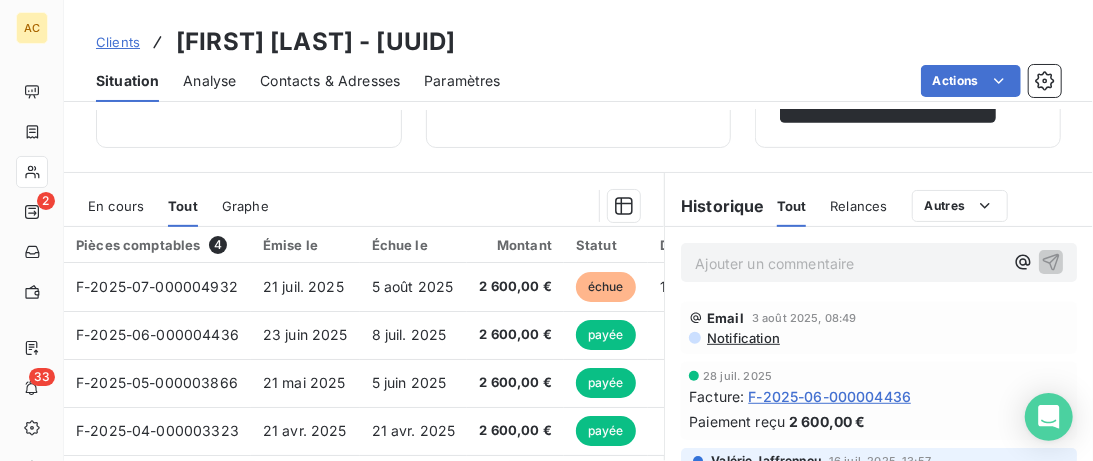 scroll, scrollTop: 410, scrollLeft: 0, axis: vertical 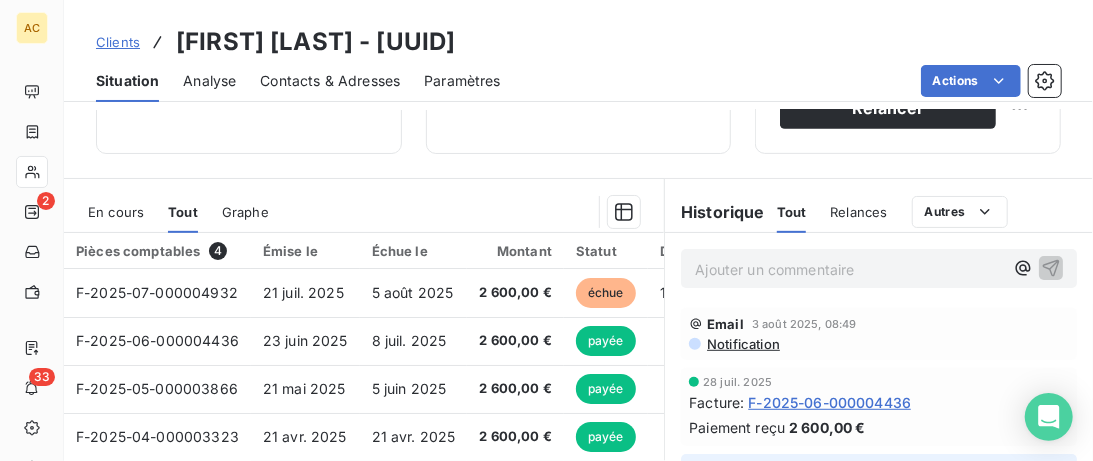 click on "Contacts & Adresses" at bounding box center [330, 81] 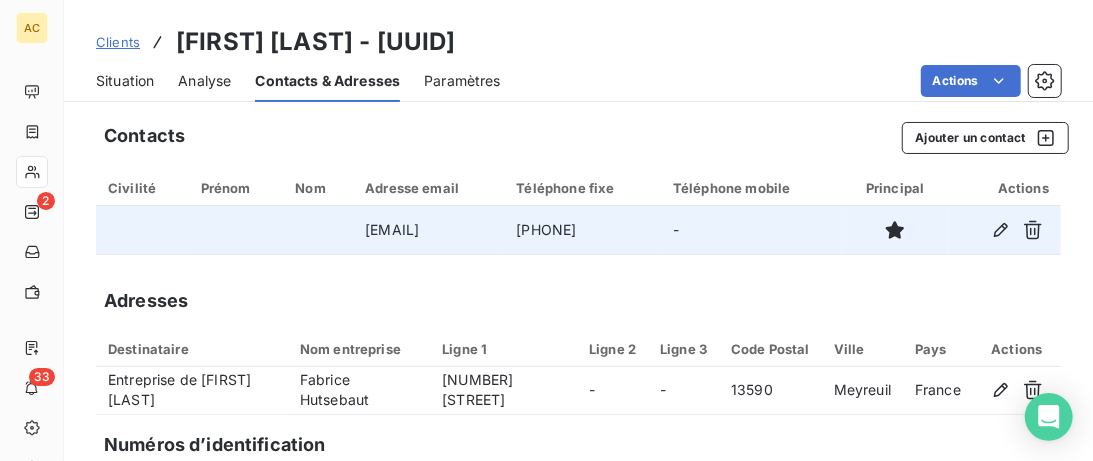 drag, startPoint x: 449, startPoint y: 234, endPoint x: 283, endPoint y: 234, distance: 166 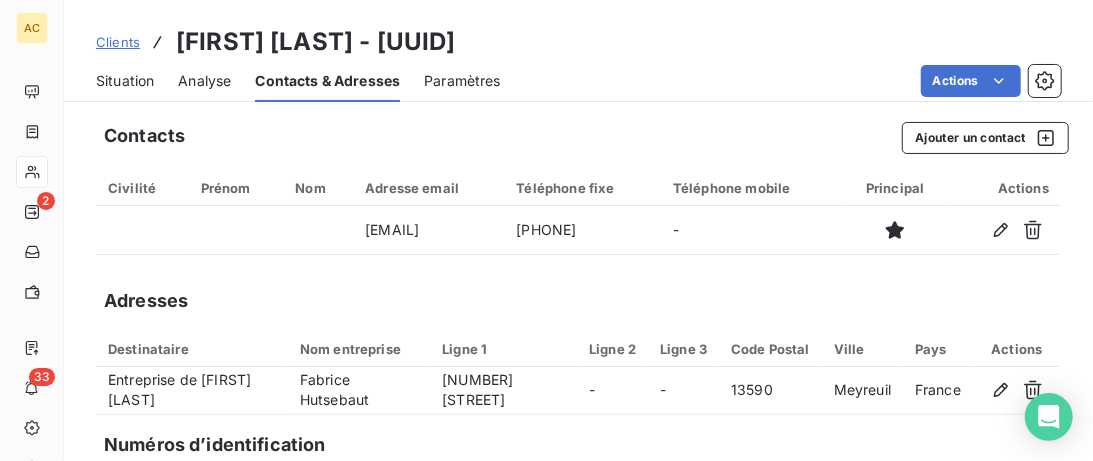 click on "Situation" at bounding box center [125, 81] 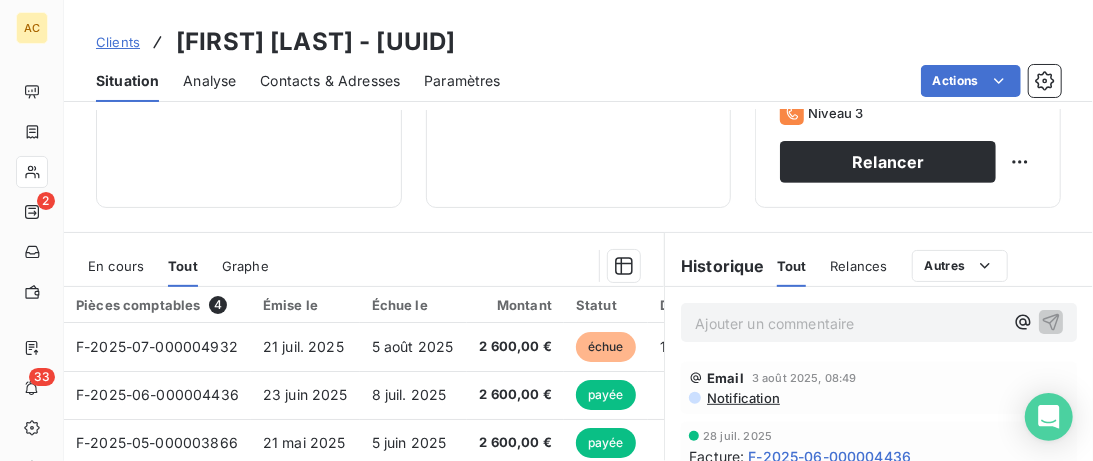 scroll, scrollTop: 512, scrollLeft: 0, axis: vertical 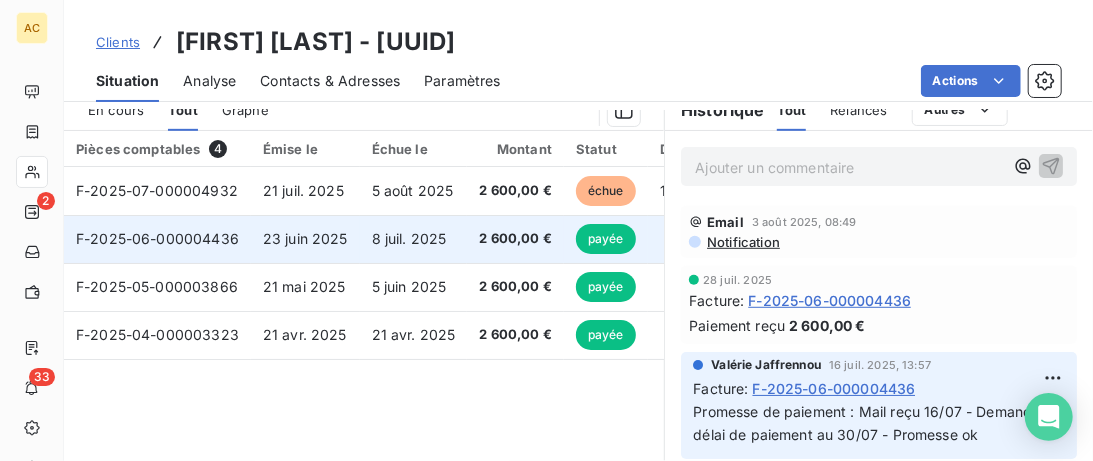 click on "F-2025-06-000004436" at bounding box center (157, 239) 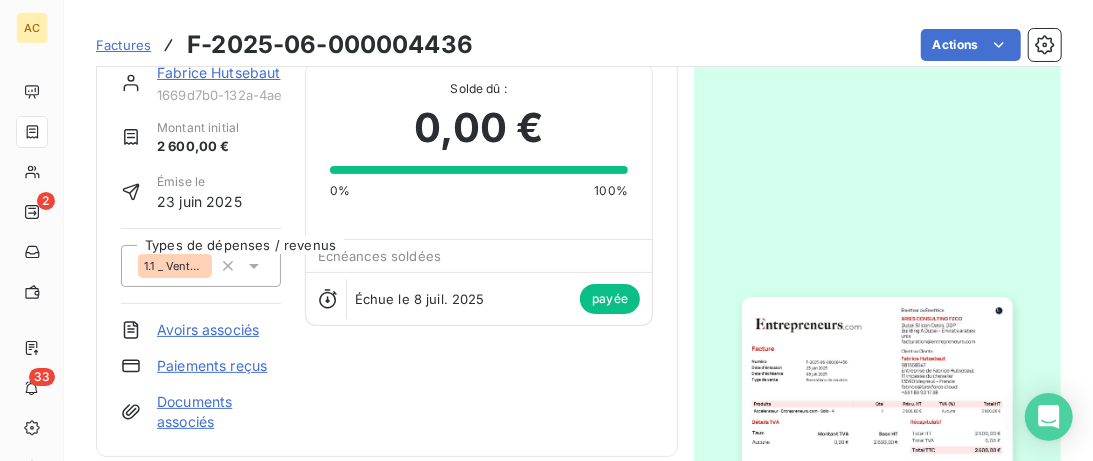 scroll, scrollTop: 0, scrollLeft: 0, axis: both 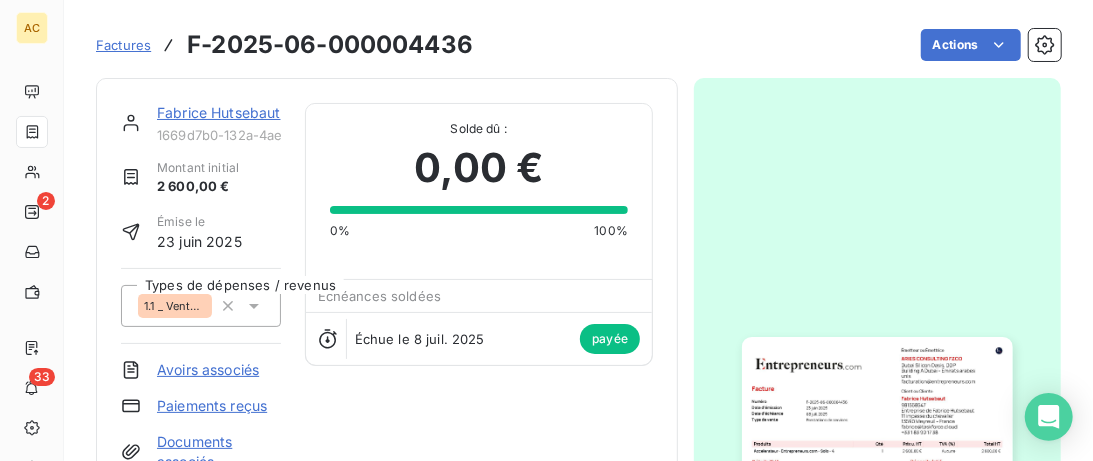 click on "Fabrice Hutsebaut" at bounding box center (219, 112) 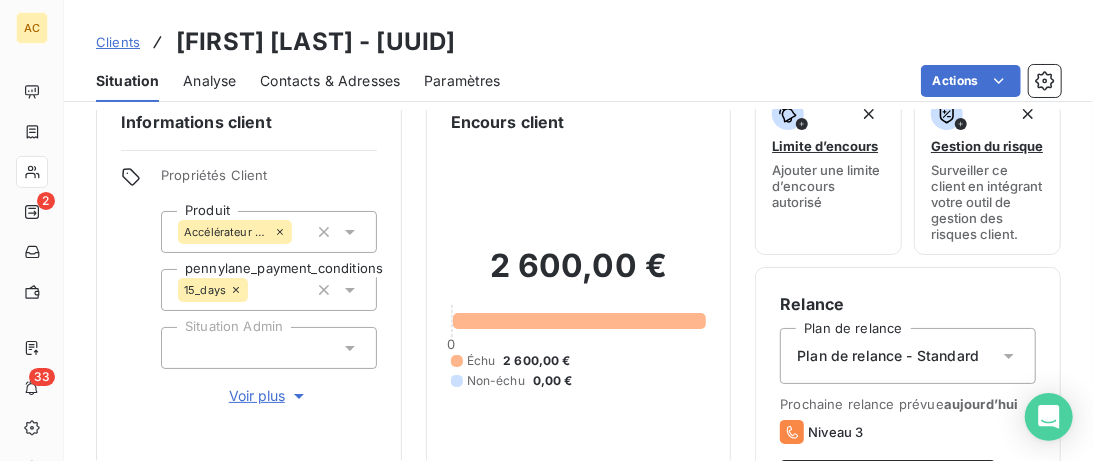 scroll, scrollTop: 0, scrollLeft: 0, axis: both 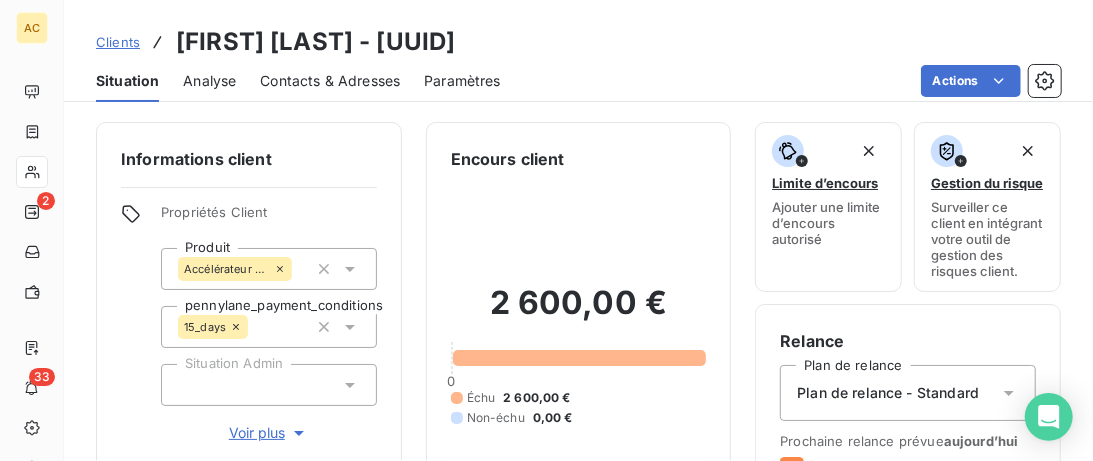 click on "Contacts & Adresses" at bounding box center [330, 81] 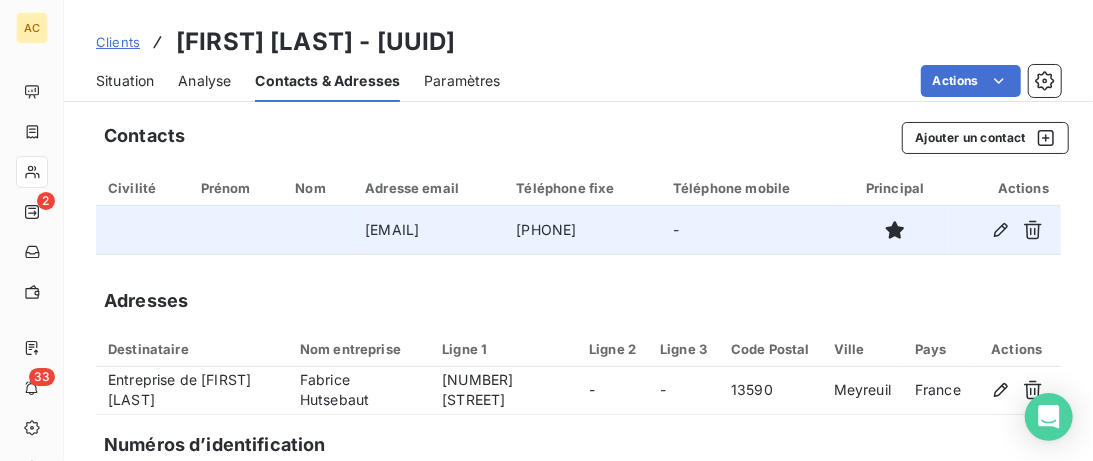 drag, startPoint x: 683, startPoint y: 229, endPoint x: 530, endPoint y: 229, distance: 153 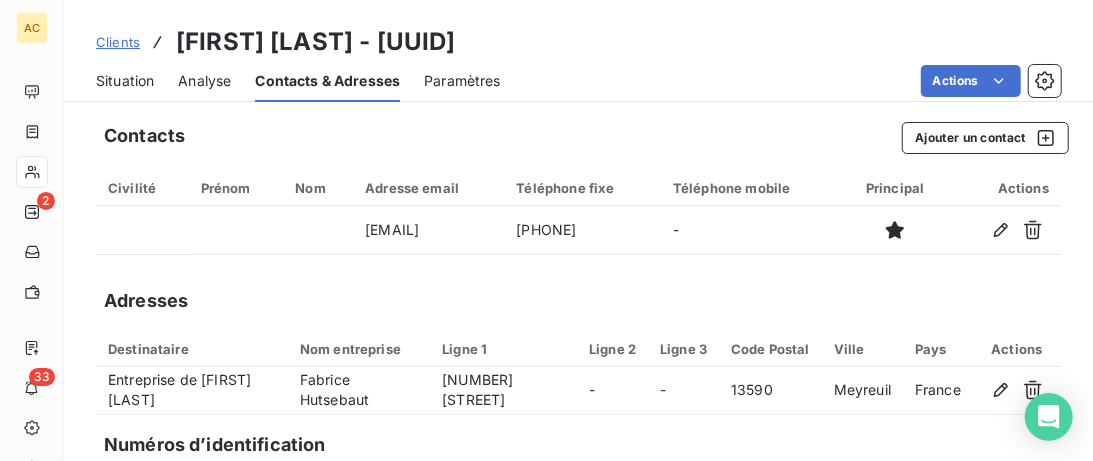 click on "Clients" at bounding box center (118, 42) 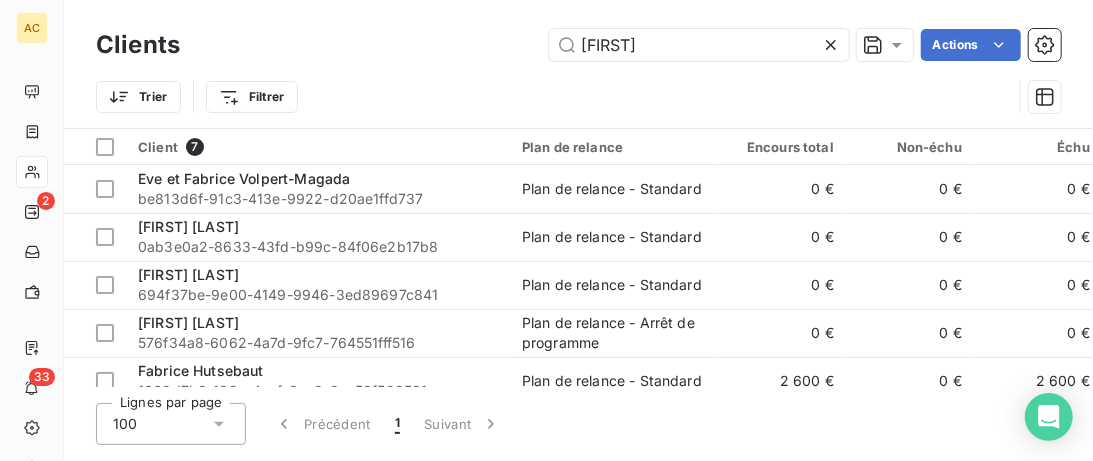 drag, startPoint x: 659, startPoint y: 38, endPoint x: 448, endPoint y: 44, distance: 211.0853 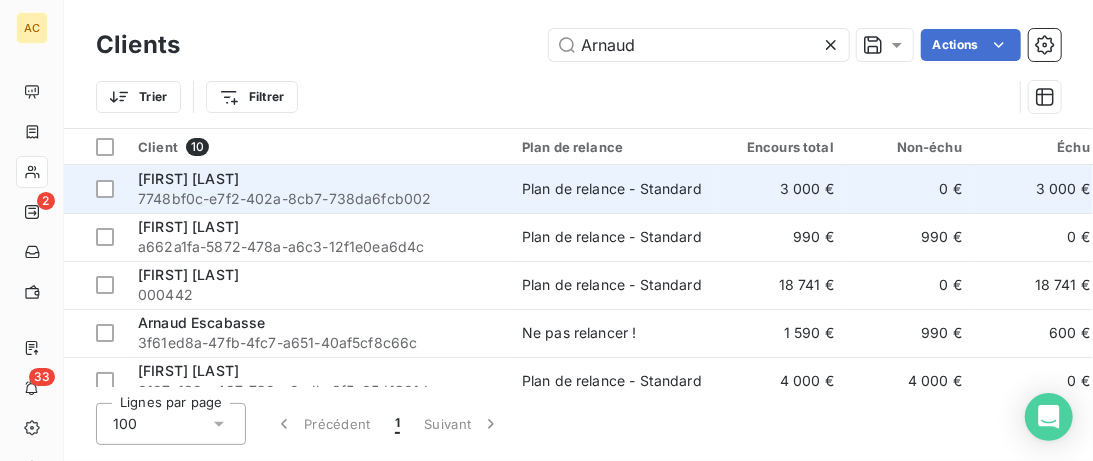 type on "Arnaud" 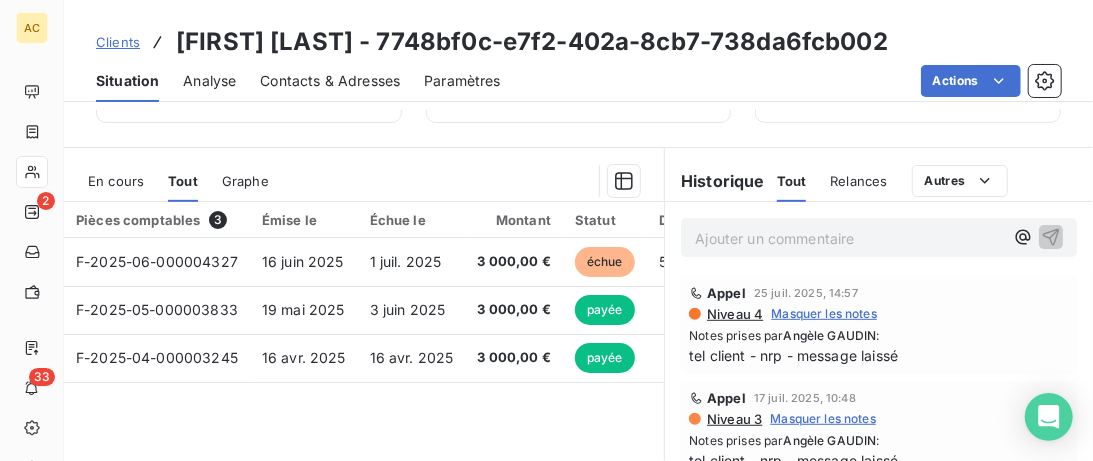 scroll, scrollTop: 410, scrollLeft: 0, axis: vertical 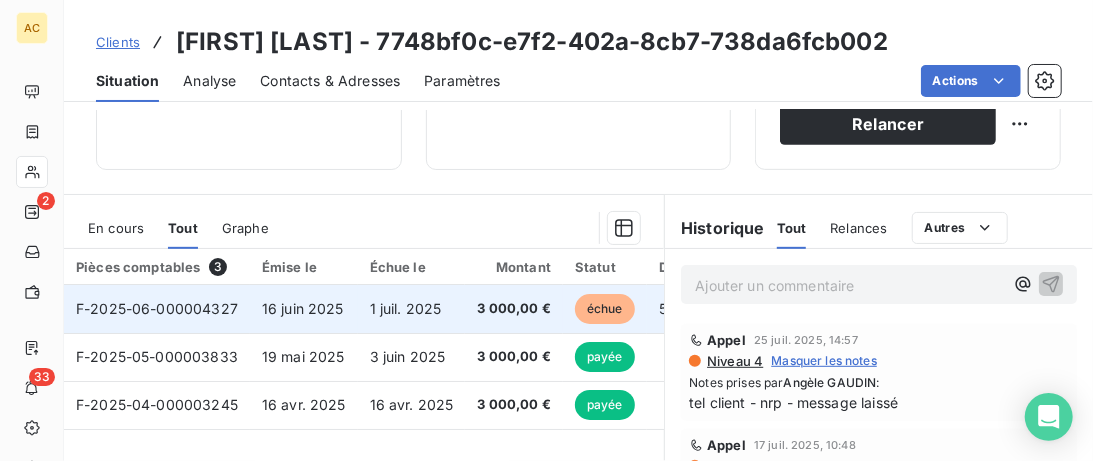 click on "1 juil. 2025" at bounding box center [412, 309] 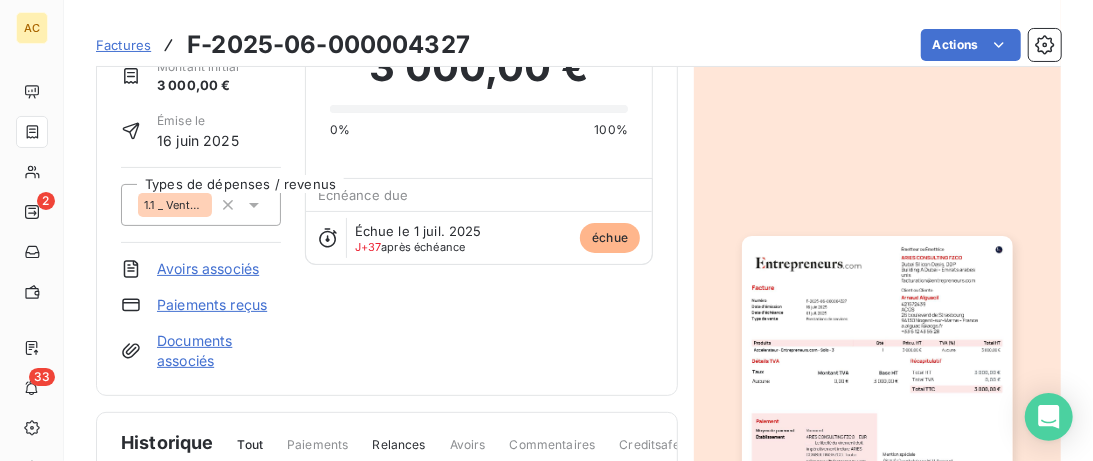 scroll, scrollTop: 0, scrollLeft: 0, axis: both 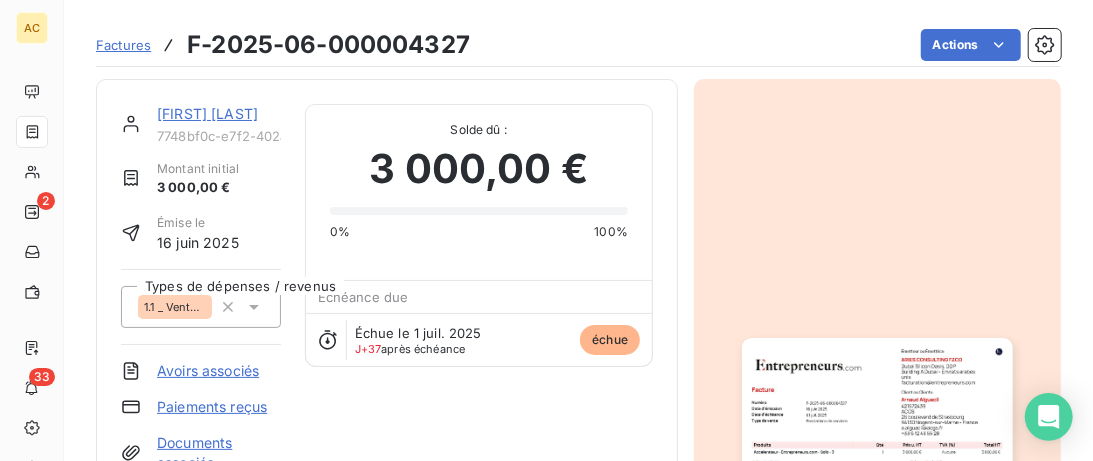 click on "[FIRST] [LAST]" at bounding box center (207, 113) 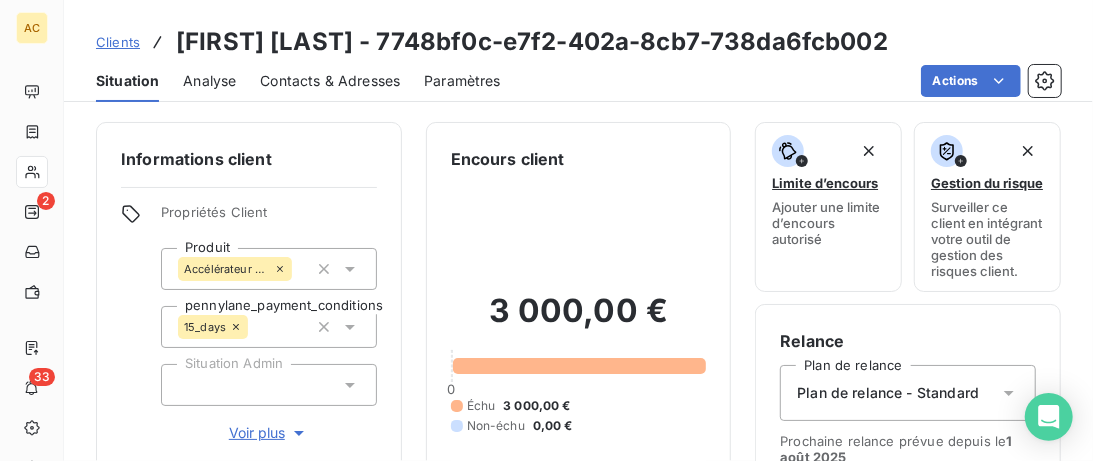 click on "Contacts & Adresses" at bounding box center [330, 81] 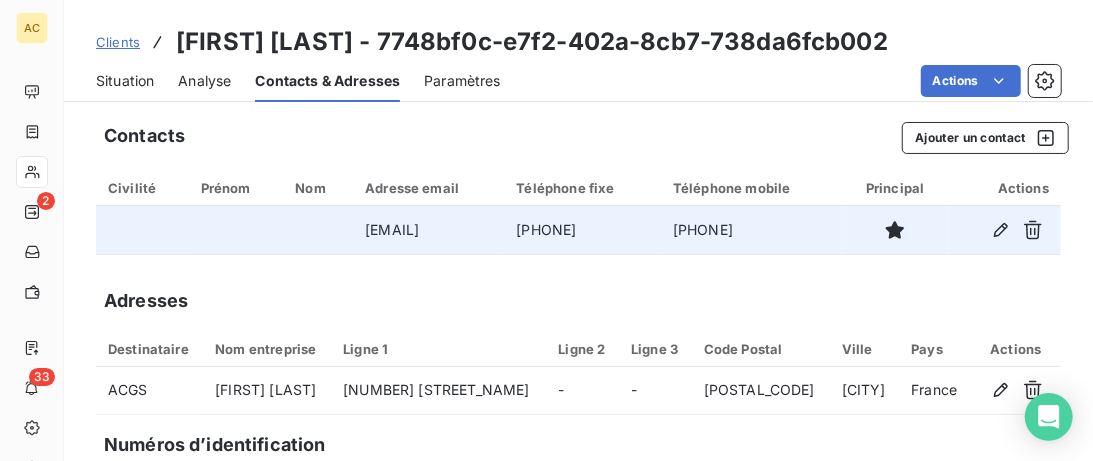 drag, startPoint x: 664, startPoint y: 224, endPoint x: 499, endPoint y: 226, distance: 165.01212 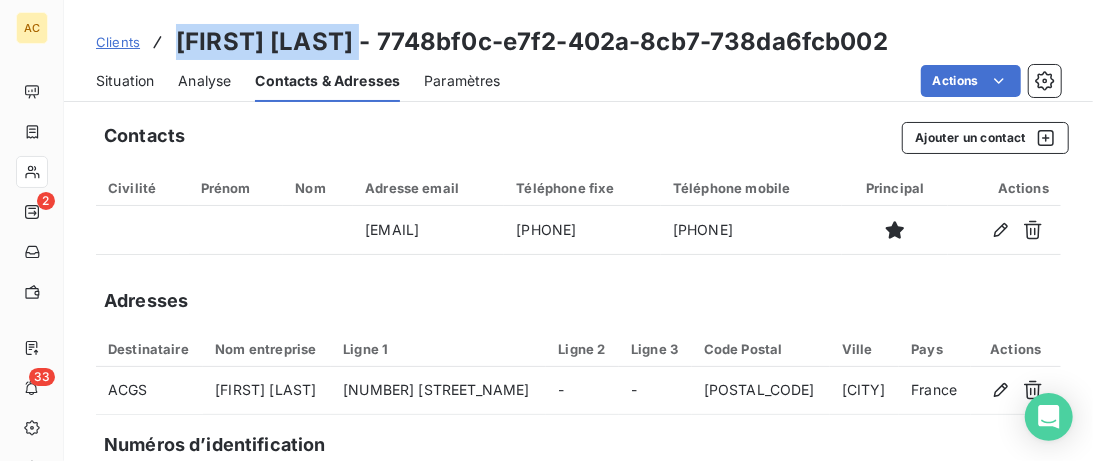 drag, startPoint x: 364, startPoint y: 46, endPoint x: 178, endPoint y: 43, distance: 186.02419 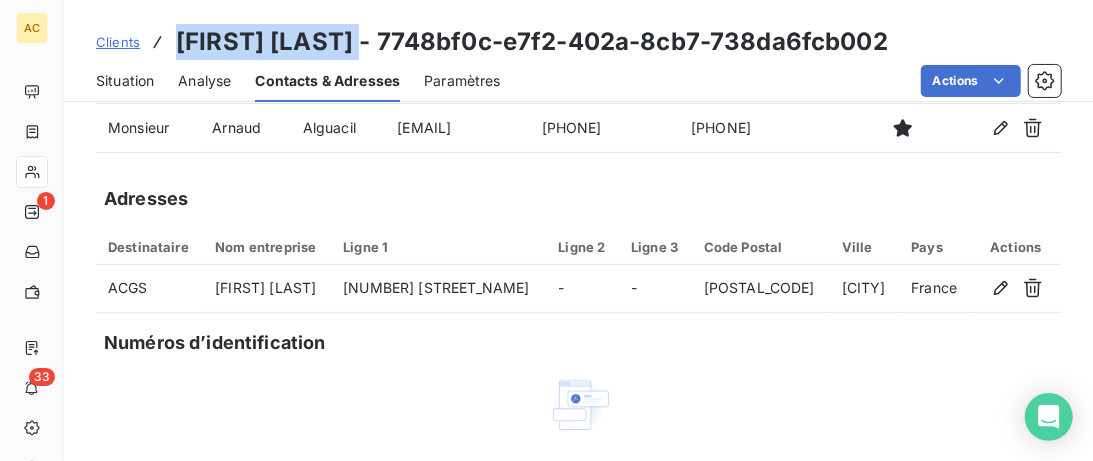 scroll, scrollTop: 0, scrollLeft: 0, axis: both 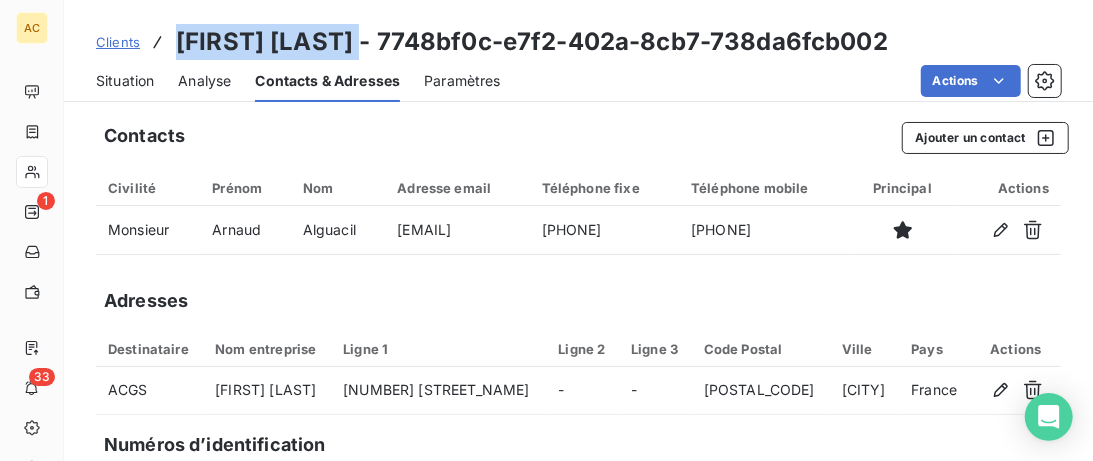 click on "Situation" at bounding box center (125, 81) 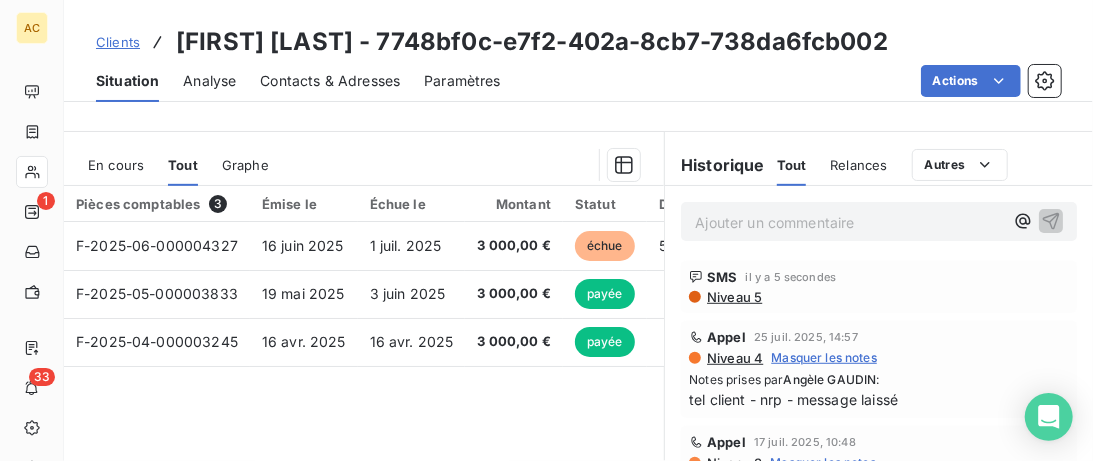 scroll, scrollTop: 512, scrollLeft: 0, axis: vertical 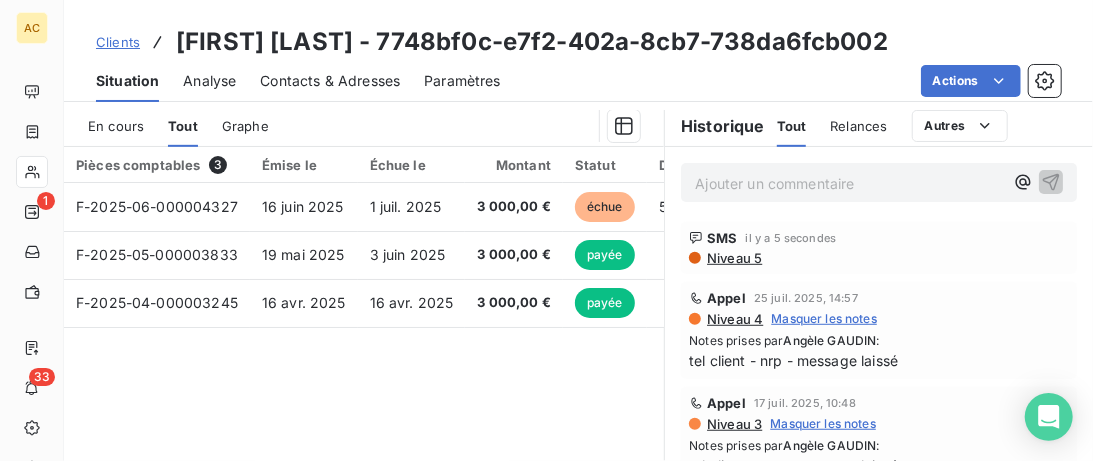 click on "Ajouter un commentaire ﻿" at bounding box center [849, 183] 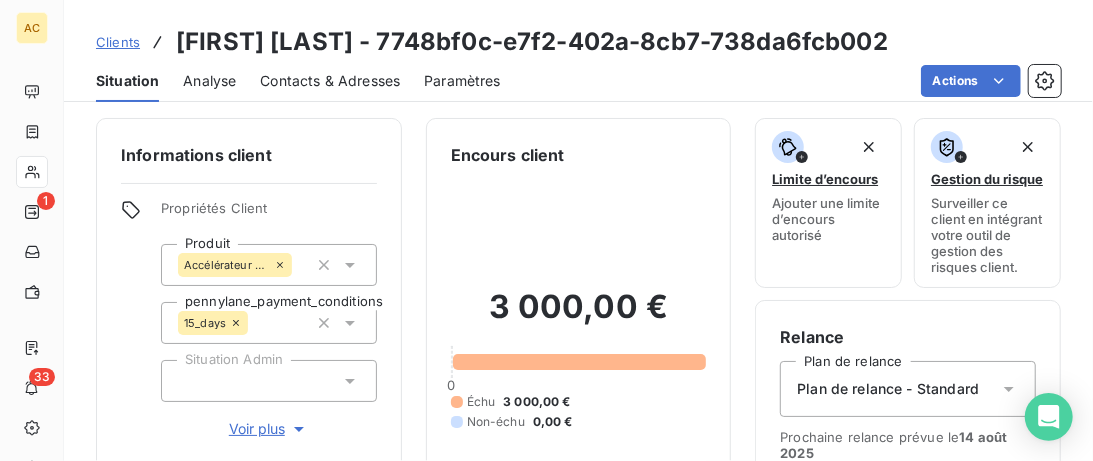 scroll, scrollTop: 0, scrollLeft: 0, axis: both 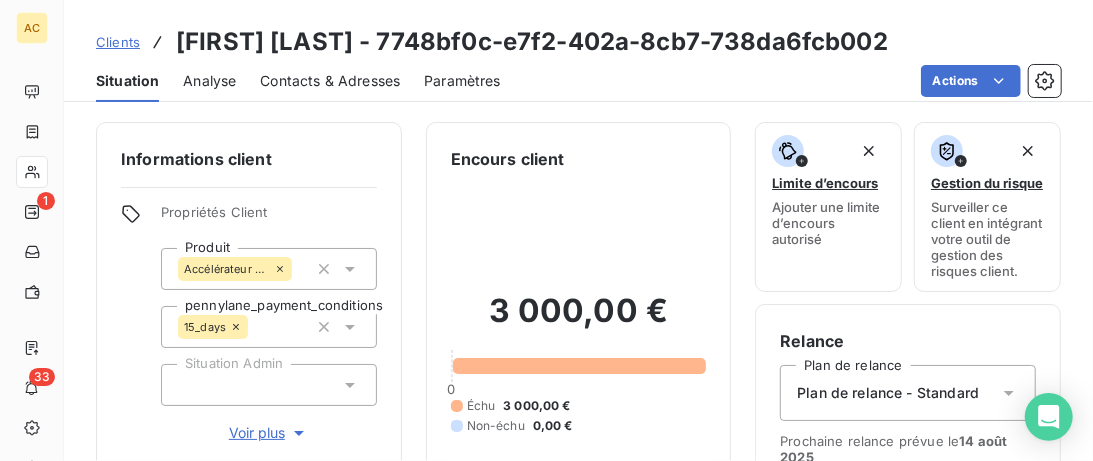 click on "Voir plus" at bounding box center [269, 433] 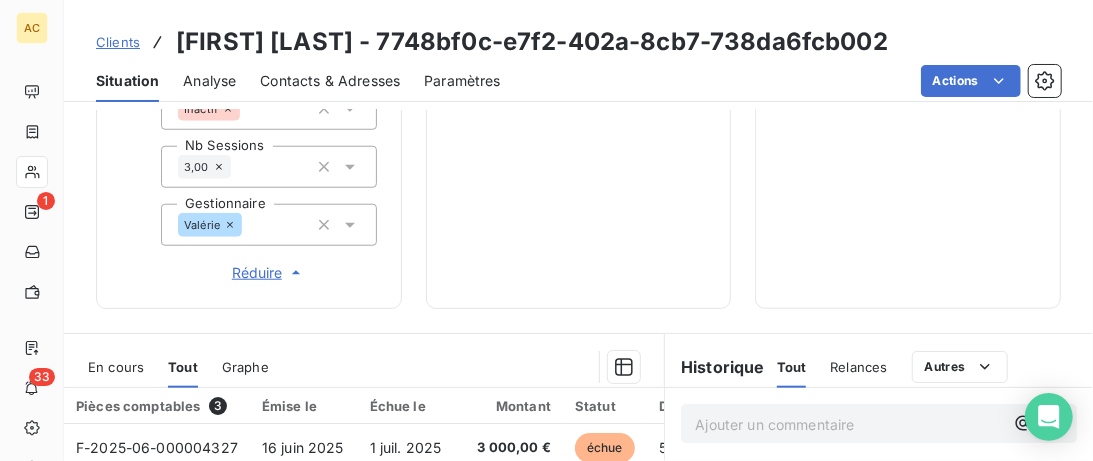 scroll, scrollTop: 922, scrollLeft: 0, axis: vertical 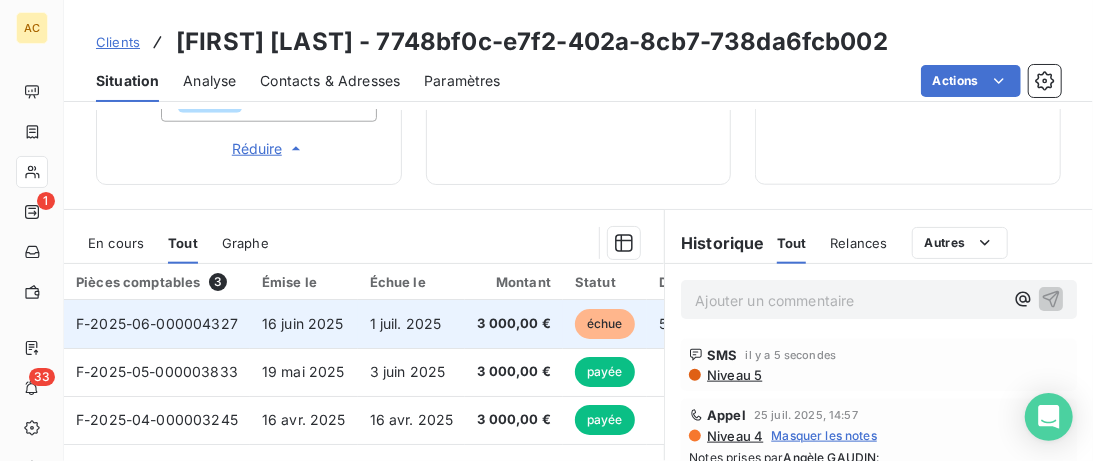 click on "16 juin 2025" at bounding box center (304, 324) 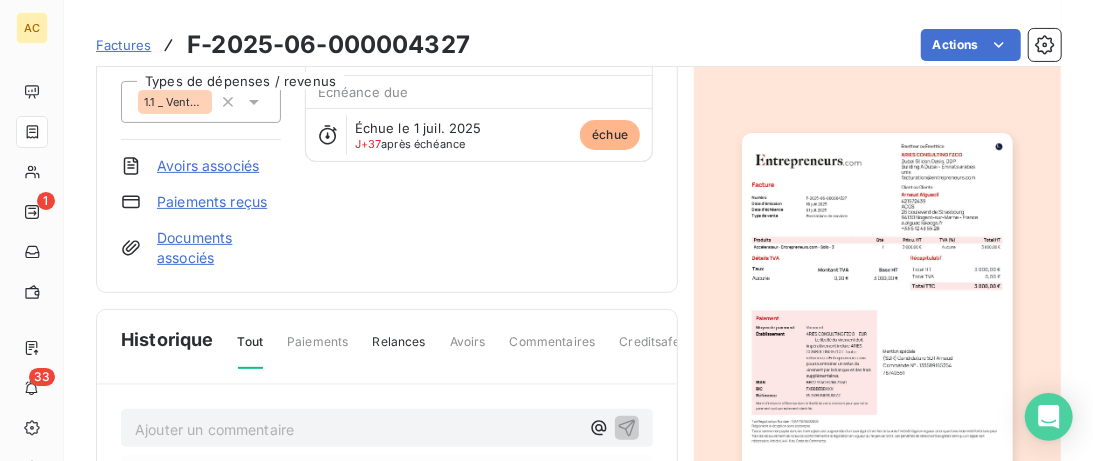 scroll, scrollTop: 0, scrollLeft: 0, axis: both 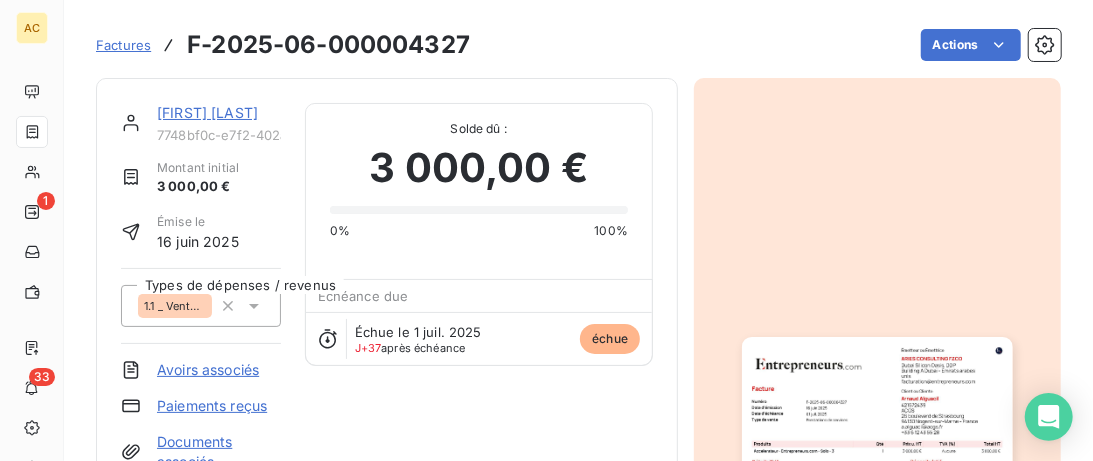 click on "[FIRST] [LAST]" at bounding box center (219, 113) 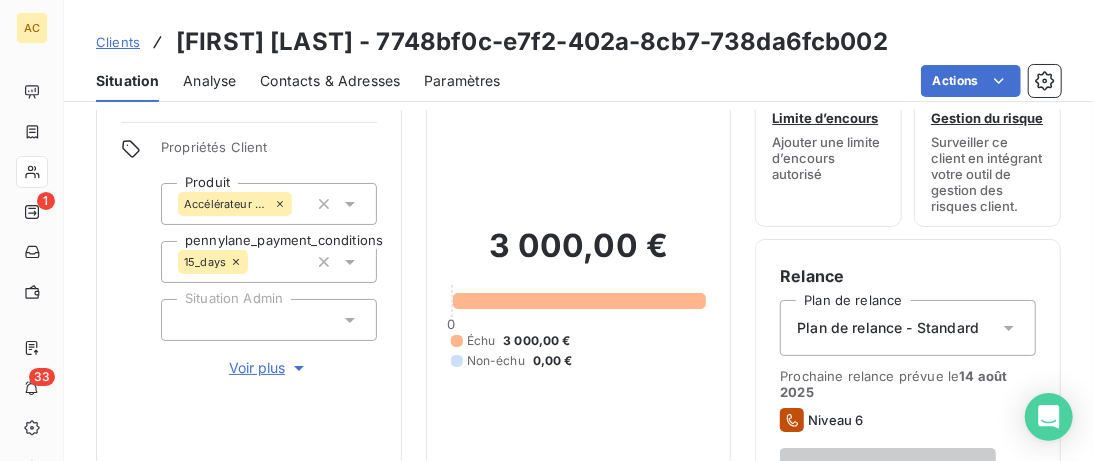scroll, scrollTop: 102, scrollLeft: 0, axis: vertical 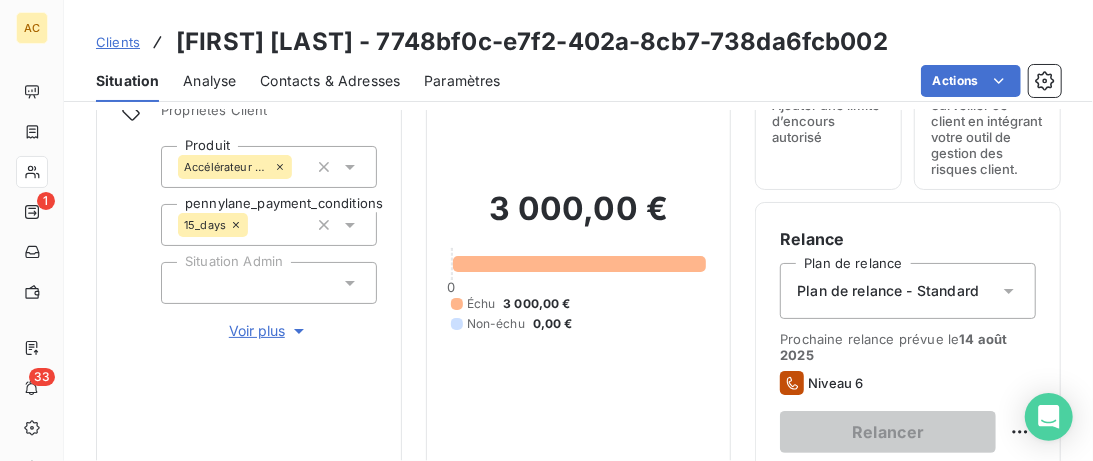 click on "Voir plus" at bounding box center (269, 331) 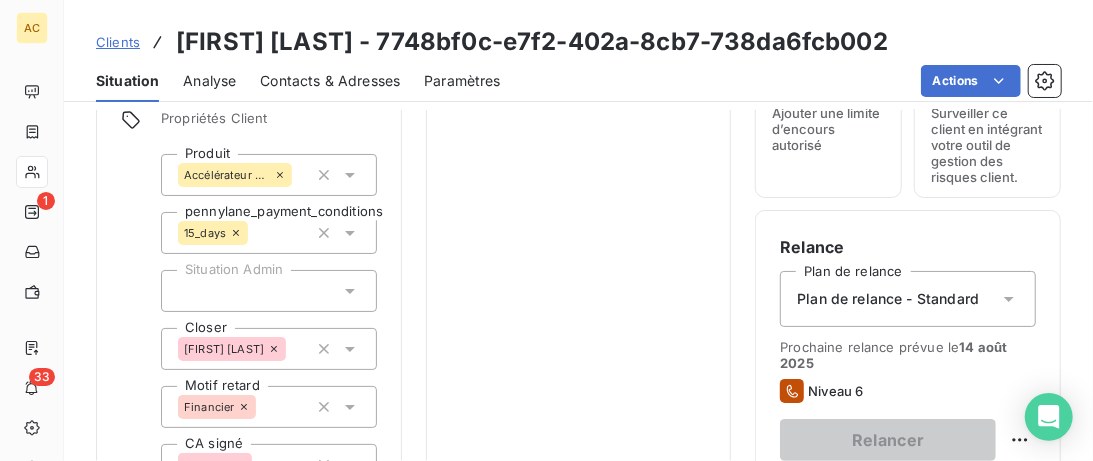 scroll, scrollTop: 0, scrollLeft: 0, axis: both 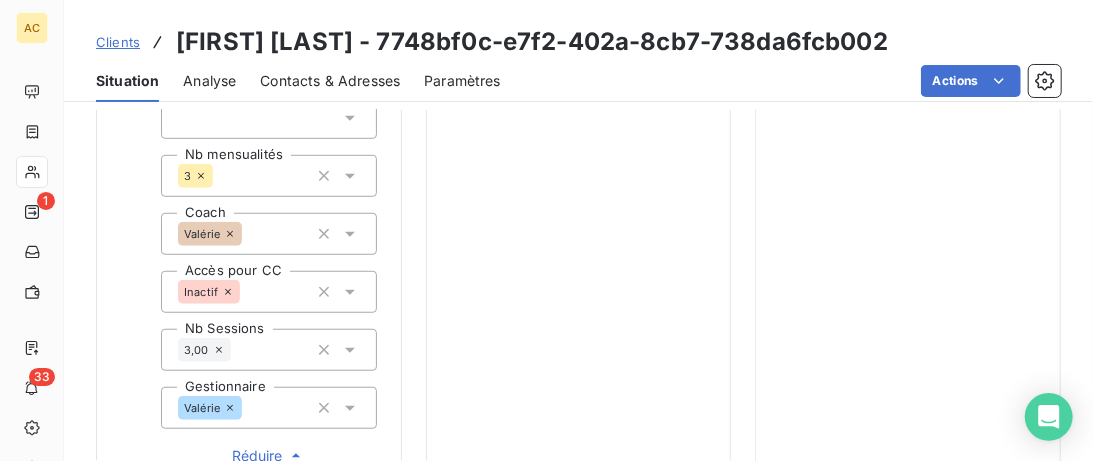 drag, startPoint x: 350, startPoint y: 91, endPoint x: 365, endPoint y: 94, distance: 15.297058 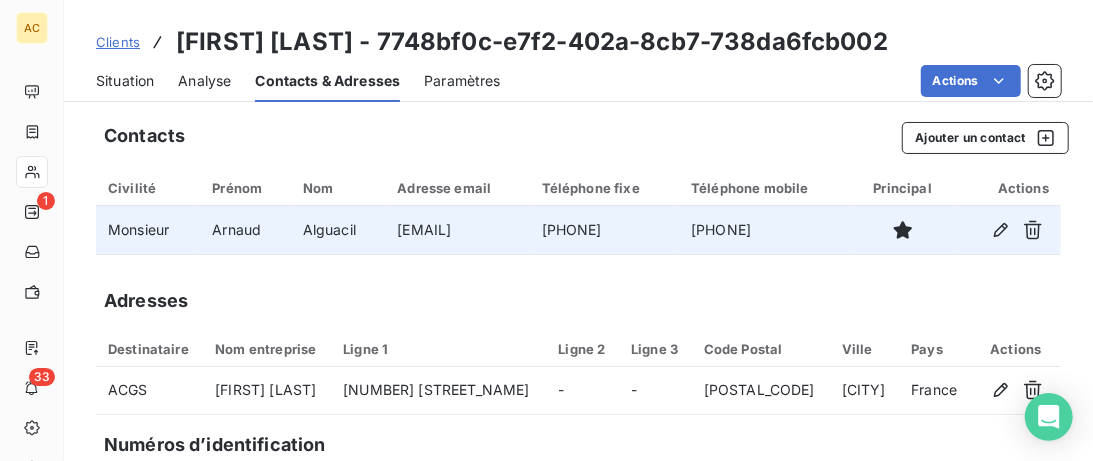 drag, startPoint x: 664, startPoint y: 231, endPoint x: 519, endPoint y: 208, distance: 146.8128 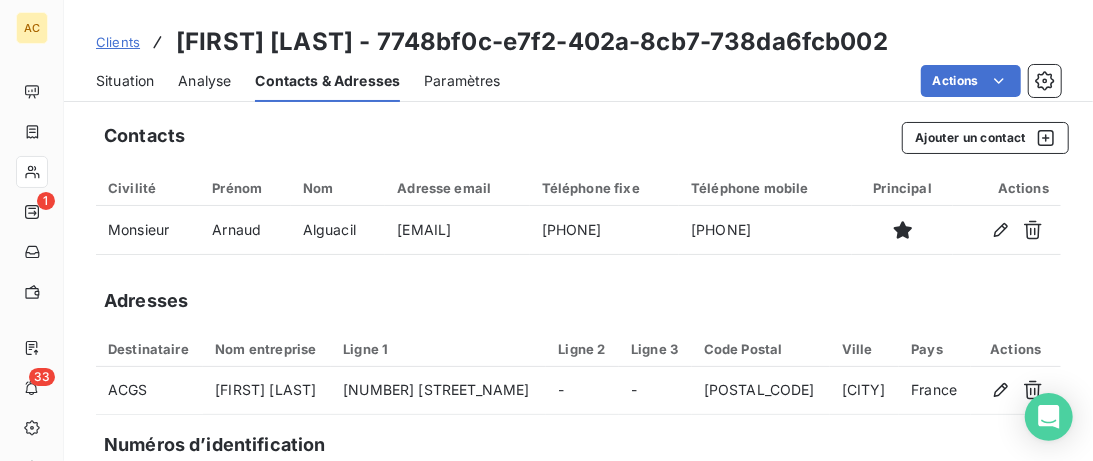 click on "Situation" at bounding box center (125, 81) 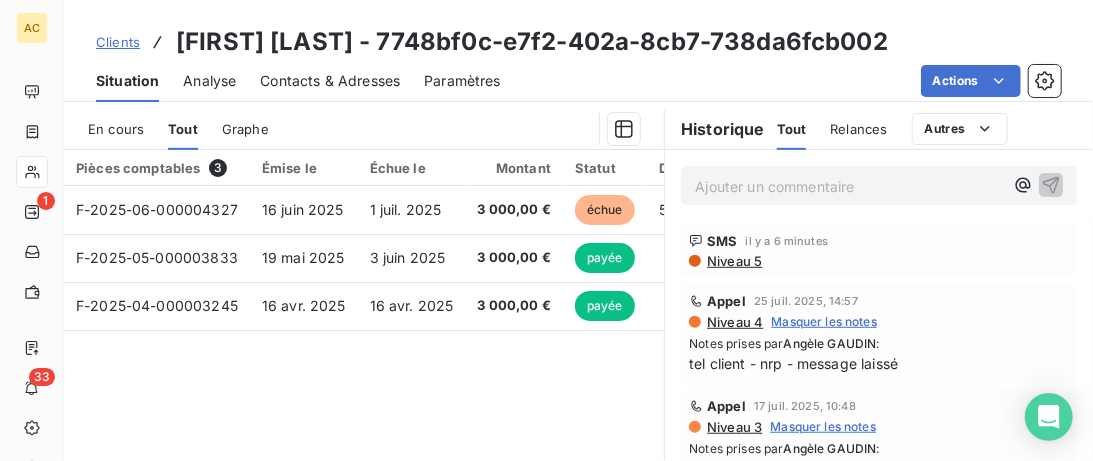 scroll, scrollTop: 615, scrollLeft: 0, axis: vertical 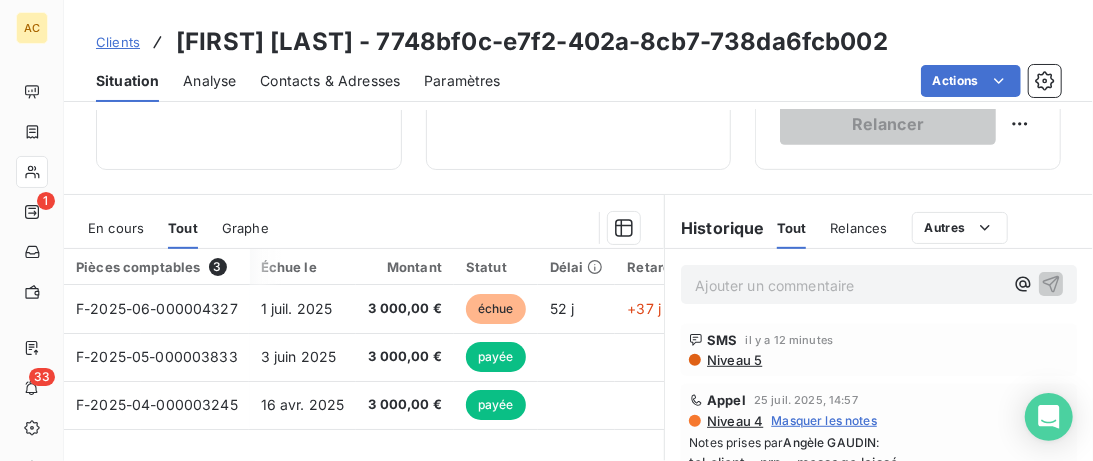 click on "Ajouter un commentaire ﻿" at bounding box center (849, 285) 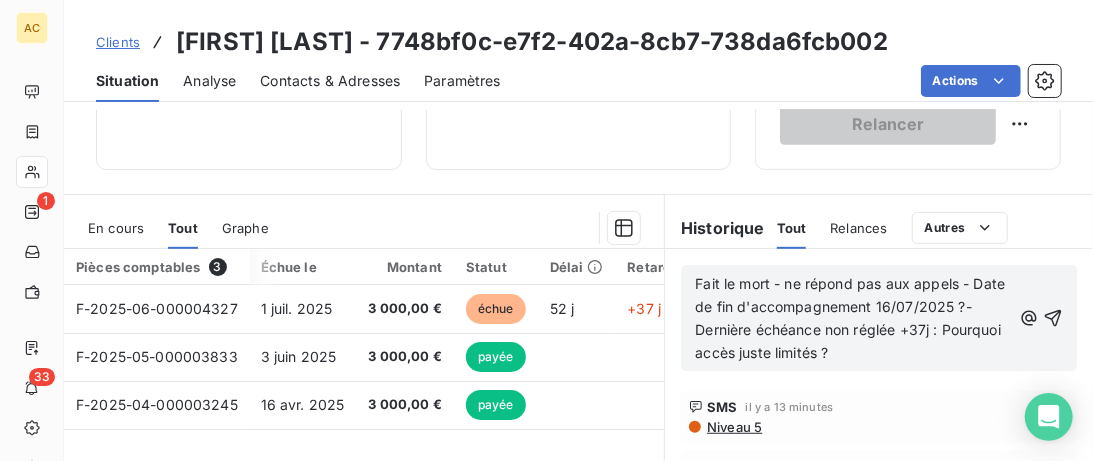 drag, startPoint x: 913, startPoint y: 348, endPoint x: 674, endPoint y: 267, distance: 252.35292 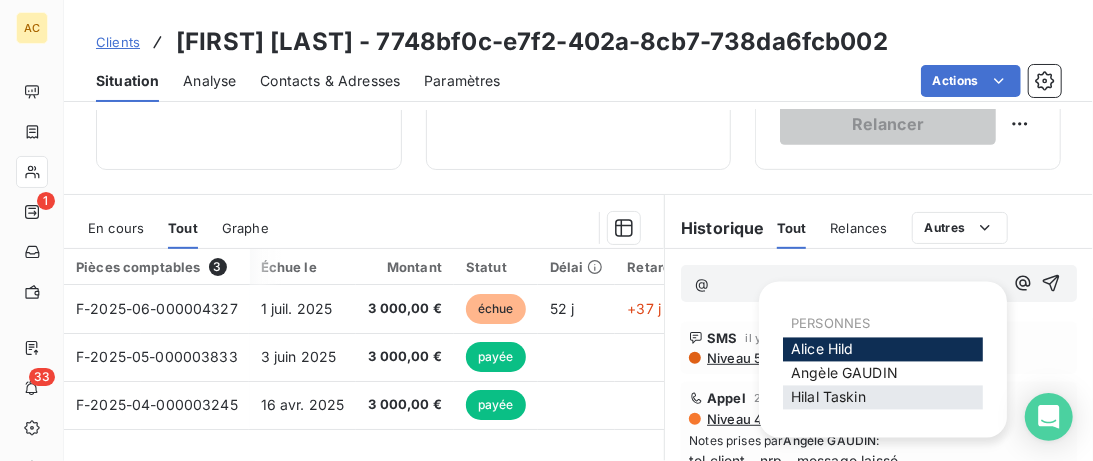 click on "Hilal   Taskin" at bounding box center [883, 398] 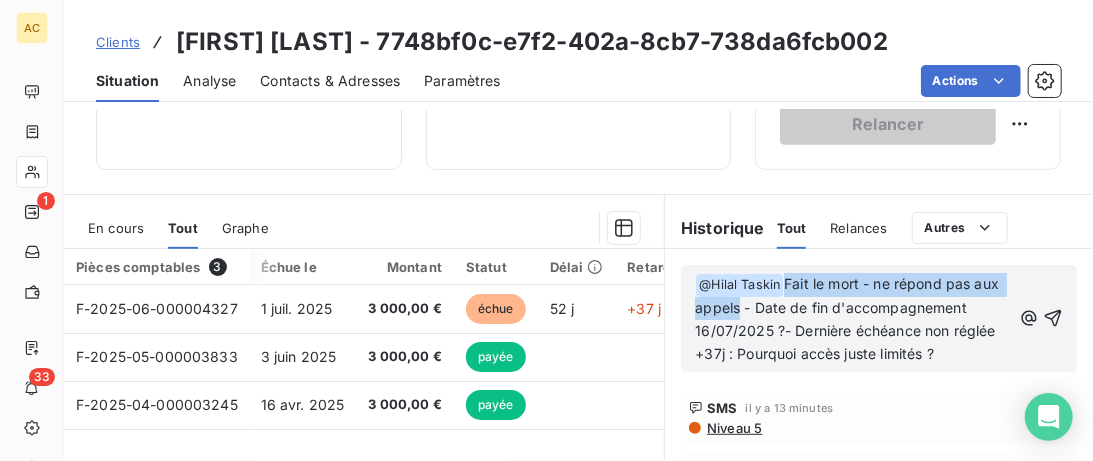 drag, startPoint x: 787, startPoint y: 282, endPoint x: 741, endPoint y: 304, distance: 50.990196 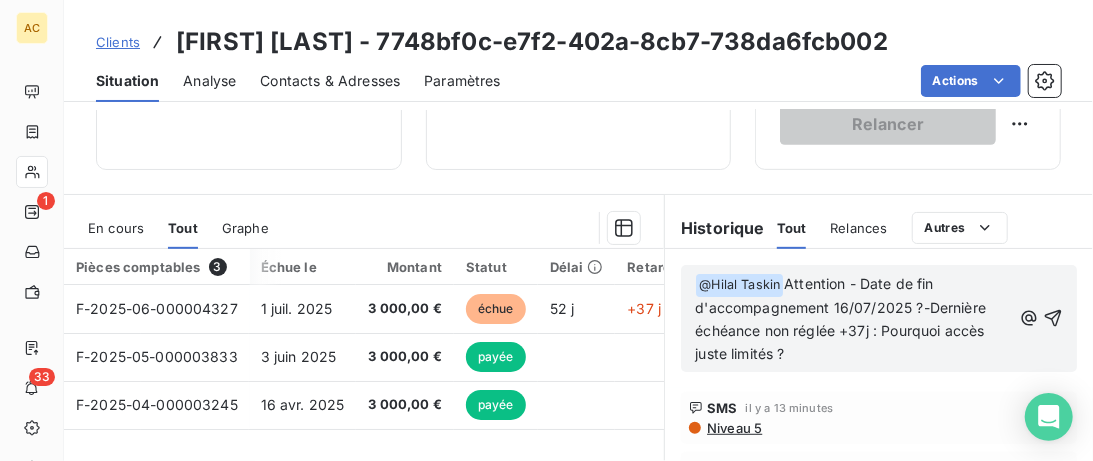 click on "Attention - Date de fin d'accompagnement 16/07/2025 ?- Dernière échéance non réglée +37j  :  Pourquoi accès juste limités ?" at bounding box center (842, 318) 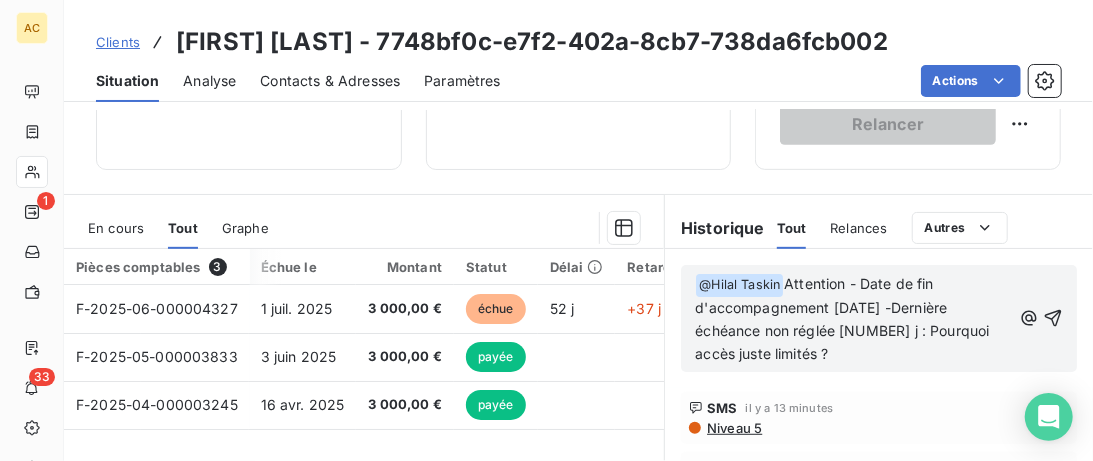 drag, startPoint x: 816, startPoint y: 355, endPoint x: 872, endPoint y: 331, distance: 60.926186 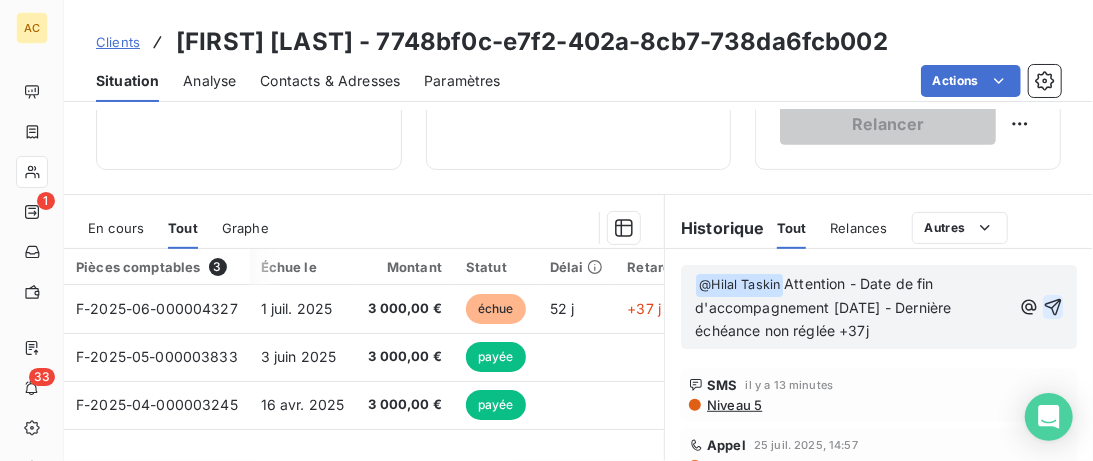 click 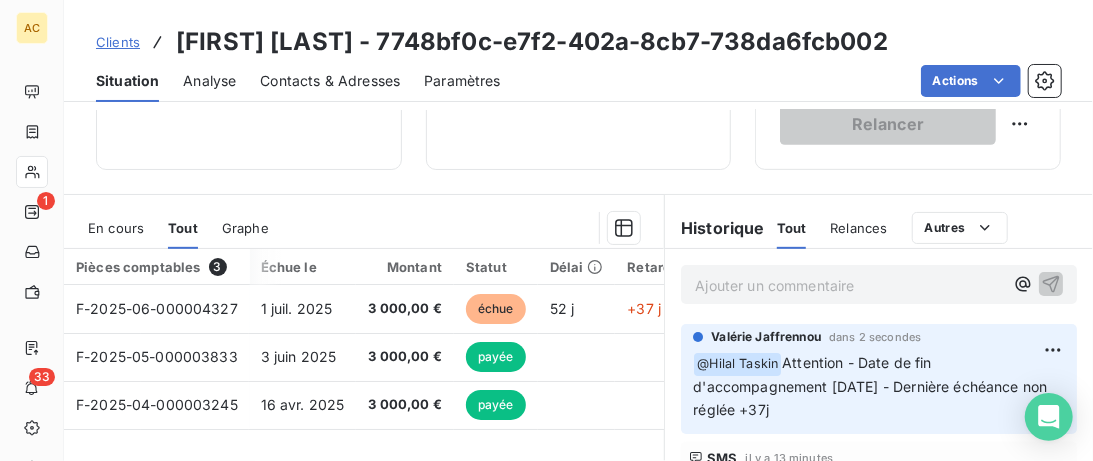 click on "Clients Arnaud Alguacil - 7748bf0c-e7f2-402a-8cb7-738da6fcb002" at bounding box center (492, 42) 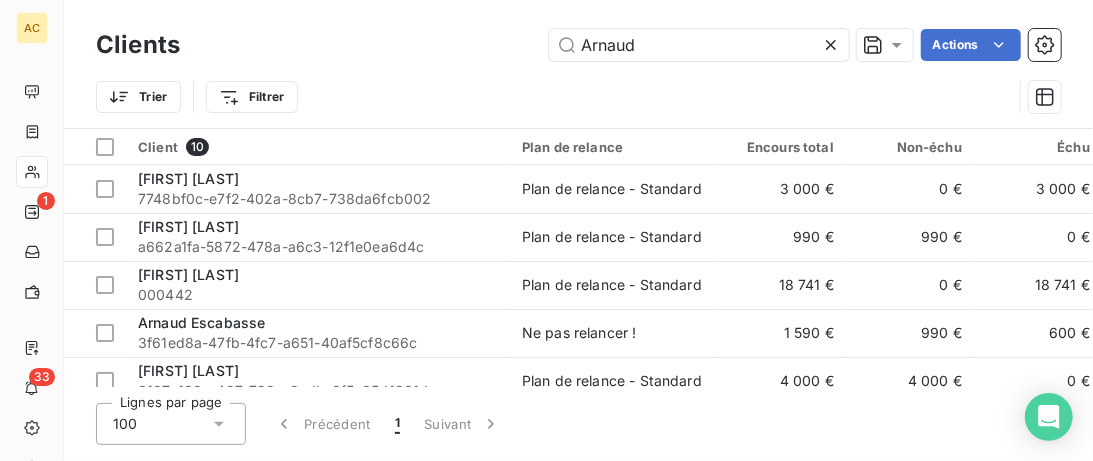 drag, startPoint x: 660, startPoint y: 42, endPoint x: 384, endPoint y: 40, distance: 276.00723 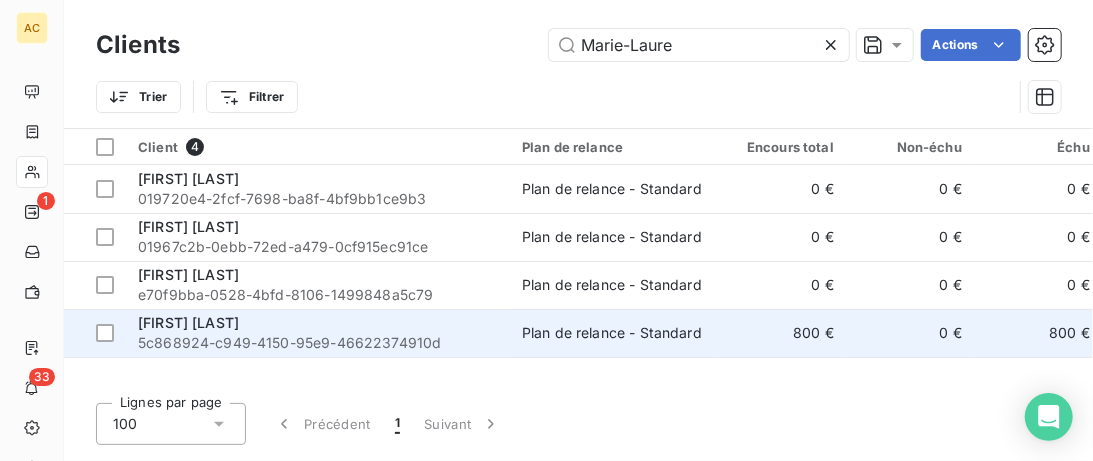 type on "[FIRST]" 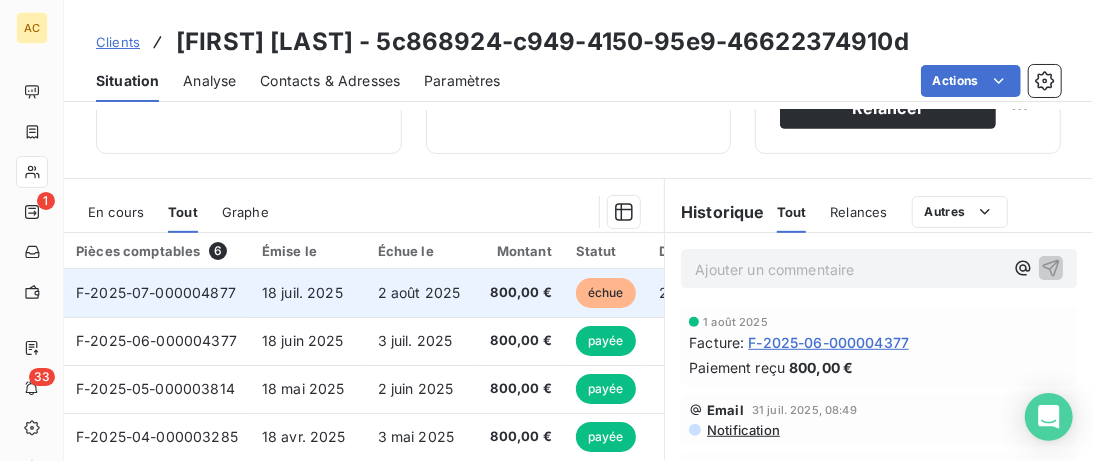 scroll, scrollTop: 625, scrollLeft: 0, axis: vertical 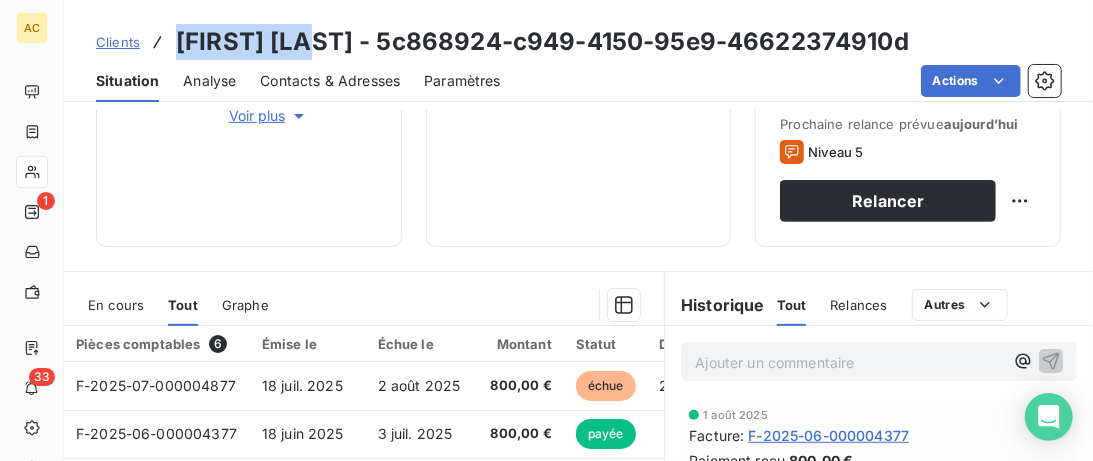 drag, startPoint x: 313, startPoint y: 46, endPoint x: 178, endPoint y: 41, distance: 135.09256 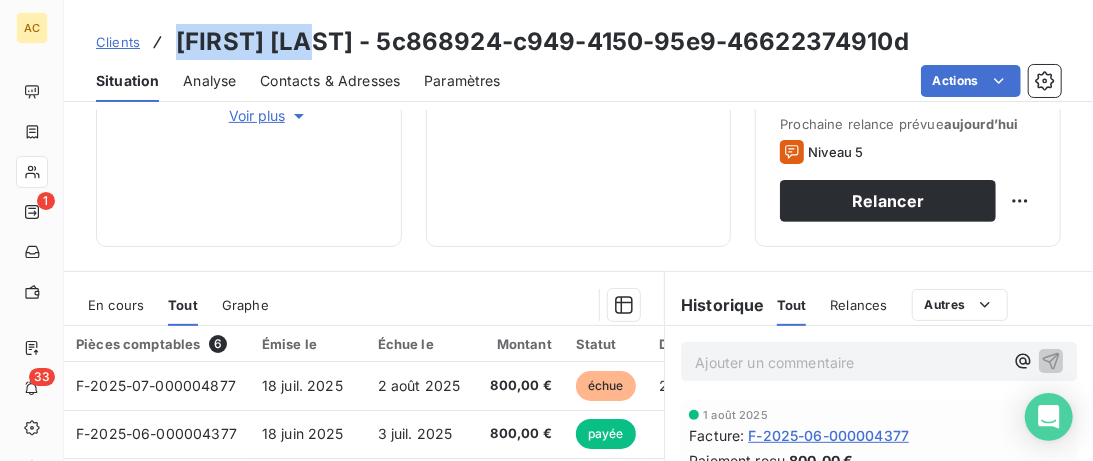 click on "Contacts & Adresses" at bounding box center [330, 81] 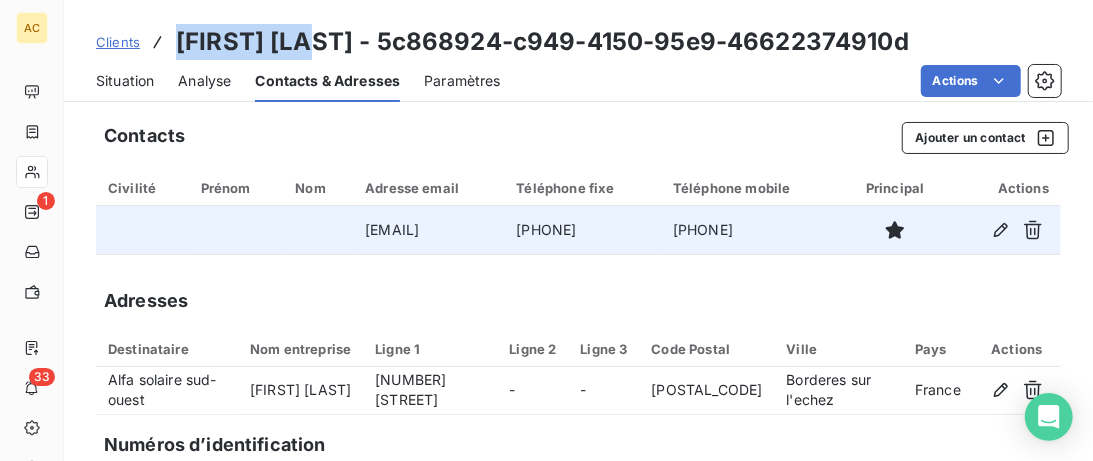 drag, startPoint x: 640, startPoint y: 229, endPoint x: 534, endPoint y: 230, distance: 106.004715 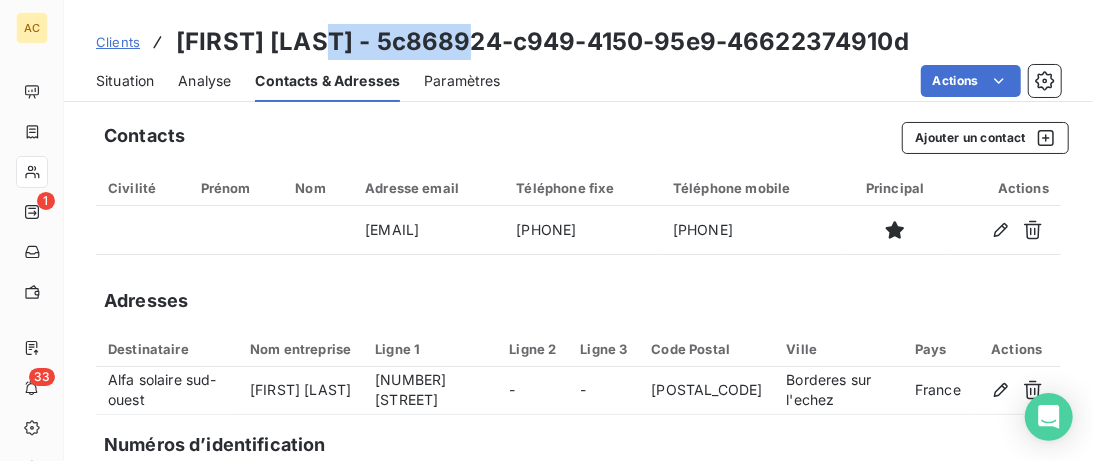 drag, startPoint x: 479, startPoint y: 50, endPoint x: 317, endPoint y: 41, distance: 162.2498 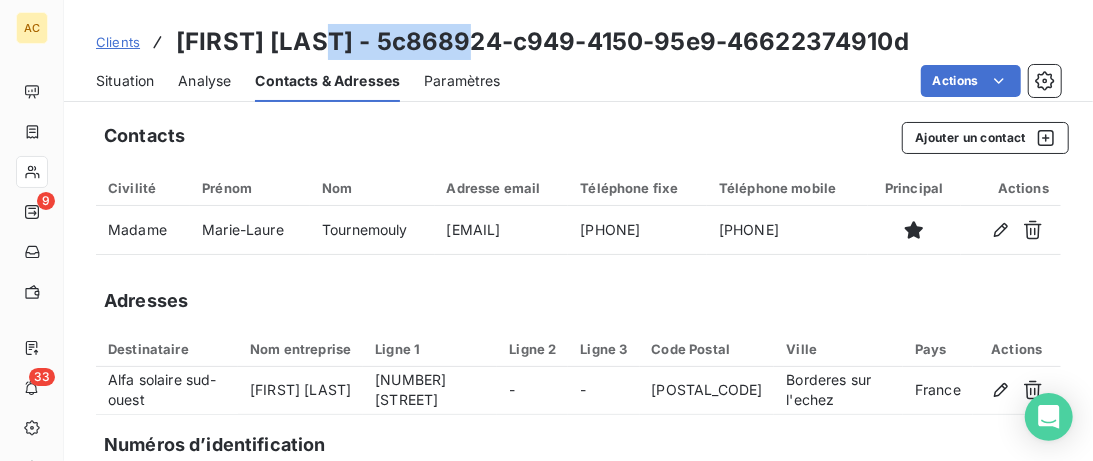 click on "Situation" at bounding box center (125, 81) 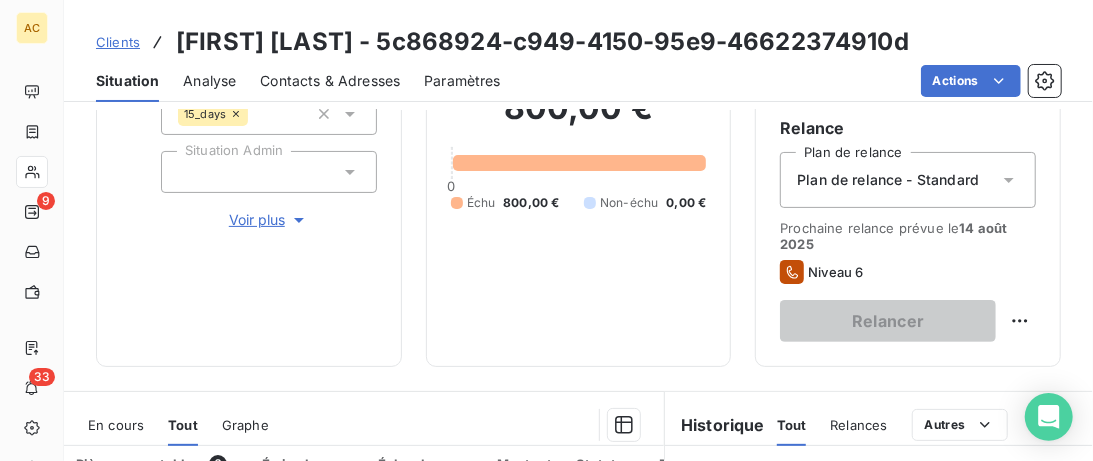 scroll, scrollTop: 102, scrollLeft: 0, axis: vertical 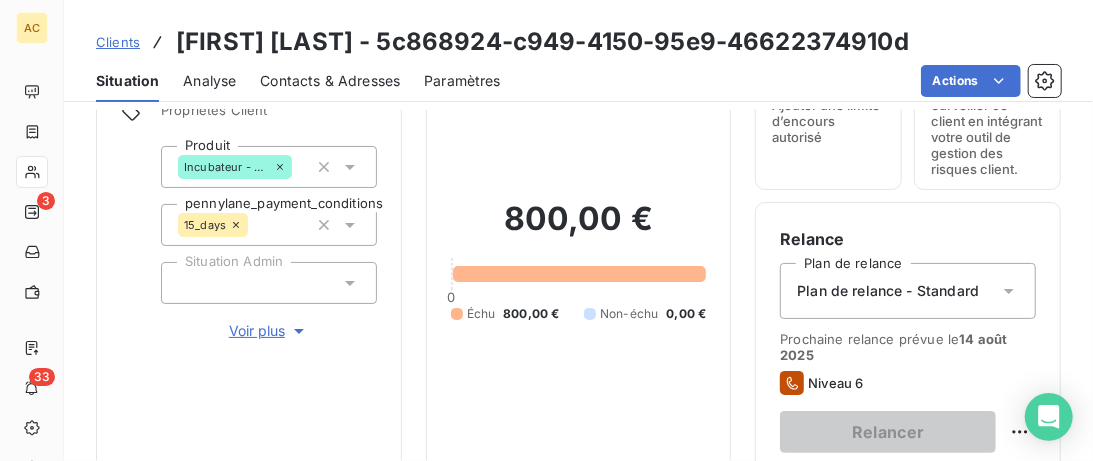 click on "Clients" at bounding box center (118, 42) 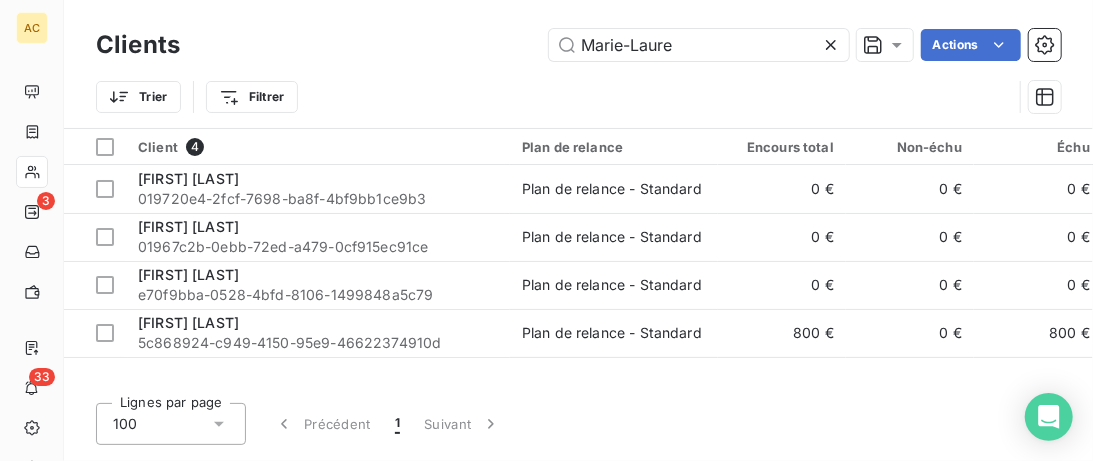 drag, startPoint x: 657, startPoint y: 38, endPoint x: 323, endPoint y: 35, distance: 334.01346 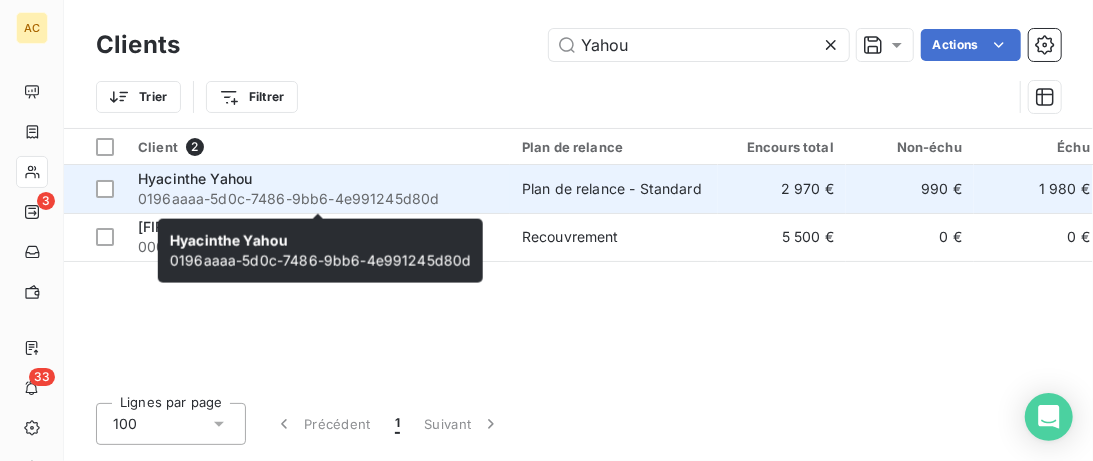 type on "Yahou" 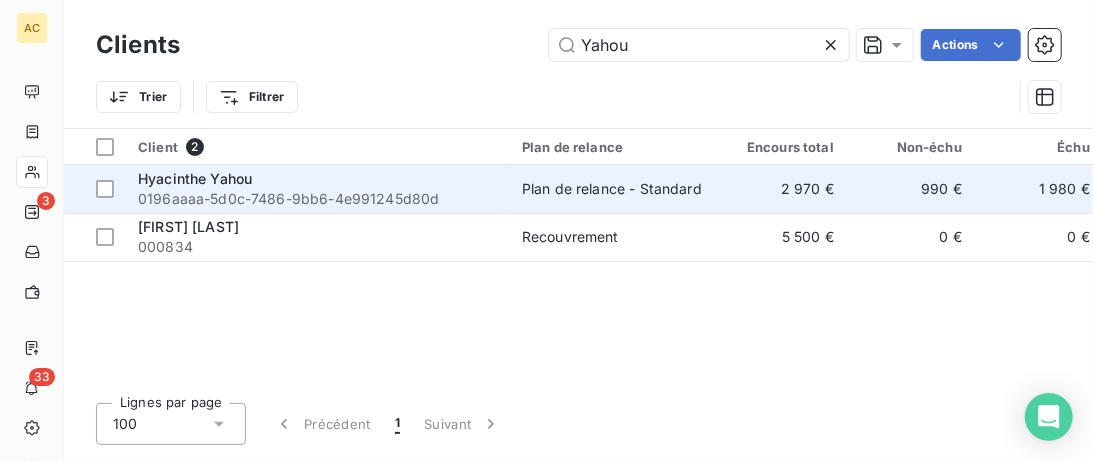click on "Hyacinthe Yahou" at bounding box center [318, 179] 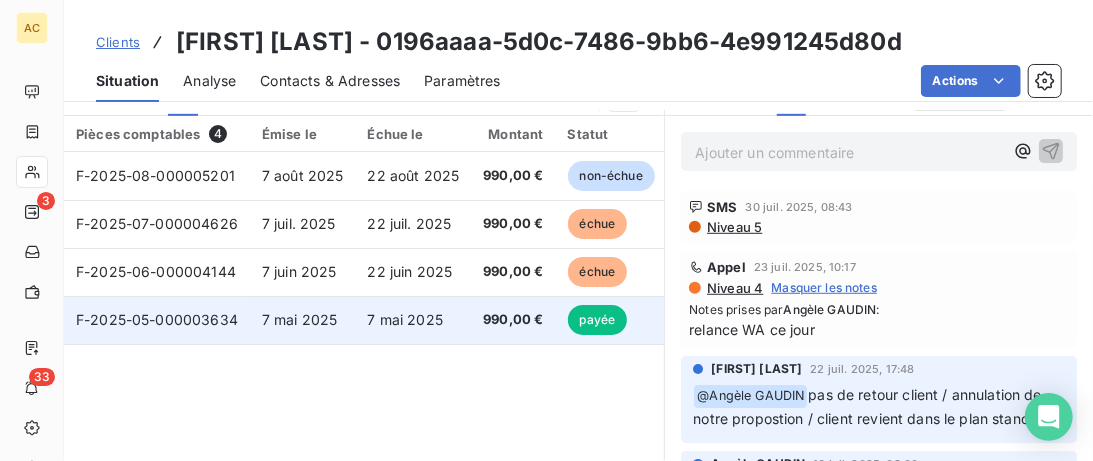 scroll, scrollTop: 512, scrollLeft: 0, axis: vertical 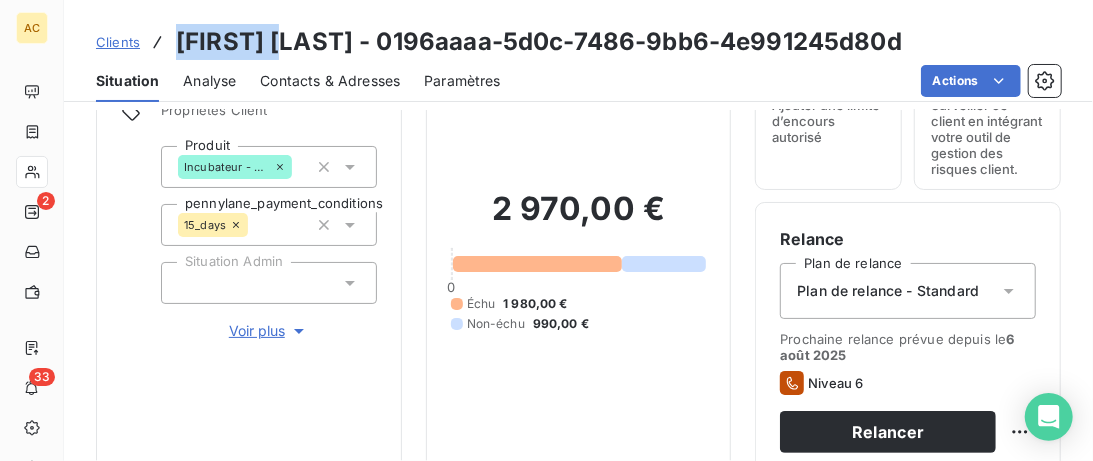 drag, startPoint x: 290, startPoint y: 45, endPoint x: 177, endPoint y: 44, distance: 113.004425 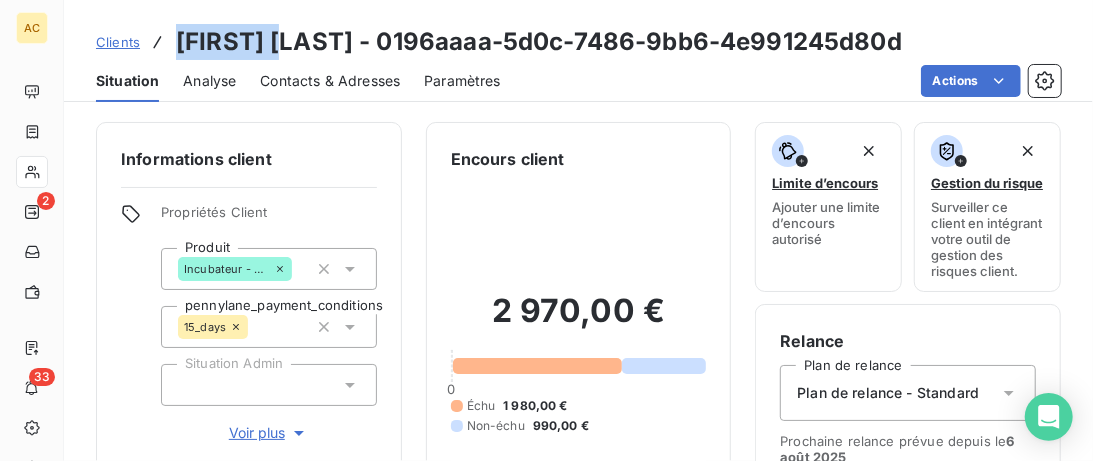 scroll, scrollTop: 307, scrollLeft: 0, axis: vertical 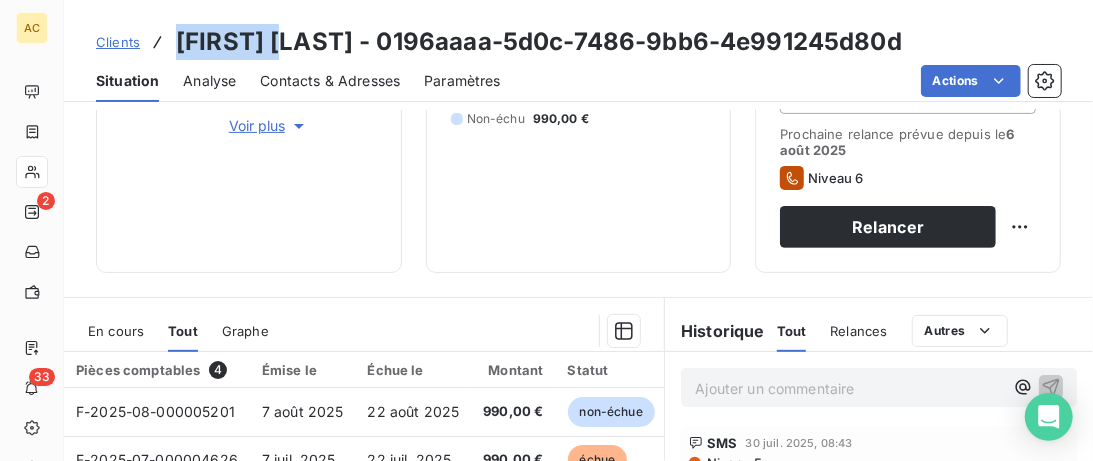 click on "Clients" at bounding box center (118, 42) 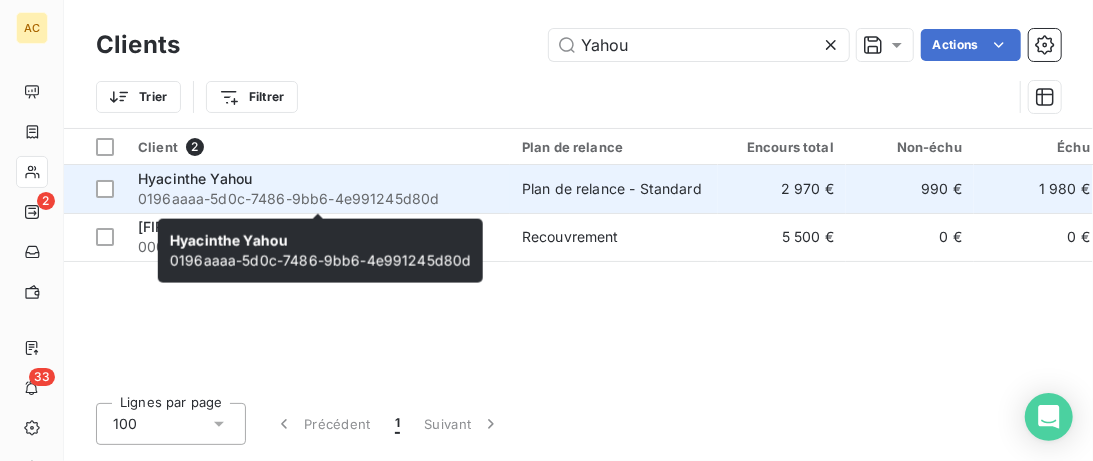 click on "Hyacinthe Yahou" at bounding box center (318, 179) 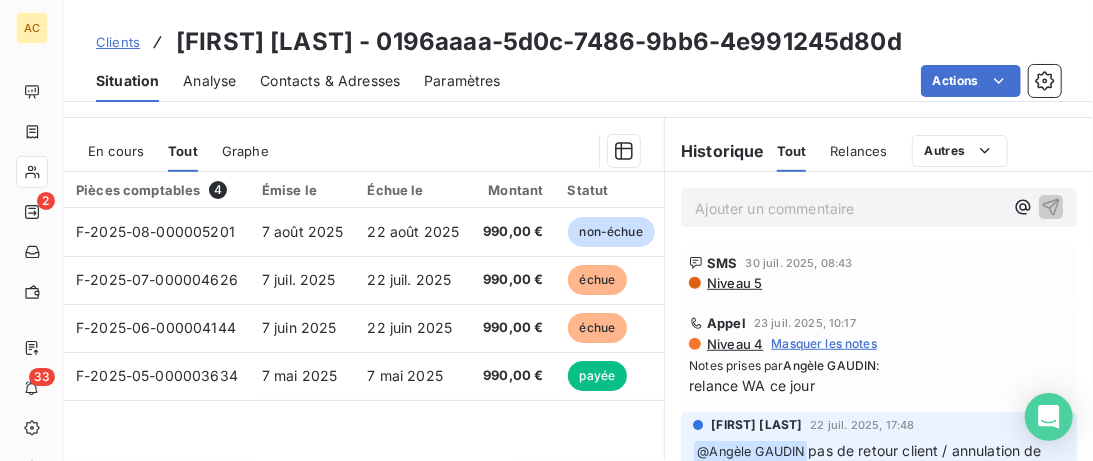 scroll, scrollTop: 512, scrollLeft: 0, axis: vertical 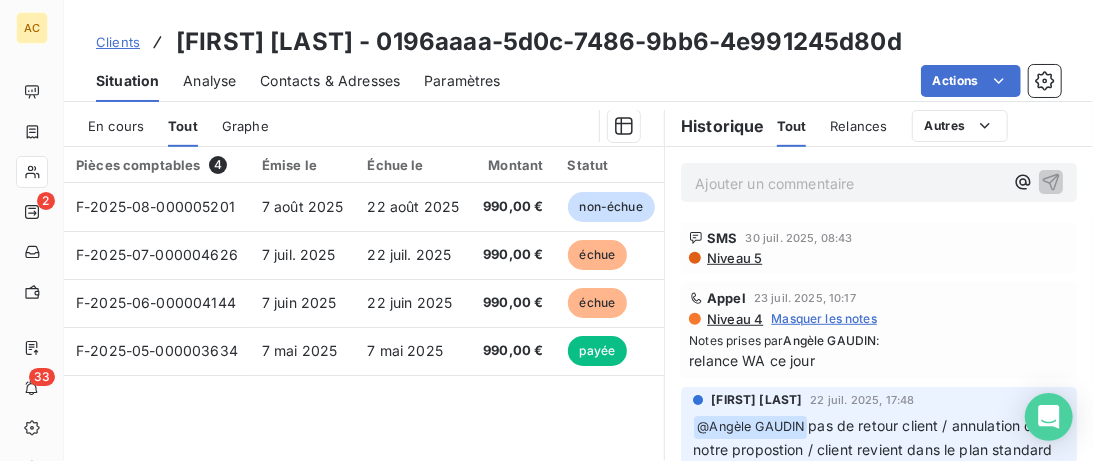 click on "Ajouter un commentaire ﻿" at bounding box center [849, 183] 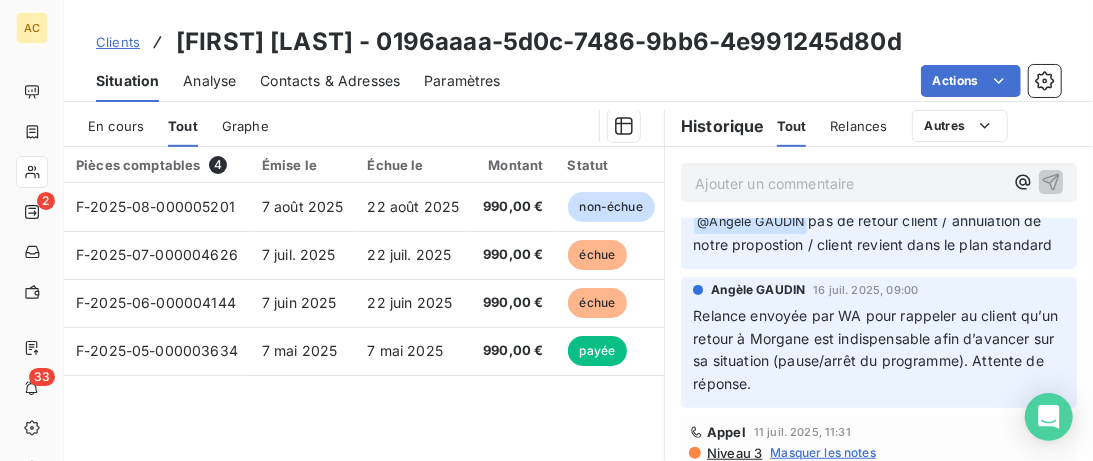 scroll, scrollTop: 102, scrollLeft: 0, axis: vertical 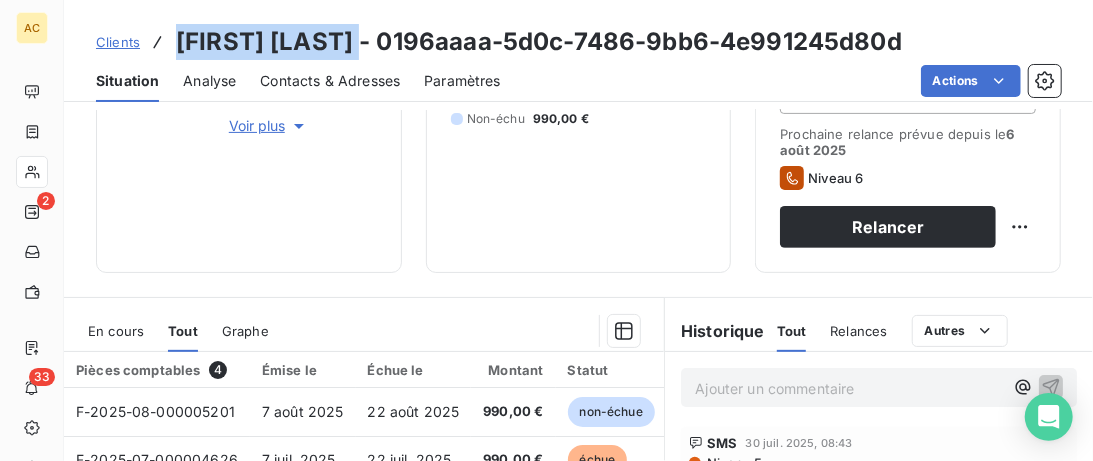 drag, startPoint x: 176, startPoint y: 40, endPoint x: 373, endPoint y: 44, distance: 197.0406 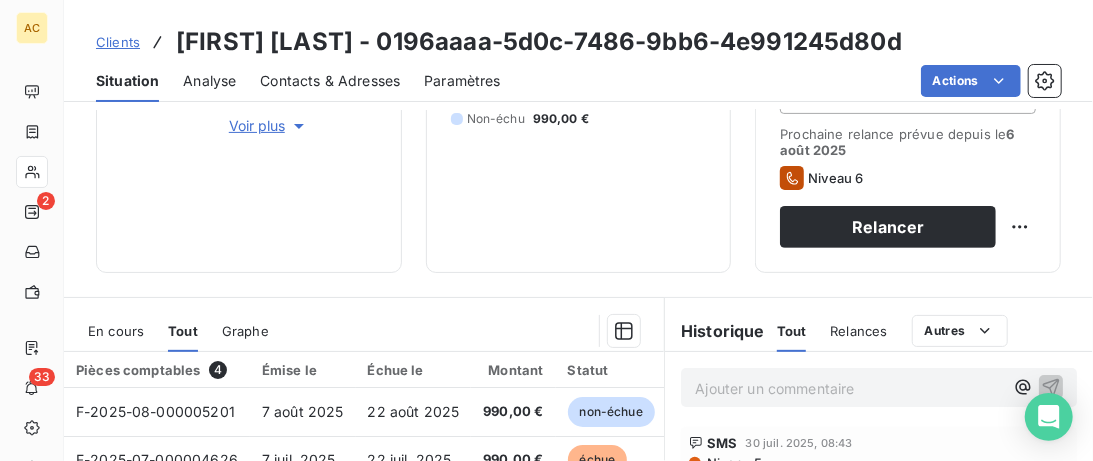 click on "Ajouter un commentaire ﻿" at bounding box center (849, 387) 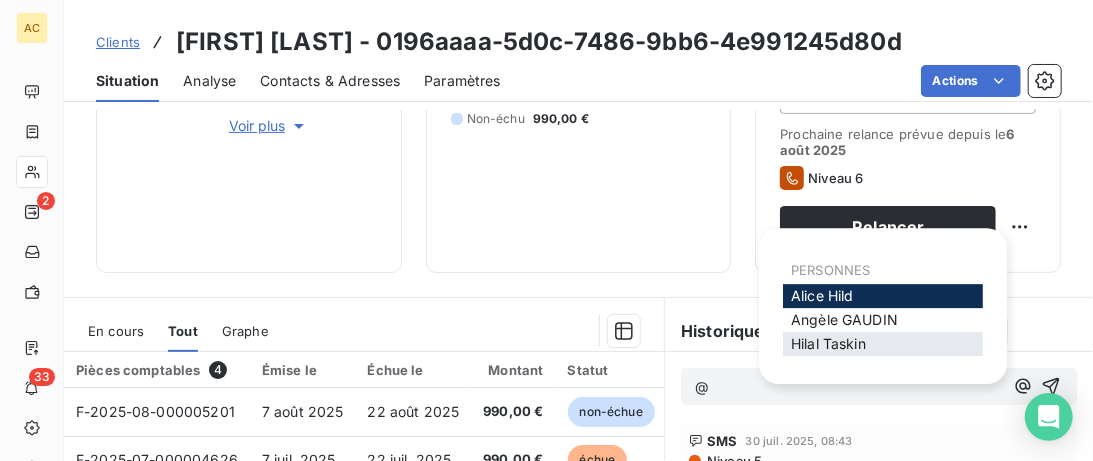 click on "Hilal   Taskin" at bounding box center [828, 343] 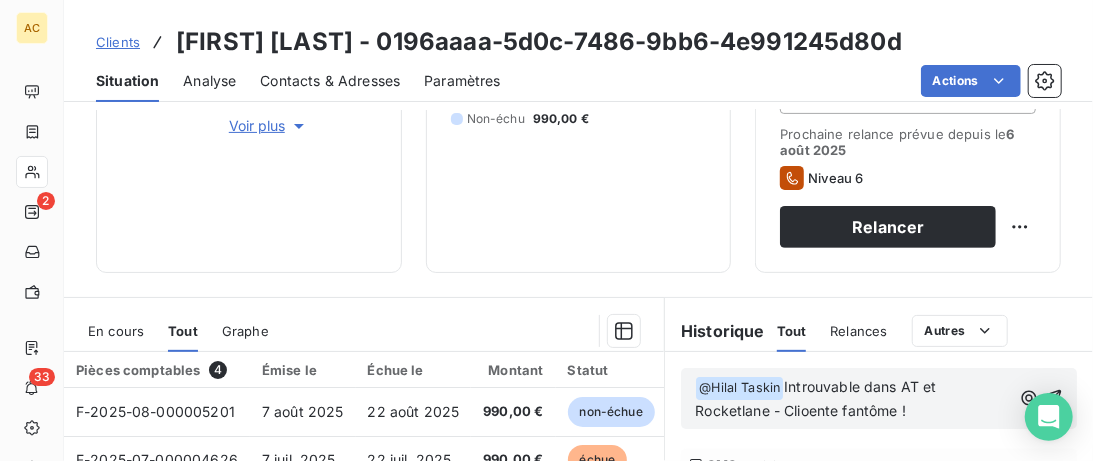 drag, startPoint x: 808, startPoint y: 407, endPoint x: 821, endPoint y: 409, distance: 13.152946 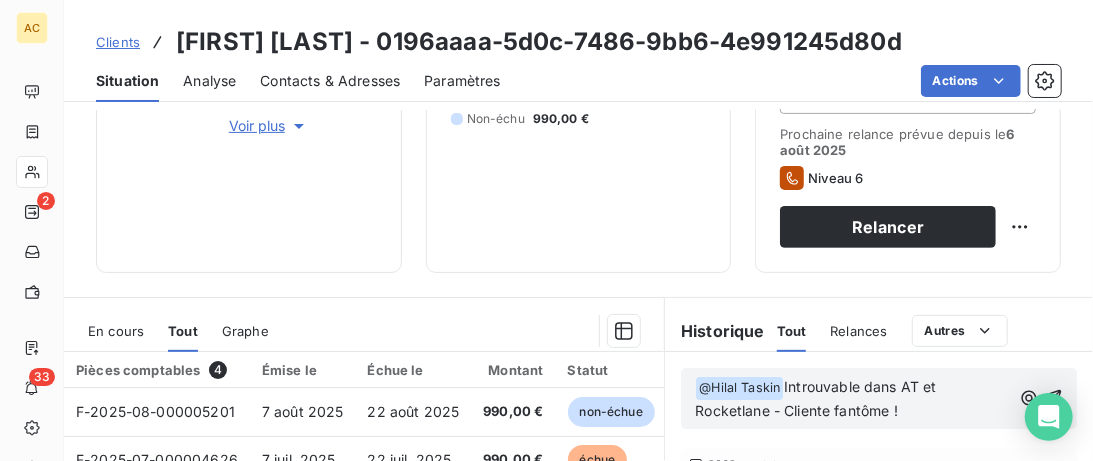 click on "﻿ @ Hilal Taskin ﻿ Introuvable dans AT et Rocketlane - Cliente fantôme !" at bounding box center [853, 399] 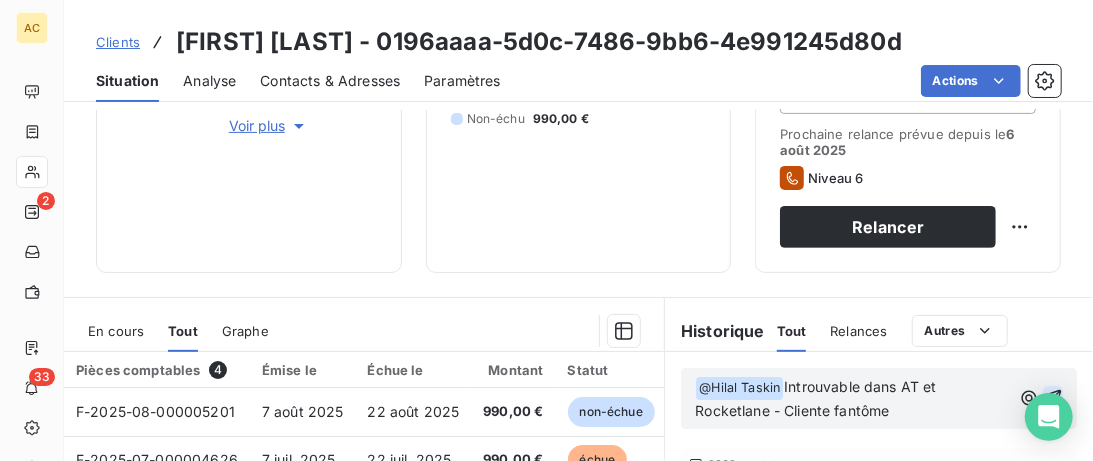click 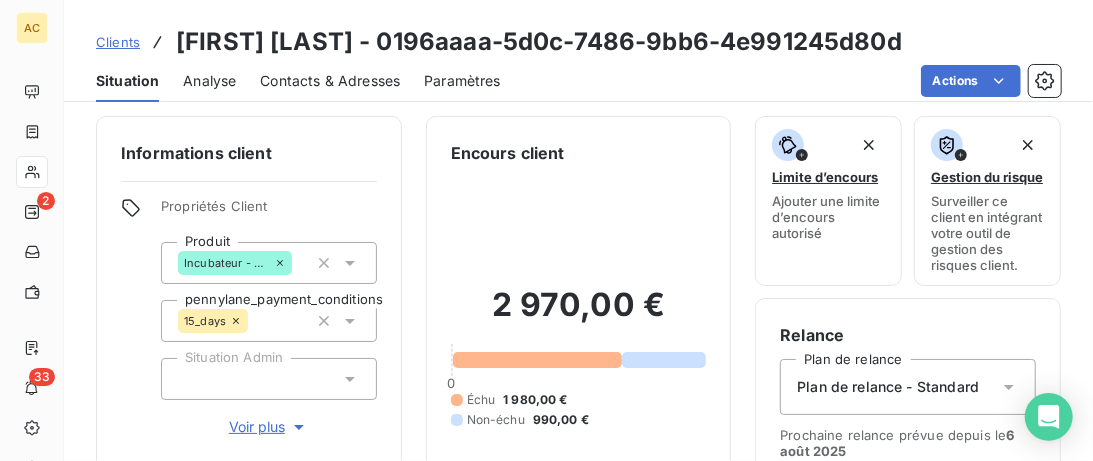 scroll, scrollTop: 0, scrollLeft: 0, axis: both 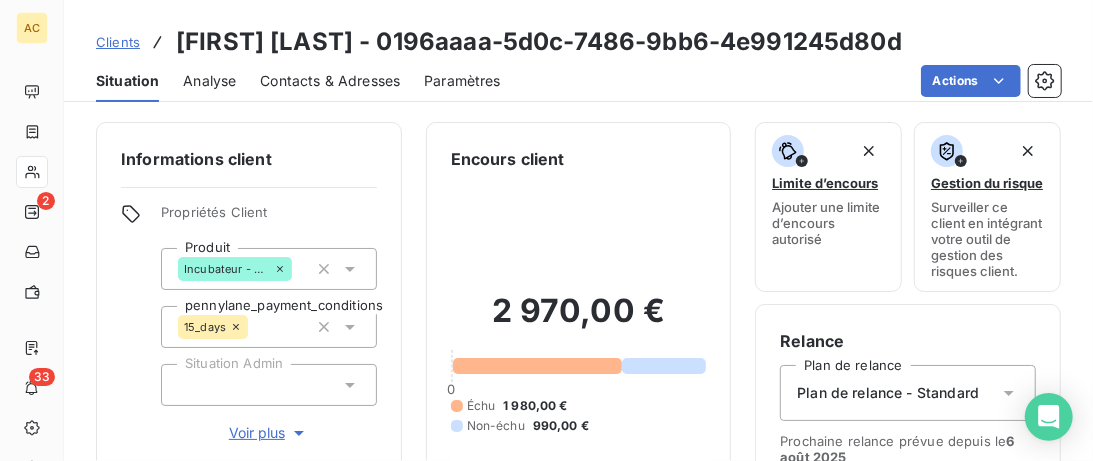 click on "Contacts & Adresses" at bounding box center (330, 81) 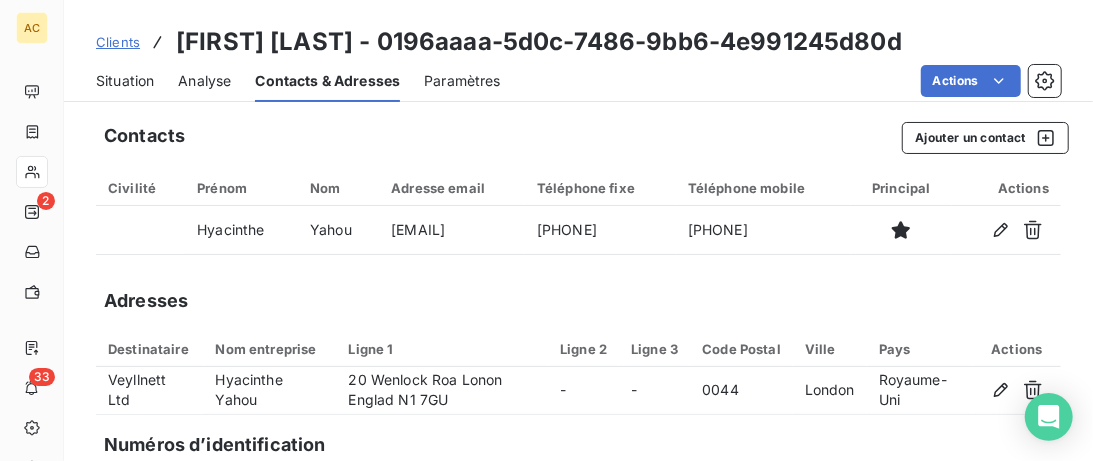 click on "Clients" at bounding box center [118, 42] 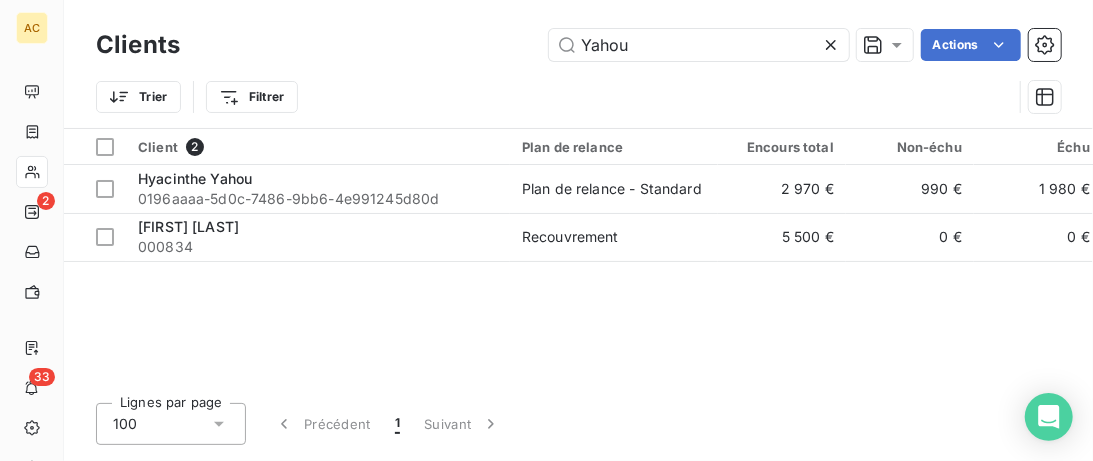 drag, startPoint x: 575, startPoint y: 52, endPoint x: 410, endPoint y: 49, distance: 165.02727 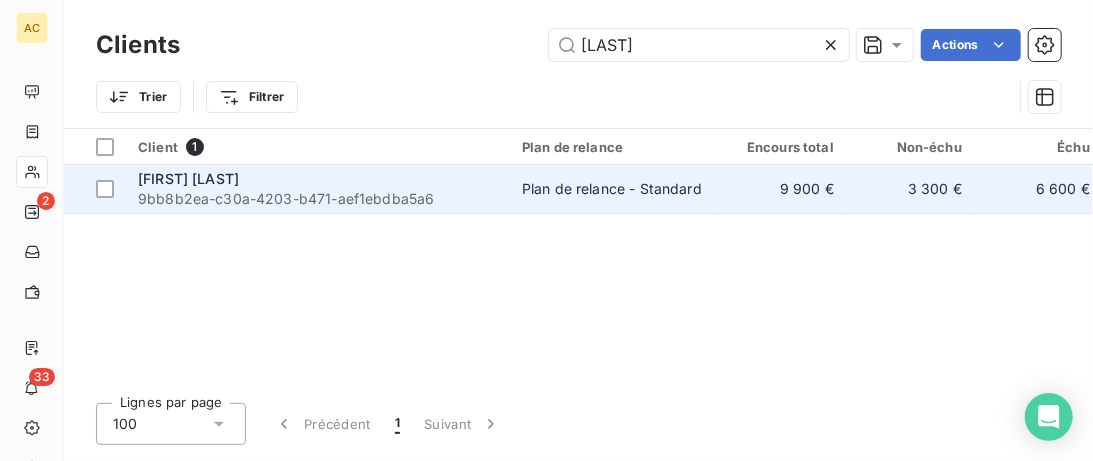 type on "Guillou" 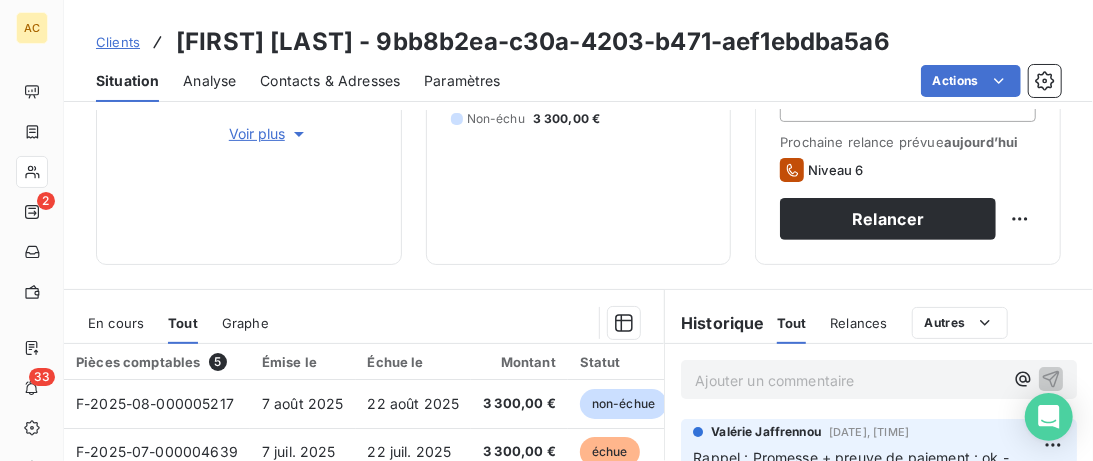 scroll, scrollTop: 205, scrollLeft: 0, axis: vertical 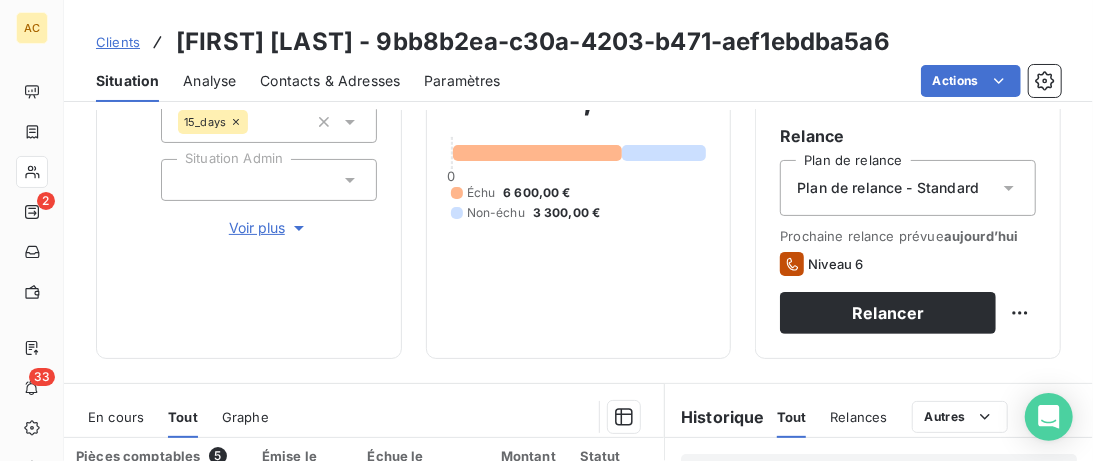 click on "Contacts & Adresses" at bounding box center (330, 81) 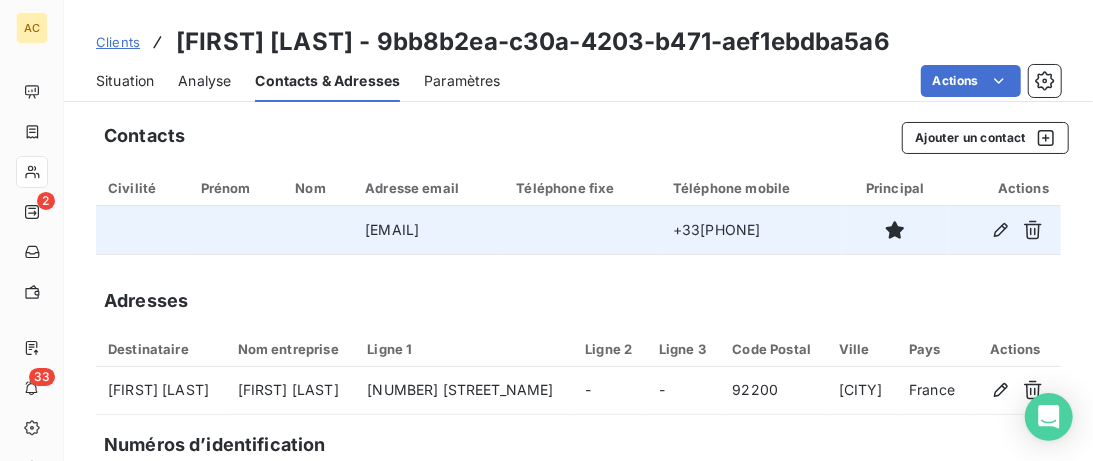 drag, startPoint x: 540, startPoint y: 225, endPoint x: 334, endPoint y: 228, distance: 206.02185 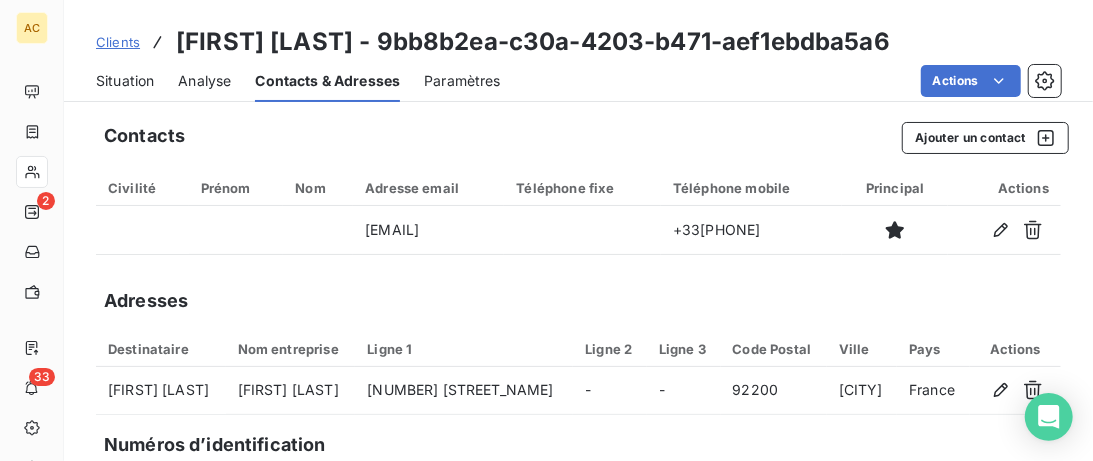 click on "Situation" at bounding box center (125, 81) 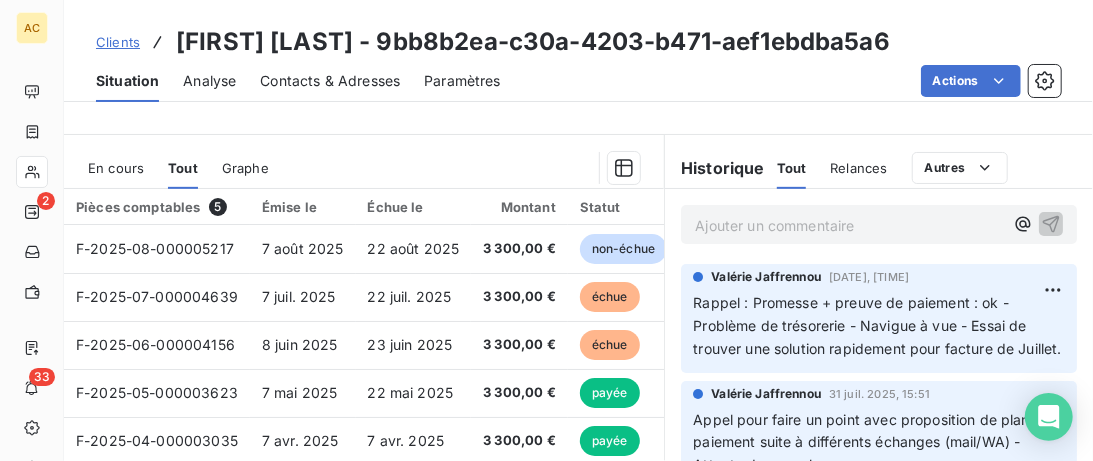 scroll, scrollTop: 410, scrollLeft: 0, axis: vertical 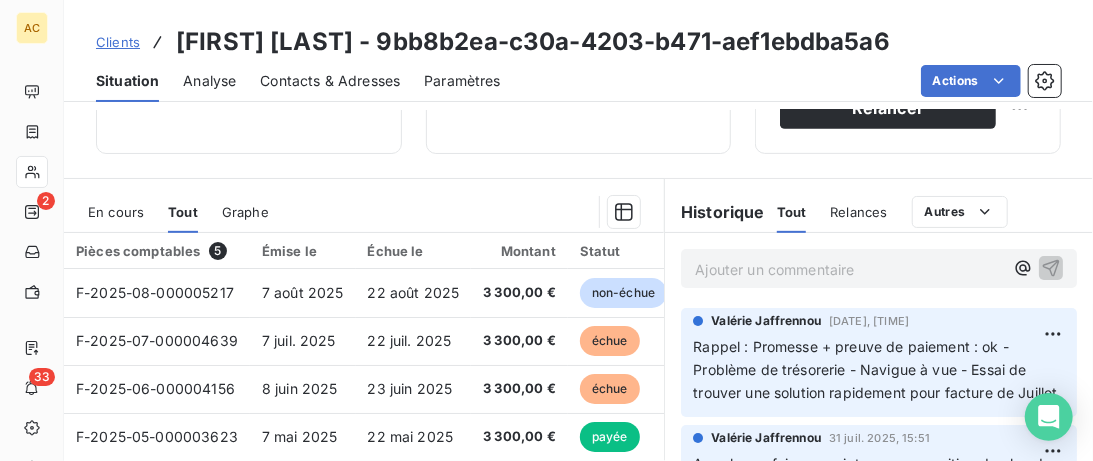 click on "Contacts & Adresses" at bounding box center [330, 81] 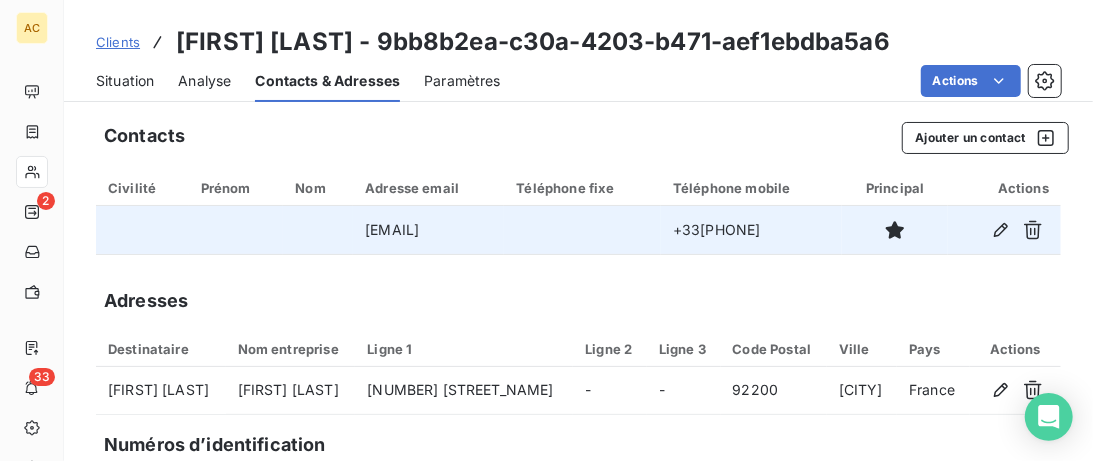 drag, startPoint x: 813, startPoint y: 230, endPoint x: 708, endPoint y: 232, distance: 105.01904 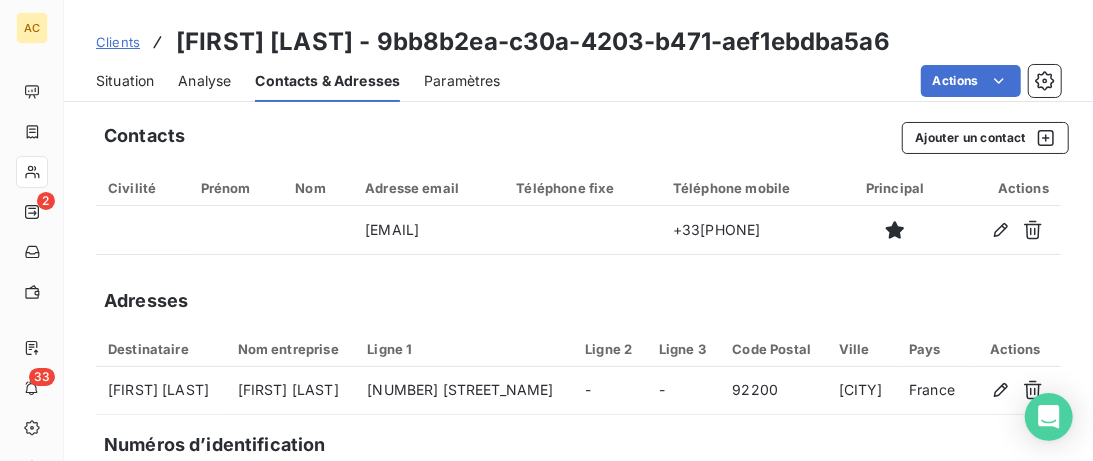 click on "Situation" at bounding box center [125, 81] 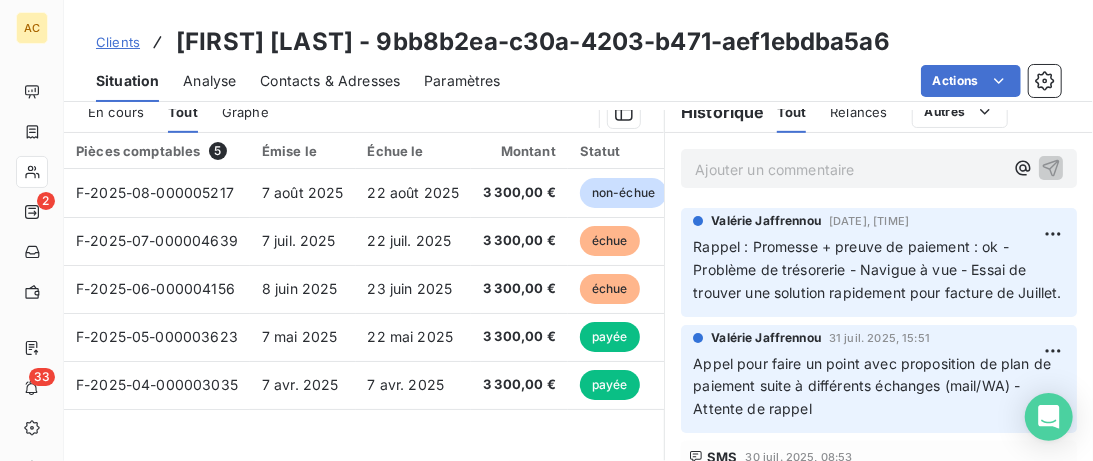 scroll, scrollTop: 512, scrollLeft: 0, axis: vertical 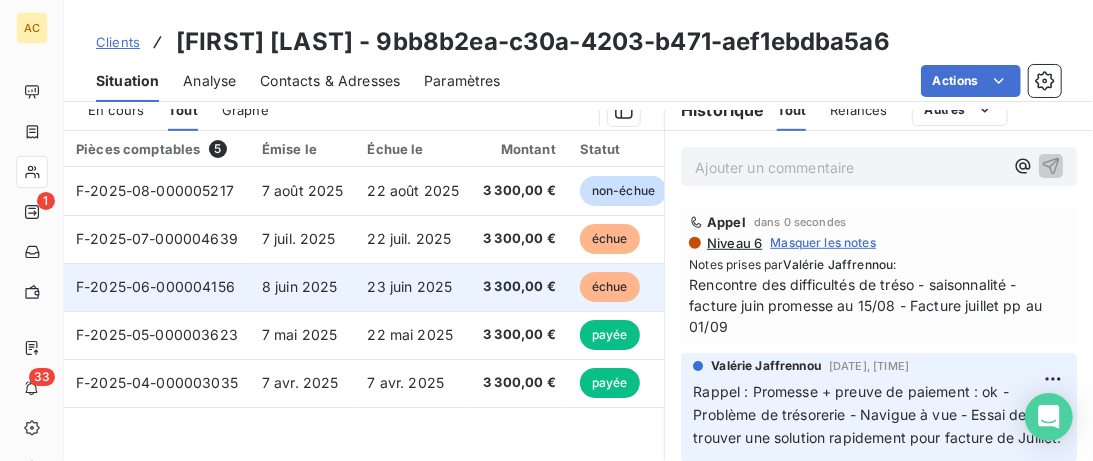 click on "8 juin 2025" at bounding box center (303, 287) 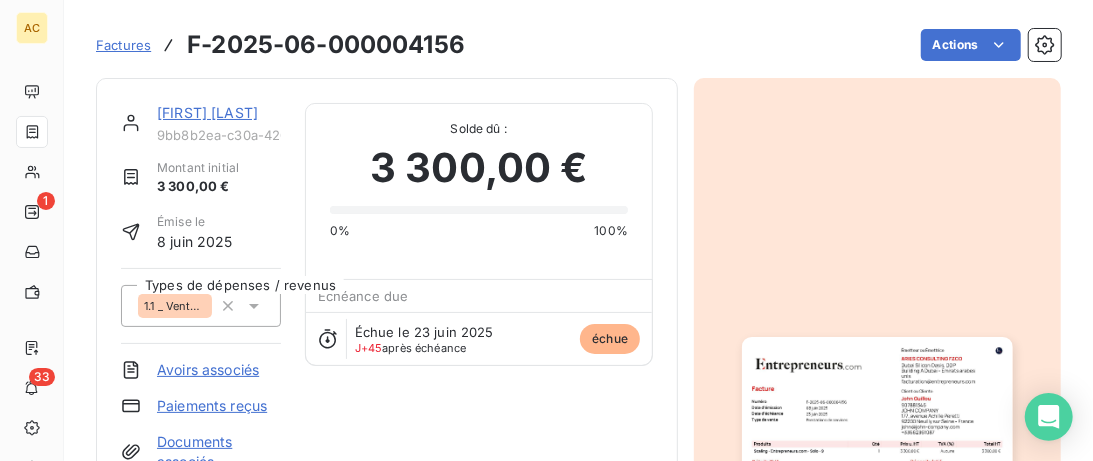 click on "John Guillou 9bb8b2ea-c30a-4203-b471-aef1ebdba5a6 Montant initial 3 300,00 € Émise le 8 juin 2025 Types de dépenses / revenus 1.1 _ Vente _ Clients Avoirs associés Paiements reçus Documents associés" at bounding box center (201, 287) 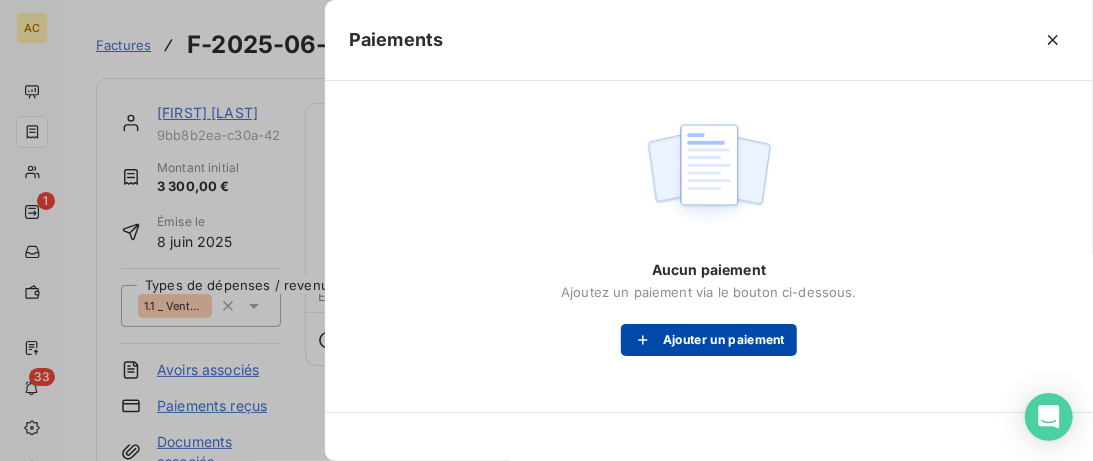 click on "Ajouter un paiement" at bounding box center [709, 340] 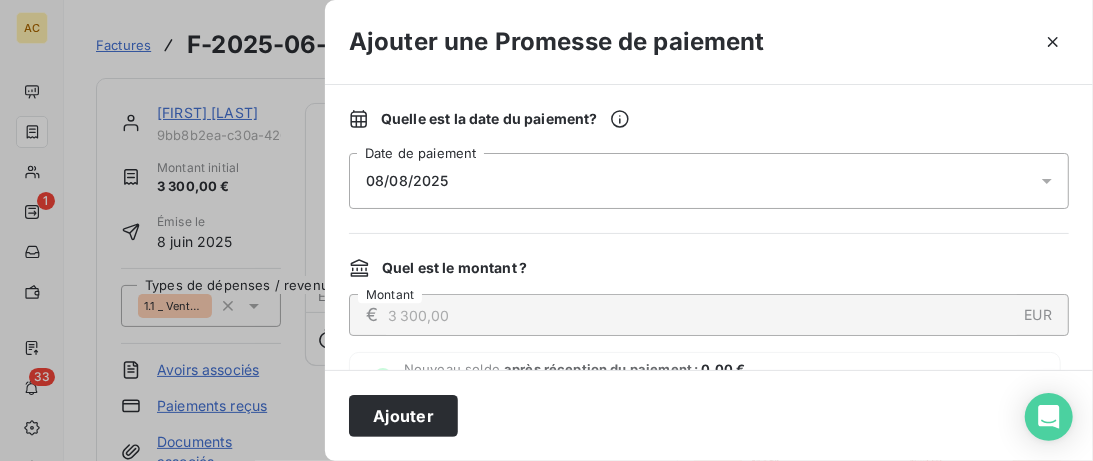 click on "08/08/2025" at bounding box center (709, 181) 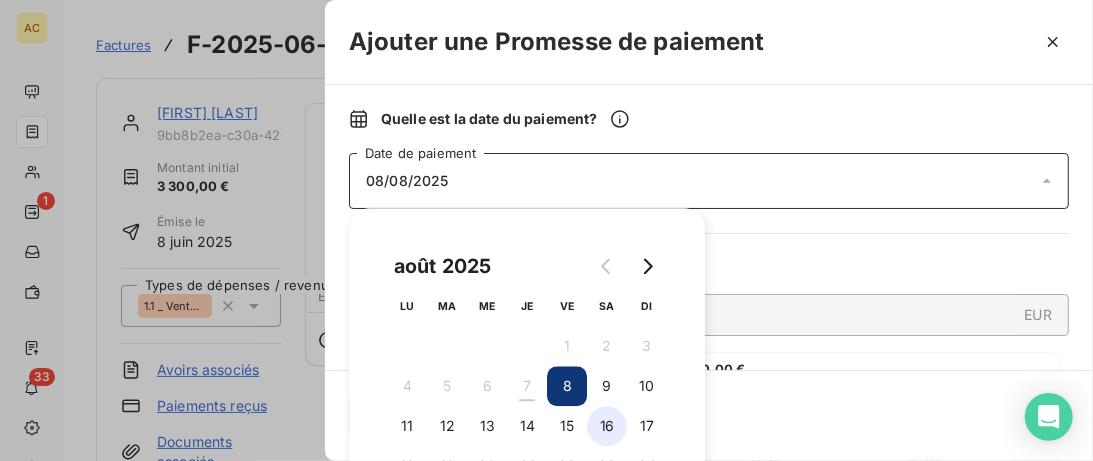 drag, startPoint x: 577, startPoint y: 428, endPoint x: 595, endPoint y: 425, distance: 18.248287 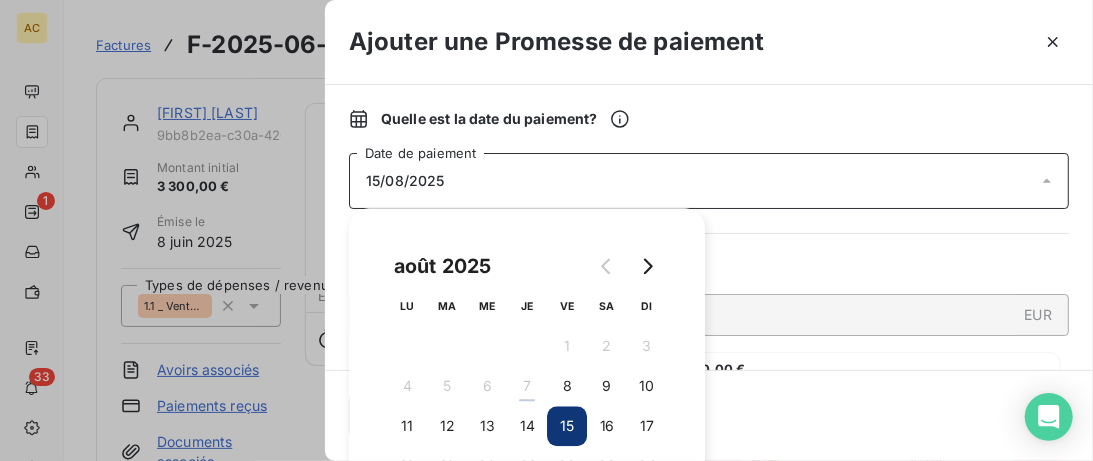 click on "Ajouter" at bounding box center (709, 415) 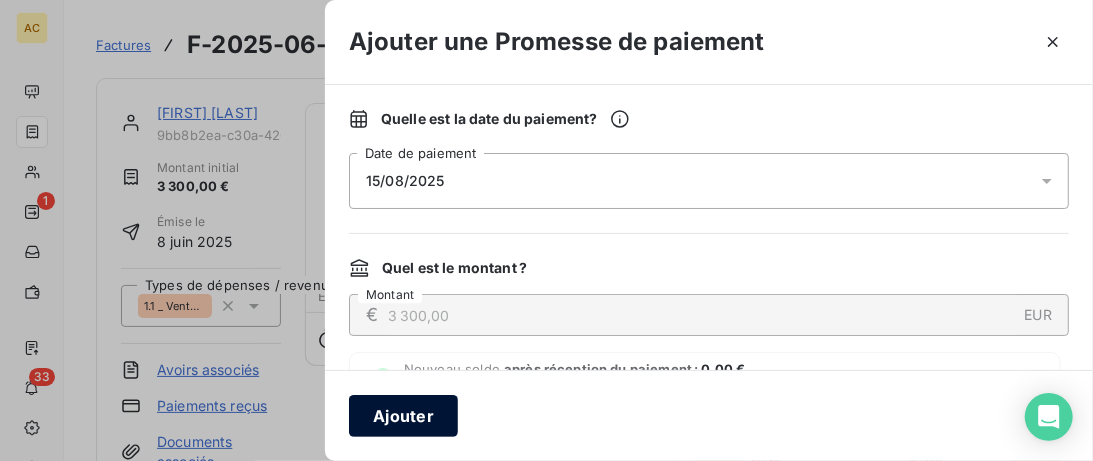 click on "Ajouter" at bounding box center [403, 416] 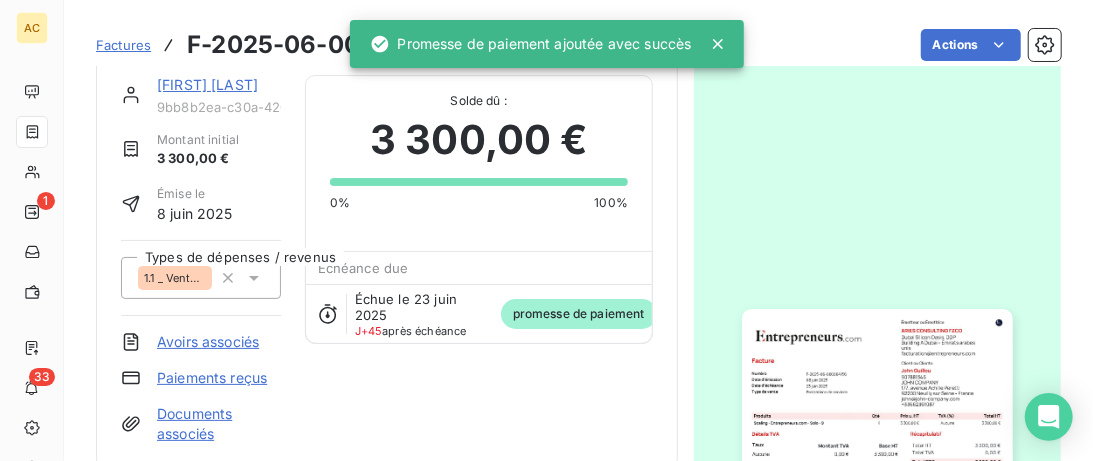 scroll, scrollTop: 0, scrollLeft: 0, axis: both 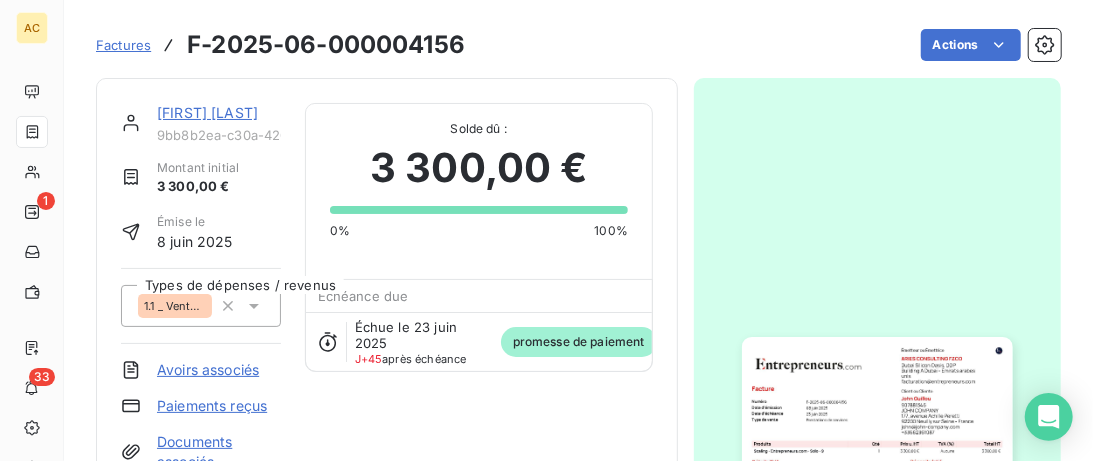click on "[NAME]" at bounding box center (207, 112) 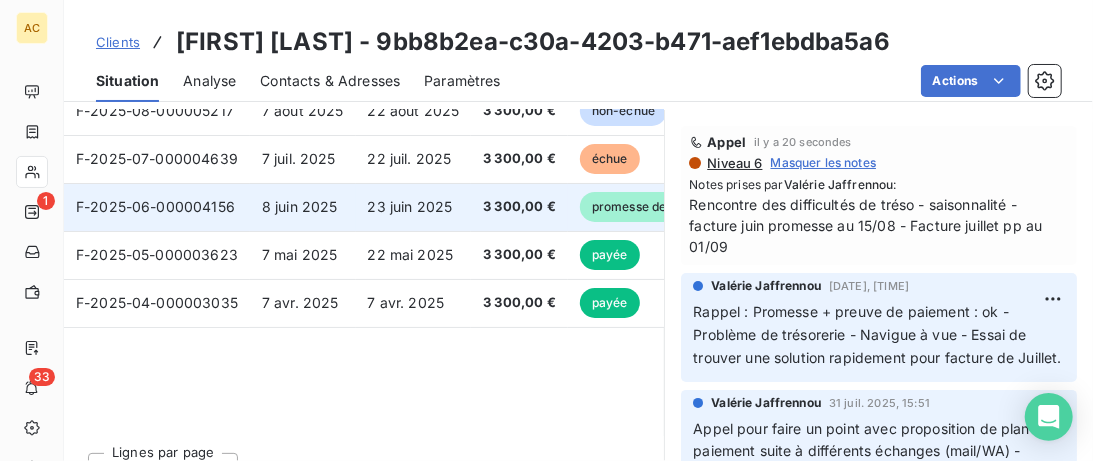 scroll, scrollTop: 615, scrollLeft: 0, axis: vertical 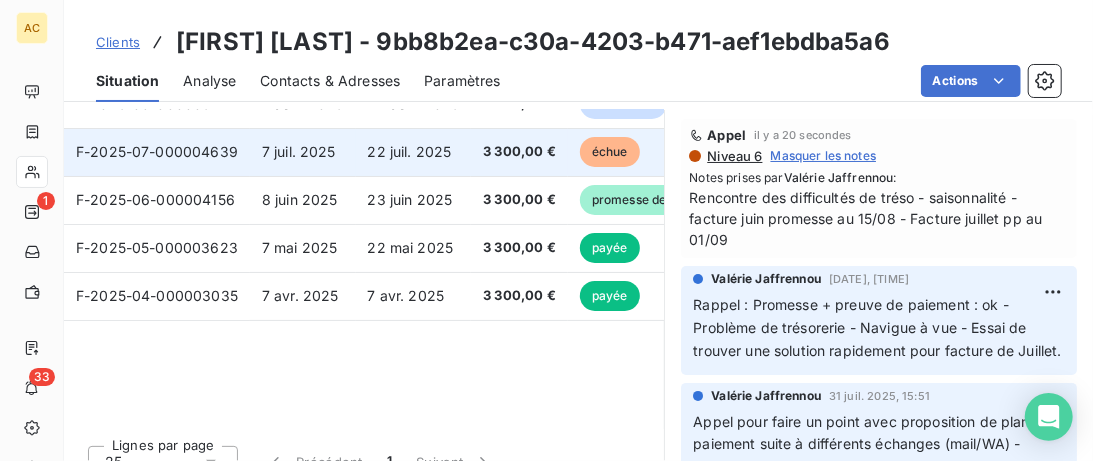 click on "22 juil. 2025" at bounding box center (414, 152) 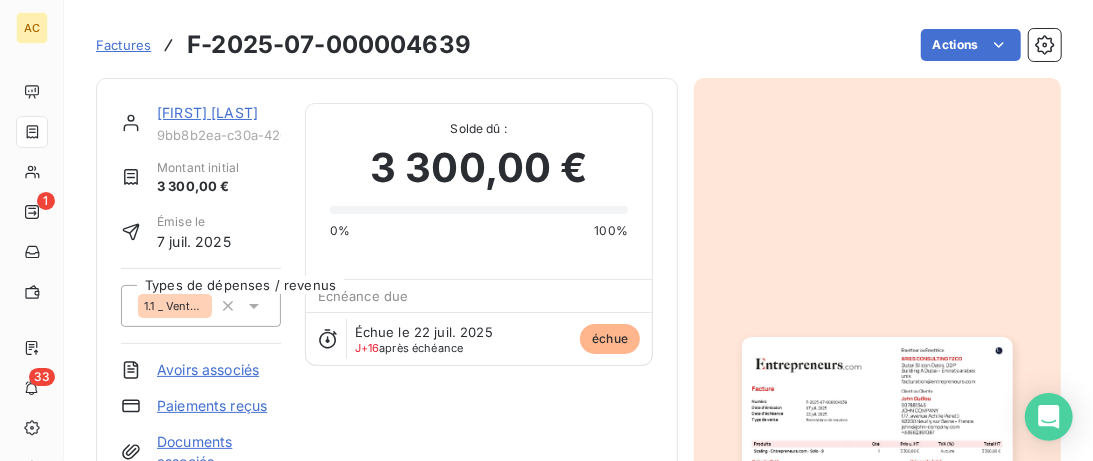 click on "Paiements reçus" at bounding box center (212, 406) 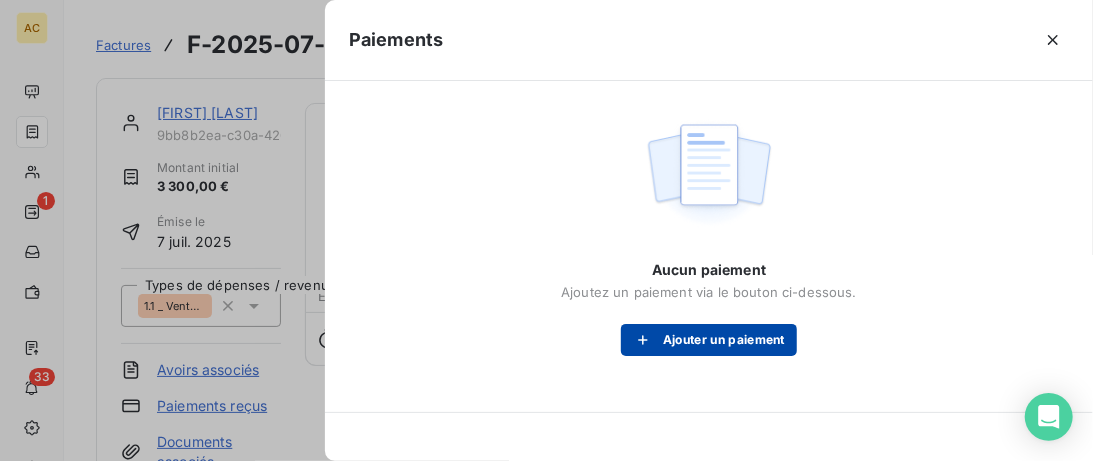 click on "Ajouter un paiement" at bounding box center [709, 340] 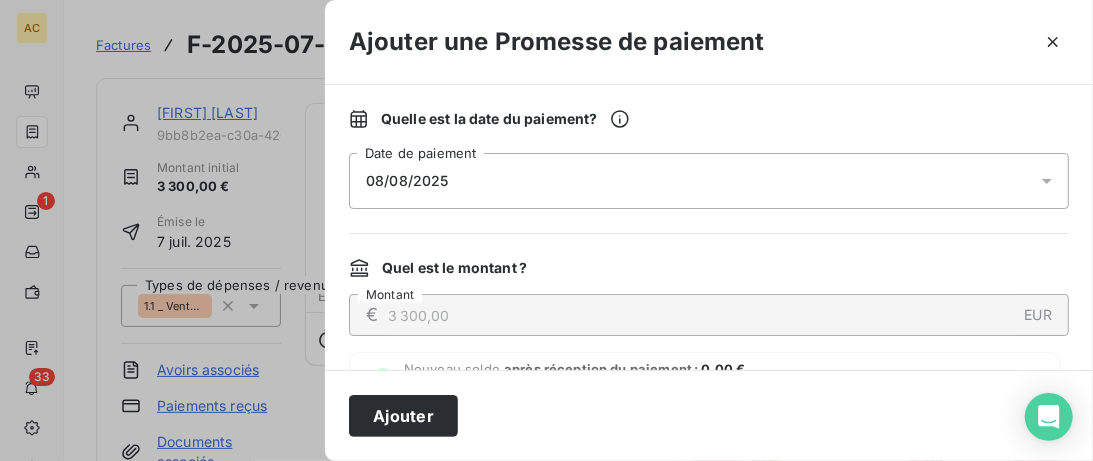 click on "08/08/2025" at bounding box center (709, 181) 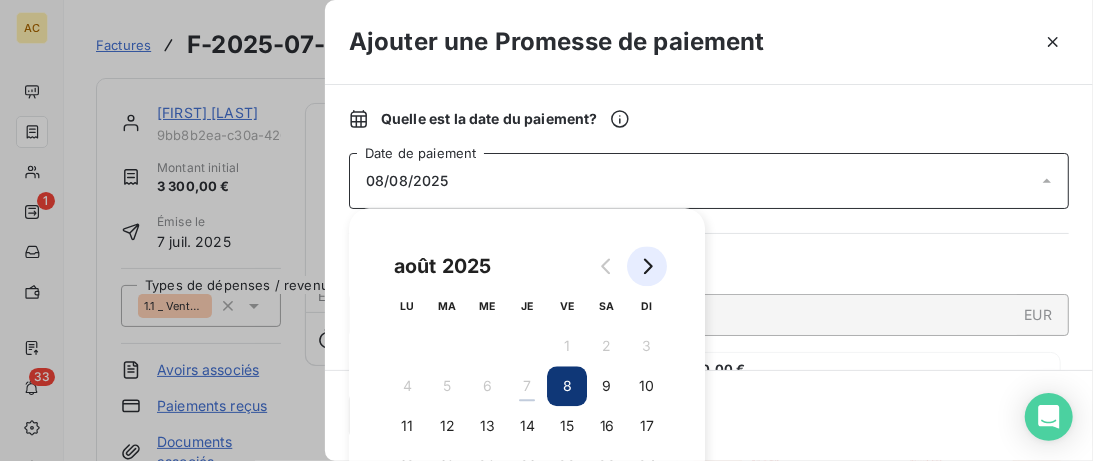 click 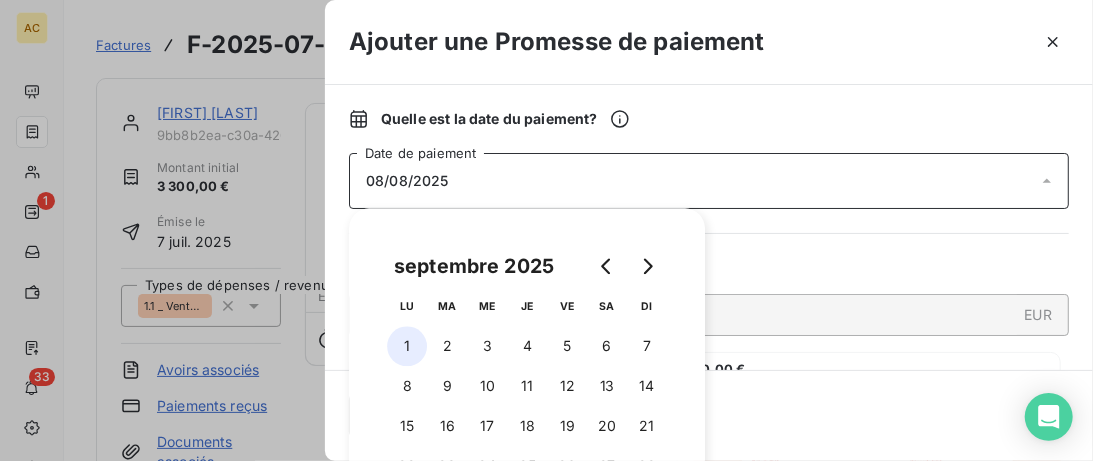click on "1" at bounding box center [407, 346] 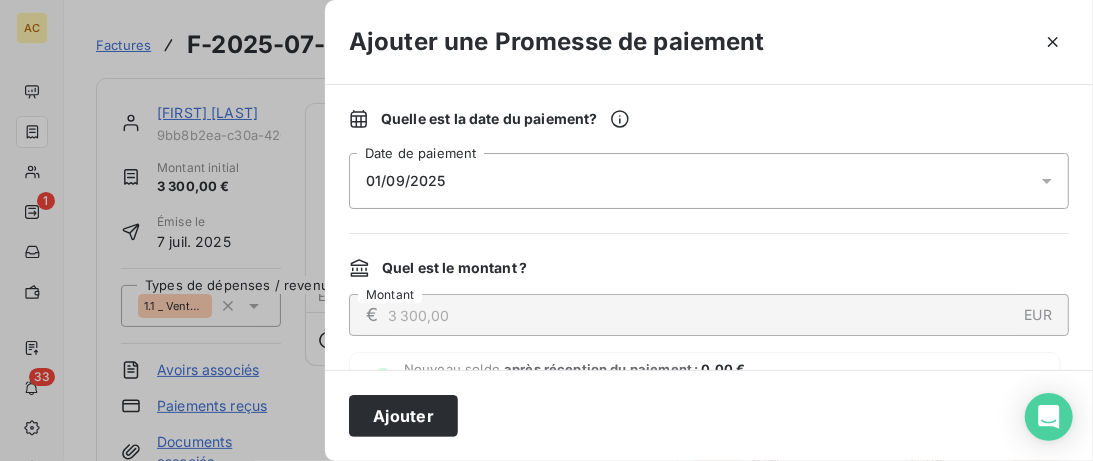 drag, startPoint x: 823, startPoint y: 356, endPoint x: 819, endPoint y: 370, distance: 14.56022 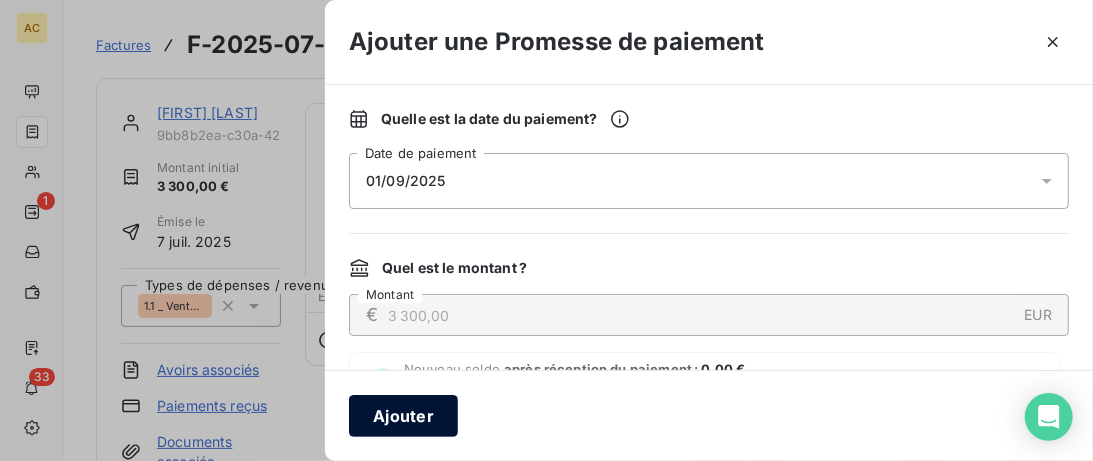 click on "Ajouter" at bounding box center [403, 416] 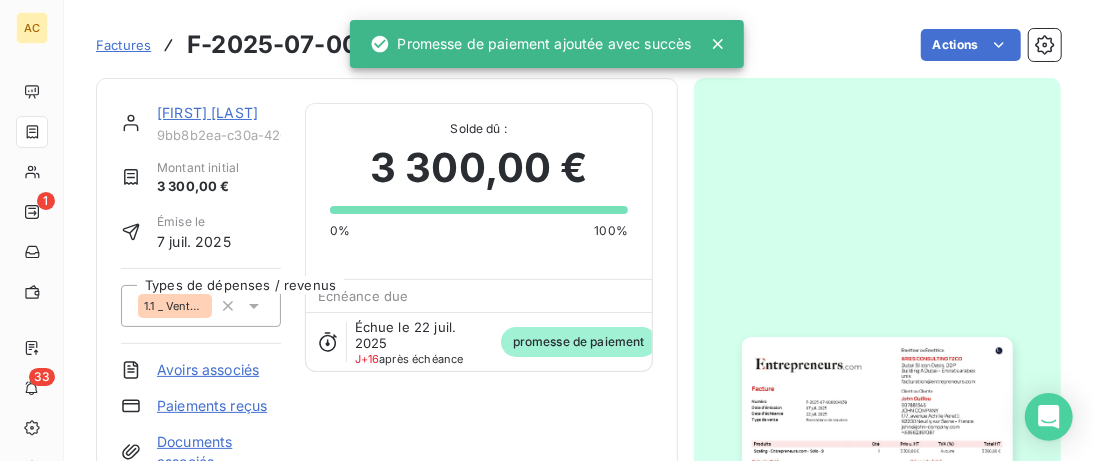 click on "[NAME]" at bounding box center (207, 112) 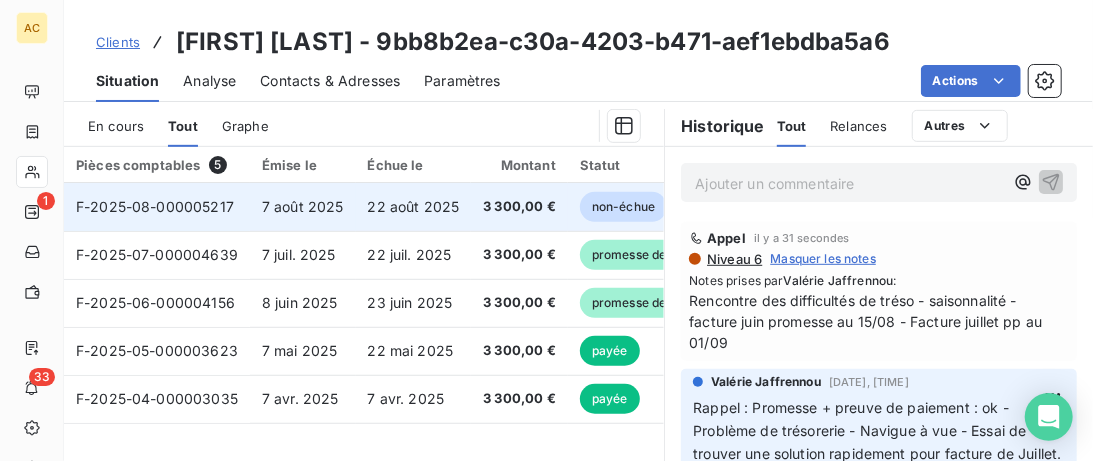 scroll, scrollTop: 307, scrollLeft: 0, axis: vertical 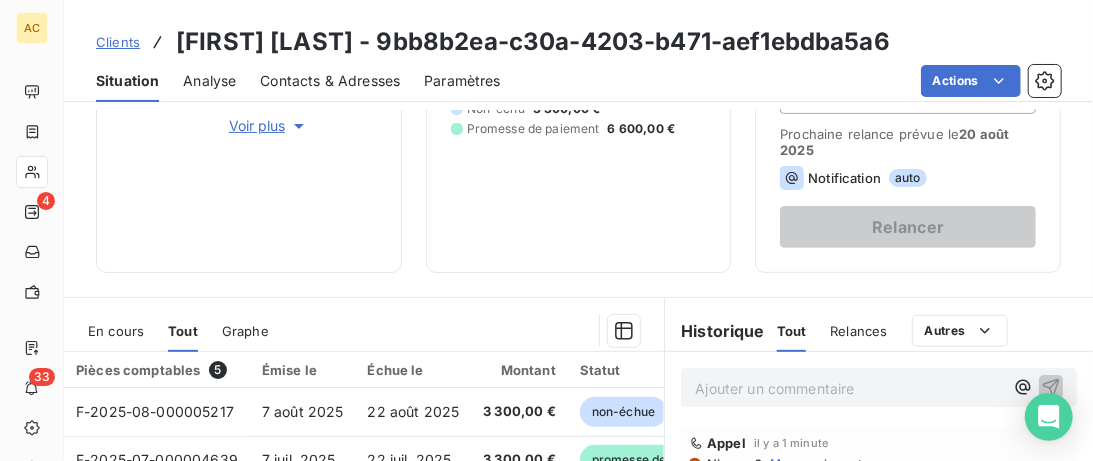 click on "Clients" at bounding box center [118, 42] 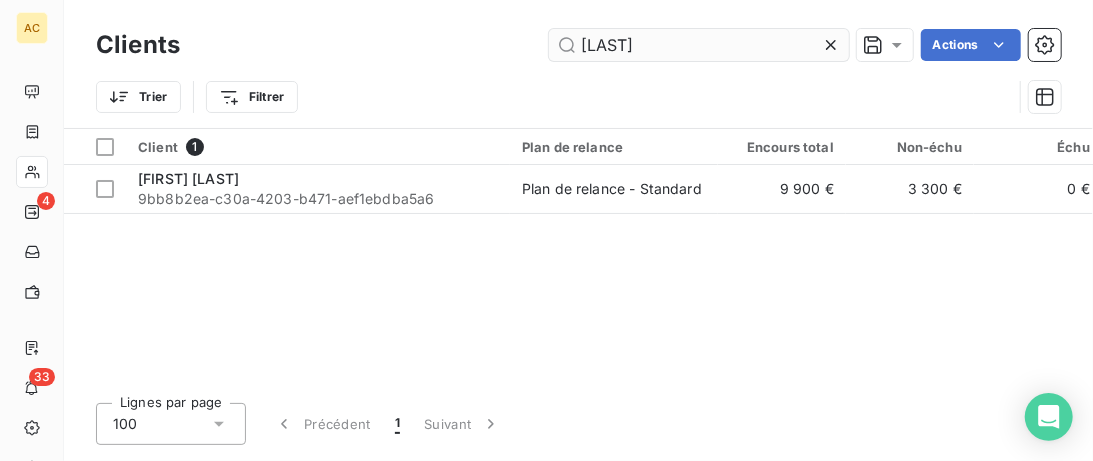 click on "Guillou" at bounding box center [699, 45] 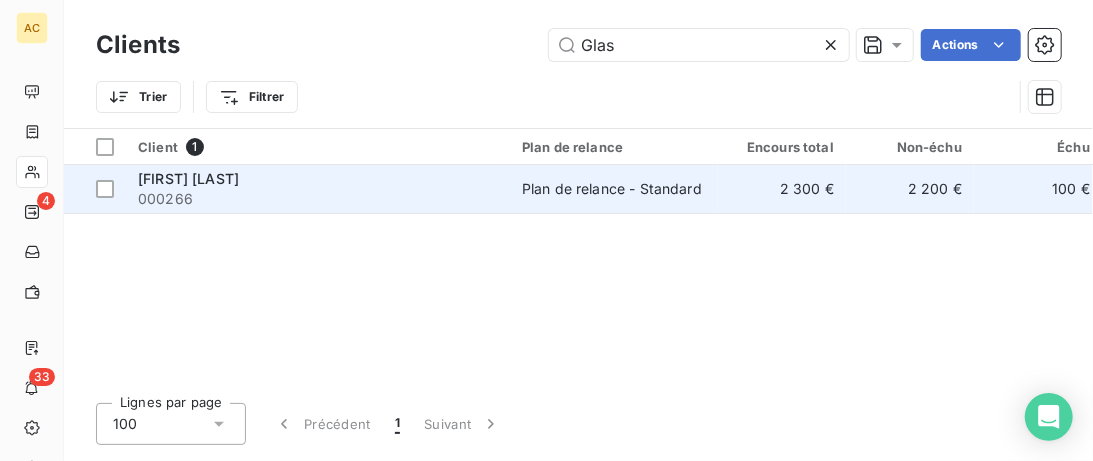 type on "Glas" 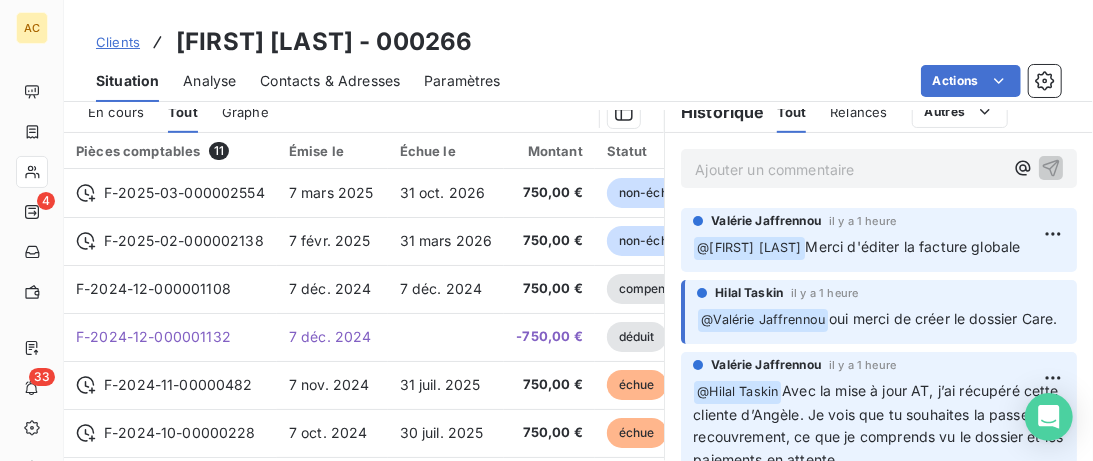 scroll, scrollTop: 641, scrollLeft: 0, axis: vertical 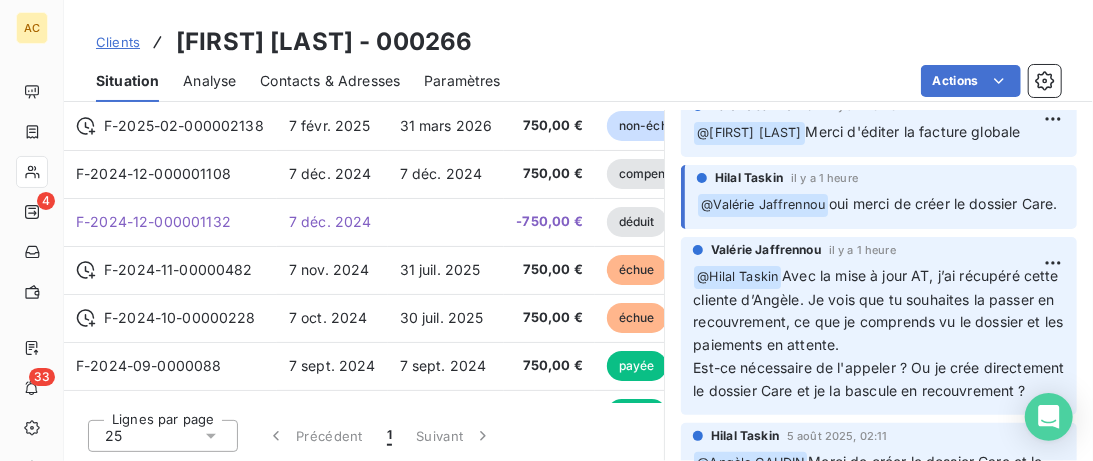 click on "Clients Charlotte Glas Rosset - 000266" at bounding box center (284, 42) 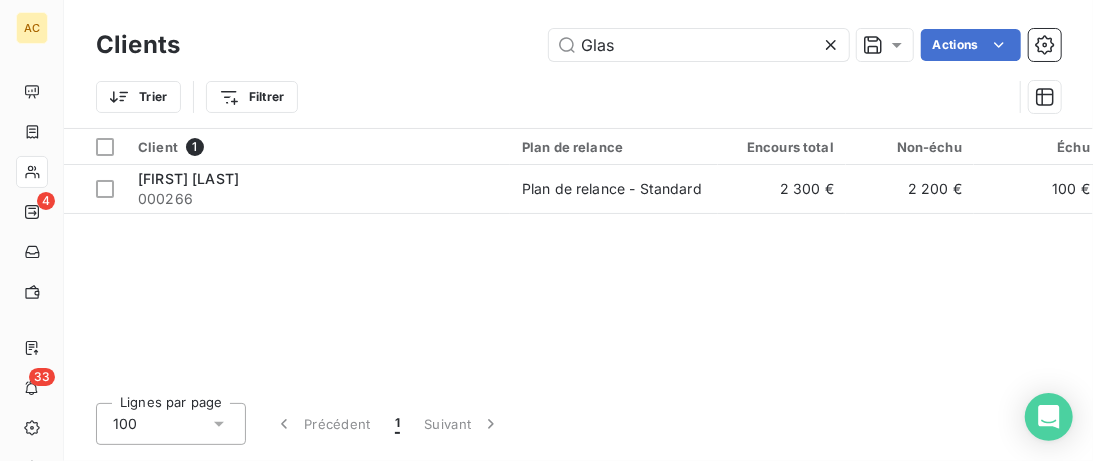drag, startPoint x: 667, startPoint y: 56, endPoint x: 264, endPoint y: 51, distance: 403.031 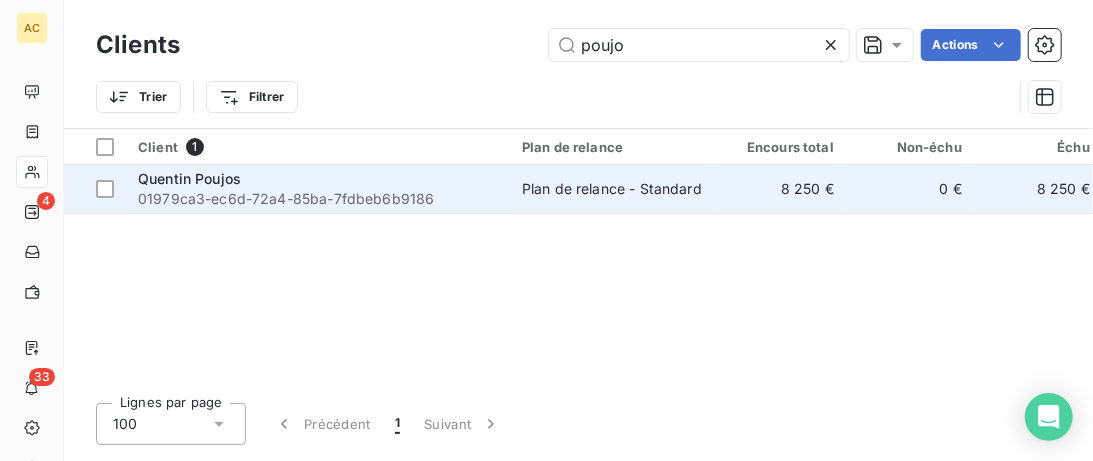type on "poujo" 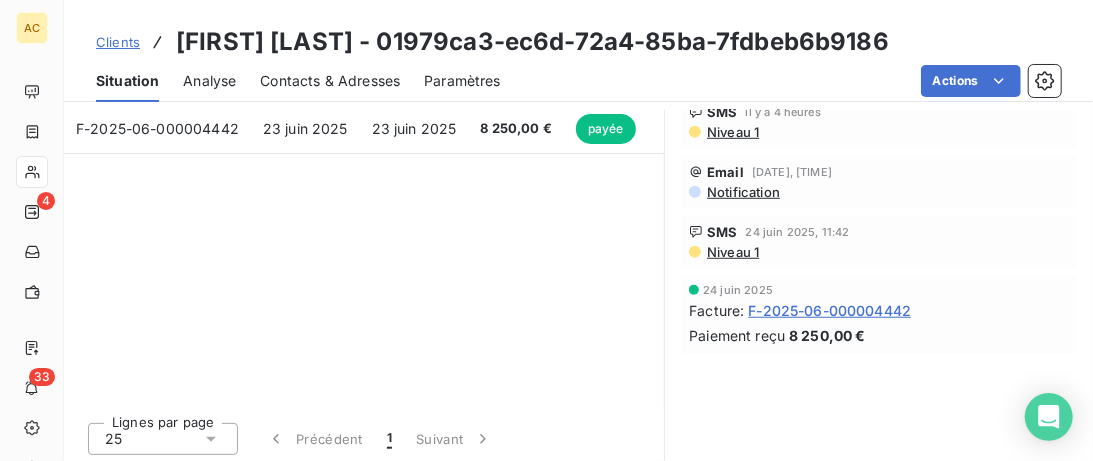 scroll, scrollTop: 641, scrollLeft: 0, axis: vertical 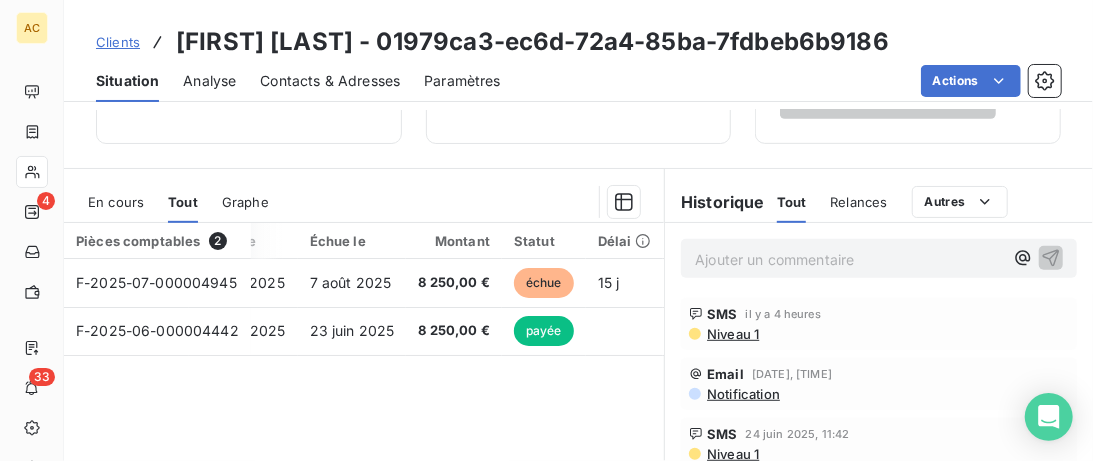 click on "Clients" at bounding box center (118, 42) 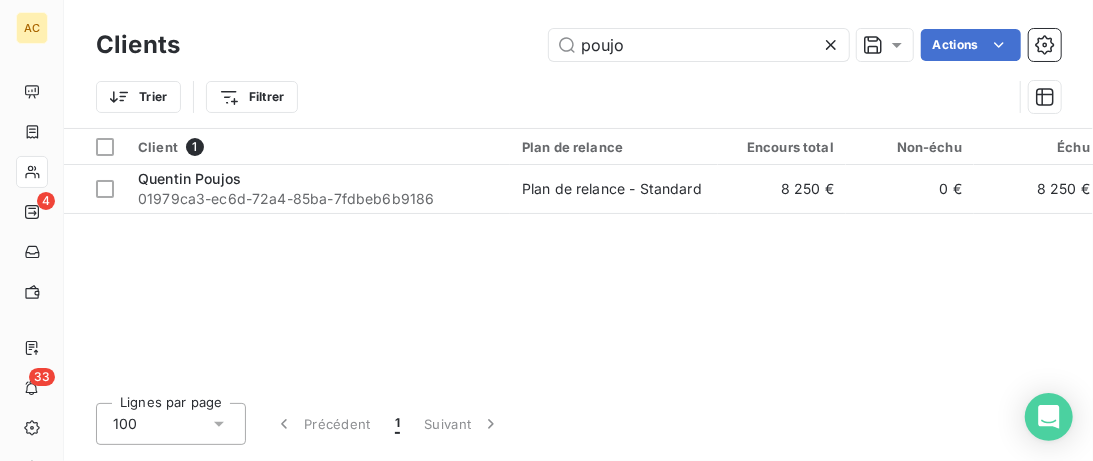drag, startPoint x: 685, startPoint y: 42, endPoint x: 341, endPoint y: 40, distance: 344.00583 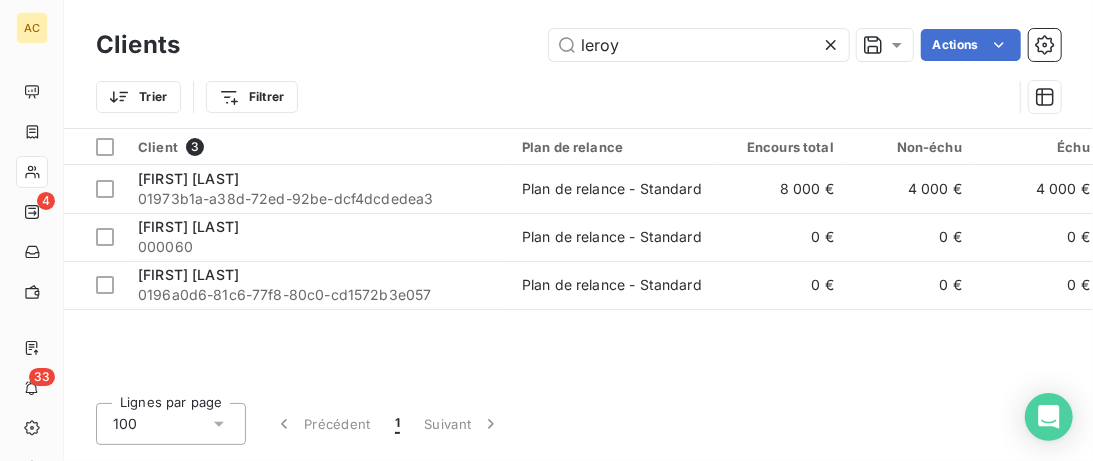 type on "leroy" 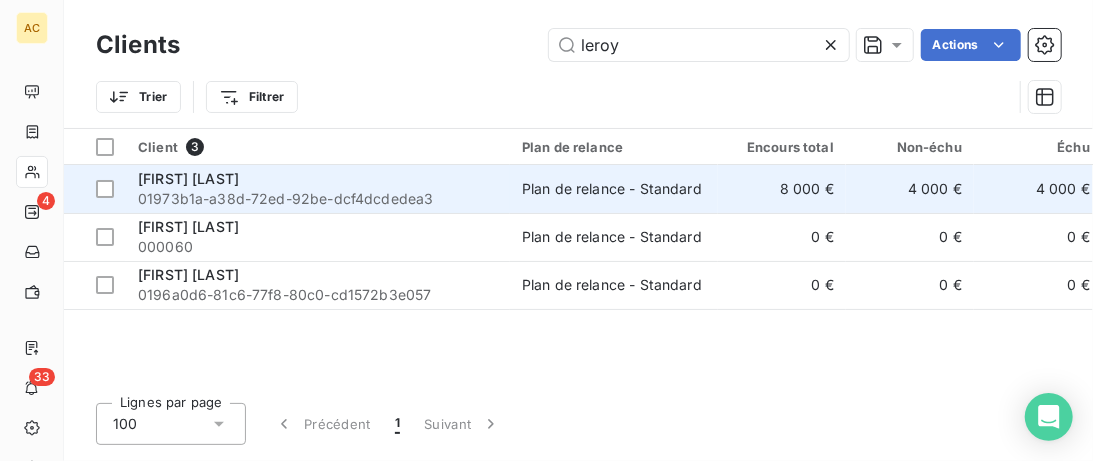 click on "Albert Leroy" at bounding box center (318, 179) 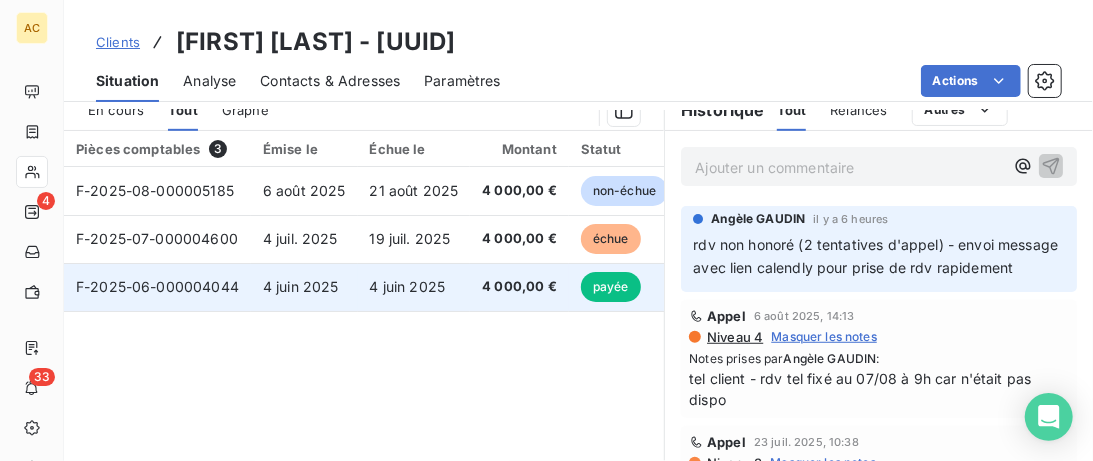 scroll, scrollTop: 615, scrollLeft: 0, axis: vertical 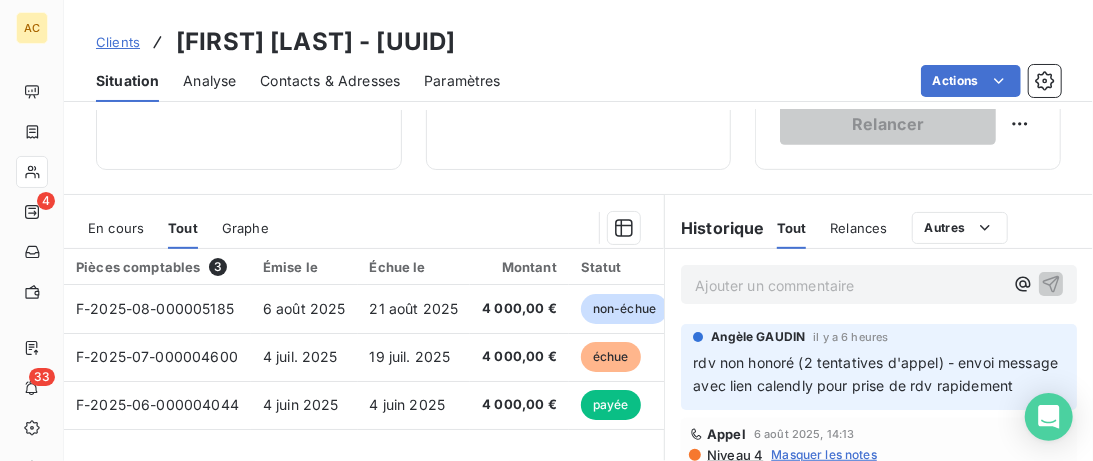 click on "Contacts & Adresses" at bounding box center [330, 81] 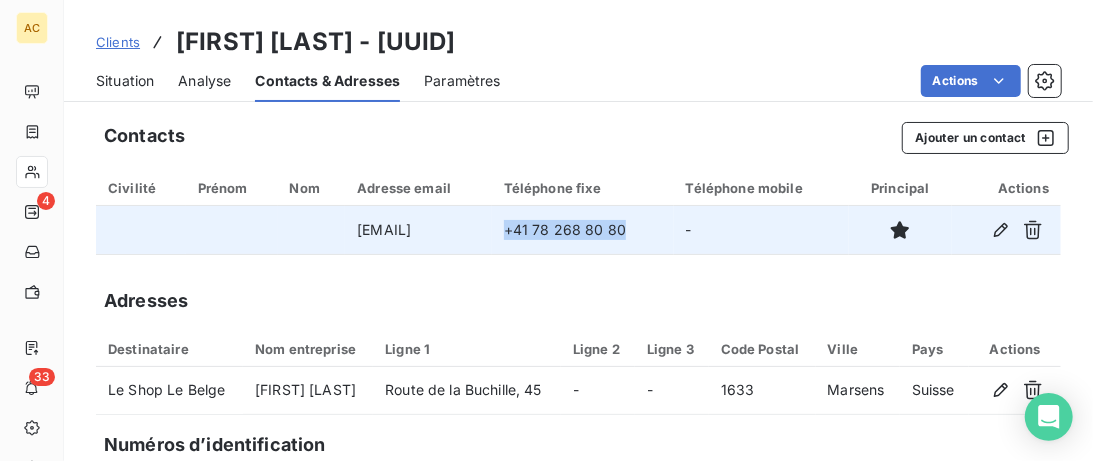 drag, startPoint x: 679, startPoint y: 232, endPoint x: 557, endPoint y: 234, distance: 122.016396 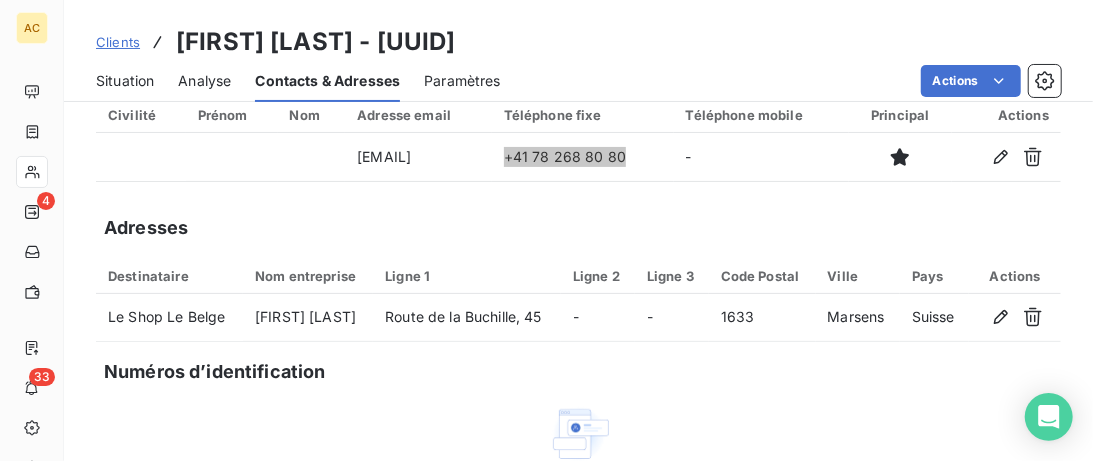 scroll, scrollTop: 0, scrollLeft: 0, axis: both 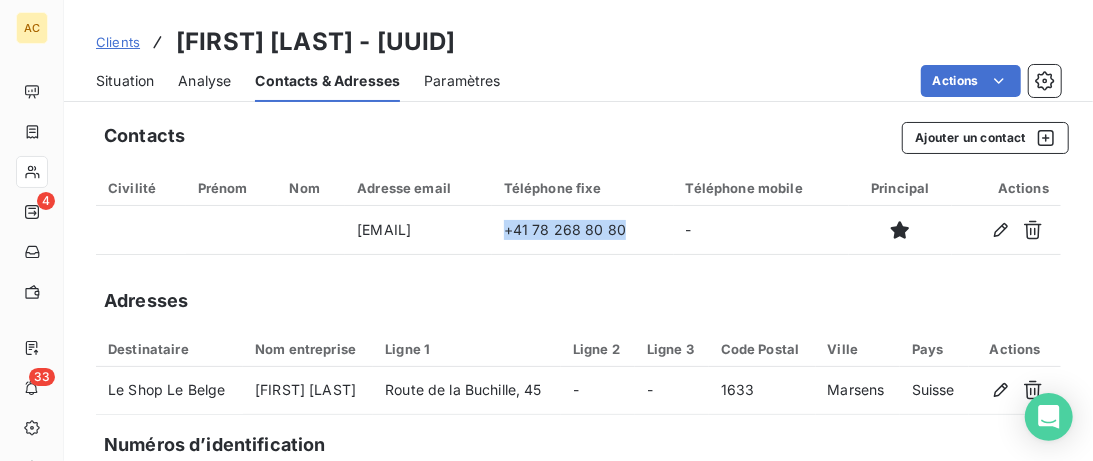 click on "Situation" at bounding box center [125, 81] 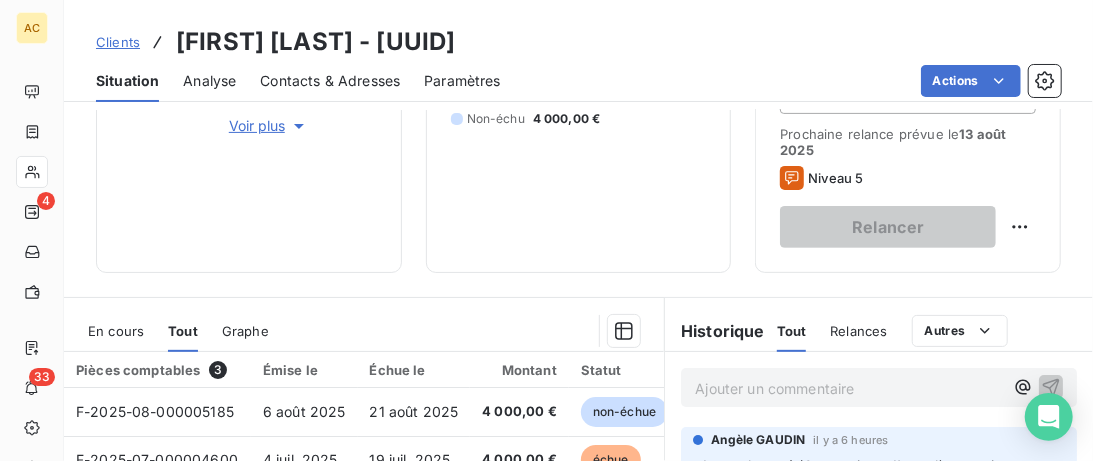 scroll, scrollTop: 410, scrollLeft: 0, axis: vertical 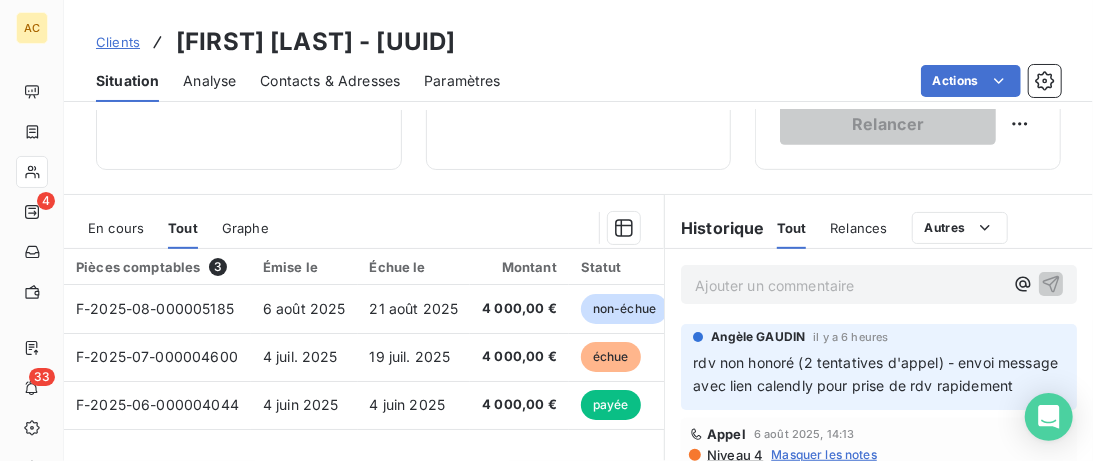 drag, startPoint x: 331, startPoint y: 79, endPoint x: 352, endPoint y: 90, distance: 23.70654 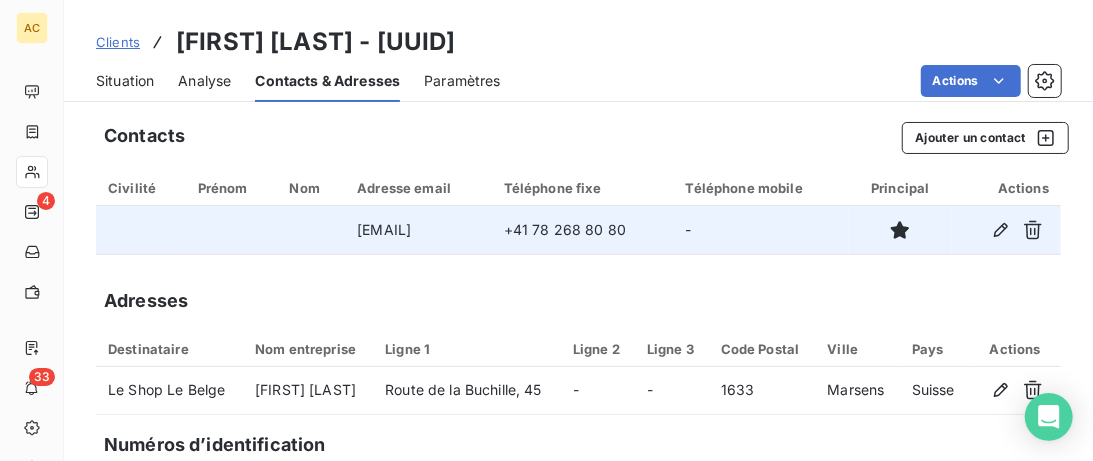 drag, startPoint x: 449, startPoint y: 234, endPoint x: 301, endPoint y: 234, distance: 148 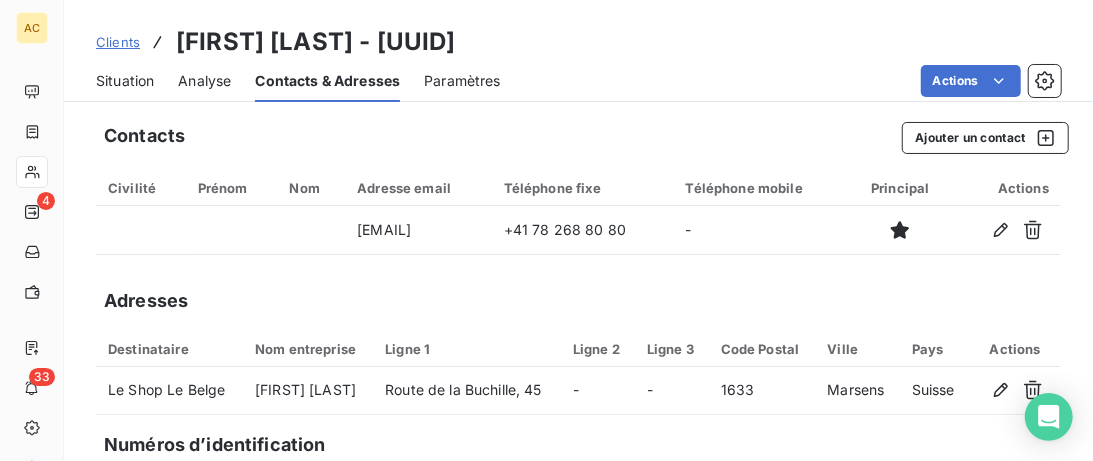 drag, startPoint x: 114, startPoint y: 89, endPoint x: 305, endPoint y: 90, distance: 191.00262 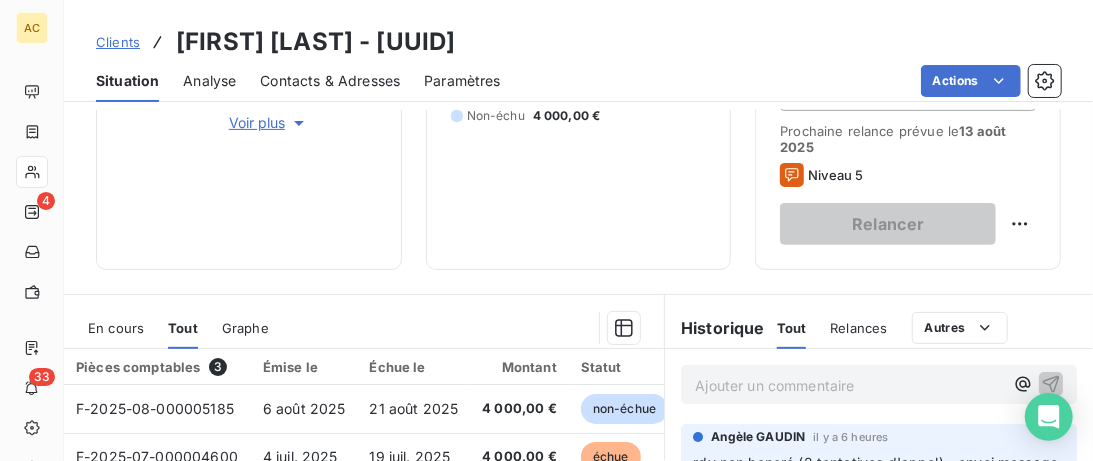 scroll, scrollTop: 410, scrollLeft: 0, axis: vertical 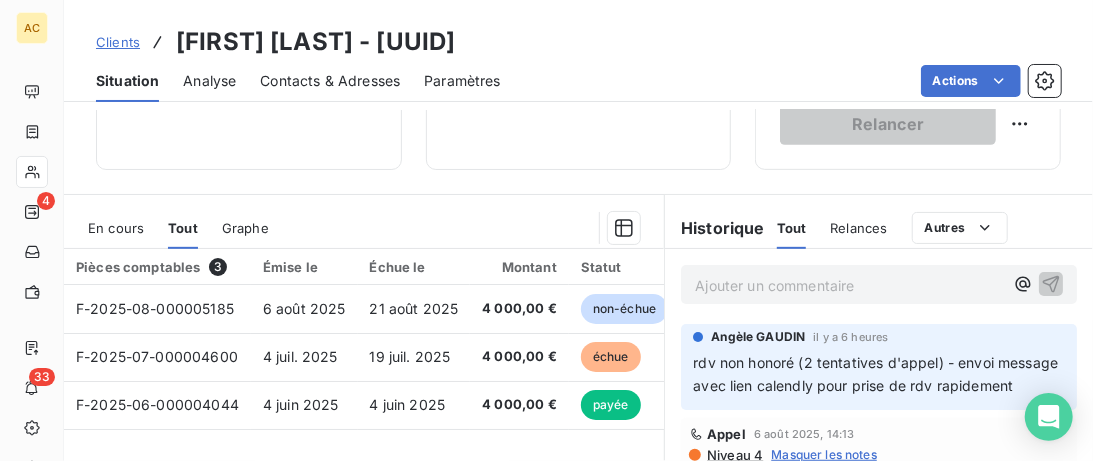 click on "Clients" at bounding box center (118, 42) 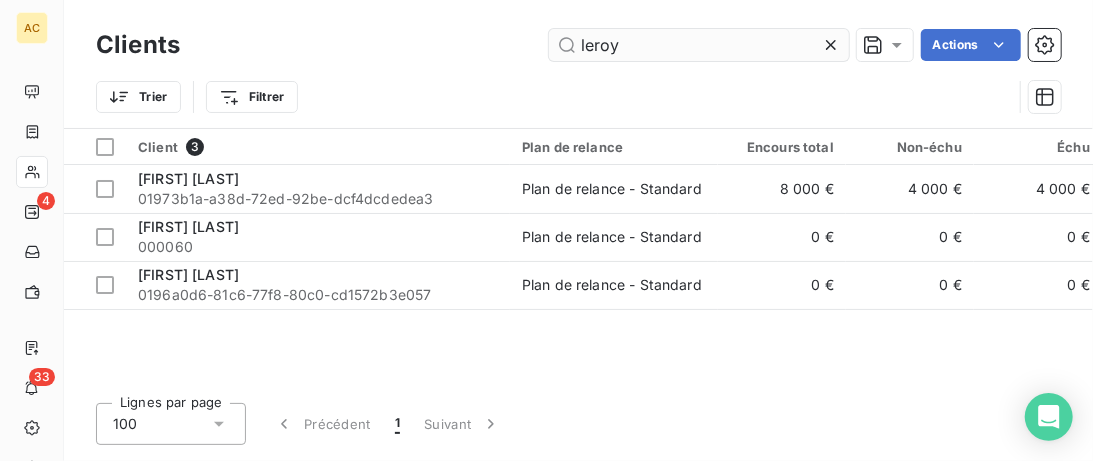 drag, startPoint x: 661, startPoint y: 55, endPoint x: 370, endPoint y: 55, distance: 291 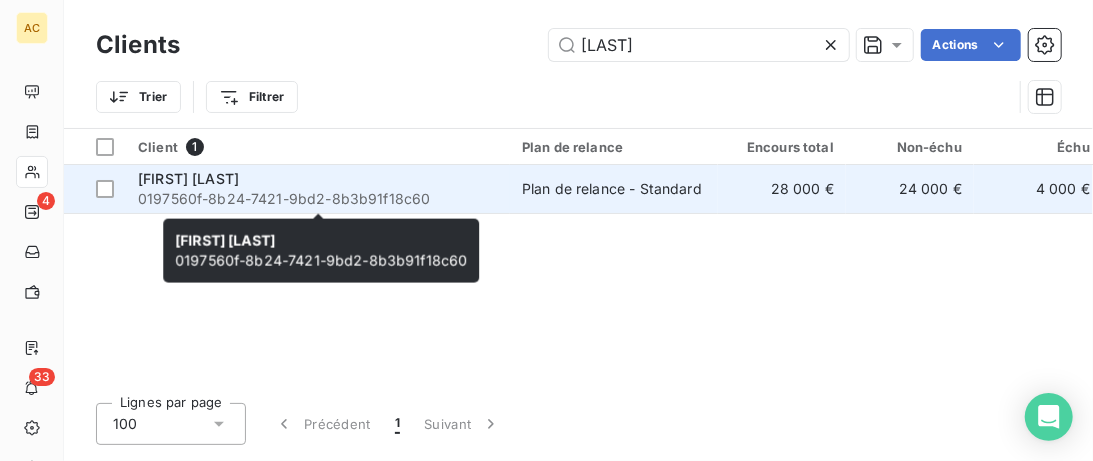 type on "Teixeira" 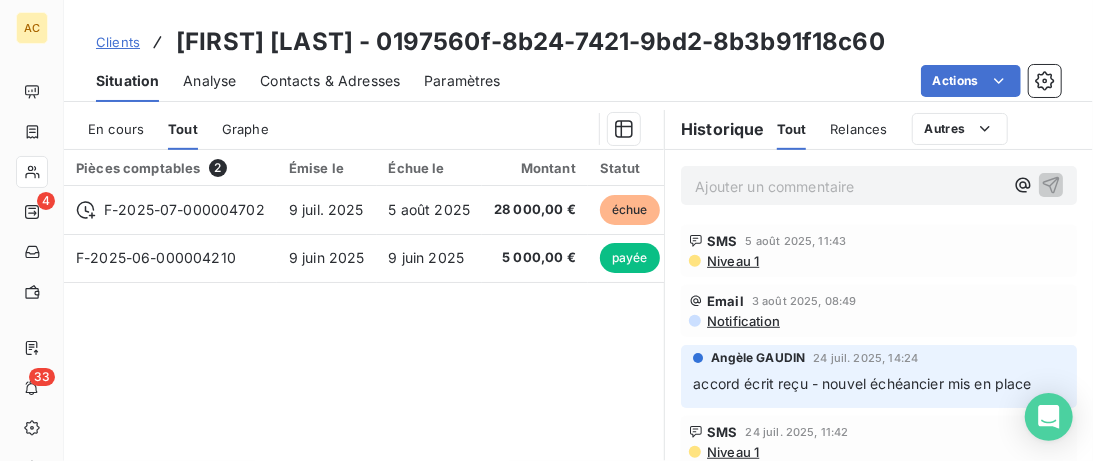 scroll, scrollTop: 512, scrollLeft: 0, axis: vertical 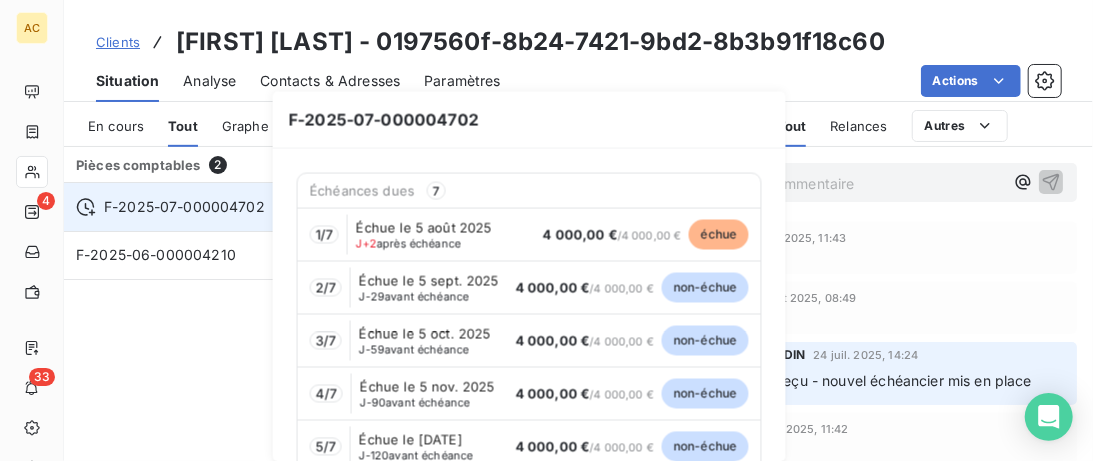 click 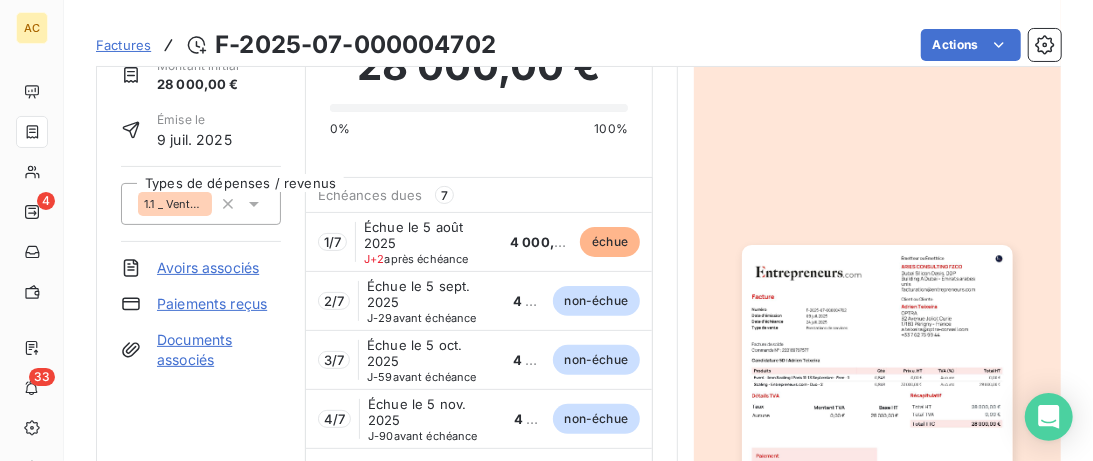 scroll, scrollTop: 0, scrollLeft: 0, axis: both 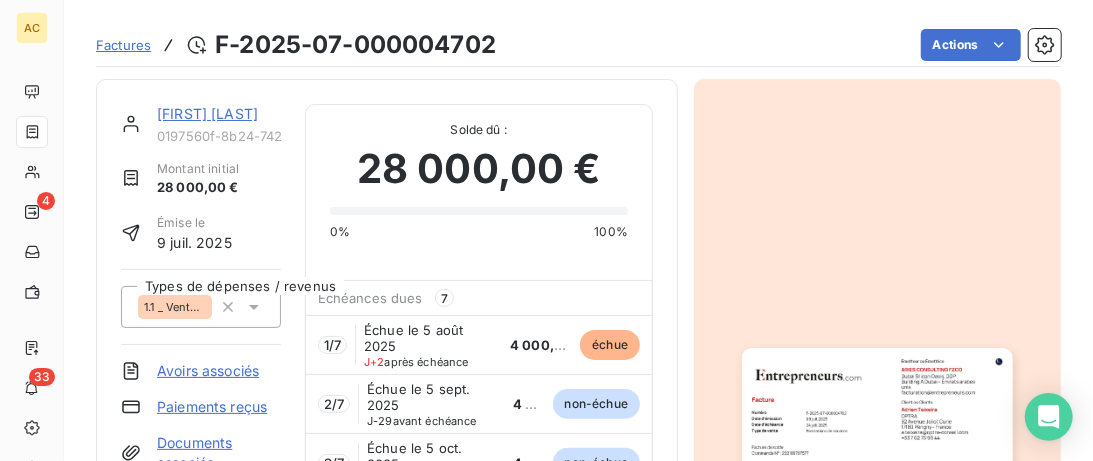 click on "Adrien Teixeira" at bounding box center [207, 113] 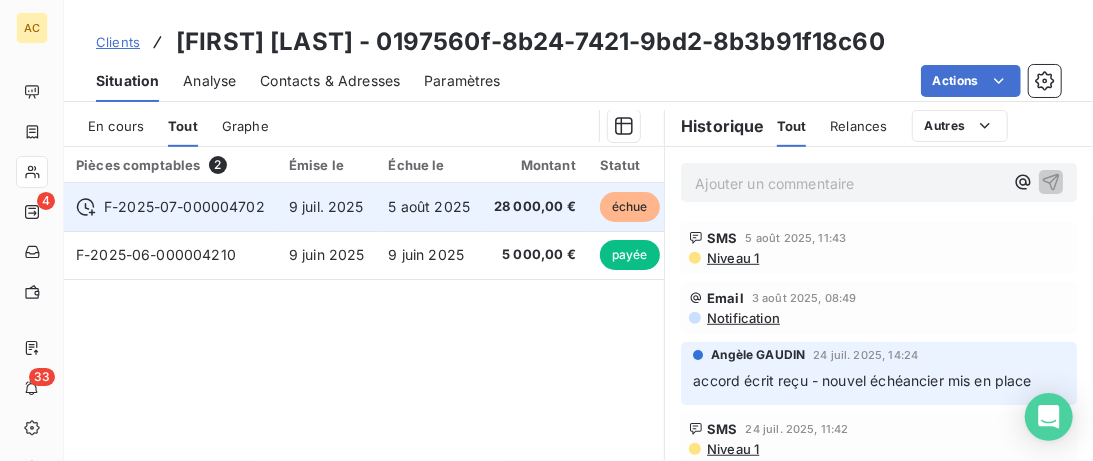 scroll, scrollTop: 641, scrollLeft: 0, axis: vertical 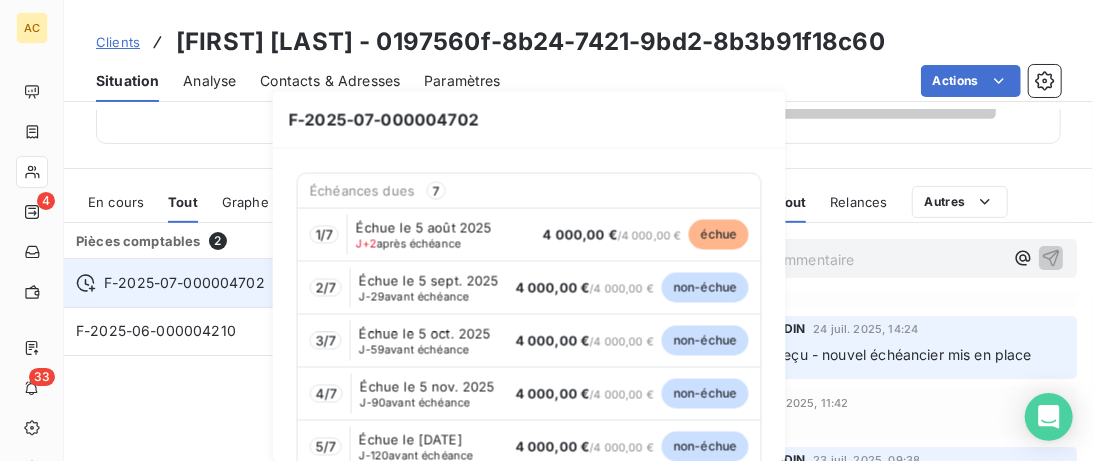click 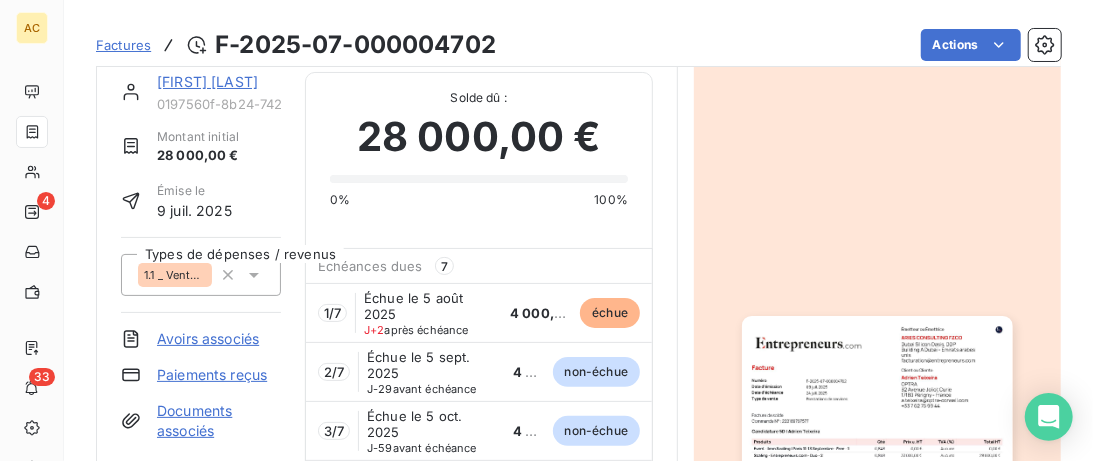 scroll, scrollTop: 0, scrollLeft: 0, axis: both 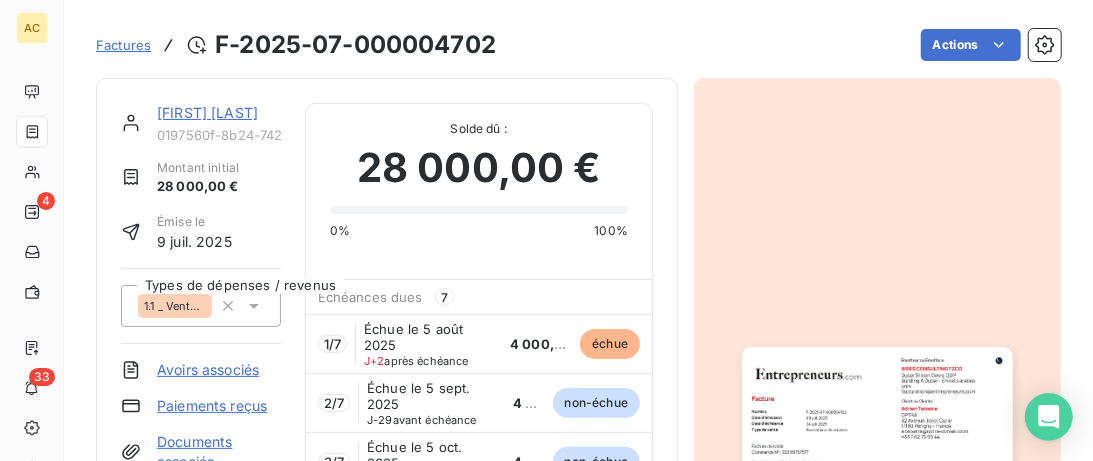 click on "Adrien Teixeira" at bounding box center (207, 112) 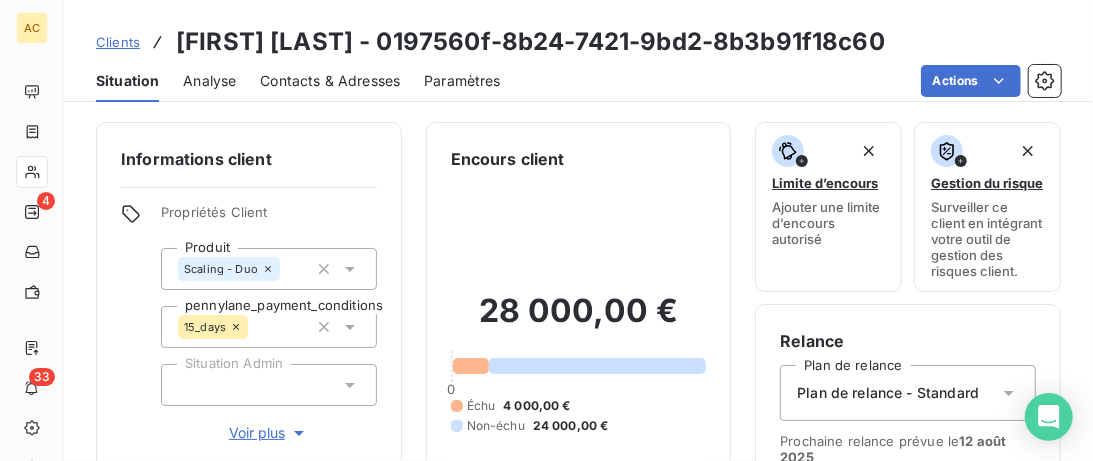 drag, startPoint x: 380, startPoint y: 80, endPoint x: 427, endPoint y: 108, distance: 54.708317 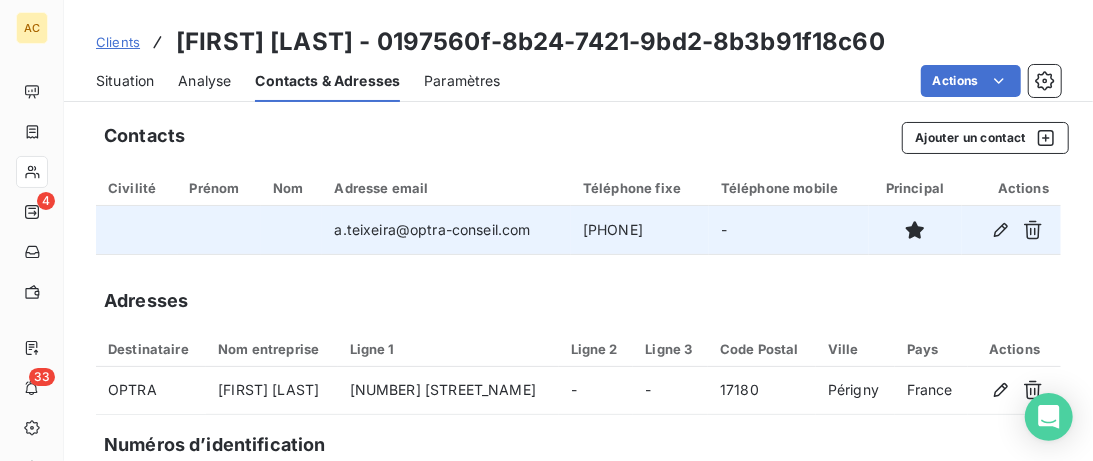 drag, startPoint x: 689, startPoint y: 231, endPoint x: 569, endPoint y: 232, distance: 120.004166 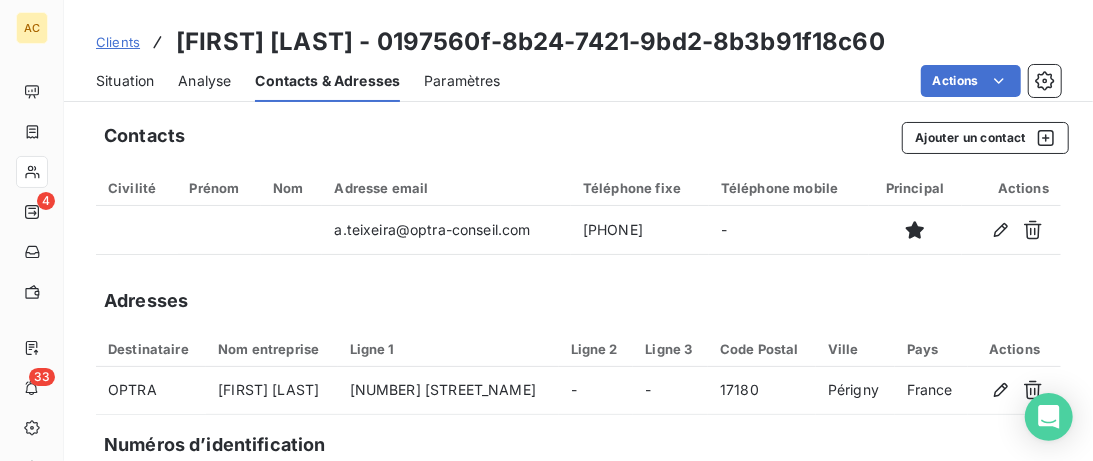 click on "Situation" at bounding box center [125, 81] 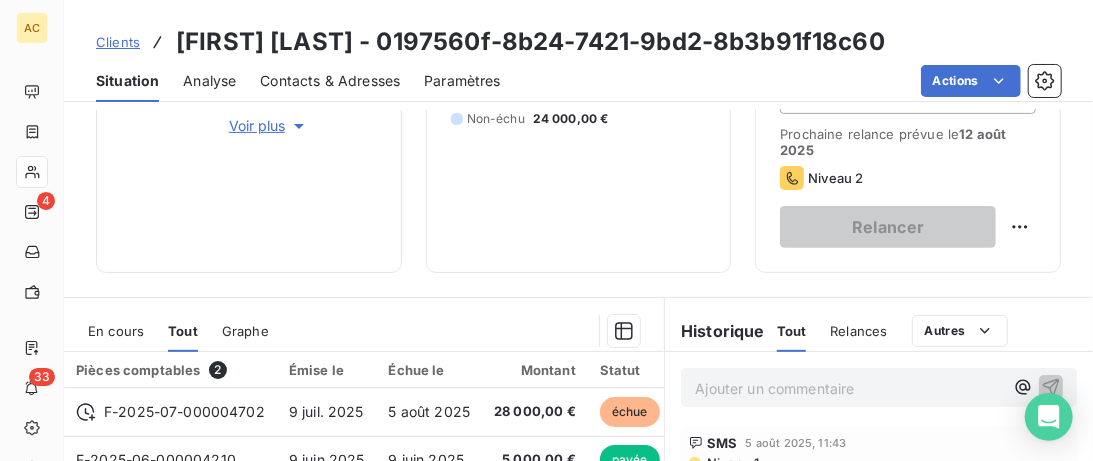 scroll, scrollTop: 410, scrollLeft: 0, axis: vertical 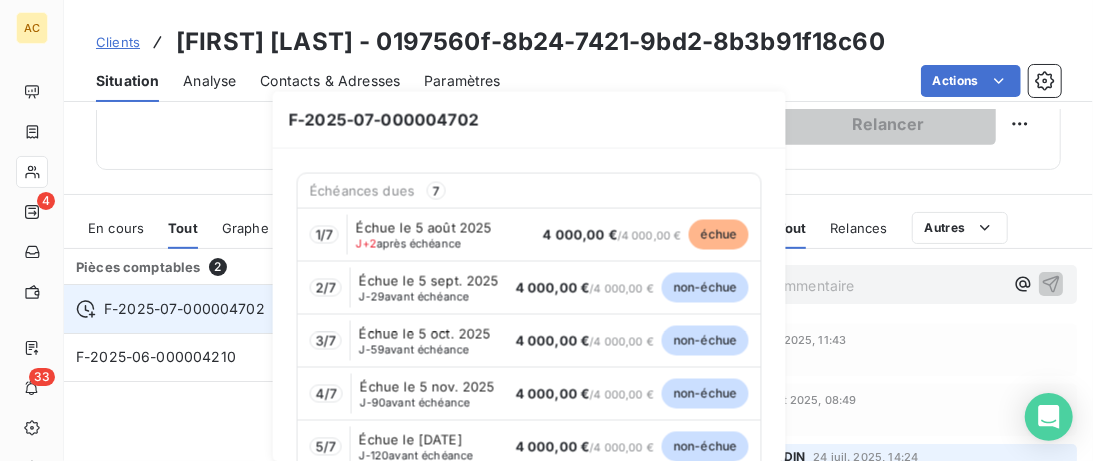 click 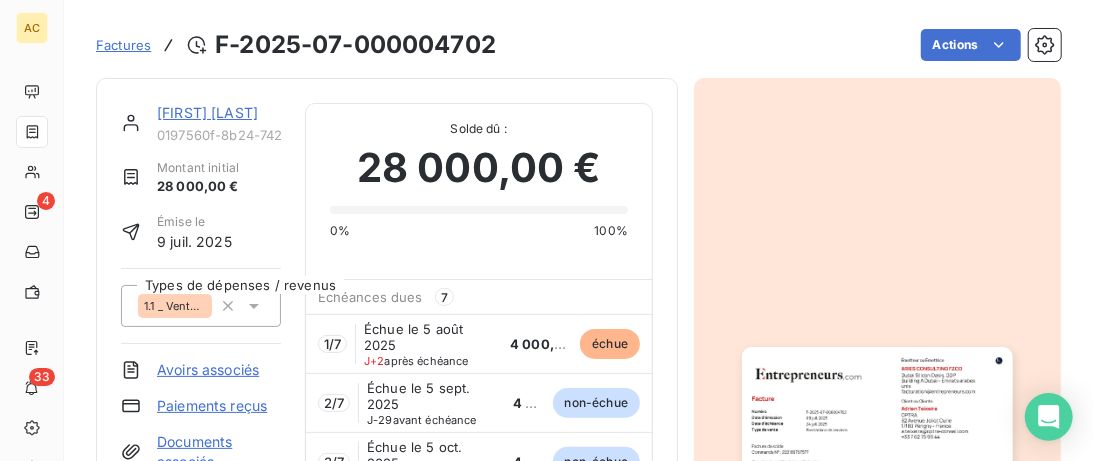 click on "Factures" at bounding box center [123, 45] 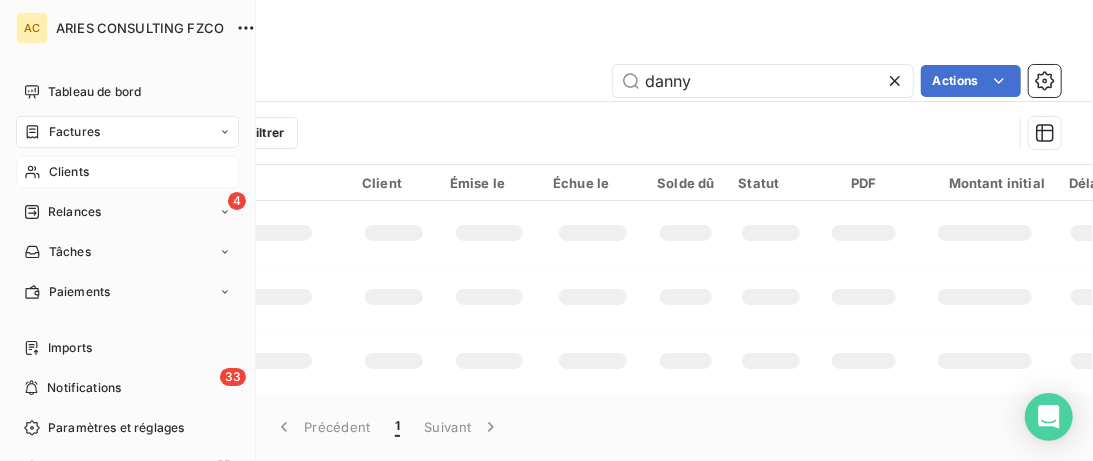 click on "Clients" at bounding box center [127, 172] 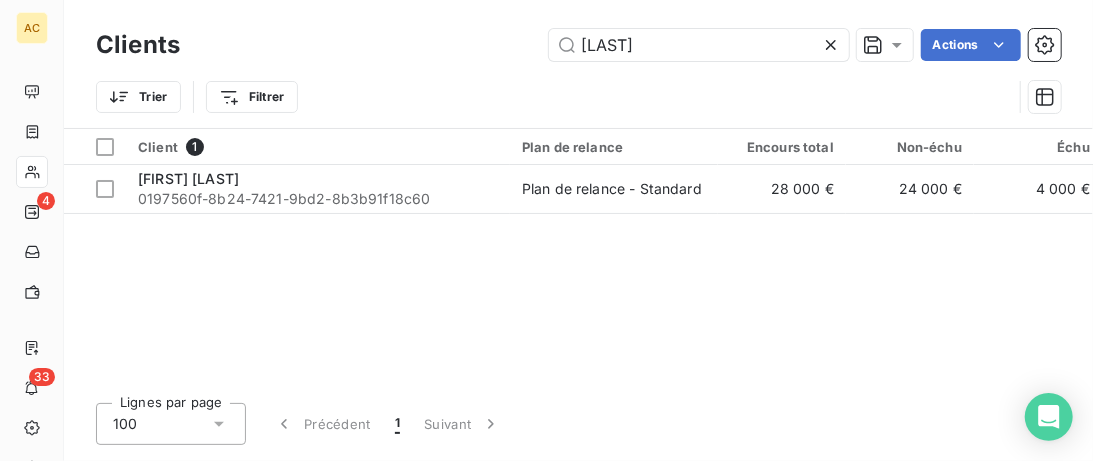 drag, startPoint x: 640, startPoint y: 47, endPoint x: 382, endPoint y: 47, distance: 258 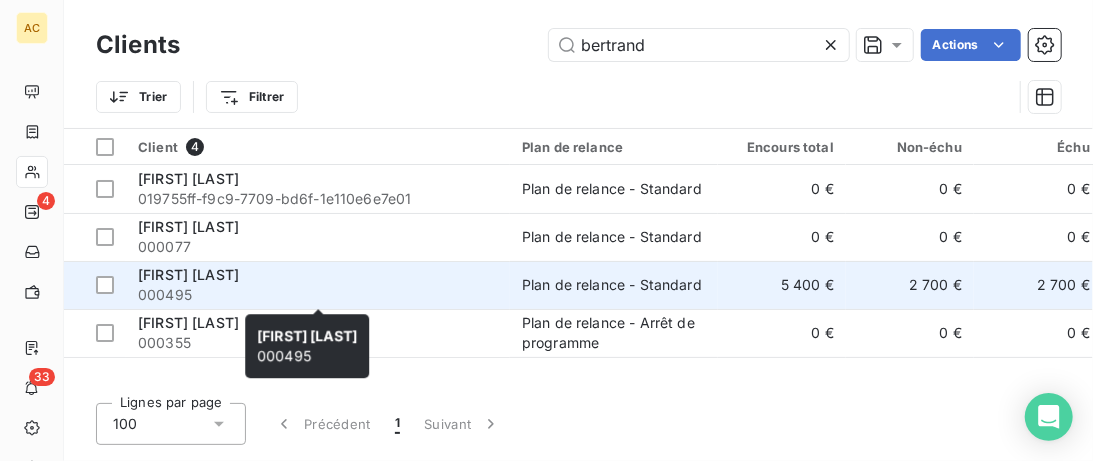 type on "bertrand" 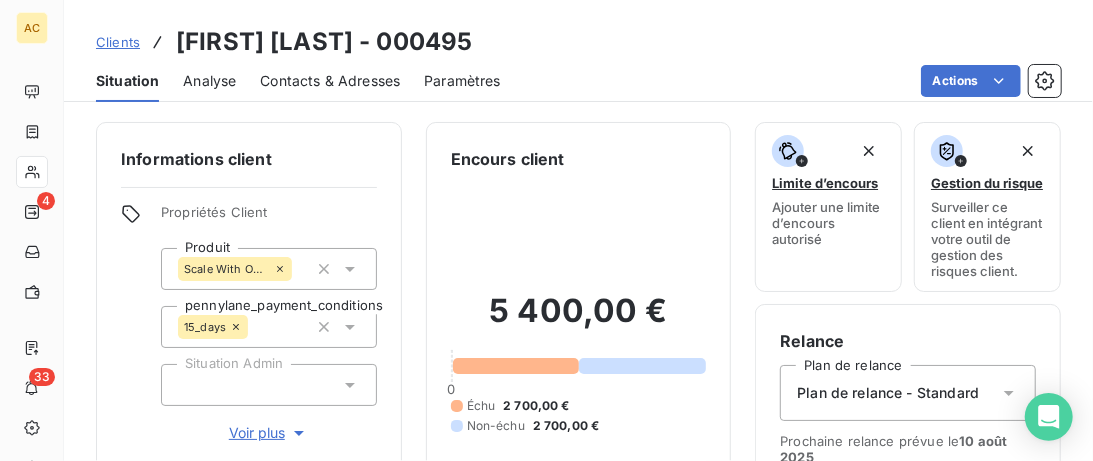 scroll, scrollTop: 410, scrollLeft: 0, axis: vertical 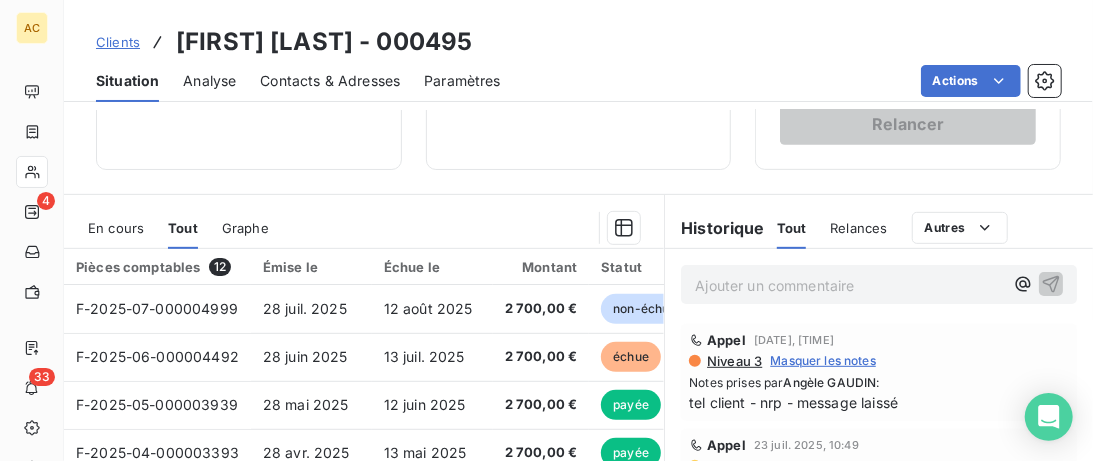 click on "Contacts & Adresses" at bounding box center [330, 81] 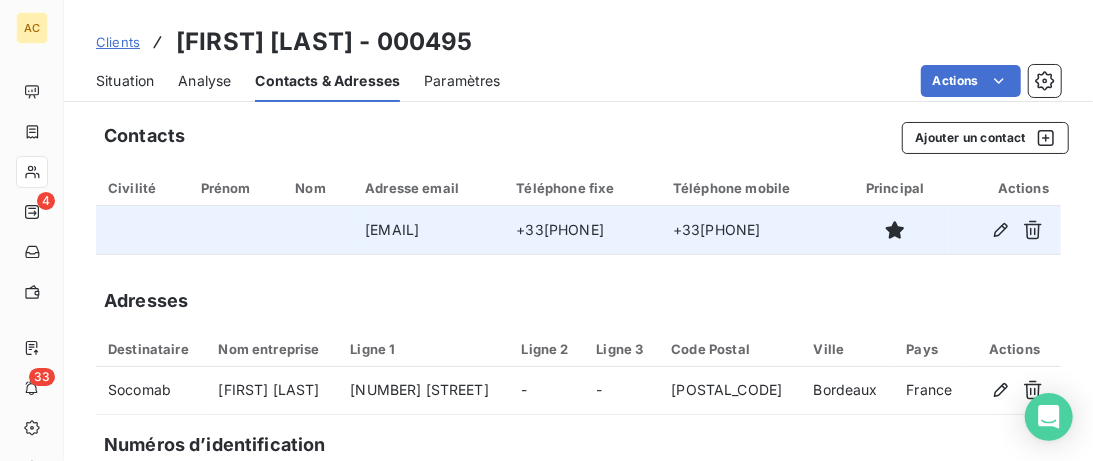 drag, startPoint x: 687, startPoint y: 228, endPoint x: 573, endPoint y: 230, distance: 114.01754 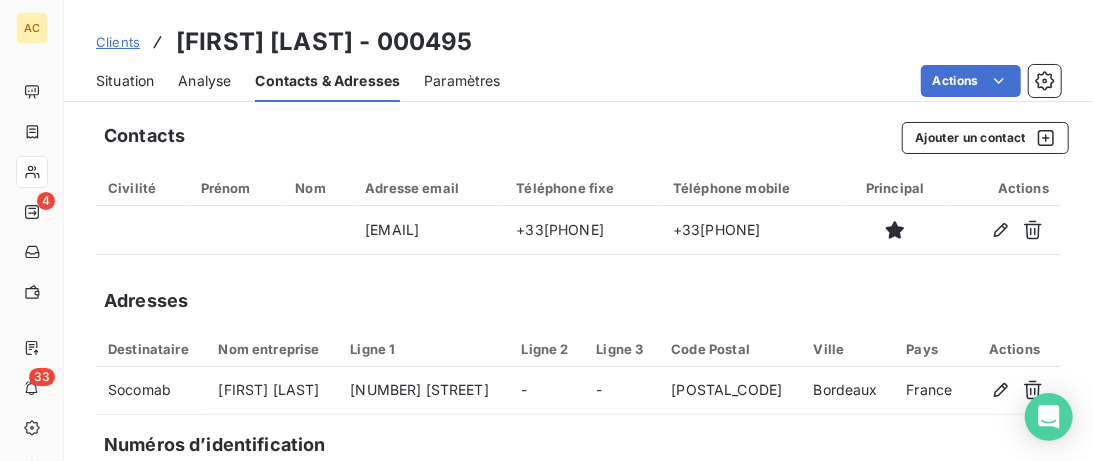 click on "Situation" at bounding box center (125, 81) 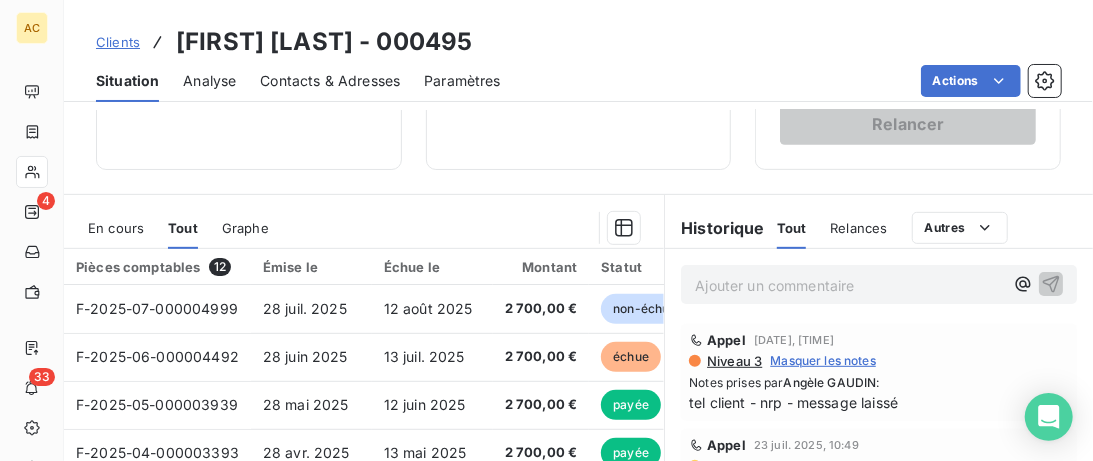 scroll, scrollTop: 512, scrollLeft: 0, axis: vertical 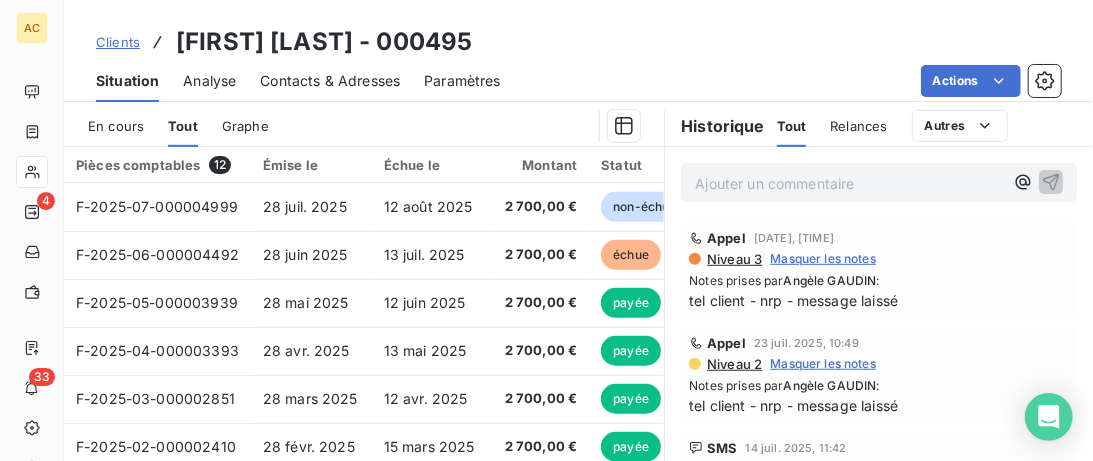 click on "Contacts & Adresses" at bounding box center [330, 81] 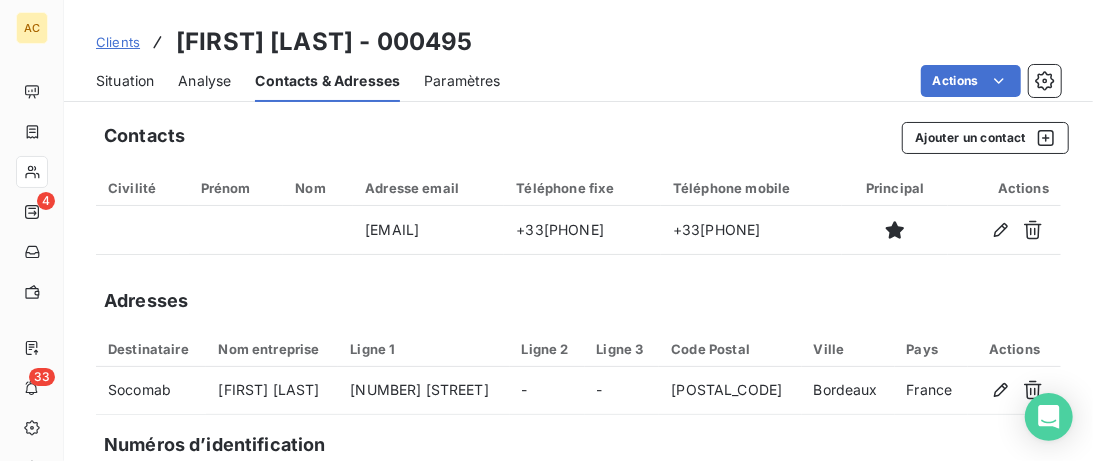 click on "Situation" at bounding box center [125, 81] 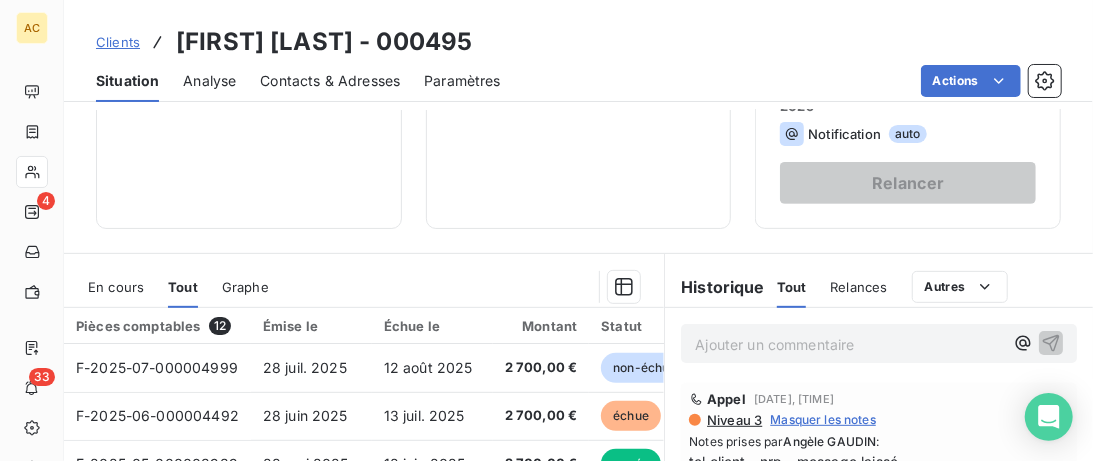 scroll, scrollTop: 410, scrollLeft: 0, axis: vertical 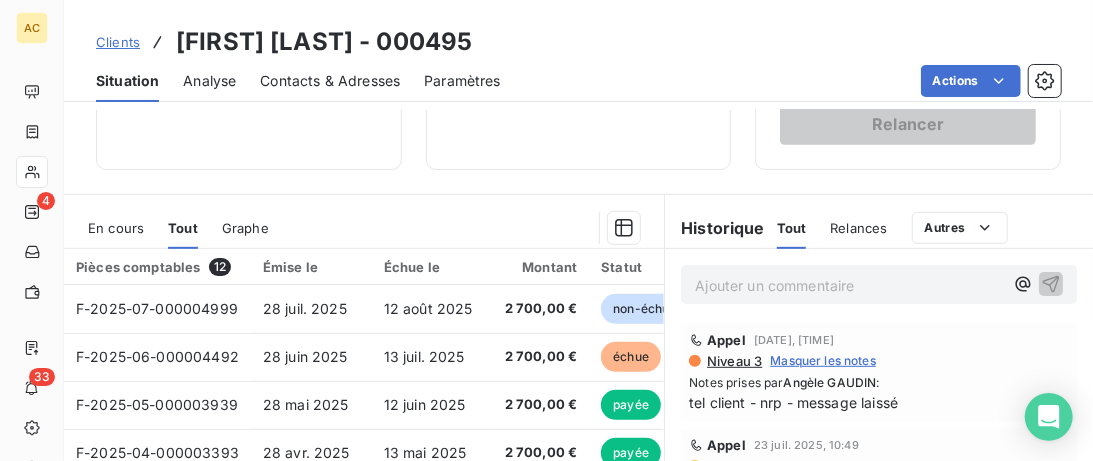 click on "Clients" at bounding box center [118, 42] 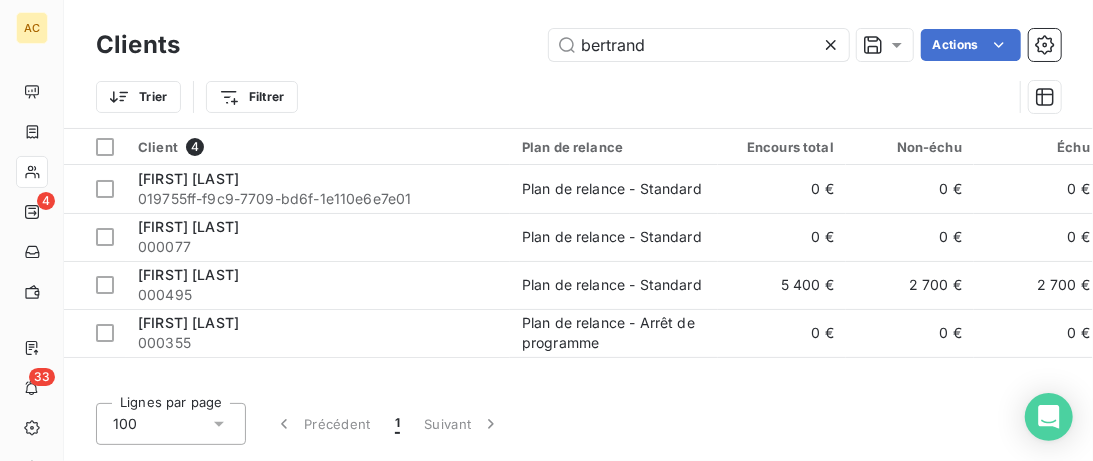 drag, startPoint x: 655, startPoint y: 45, endPoint x: 283, endPoint y: 35, distance: 372.1344 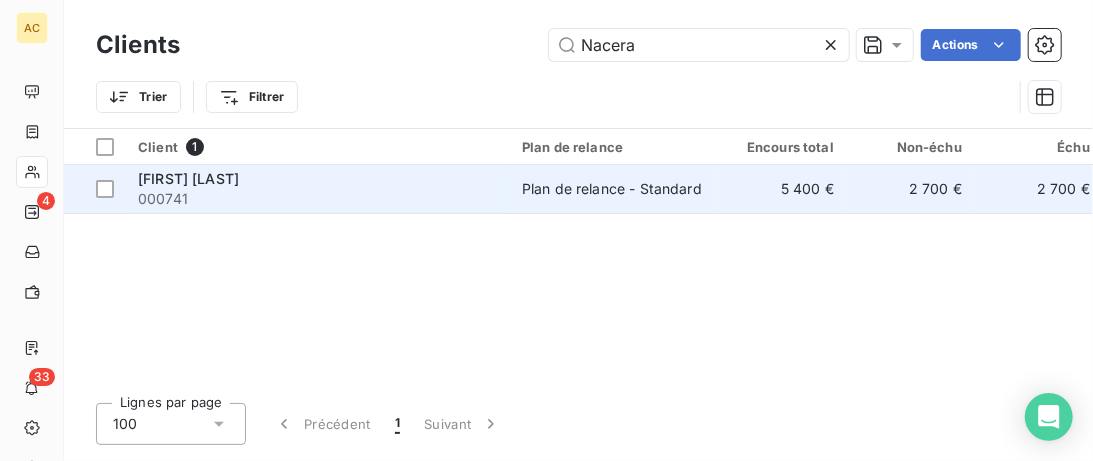type on "Nacera" 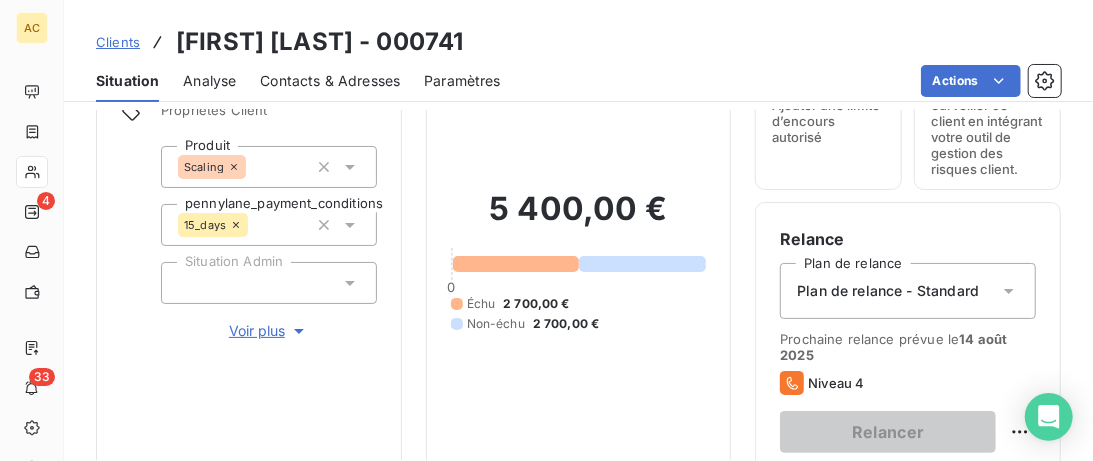 scroll, scrollTop: 410, scrollLeft: 0, axis: vertical 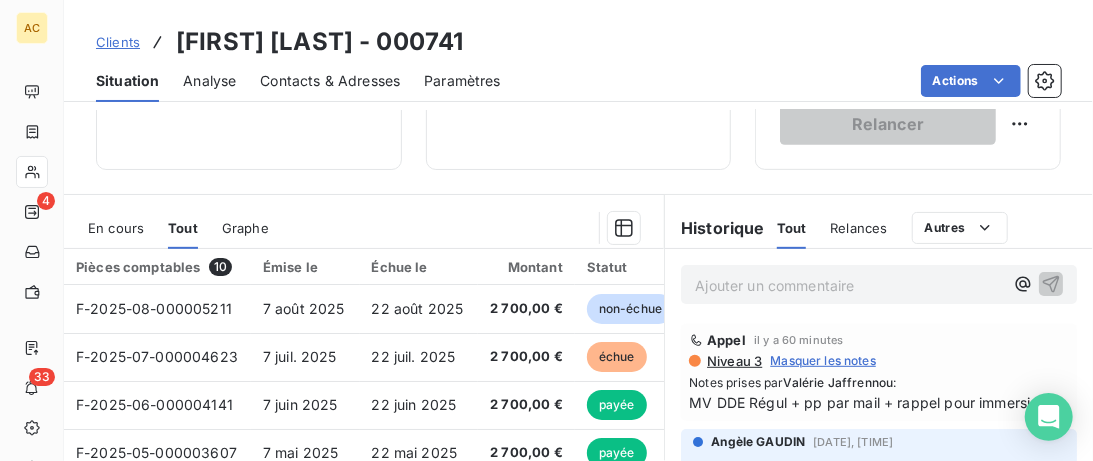 click on "Clients" at bounding box center (118, 42) 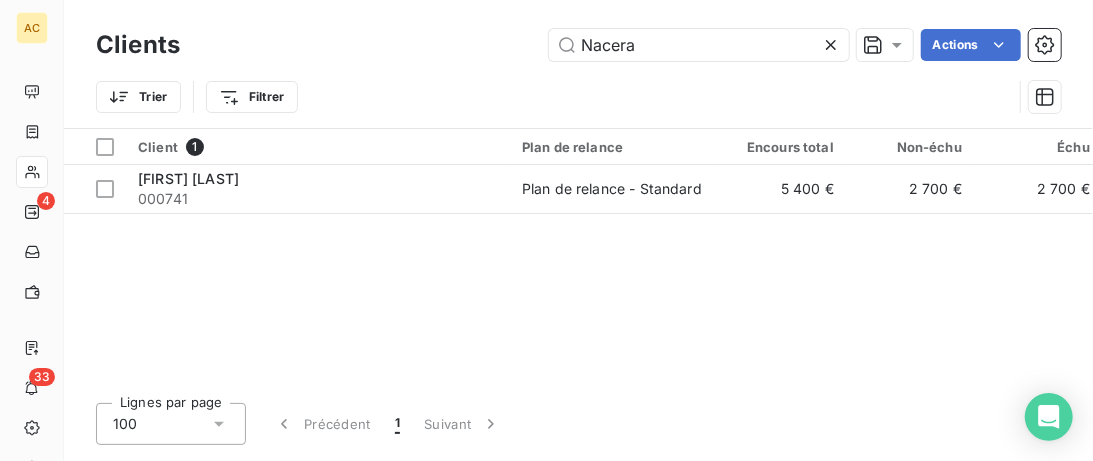 drag, startPoint x: 663, startPoint y: 34, endPoint x: 417, endPoint y: 46, distance: 246.29251 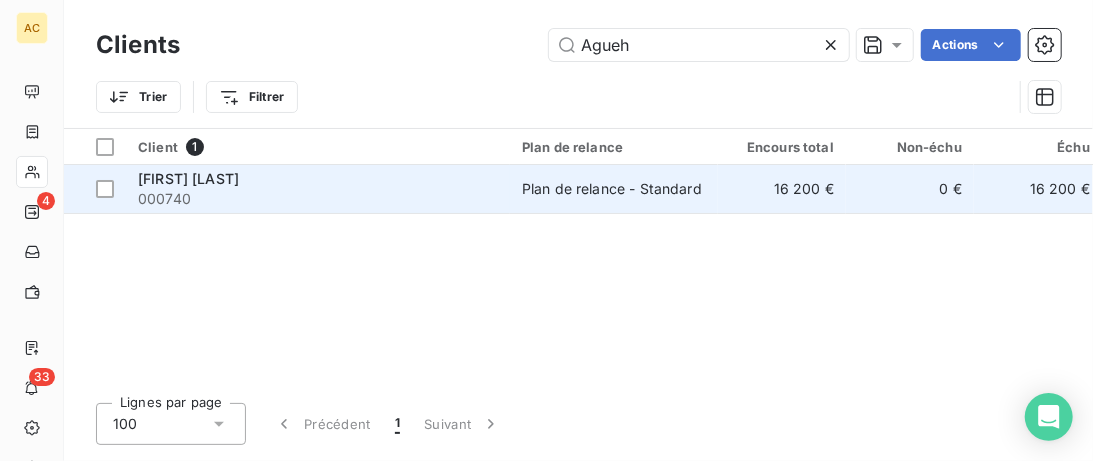 type on "Agueh" 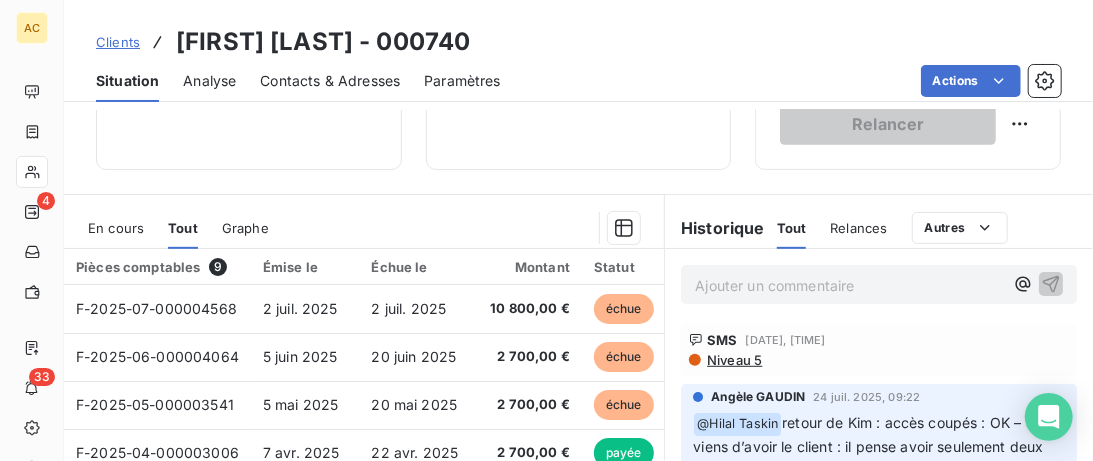 scroll, scrollTop: 512, scrollLeft: 0, axis: vertical 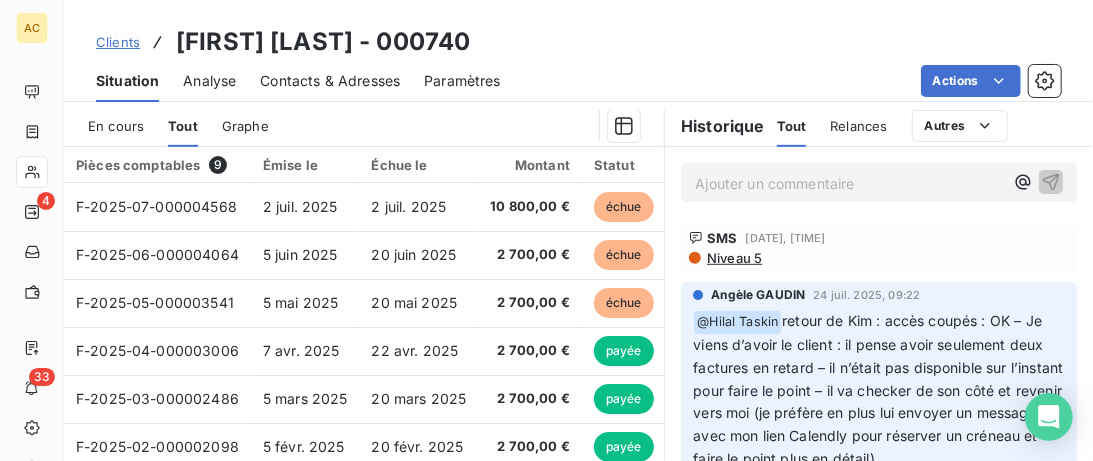 click on "Clients" at bounding box center (118, 42) 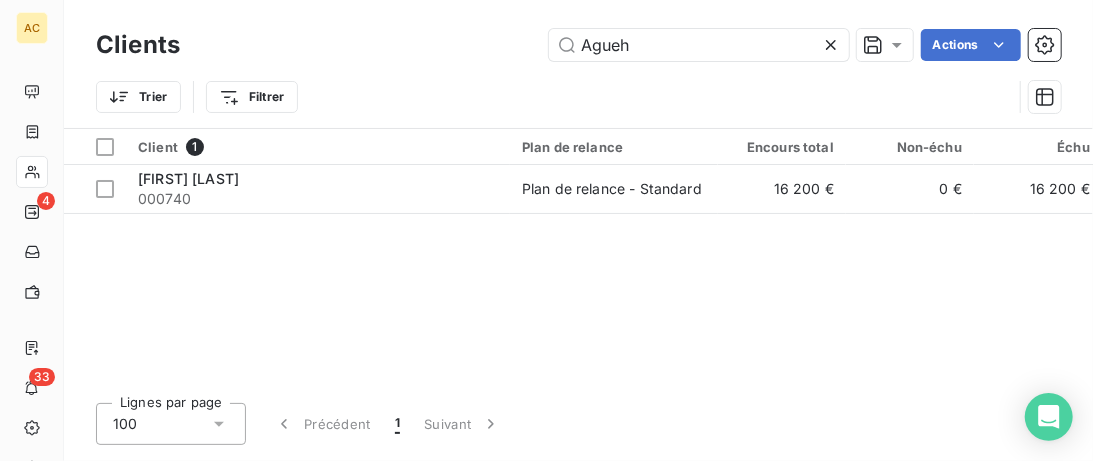 drag, startPoint x: 642, startPoint y: 55, endPoint x: 327, endPoint y: 55, distance: 315 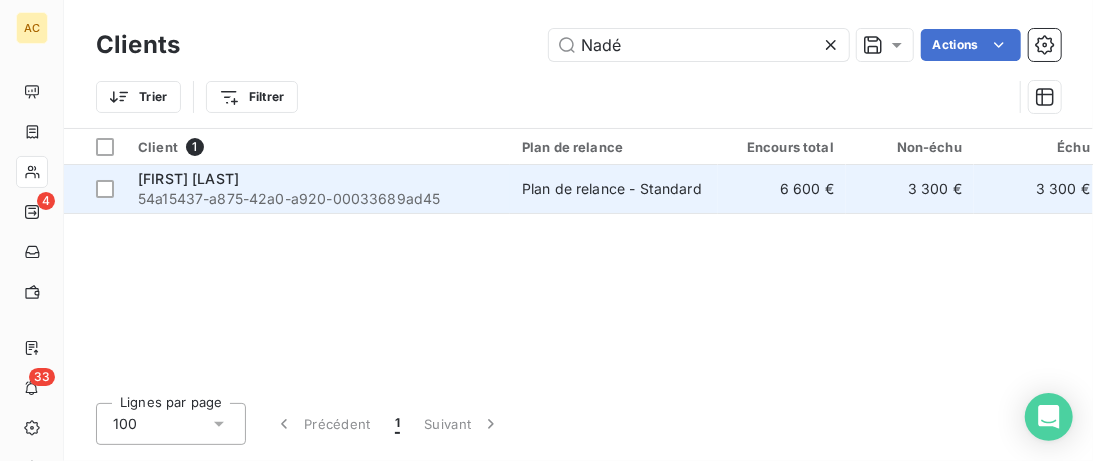 type on "Nadé" 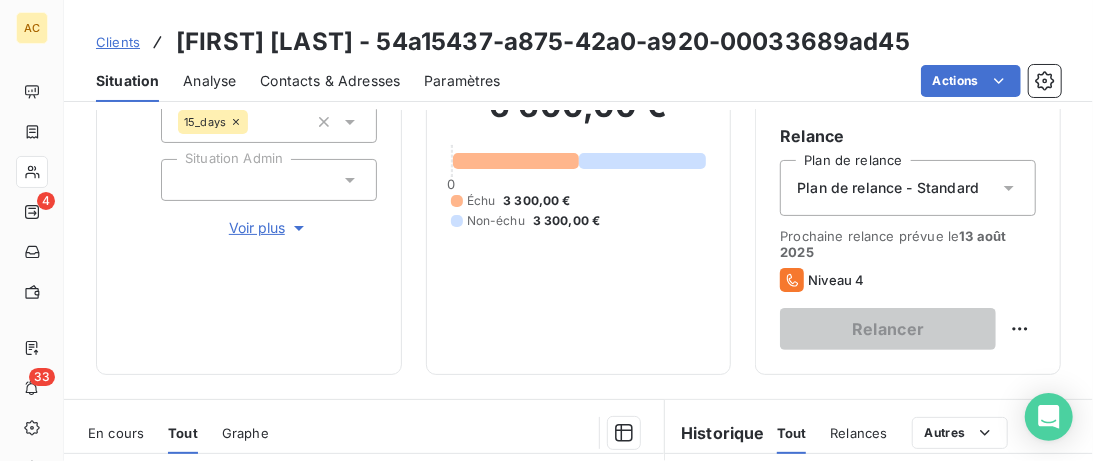 scroll, scrollTop: 410, scrollLeft: 0, axis: vertical 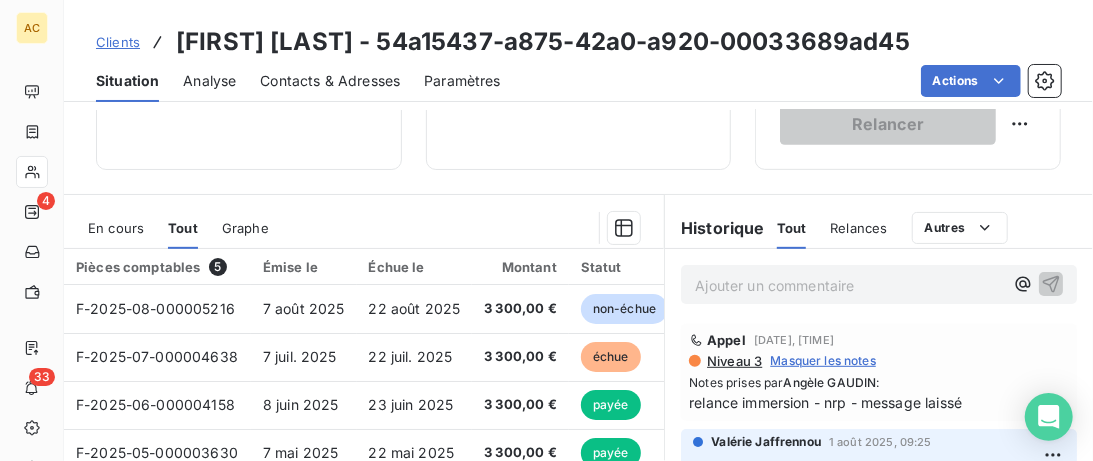 click on "Clients" at bounding box center (118, 42) 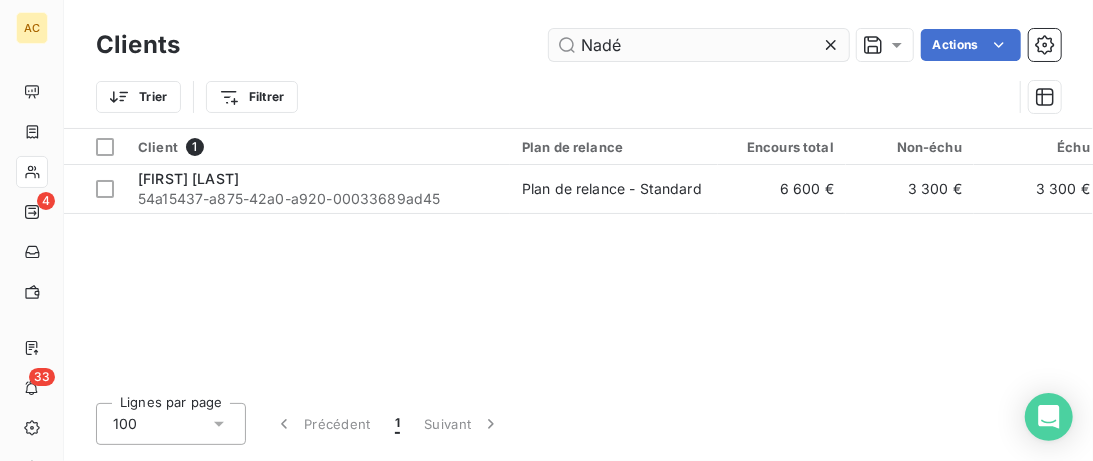 drag, startPoint x: 634, startPoint y: 53, endPoint x: 418, endPoint y: 46, distance: 216.1134 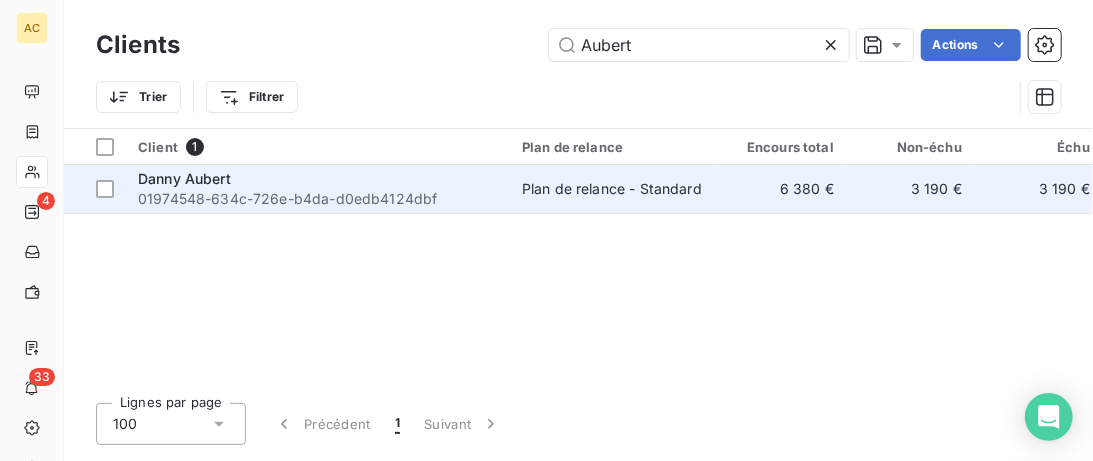 type on "Aubert" 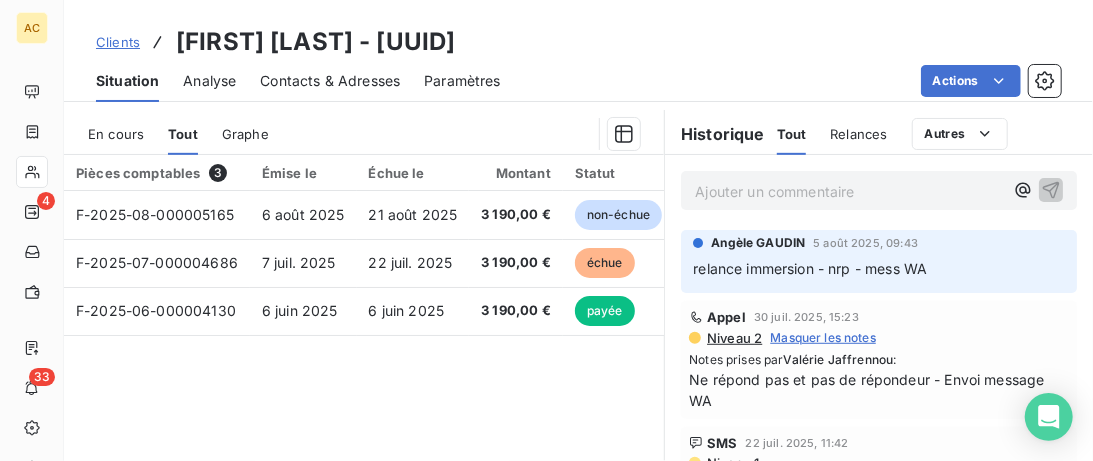 scroll, scrollTop: 512, scrollLeft: 0, axis: vertical 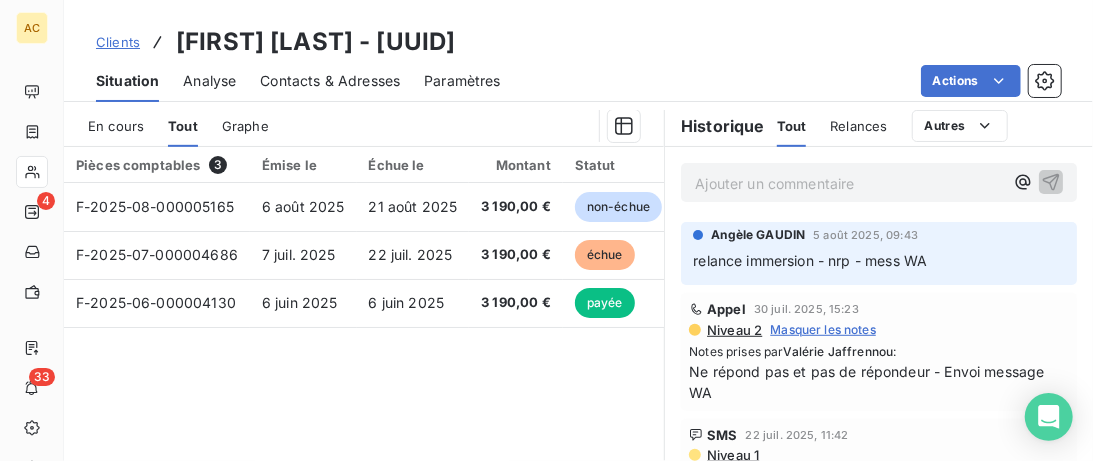 click on "Clients" at bounding box center [118, 42] 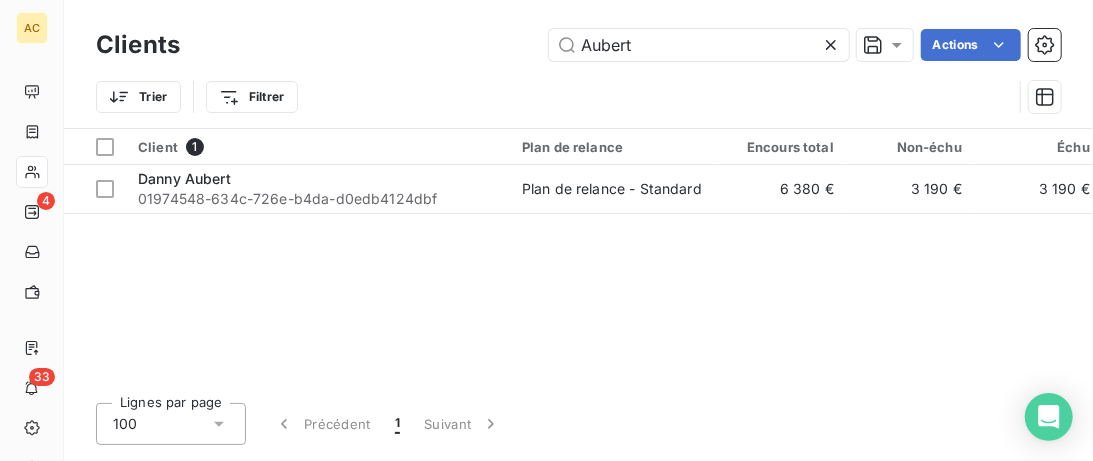 drag, startPoint x: 662, startPoint y: 52, endPoint x: 422, endPoint y: 36, distance: 240.53275 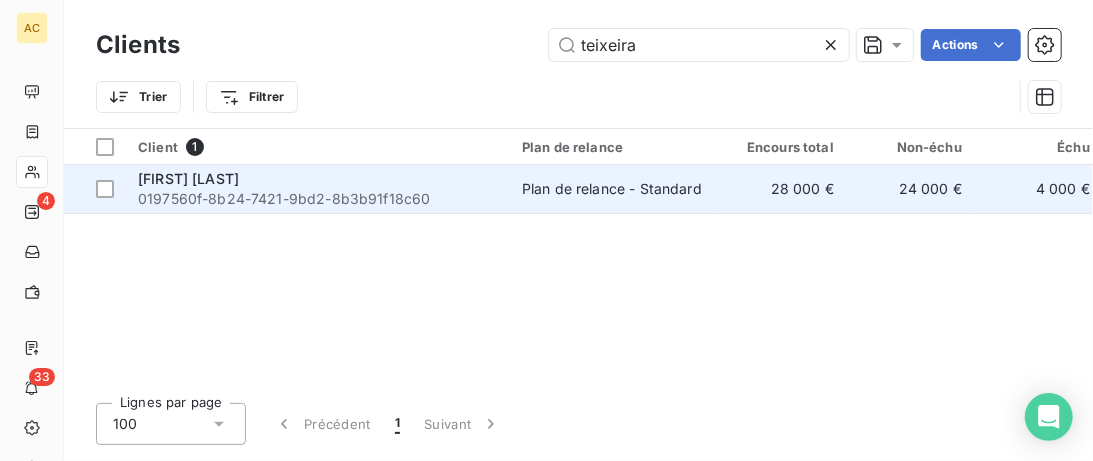 type on "teixeira" 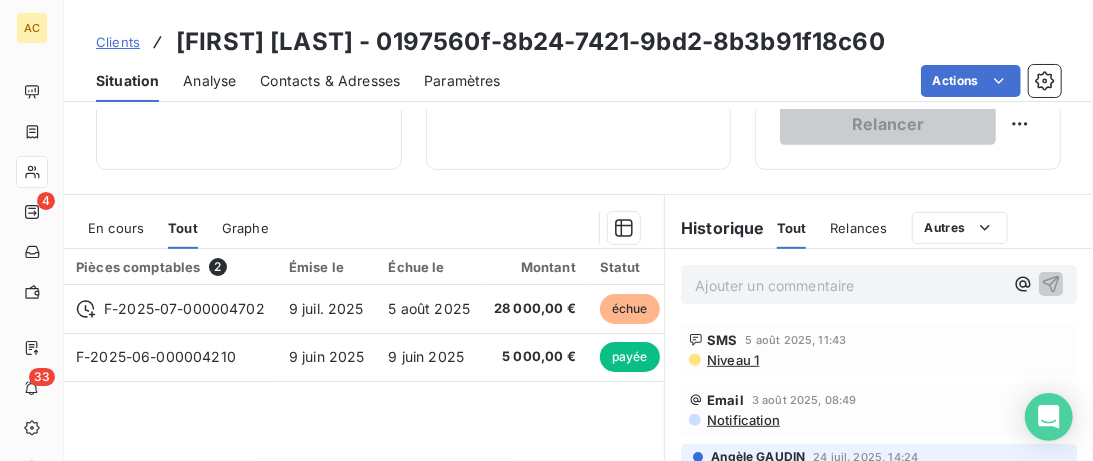 scroll, scrollTop: 512, scrollLeft: 0, axis: vertical 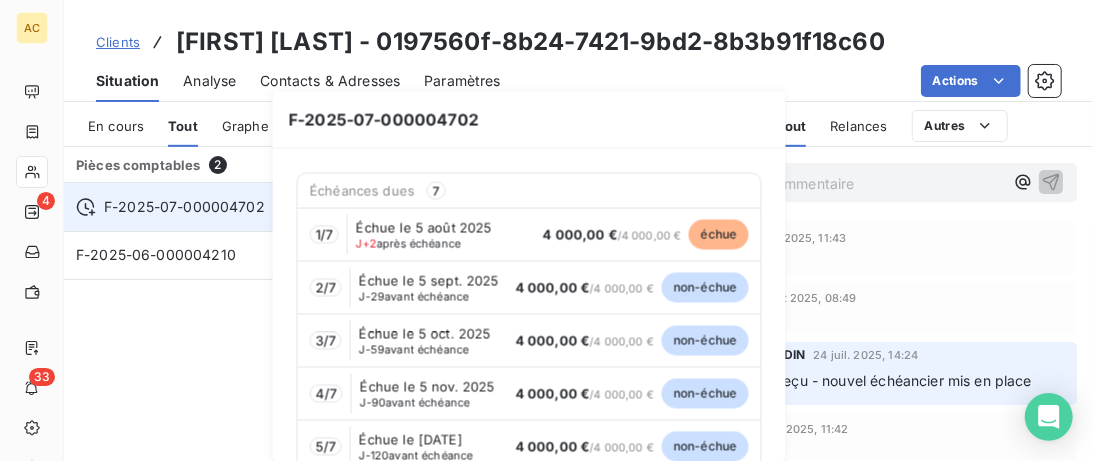 click 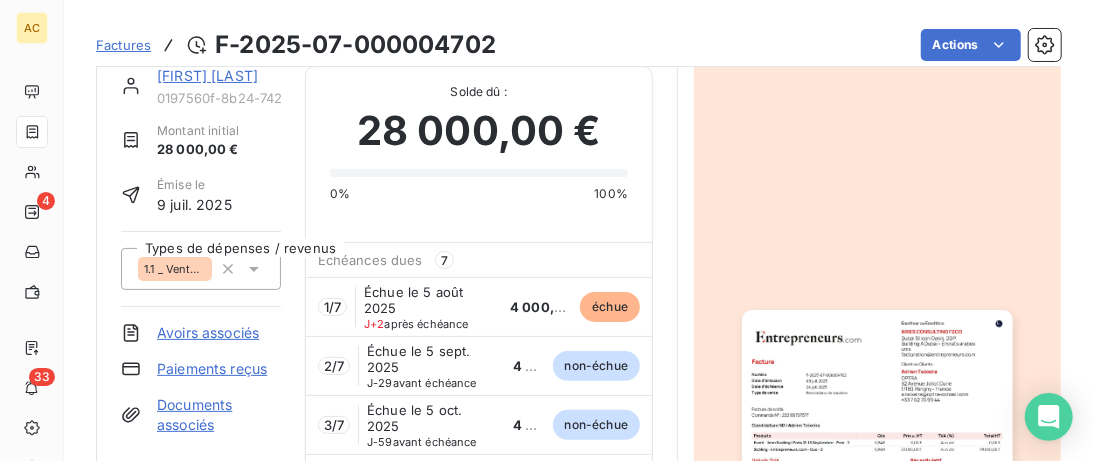scroll, scrollTop: 0, scrollLeft: 0, axis: both 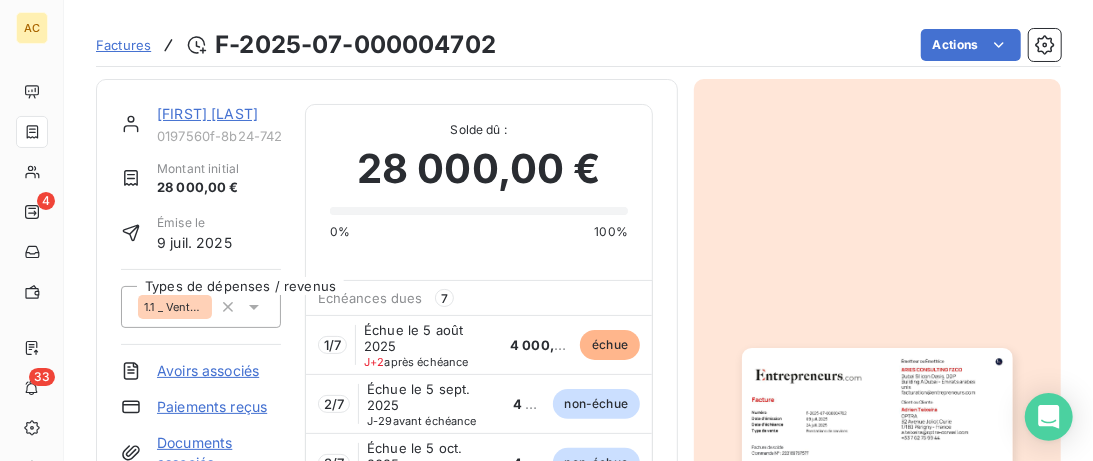 click on "Adrien Teixeira" at bounding box center (207, 113) 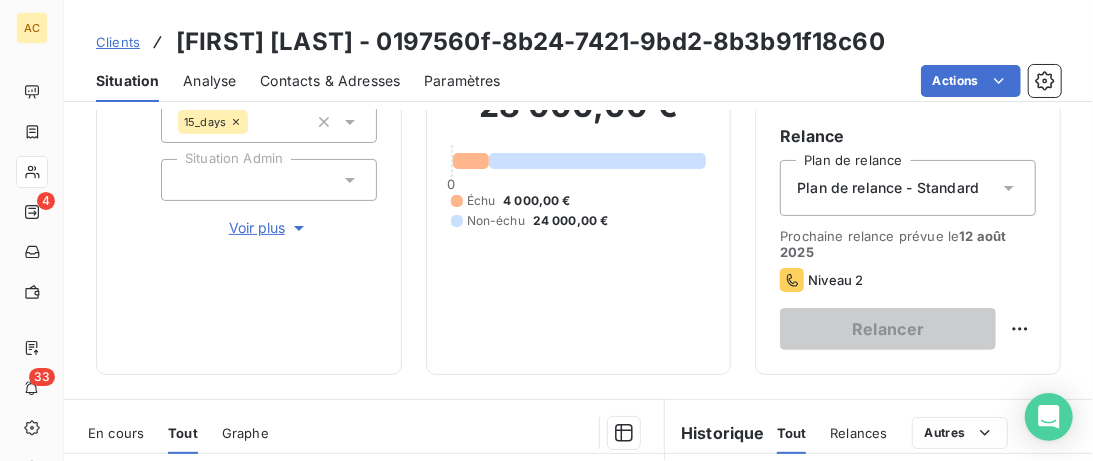 scroll, scrollTop: 102, scrollLeft: 0, axis: vertical 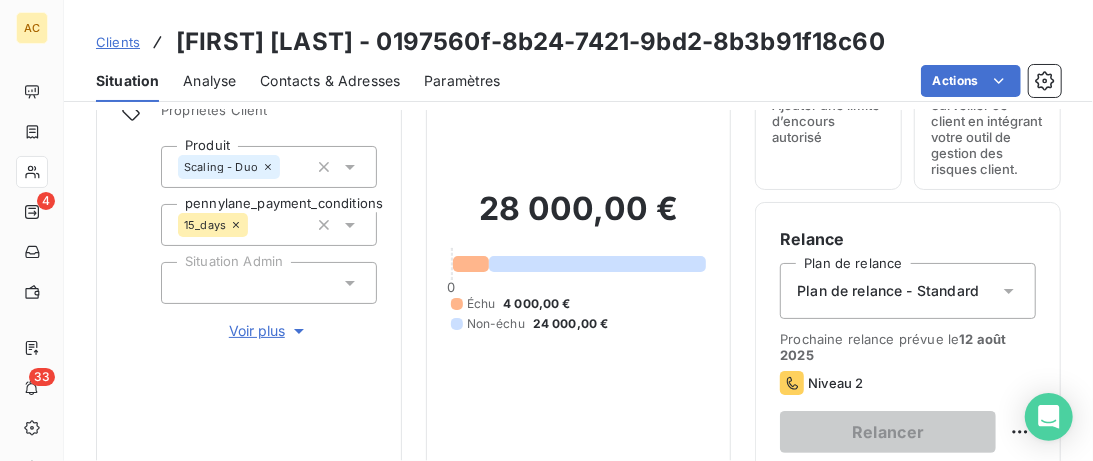 click on "Clients" at bounding box center (118, 42) 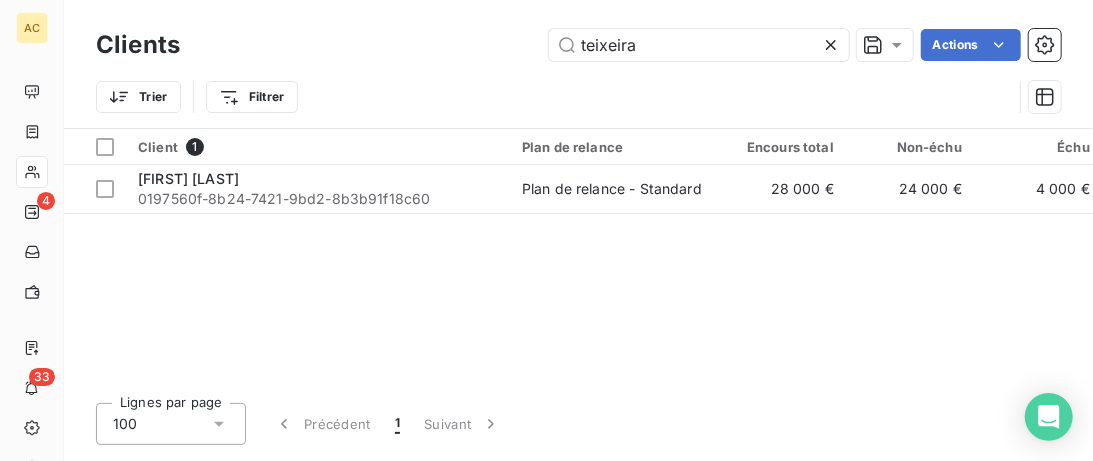 drag, startPoint x: 614, startPoint y: 38, endPoint x: 392, endPoint y: 33, distance: 222.0563 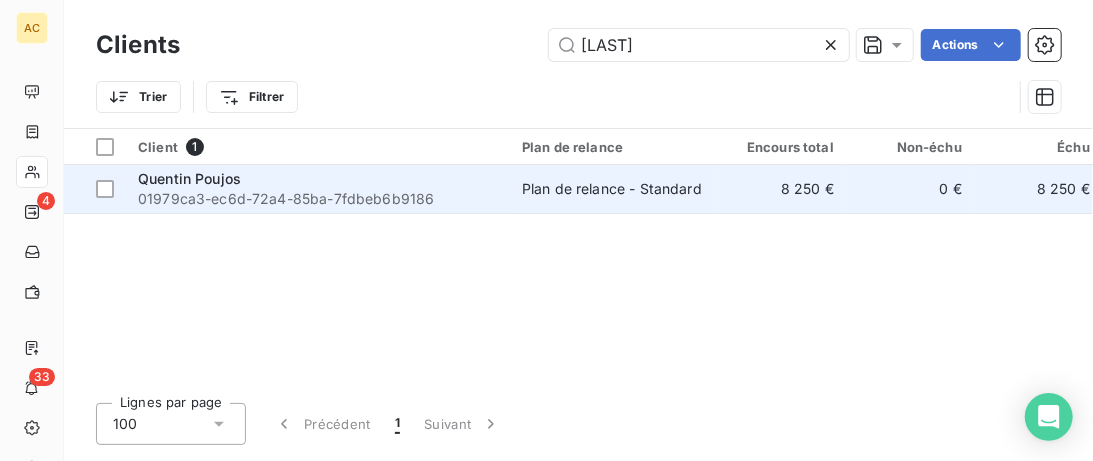 type on "Poujos" 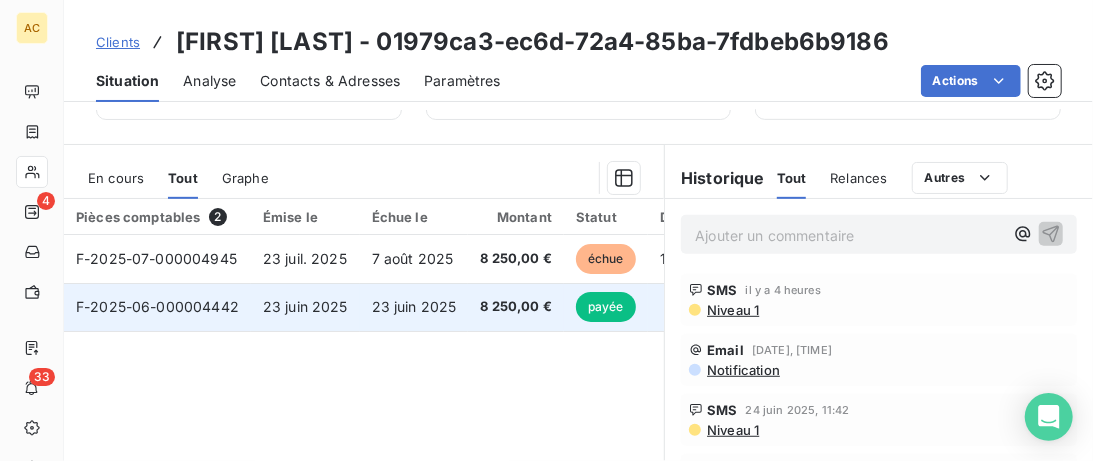 scroll, scrollTop: 410, scrollLeft: 0, axis: vertical 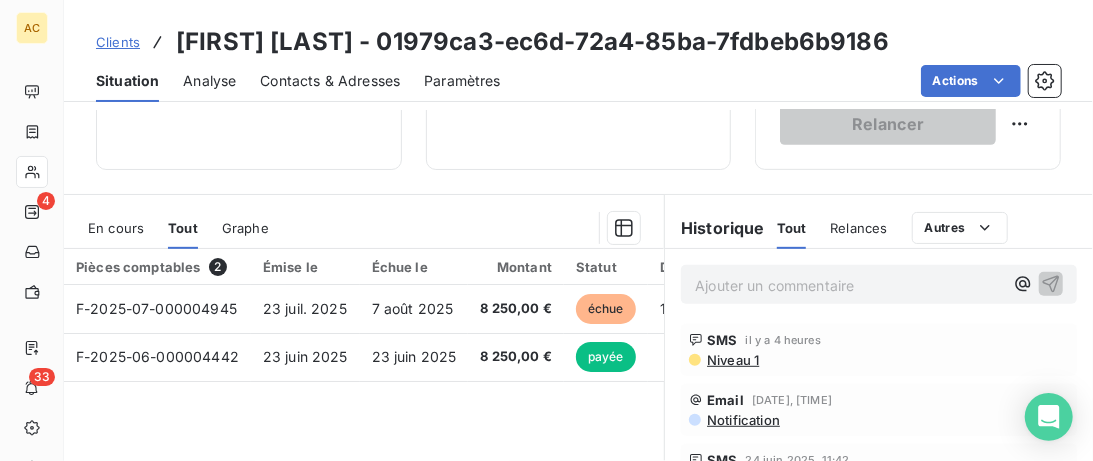 click on "Contacts & Adresses" at bounding box center [330, 81] 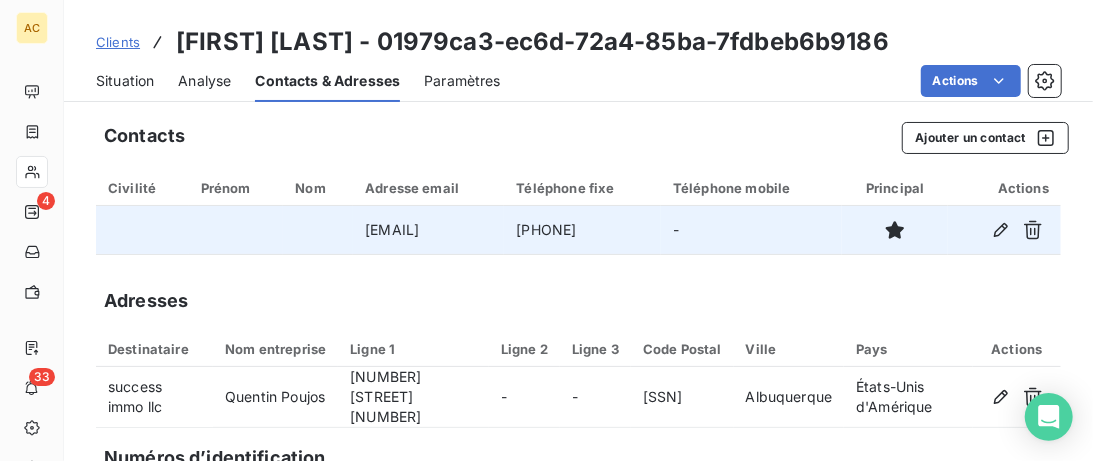 drag, startPoint x: 705, startPoint y: 230, endPoint x: 596, endPoint y: 249, distance: 110.64357 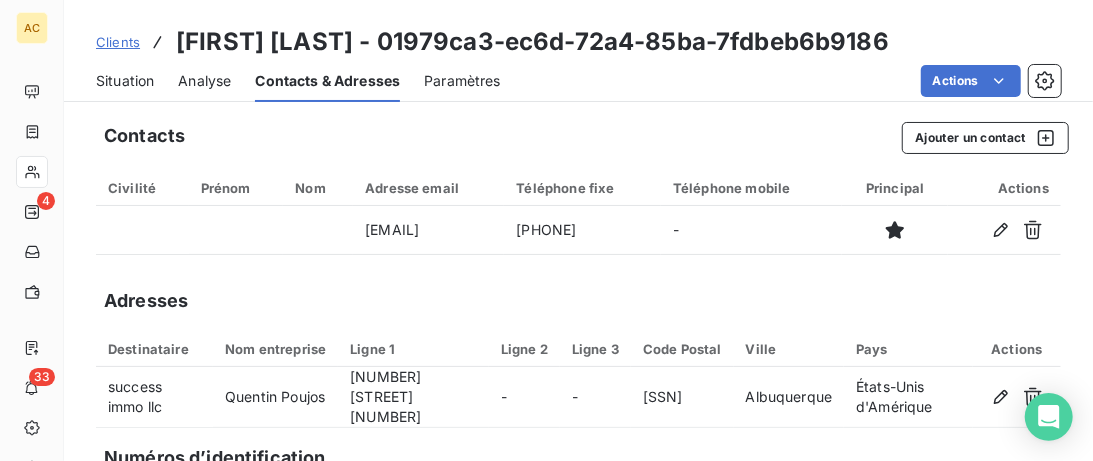 click on "Adresses" at bounding box center [578, 301] 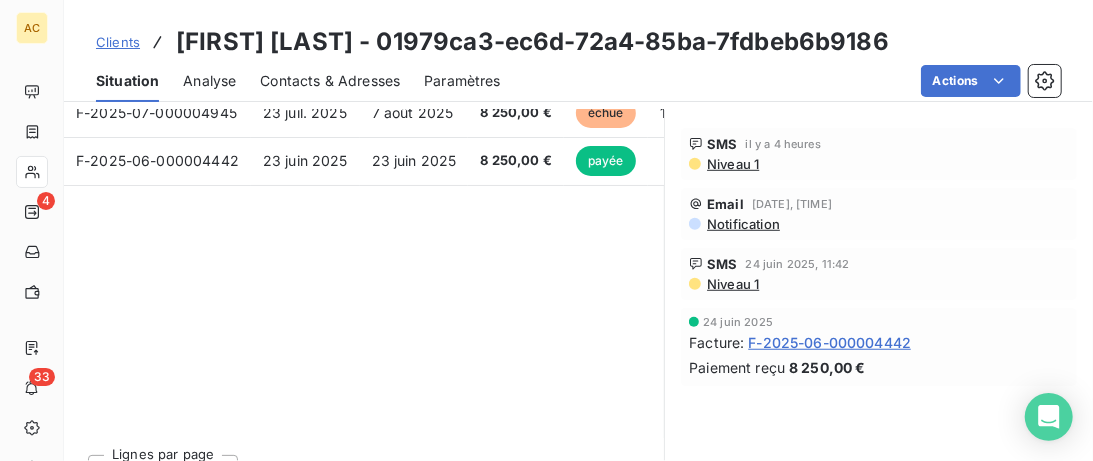scroll, scrollTop: 641, scrollLeft: 0, axis: vertical 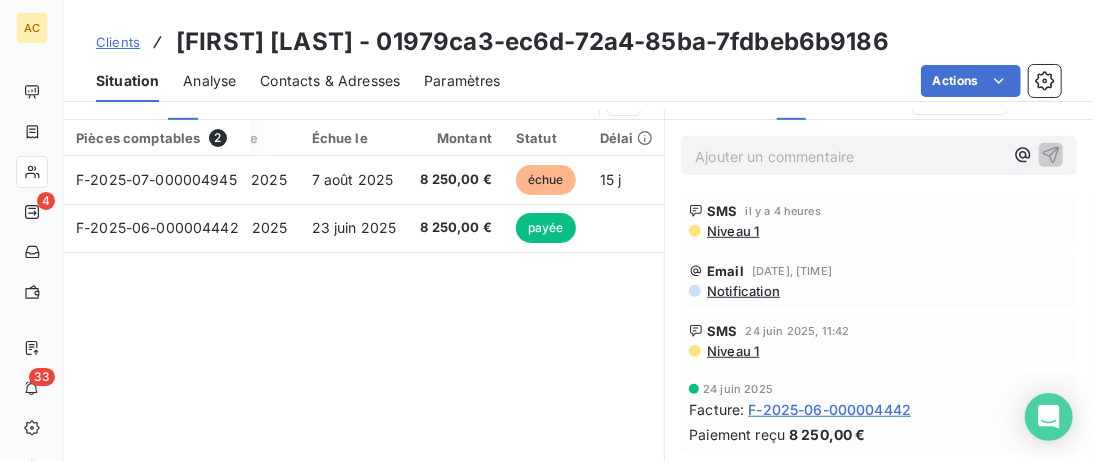 click on "Clients" at bounding box center (118, 42) 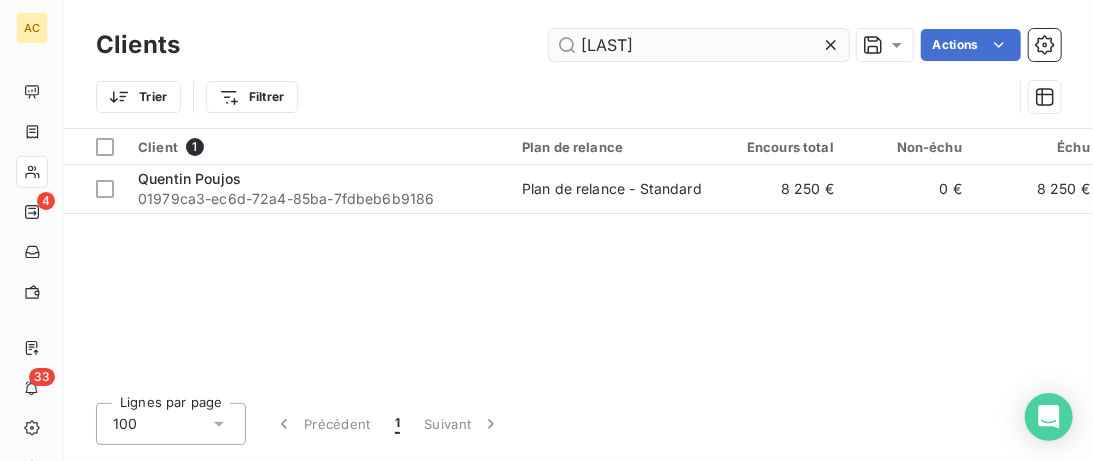 drag, startPoint x: 573, startPoint y: 53, endPoint x: 354, endPoint y: 23, distance: 221.04524 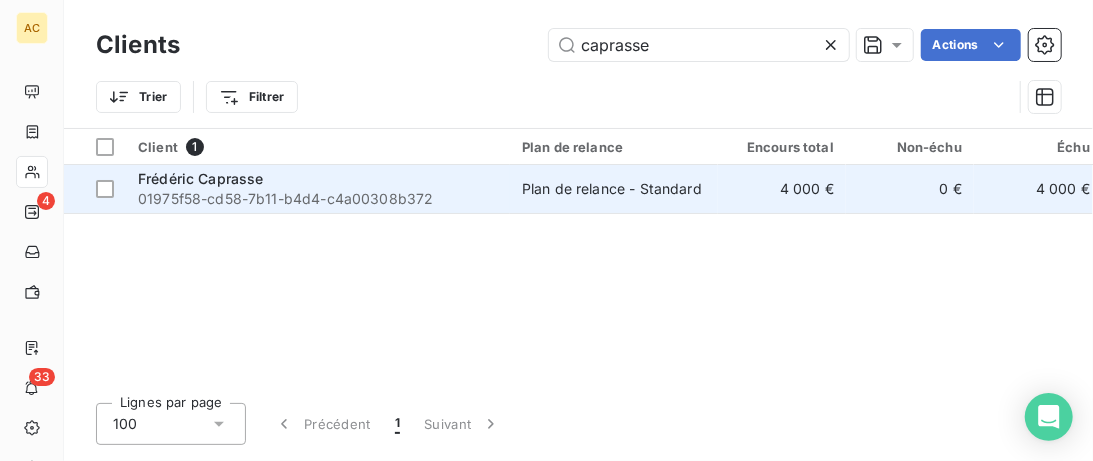 type on "caprasse" 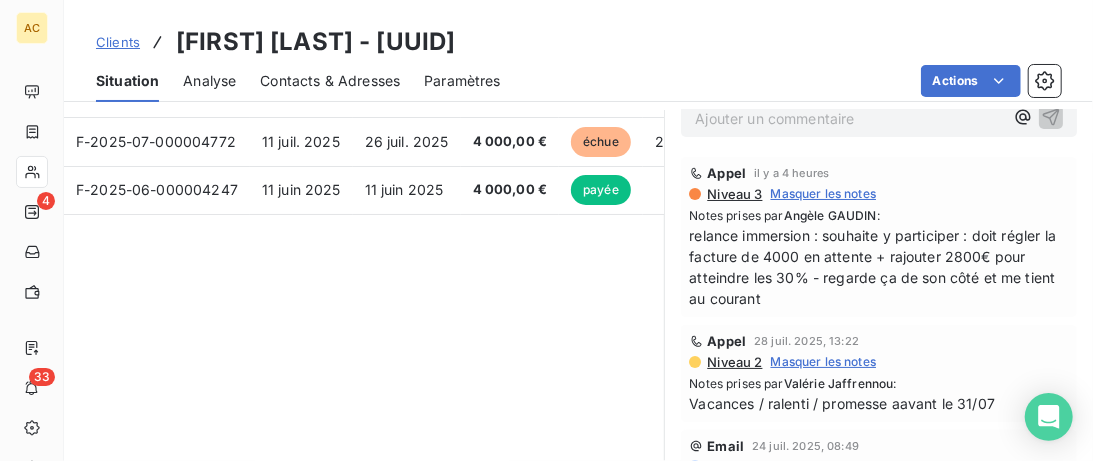 scroll, scrollTop: 641, scrollLeft: 0, axis: vertical 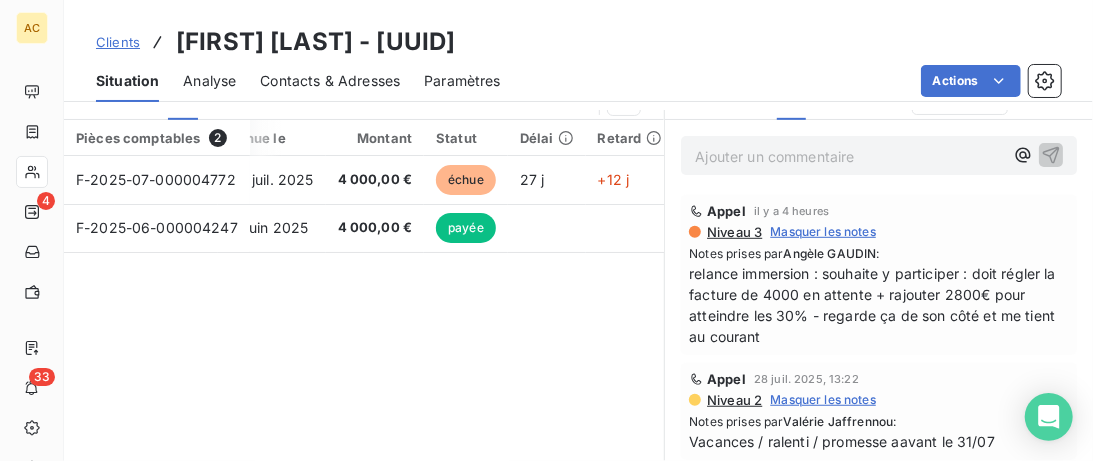click on "Clients" at bounding box center (118, 42) 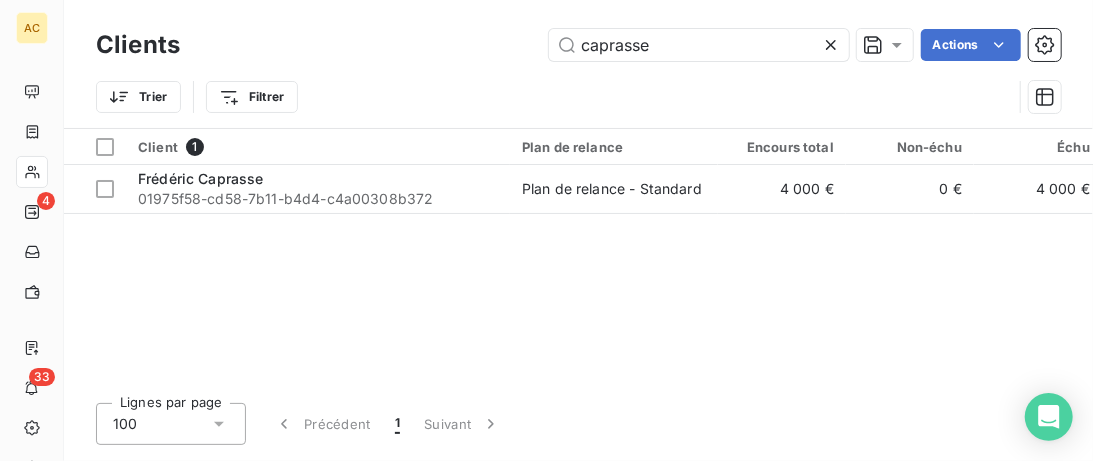 drag, startPoint x: 681, startPoint y: 53, endPoint x: 317, endPoint y: 46, distance: 364.0673 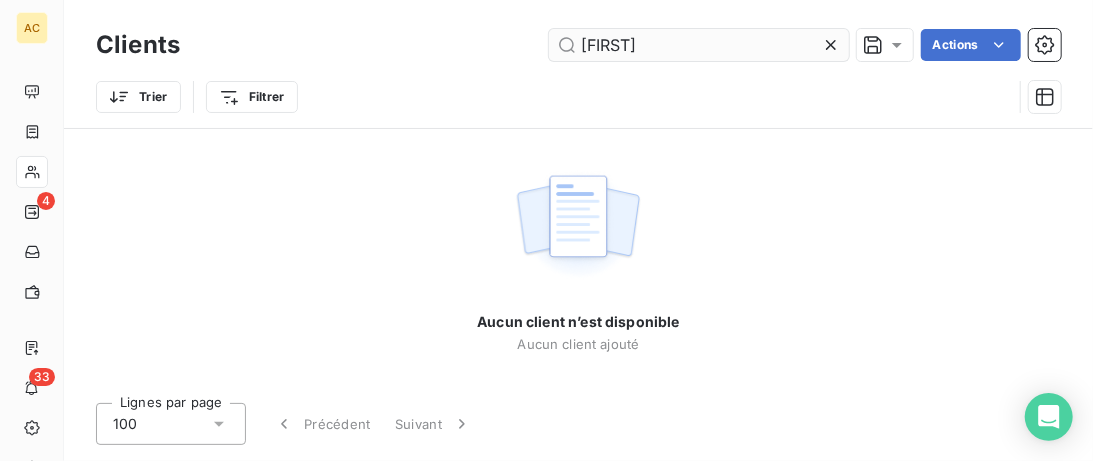 click on "bejamin" at bounding box center [699, 45] 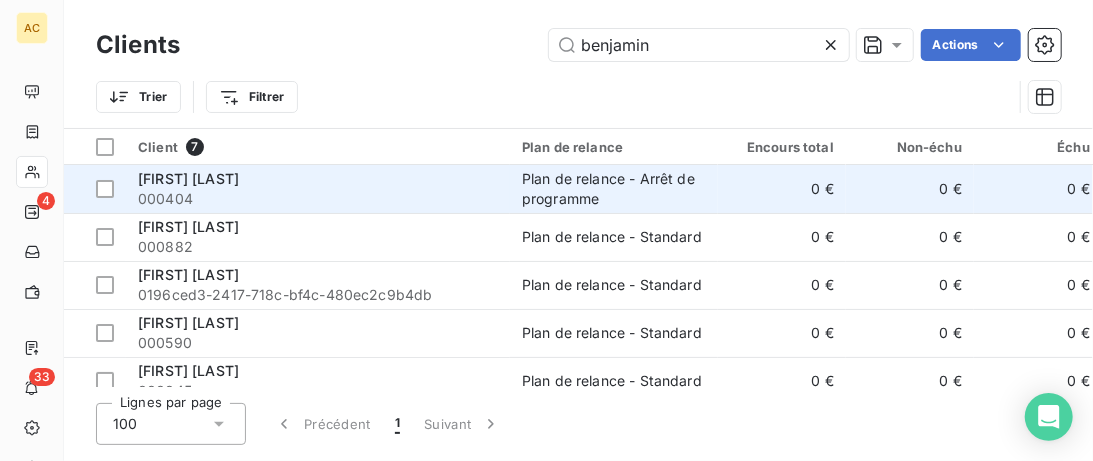 scroll, scrollTop: 113, scrollLeft: 0, axis: vertical 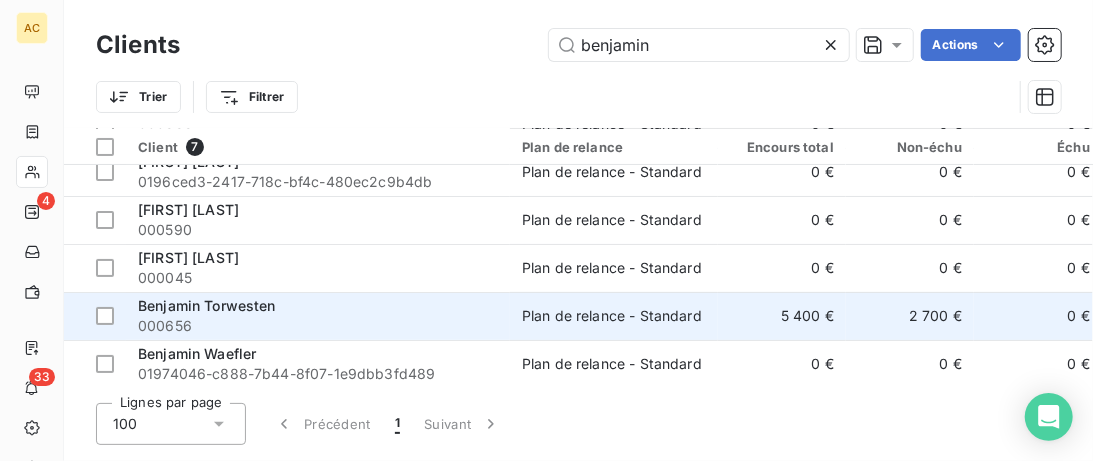 type on "benjamin" 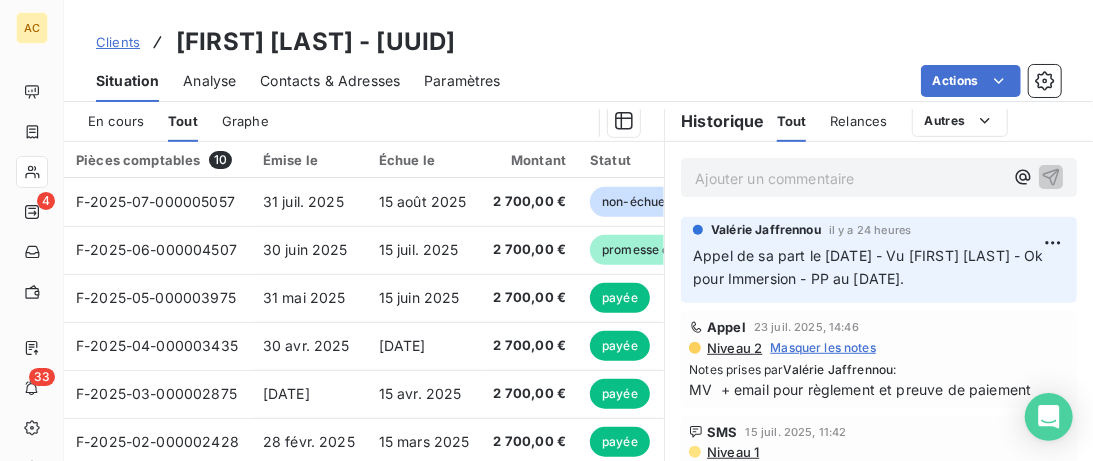 scroll, scrollTop: 410, scrollLeft: 0, axis: vertical 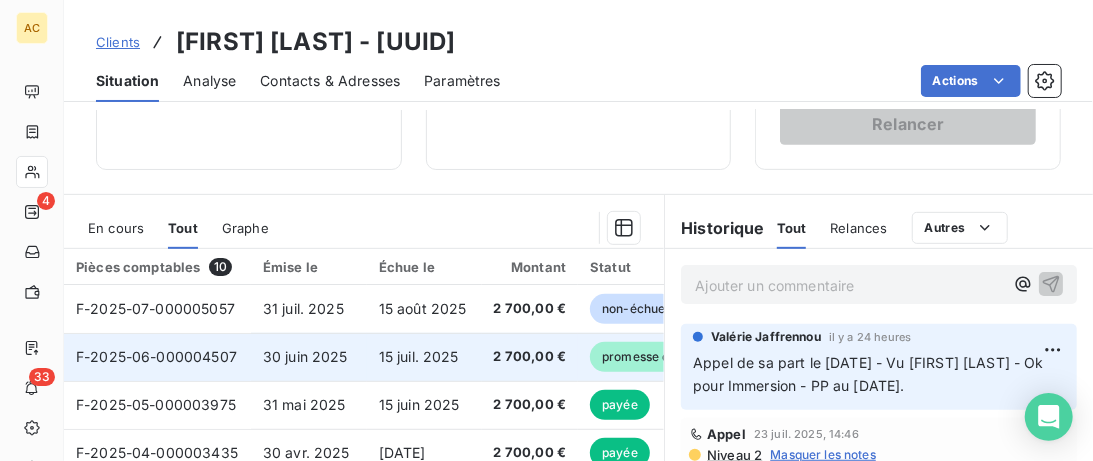 click on "30 juin 2025" at bounding box center (309, 357) 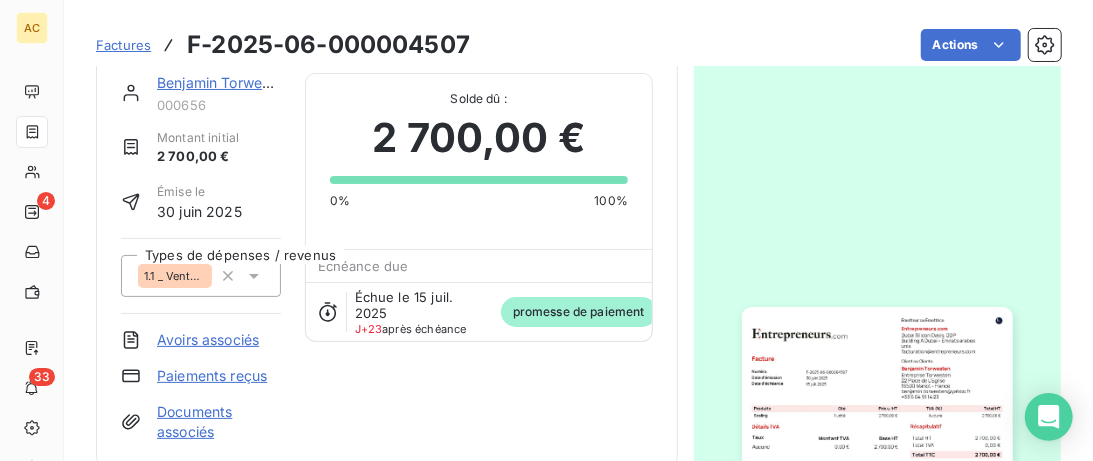 scroll, scrollTop: 0, scrollLeft: 0, axis: both 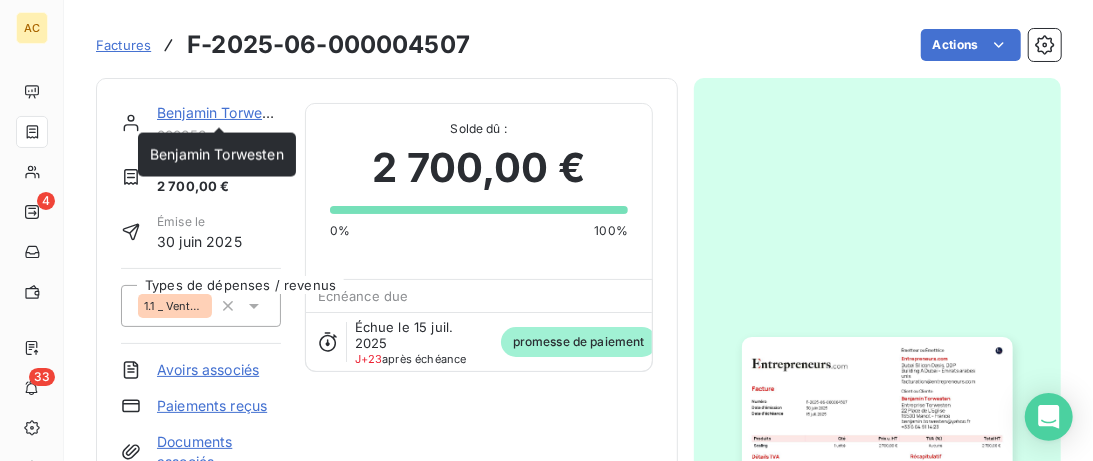 click on "Benjamin Torwesten" at bounding box center [224, 112] 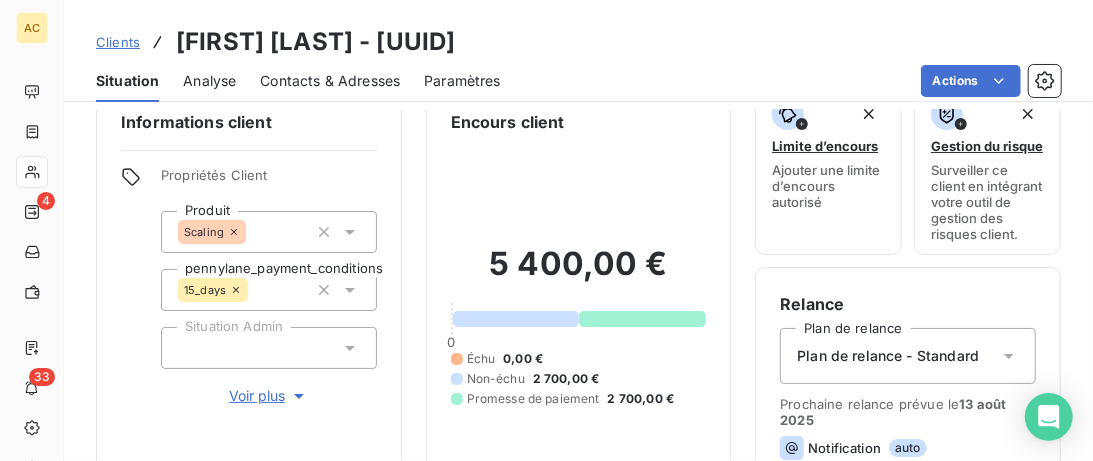 scroll, scrollTop: 0, scrollLeft: 0, axis: both 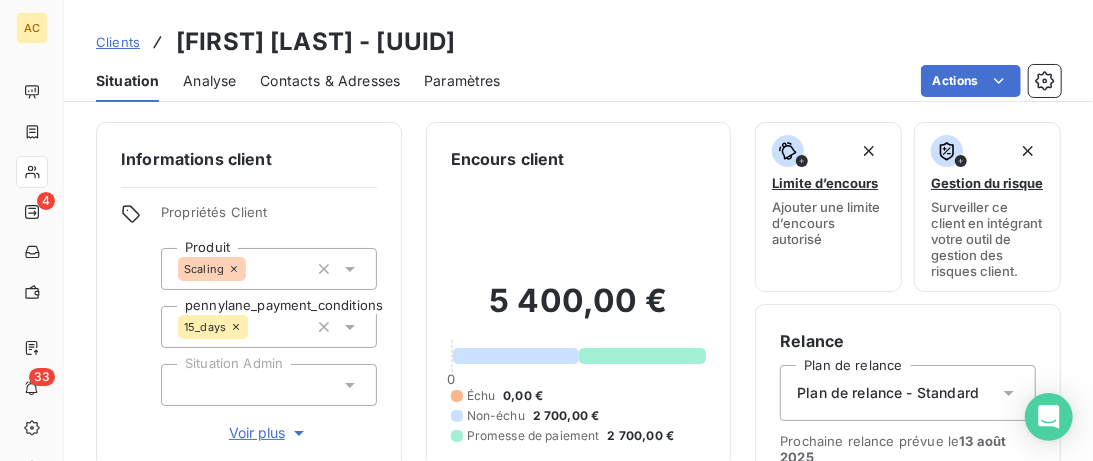click on "Contacts & Adresses" at bounding box center (330, 81) 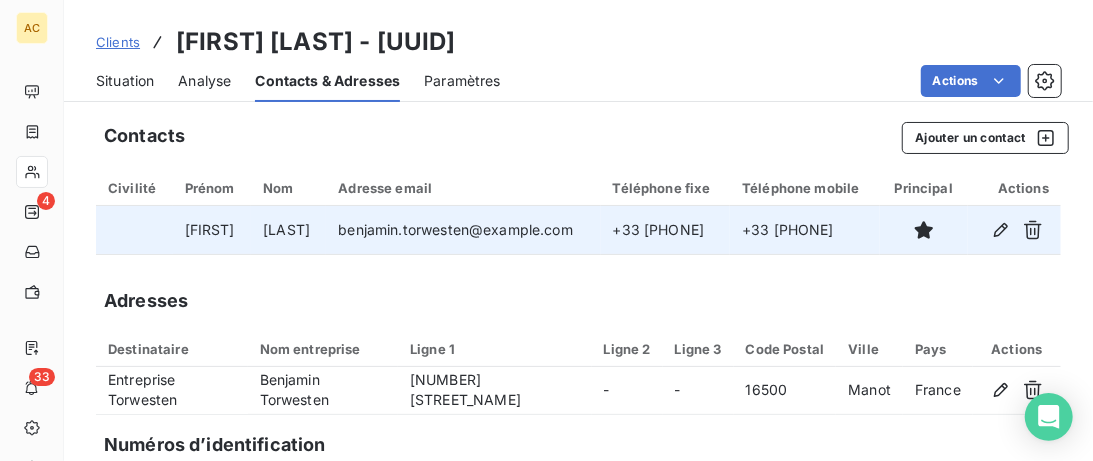 drag, startPoint x: 724, startPoint y: 236, endPoint x: 592, endPoint y: 234, distance: 132.01515 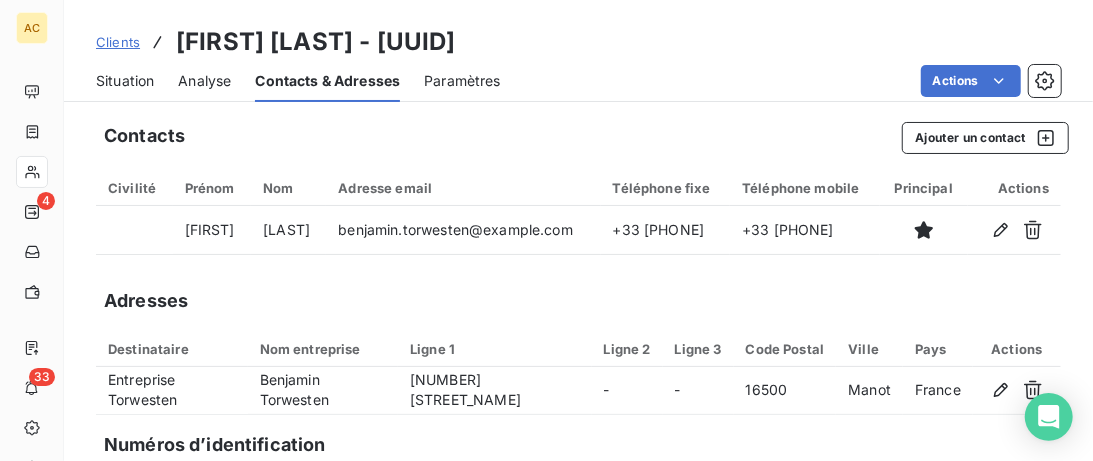 click on "Clients" at bounding box center [118, 42] 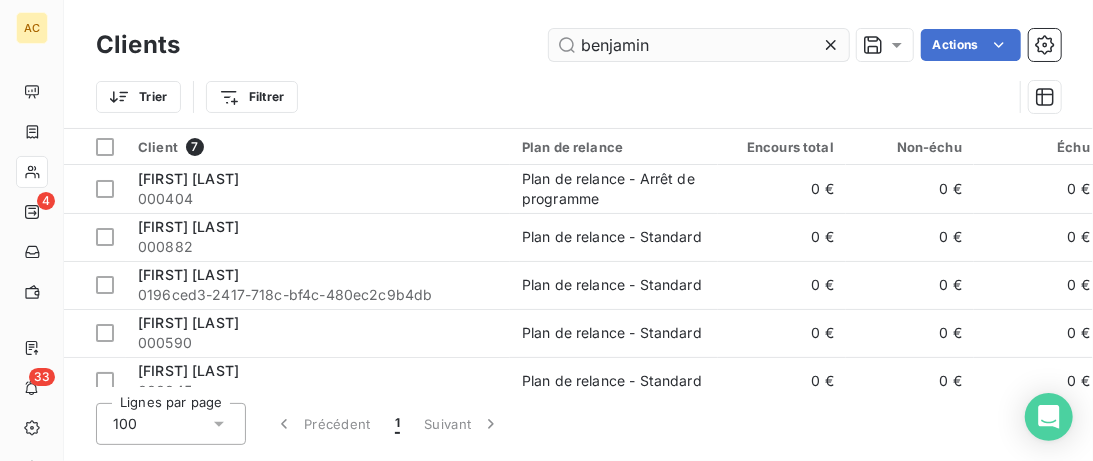 drag, startPoint x: 657, startPoint y: 45, endPoint x: 320, endPoint y: 29, distance: 337.3796 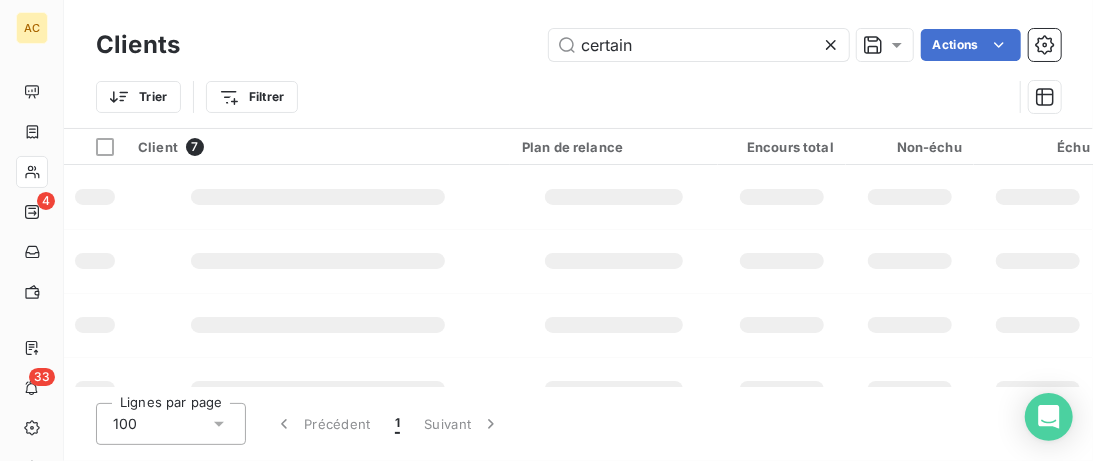 type on "certain" 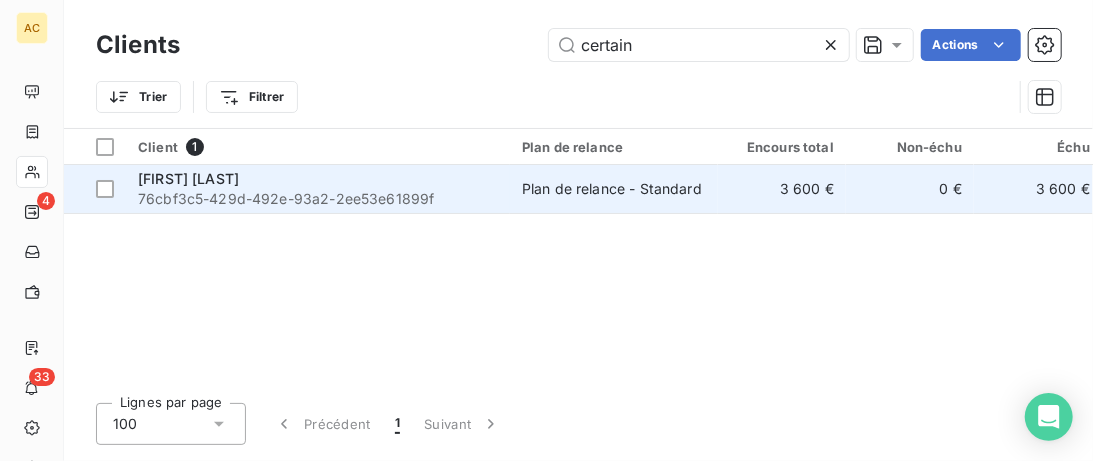 click on "76cbf3c5-429d-492e-93a2-2ee53e61899f" at bounding box center (318, 199) 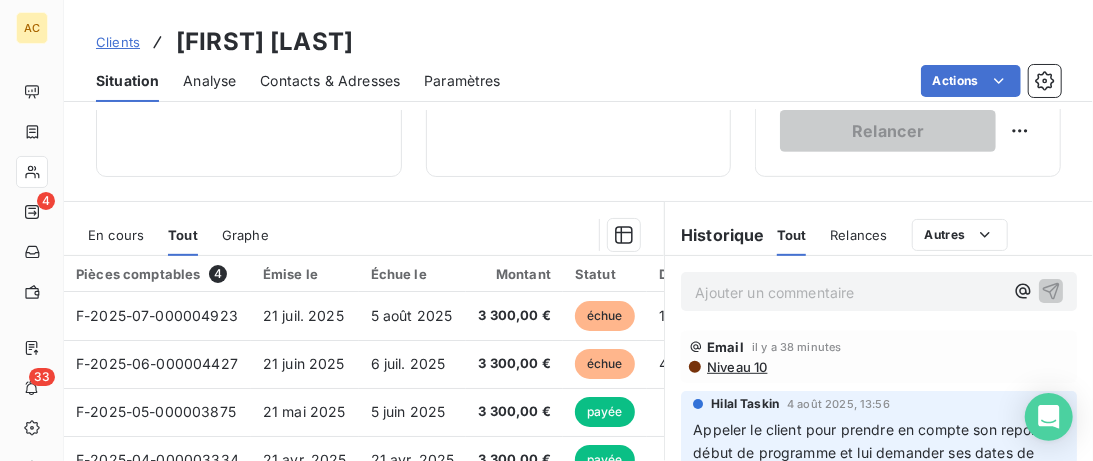 scroll, scrollTop: 512, scrollLeft: 0, axis: vertical 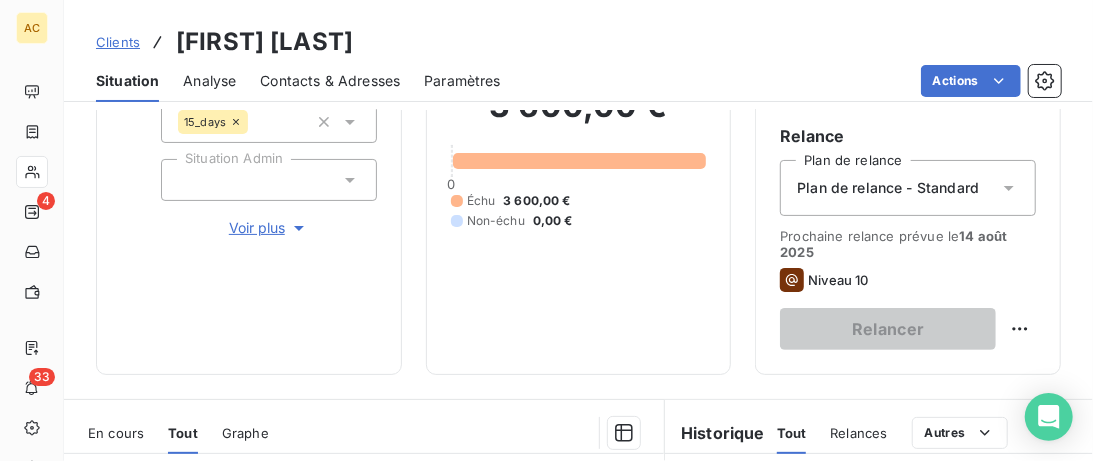 click on "Voir plus" at bounding box center (269, 228) 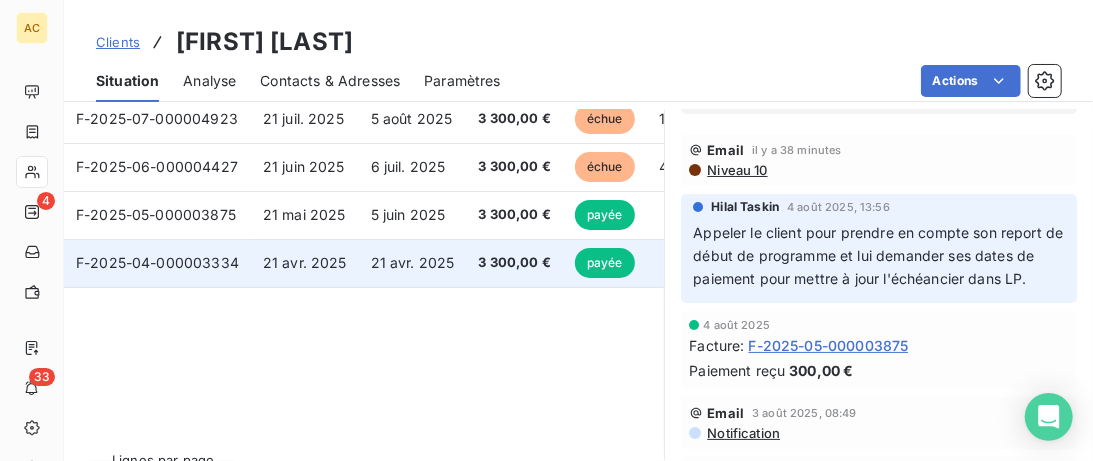 scroll, scrollTop: 1025, scrollLeft: 0, axis: vertical 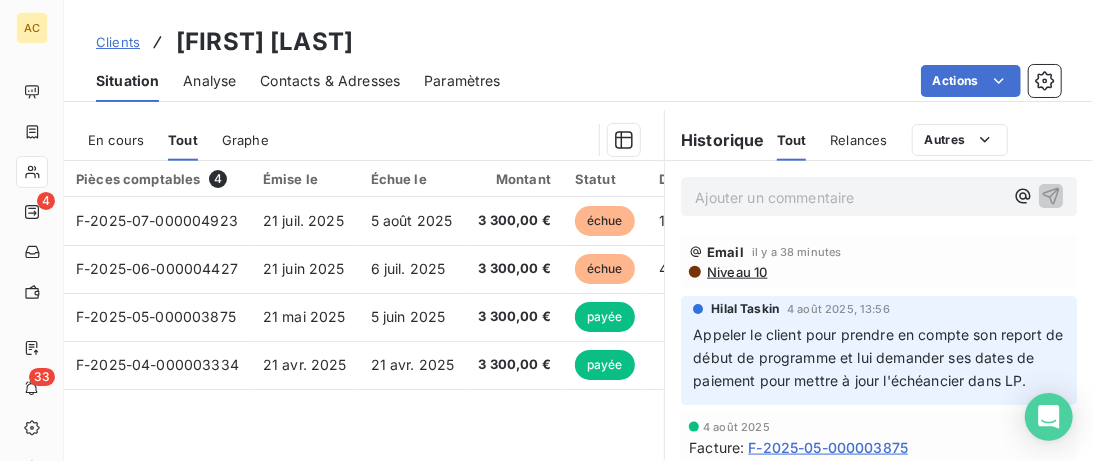 click on "Clients" at bounding box center [118, 42] 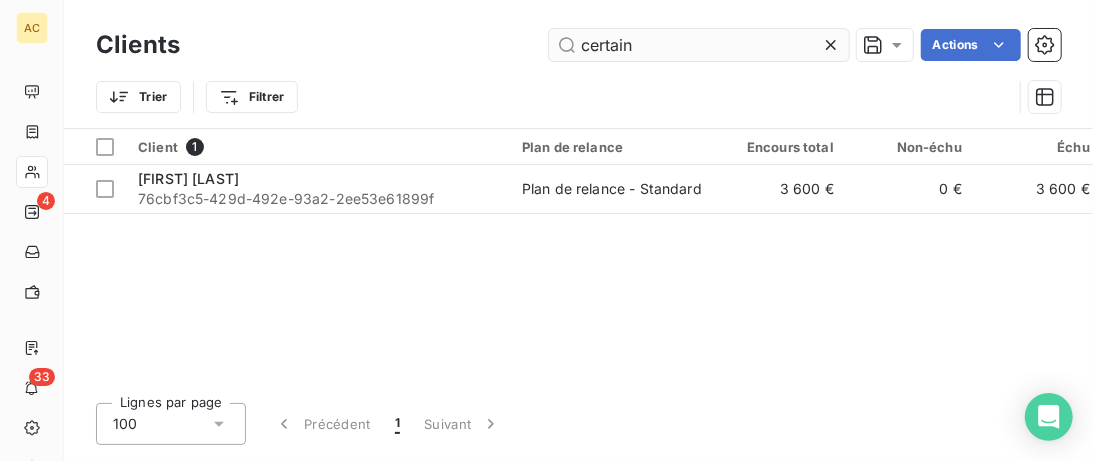 drag, startPoint x: 622, startPoint y: 49, endPoint x: 507, endPoint y: 49, distance: 115 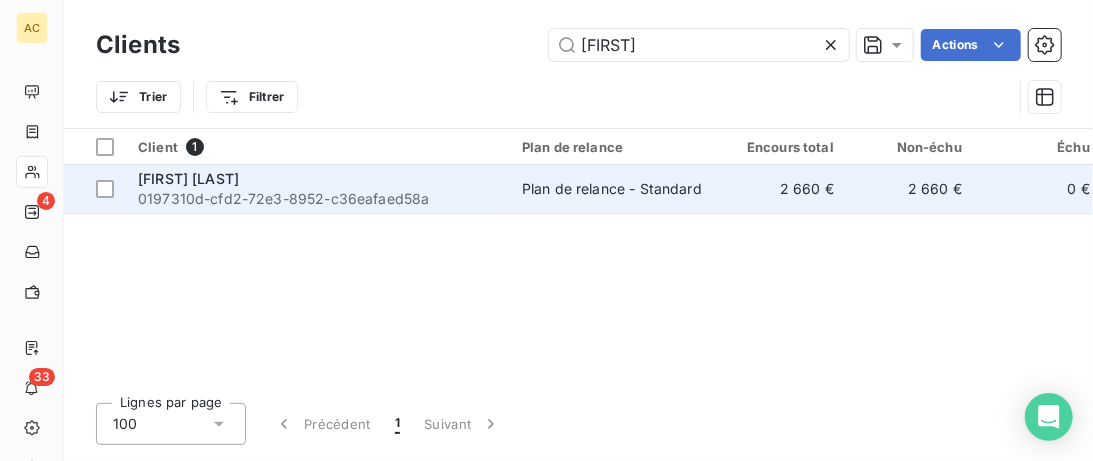 type on "Kateryna" 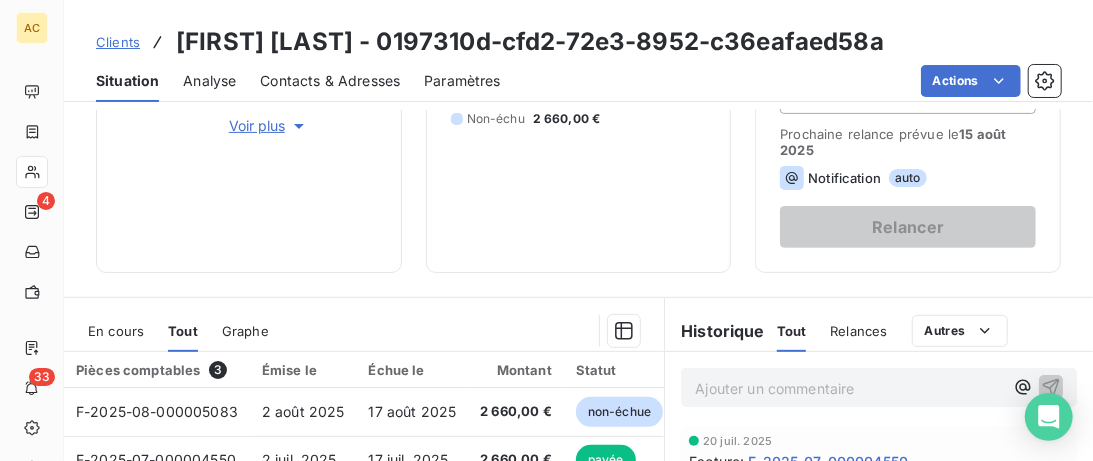 click on "Voir plus" at bounding box center [269, 126] 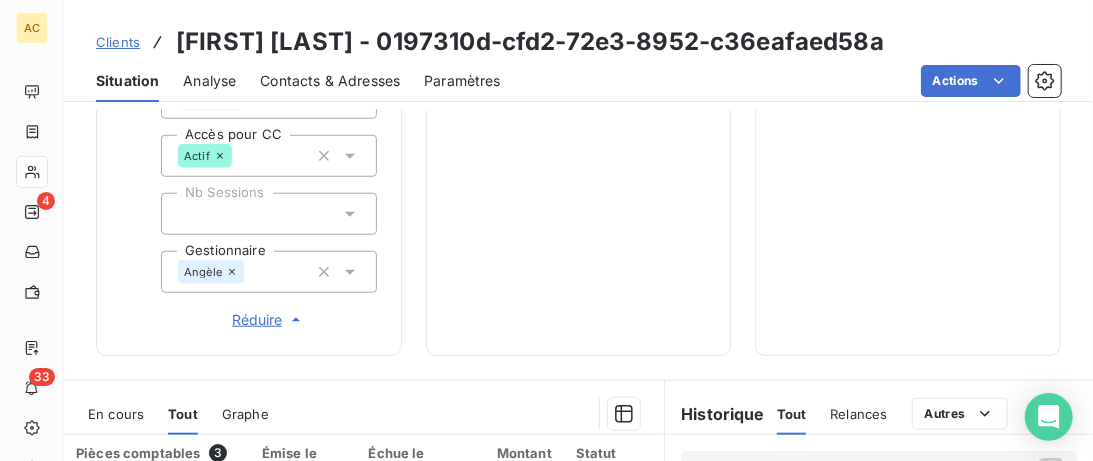 scroll, scrollTop: 740, scrollLeft: 0, axis: vertical 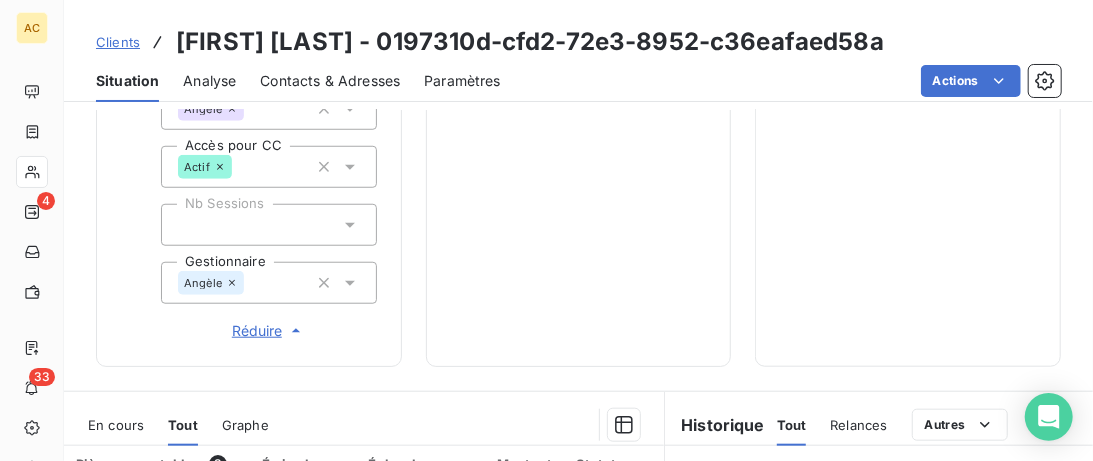 click on "Clients" at bounding box center [118, 42] 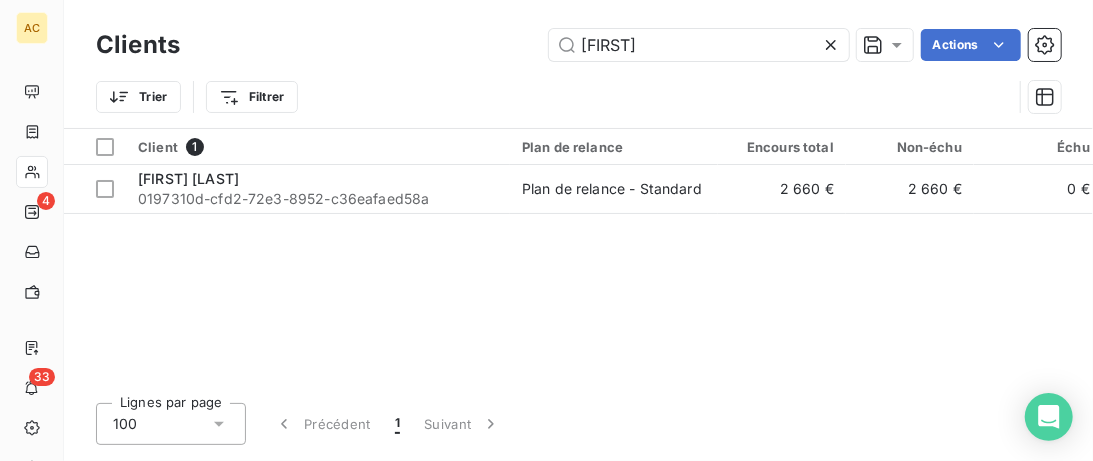 drag, startPoint x: 676, startPoint y: 38, endPoint x: 375, endPoint y: 43, distance: 301.04153 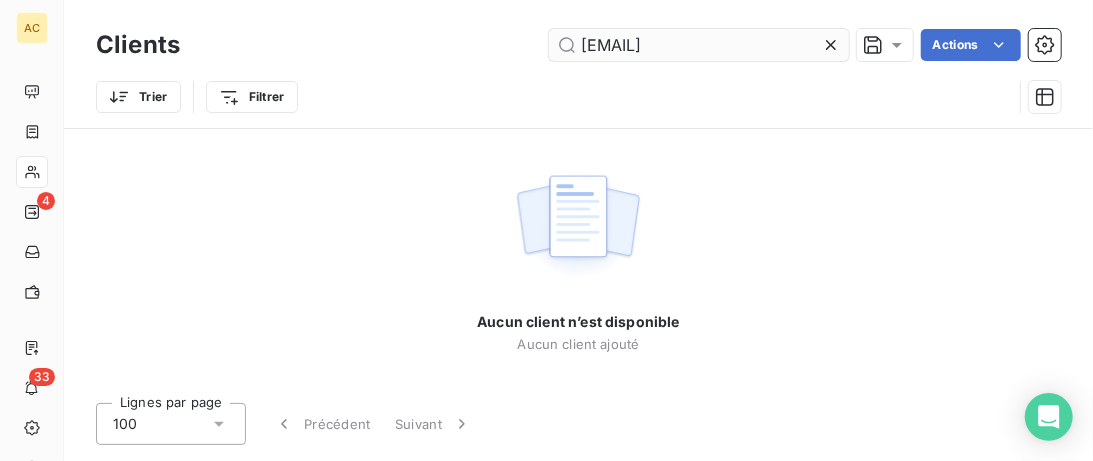 drag, startPoint x: 638, startPoint y: 47, endPoint x: 817, endPoint y: 21, distance: 180.87842 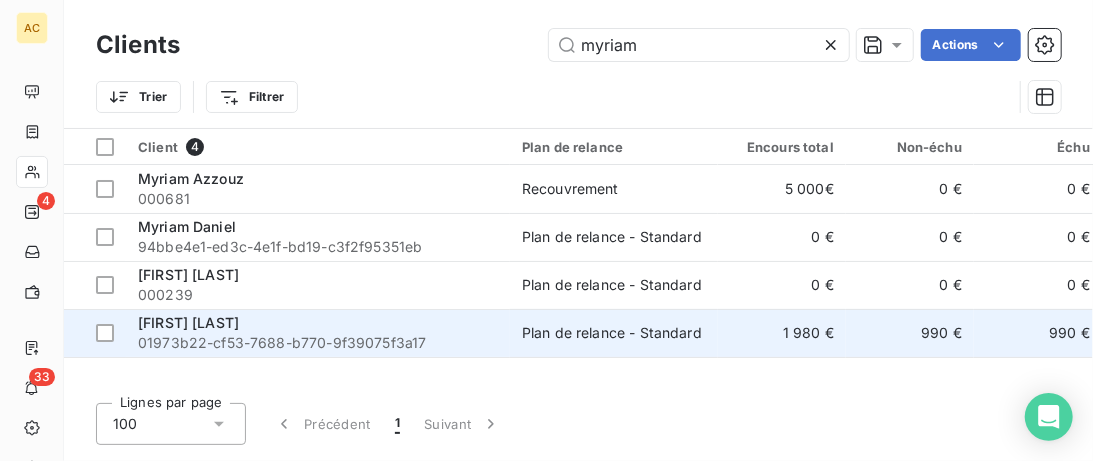 type on "myriam" 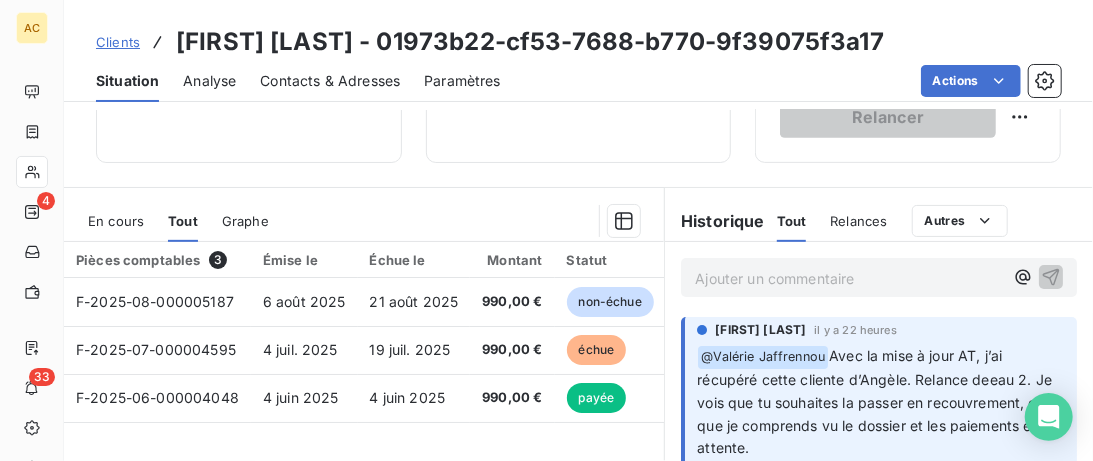 scroll, scrollTop: 410, scrollLeft: 0, axis: vertical 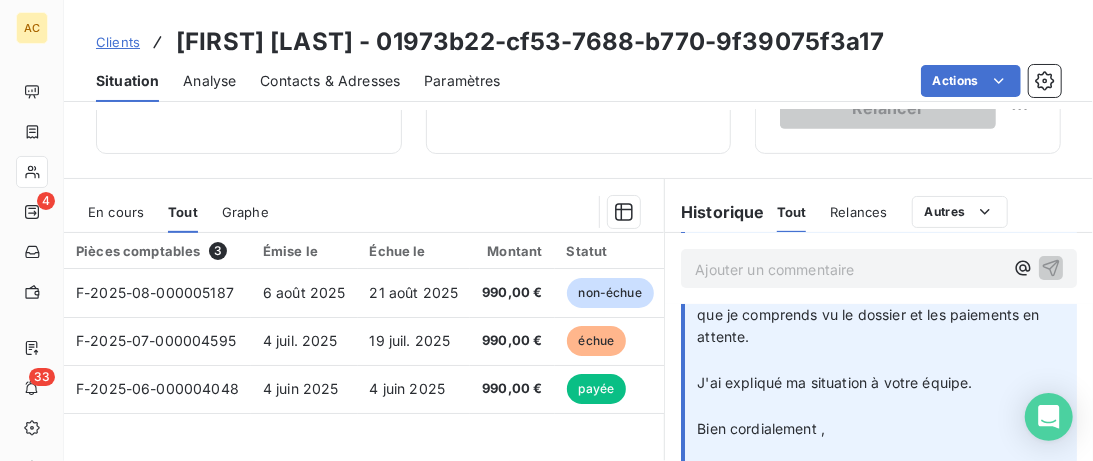click on "Clients" at bounding box center [118, 42] 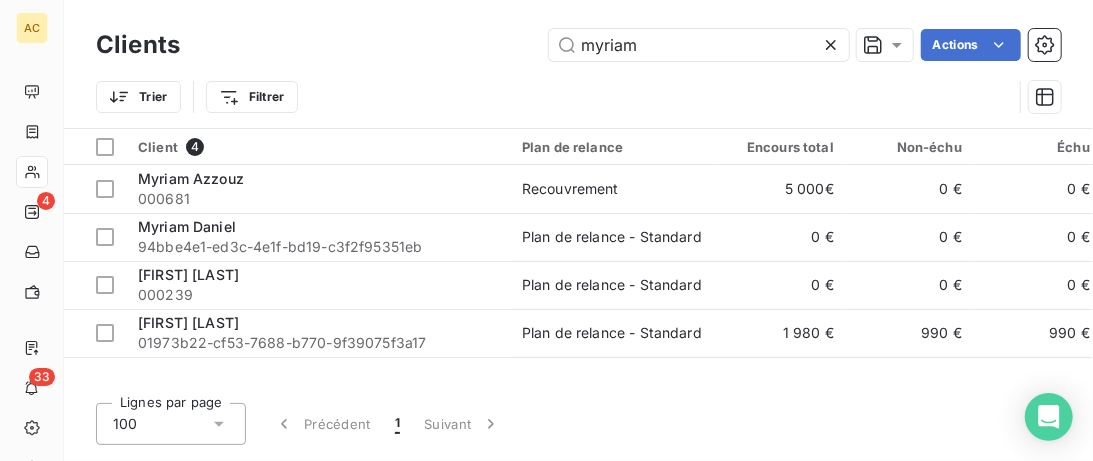 drag, startPoint x: 640, startPoint y: 40, endPoint x: 438, endPoint y: 45, distance: 202.06187 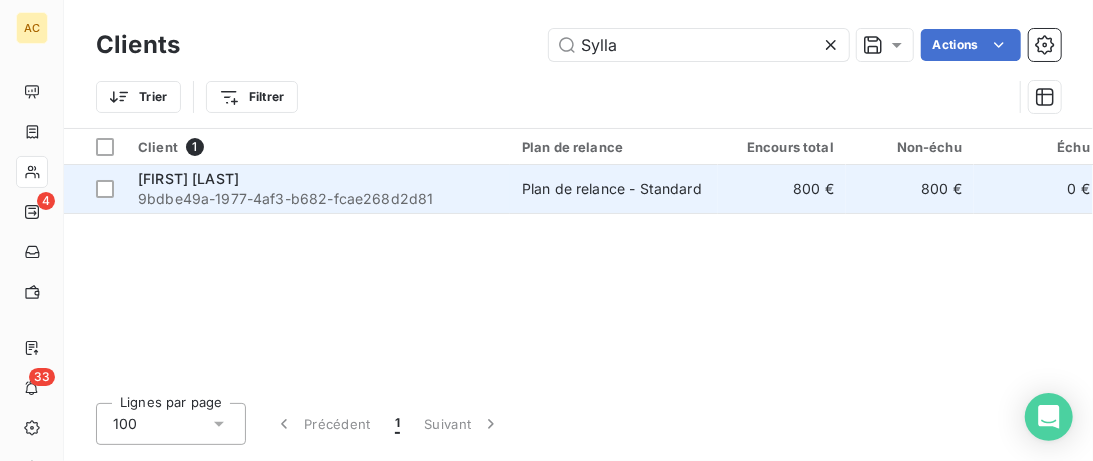 type on "Sylla" 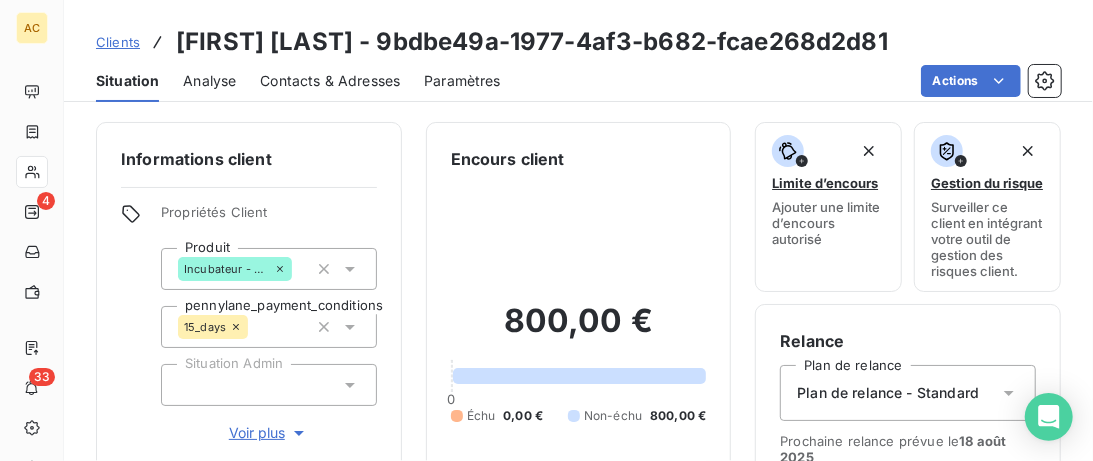 click on "Voir plus" at bounding box center [269, 433] 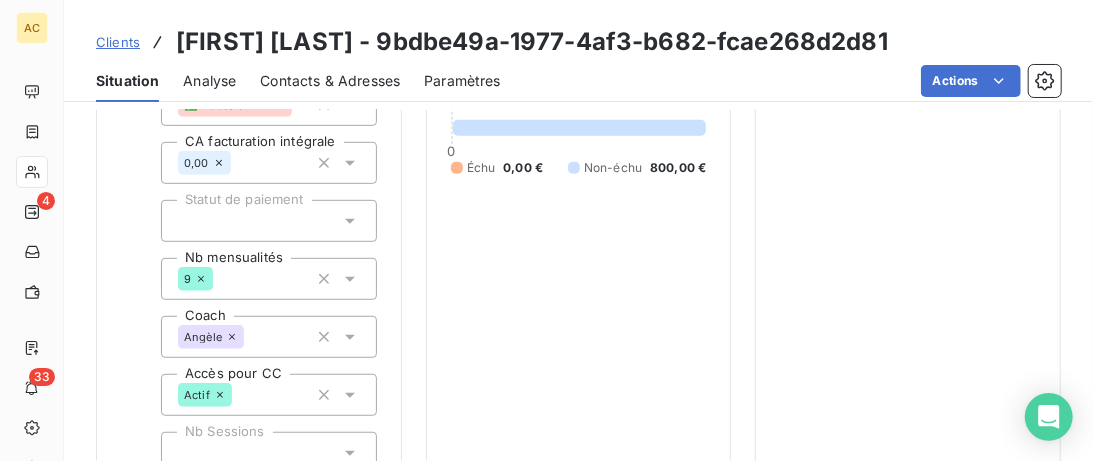 scroll, scrollTop: 820, scrollLeft: 0, axis: vertical 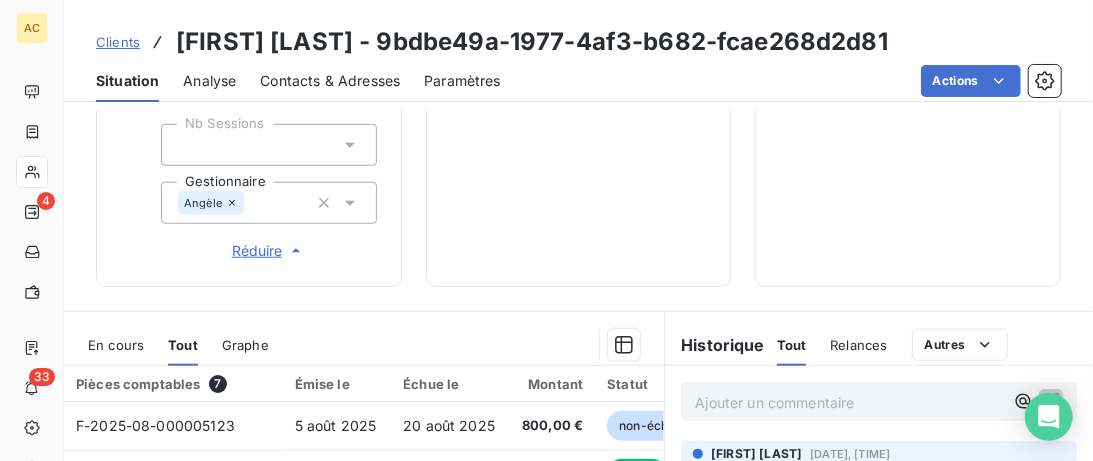 click on "Clients" at bounding box center [118, 42] 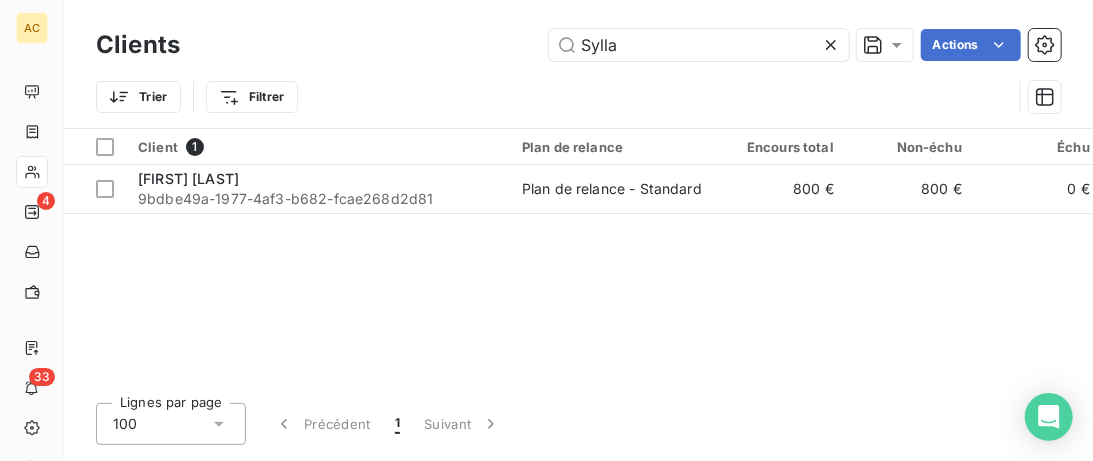 drag, startPoint x: 633, startPoint y: 49, endPoint x: 288, endPoint y: 44, distance: 345.03622 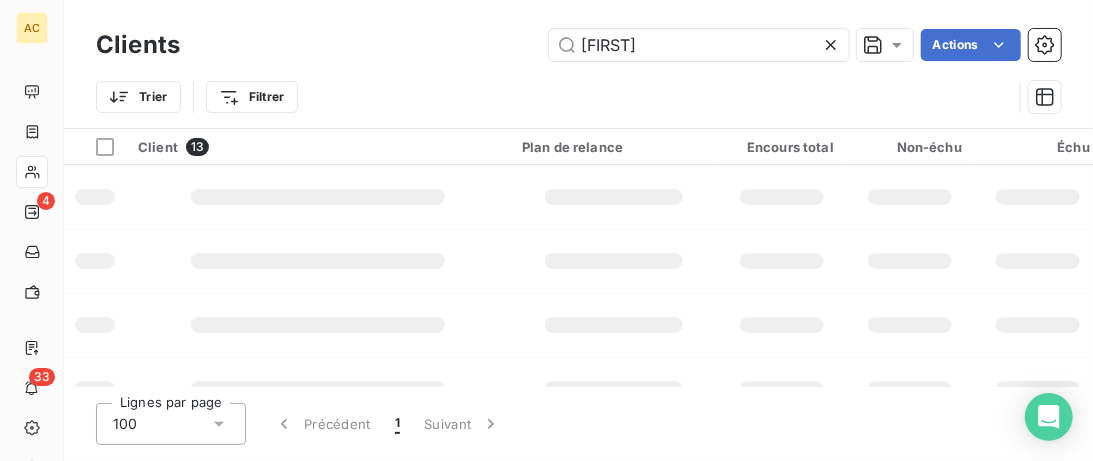 type on "Yori" 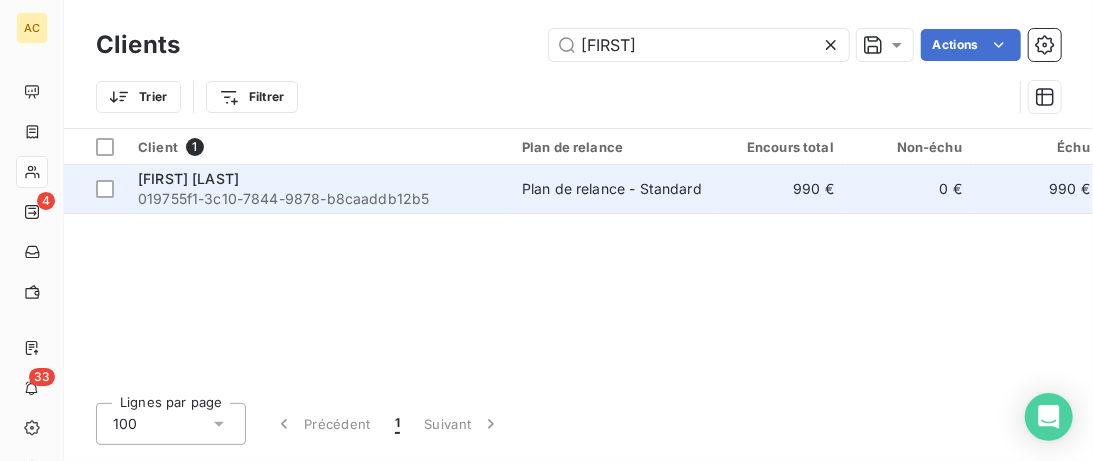 click on "[FIRST] [LAST]" at bounding box center (318, 179) 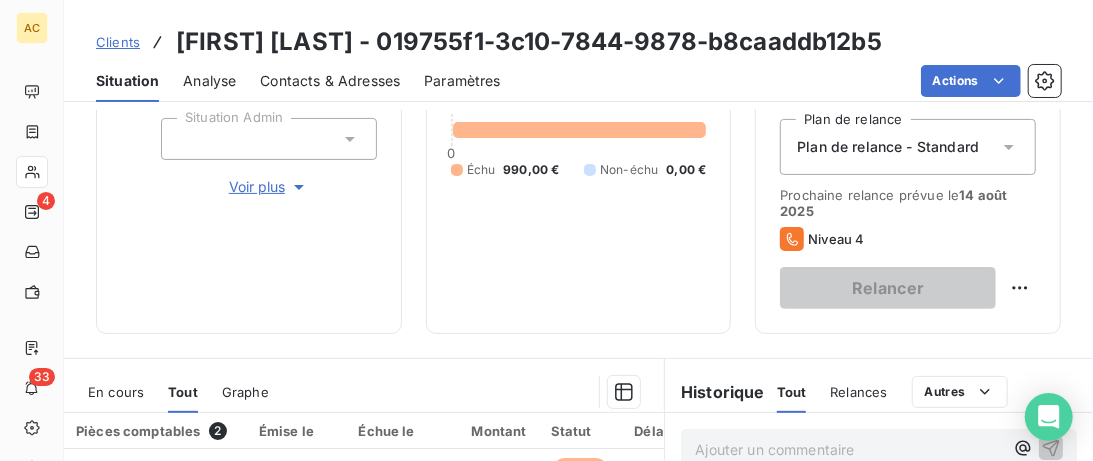 scroll, scrollTop: 205, scrollLeft: 0, axis: vertical 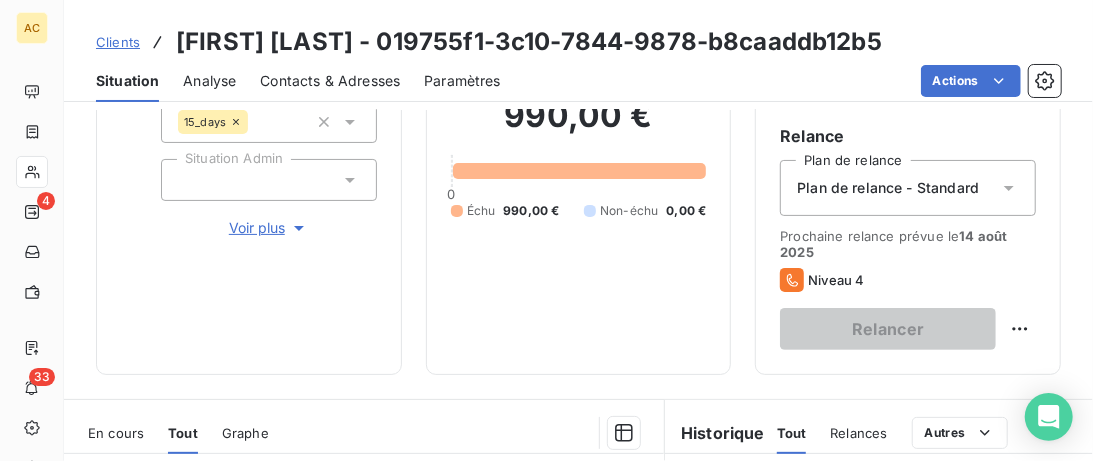 click on "Clients" at bounding box center (118, 42) 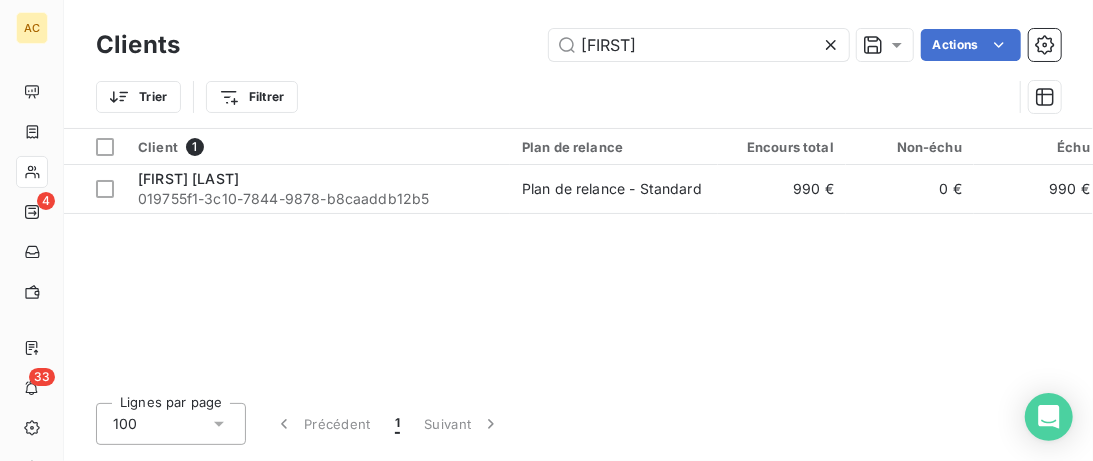 drag, startPoint x: 677, startPoint y: 55, endPoint x: 267, endPoint y: 47, distance: 410.07803 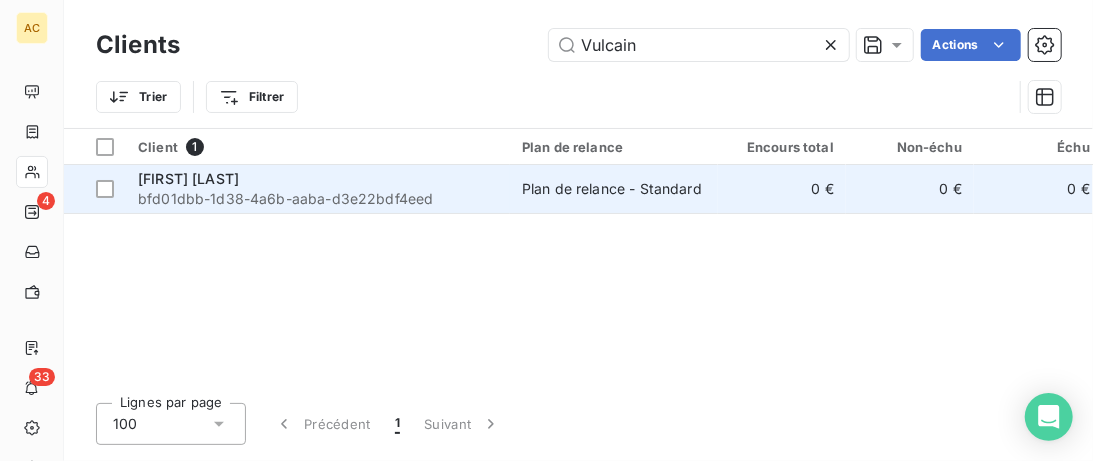 type on "Vulcain" 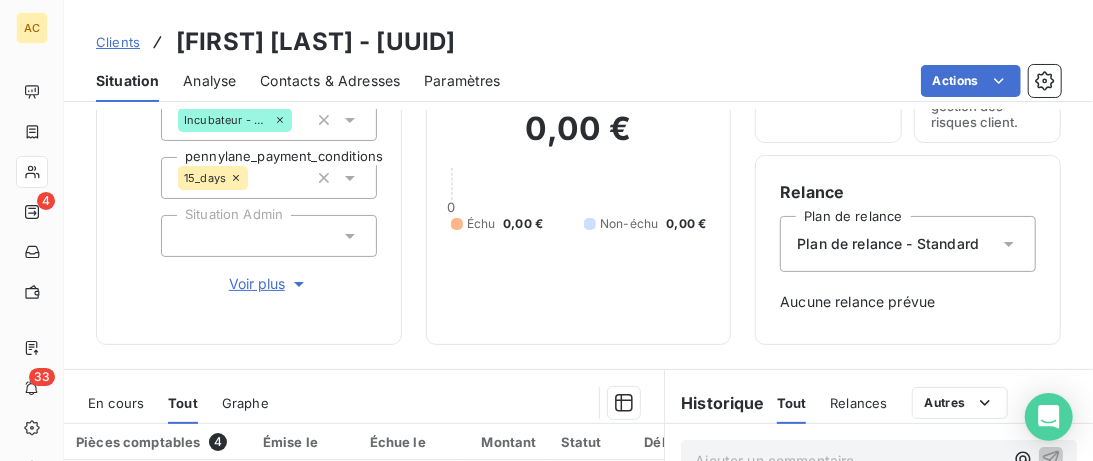 scroll, scrollTop: 205, scrollLeft: 0, axis: vertical 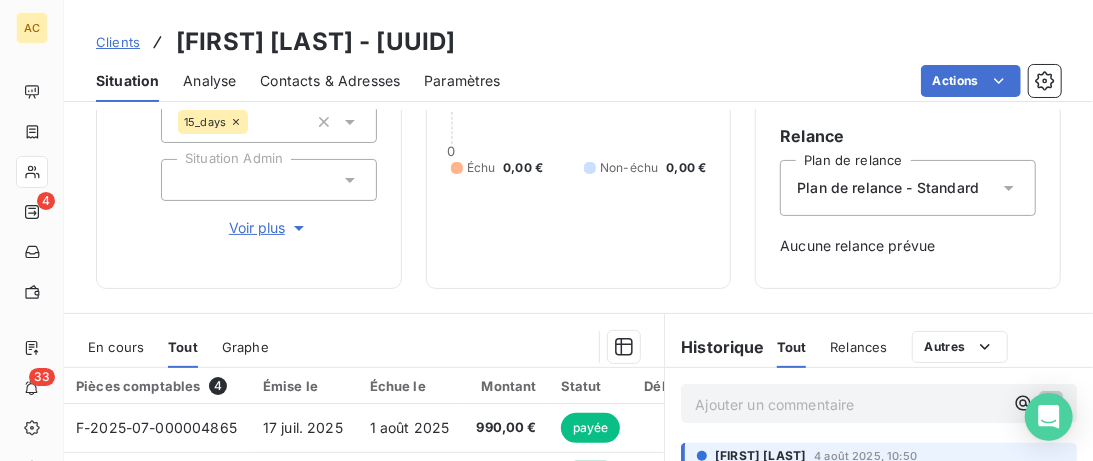 click on "Voir plus" at bounding box center (269, 228) 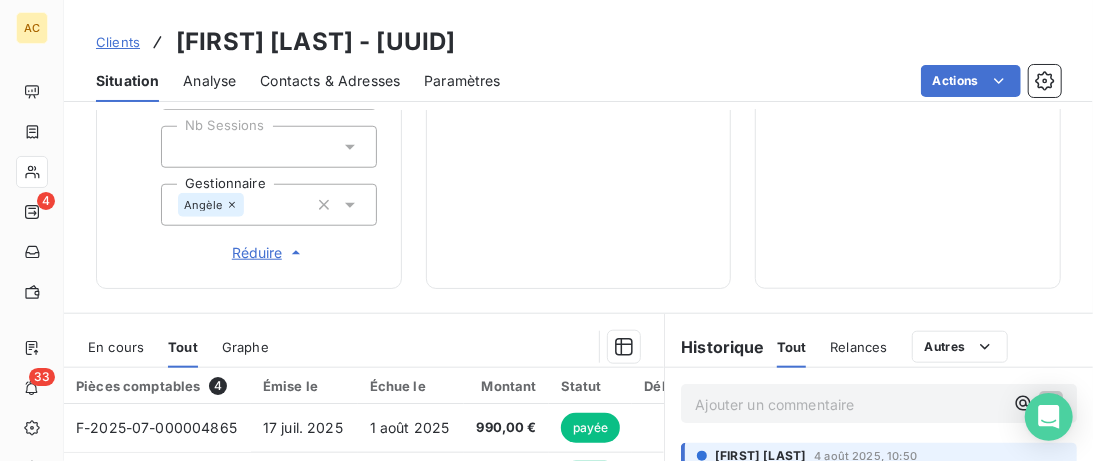 scroll, scrollTop: 820, scrollLeft: 0, axis: vertical 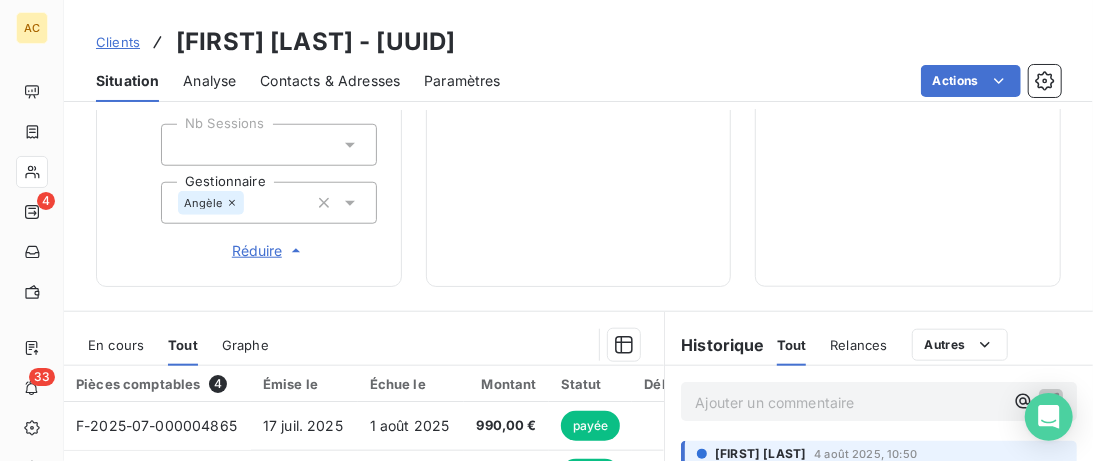 click on "Clients" at bounding box center (118, 42) 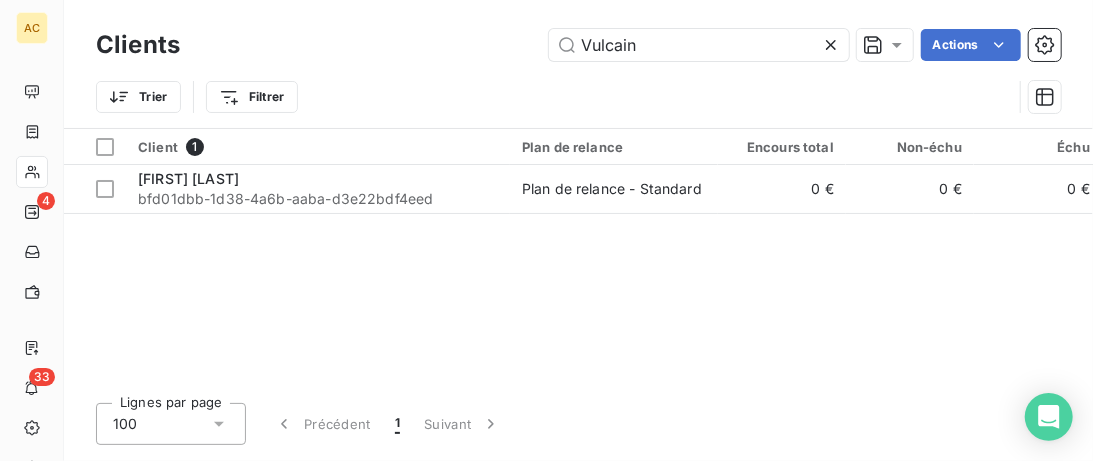 drag, startPoint x: 679, startPoint y: 44, endPoint x: 256, endPoint y: 40, distance: 423.01892 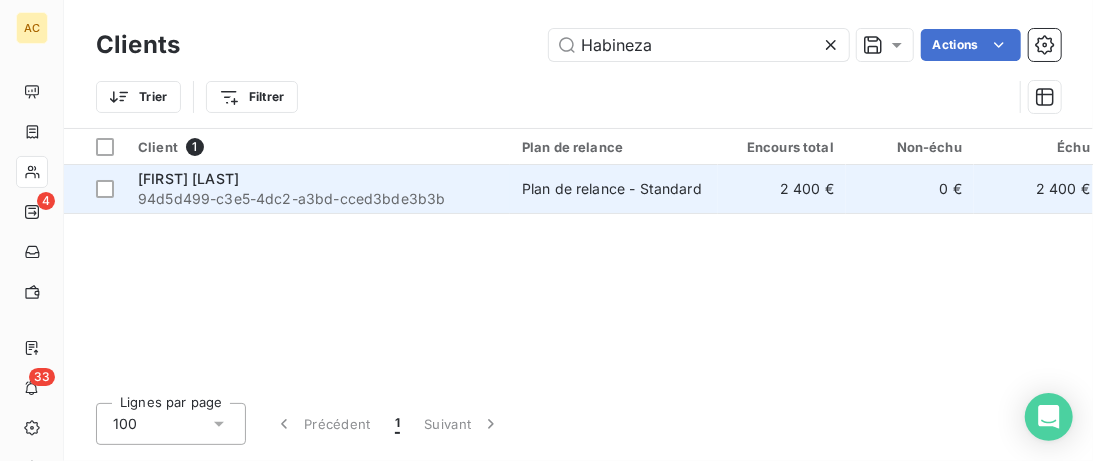 type on "Habineza" 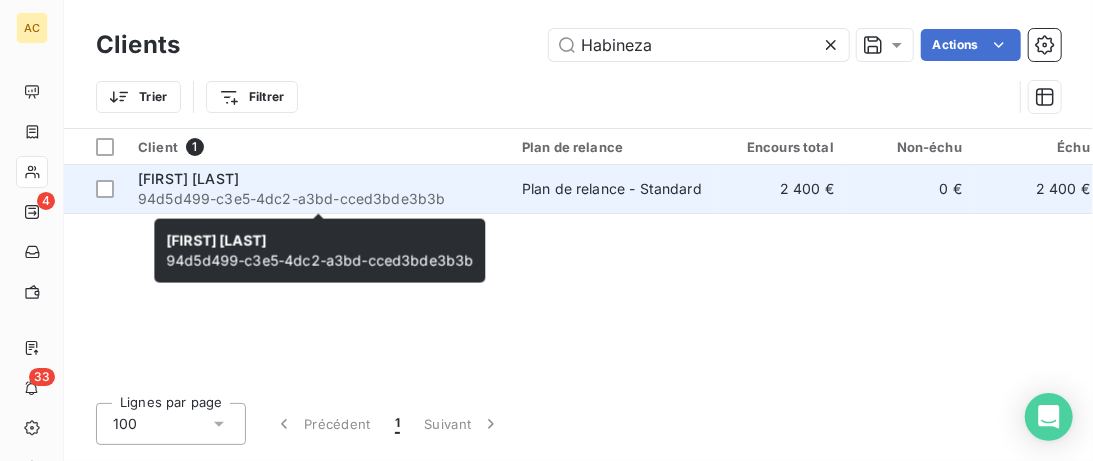 click on "94d5d499-c3e5-4dc2-a3bd-cced3bde3b3b" at bounding box center [318, 199] 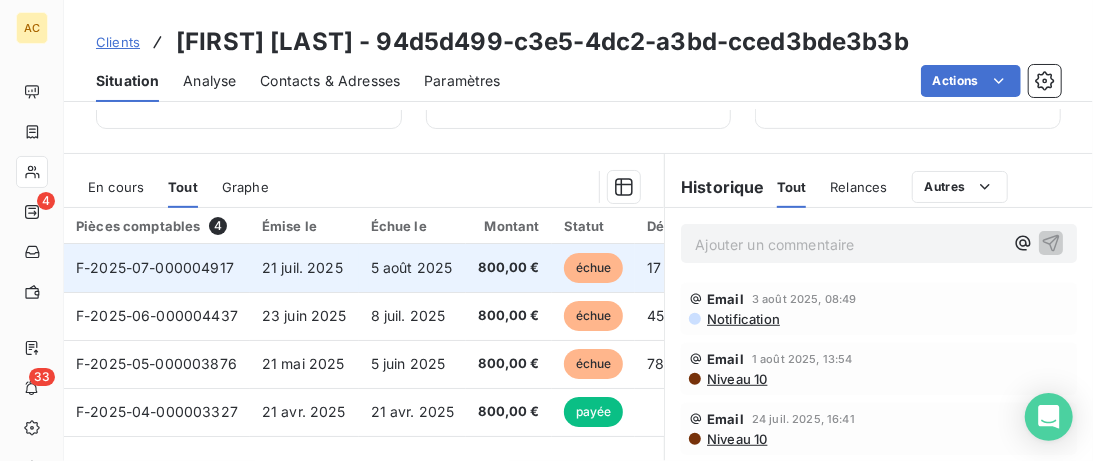 scroll, scrollTop: 420, scrollLeft: 0, axis: vertical 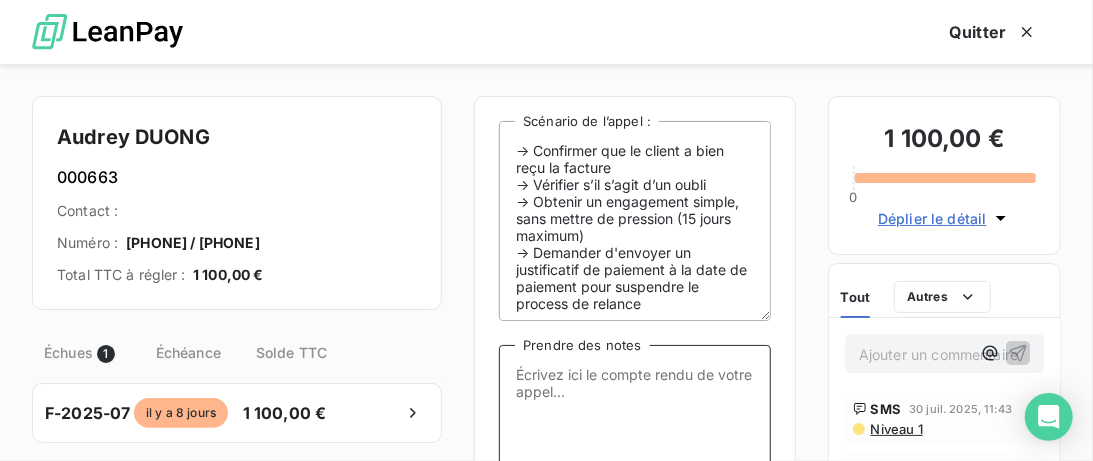 click on "Prendre des notes" at bounding box center [635, 445] 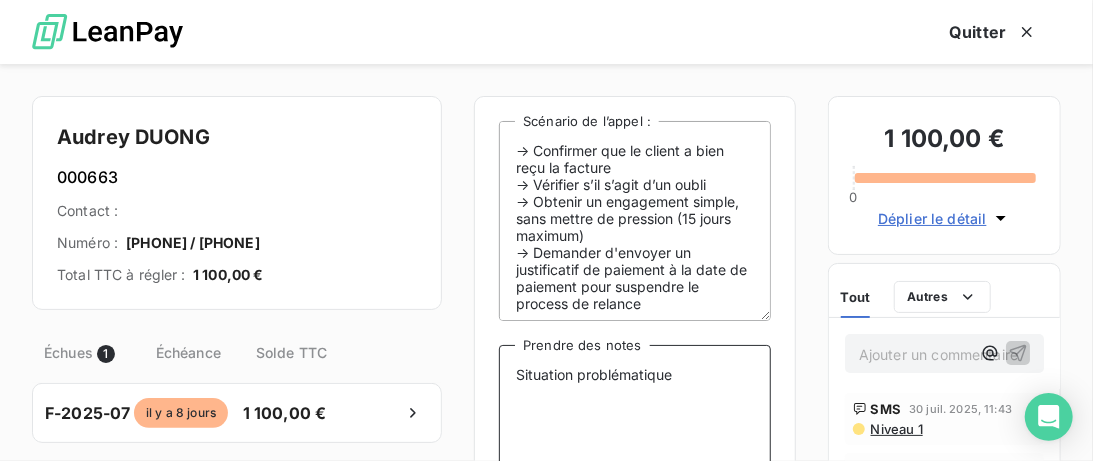 click on "Situation problématique" at bounding box center [635, 445] 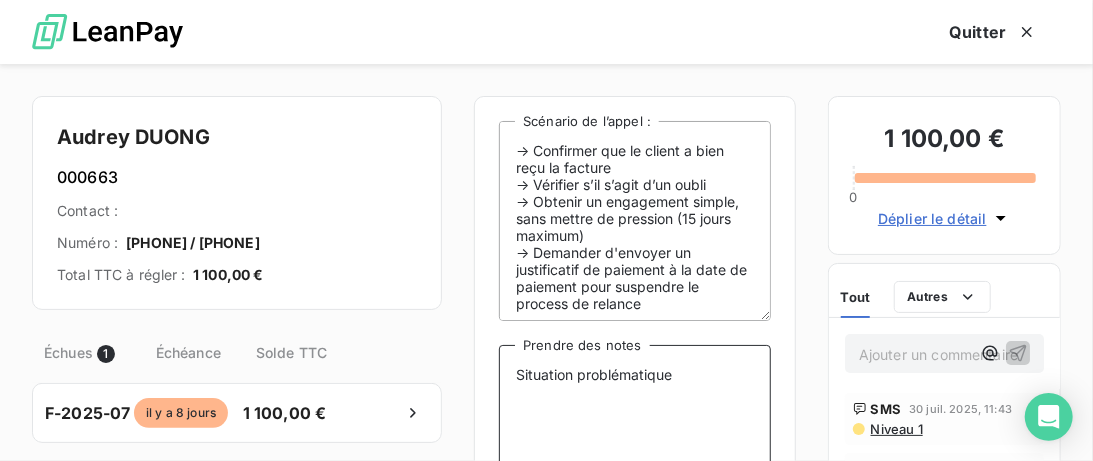 click on "Ignorer" 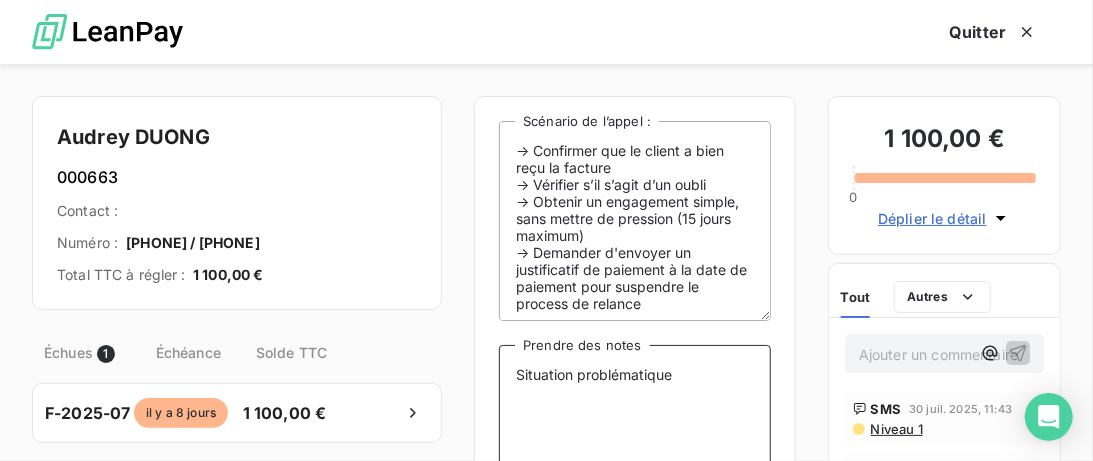 click on "Situation problématique" at bounding box center [635, 445] 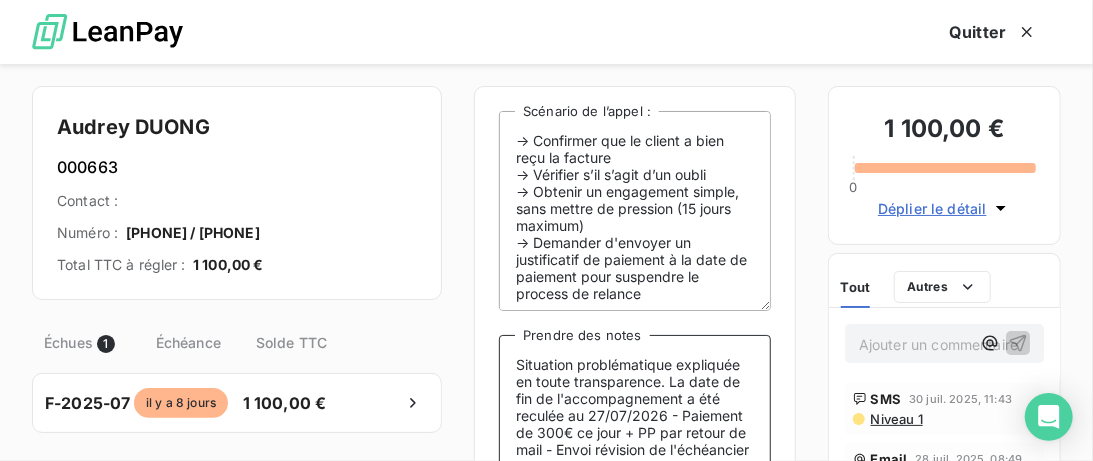 scroll, scrollTop: 27, scrollLeft: 0, axis: vertical 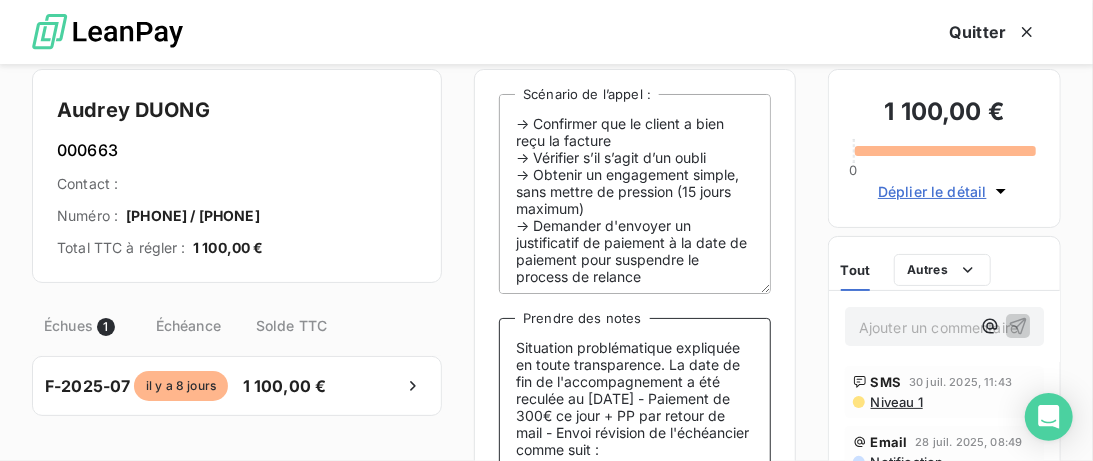 click on "Situation problématique expliquée en toute transparence. La date de fin de l'accompagnement a été reculée au [DATE] - Paiement de 300€ ce jour + PP par retour de mail - Envoi révision de l'échéancier comme suit :" at bounding box center (635, 418) 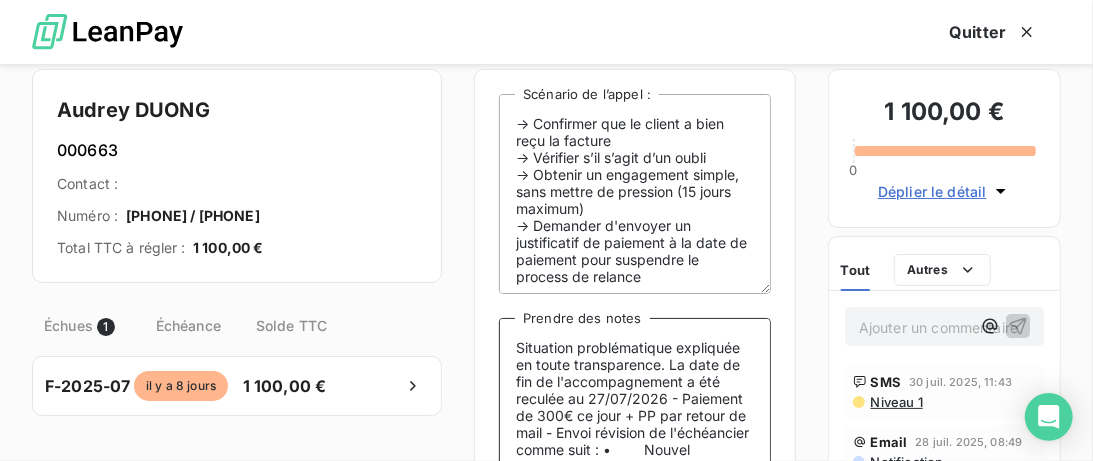scroll, scrollTop: 9, scrollLeft: 0, axis: vertical 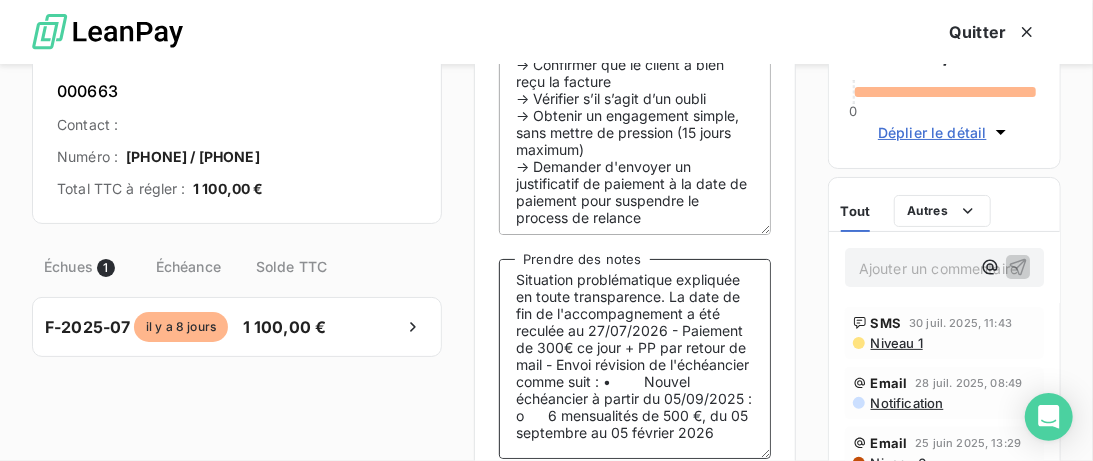 click on "Situation problématique expliquée en toute transparence. La date de fin de l'accompagnement a été reculée au 27/07/2026 - Paiement de 300€ ce jour + PP par retour de mail - Envoi révision de l'échéancier comme suit : •	Nouvel échéancier à partir du 05/09/2025 :
o	6 mensualités de 500 €, du 05 septembre au 05 février 2026" at bounding box center [635, 359] 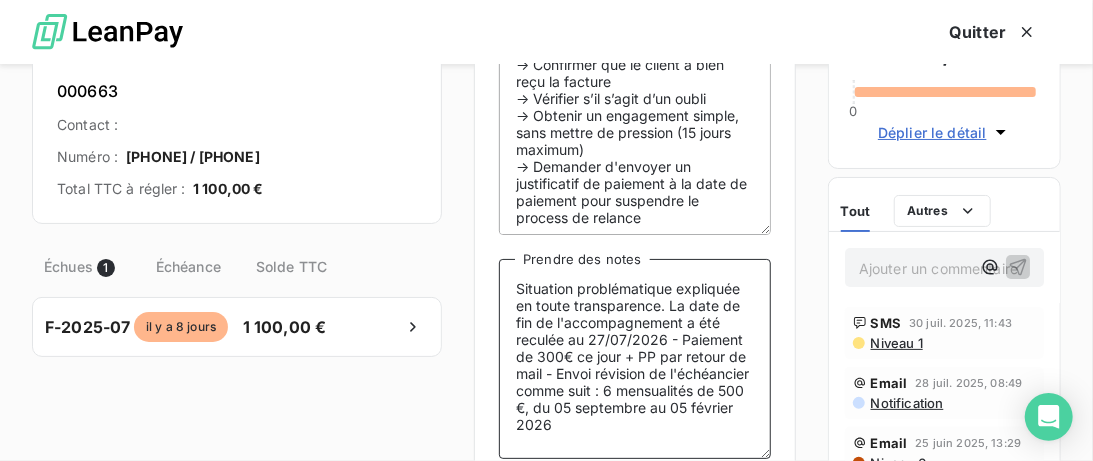 click on "Situation problématique expliquée en toute transparence. La date de fin de l'accompagnement a été reculée au 27/07/2026 - Paiement de 300€ ce jour + PP par retour de mail - Envoi révision de l'échéancier comme suit : 6 mensualités de 500 €, du 05 septembre au 05 février 2026" at bounding box center (635, 359) 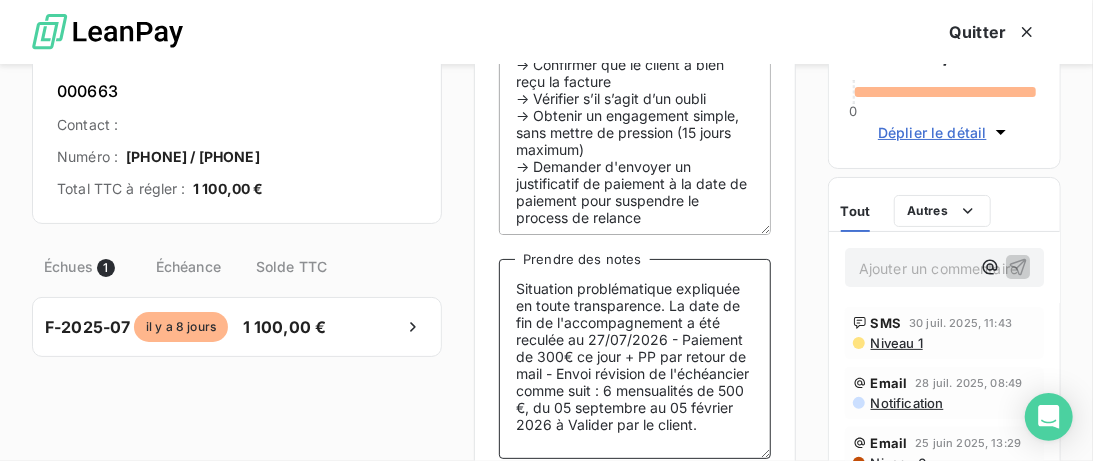 drag, startPoint x: 698, startPoint y: 420, endPoint x: 558, endPoint y: 418, distance: 140.01428 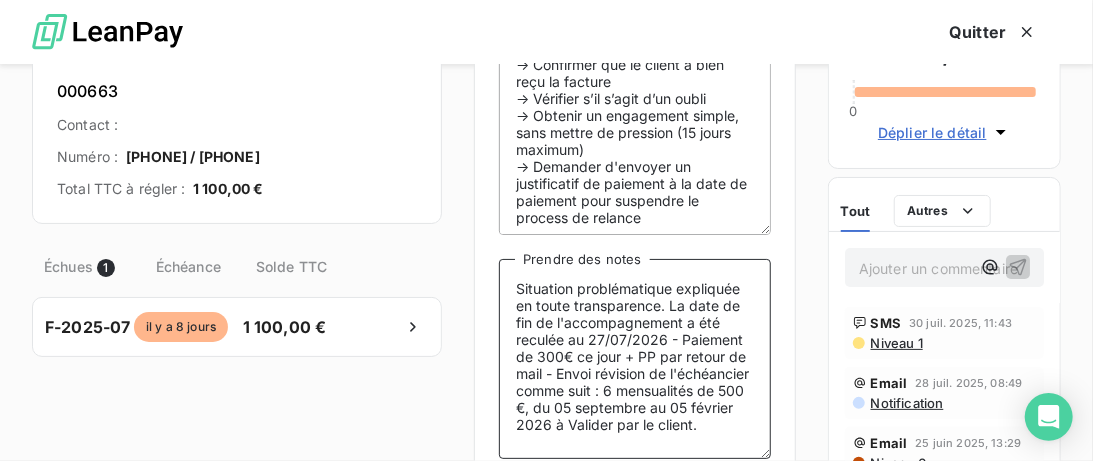 click on "Situation problématique expliquée en toute transparence. La date de fin de l'accompagnement a été reculée au 27/07/2026 - Paiement de 300€ ce jour + PP par retour de mail - Envoi révision de l'échéancier comme suit : 6 mensualités de 500 €, du 05 septembre au 05 février 2026 à Valider par le client." at bounding box center (635, 359) 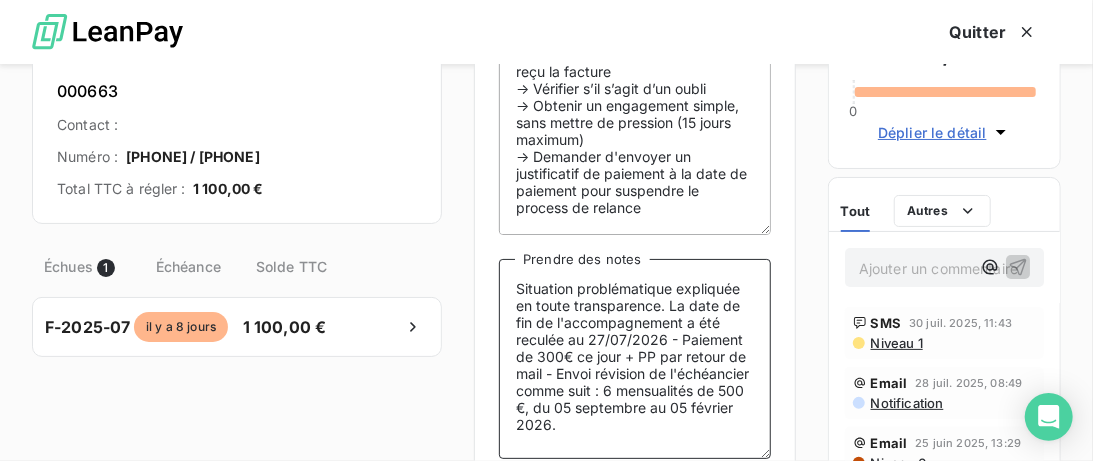 scroll, scrollTop: 13, scrollLeft: 0, axis: vertical 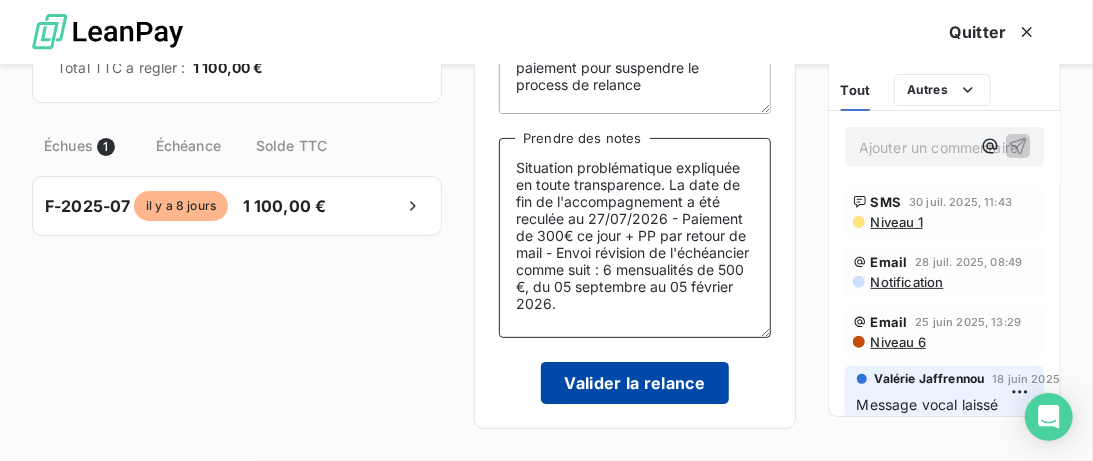 type on "Situation problématique expliquée en toute transparence. La date de fin de l'accompagnement a été reculée au 27/07/2026 - Paiement de 300€ ce jour + PP par retour de mail - Envoi révision de l'échéancier comme suit : 6 mensualités de 500 €, du 05 septembre au 05 février 2026." 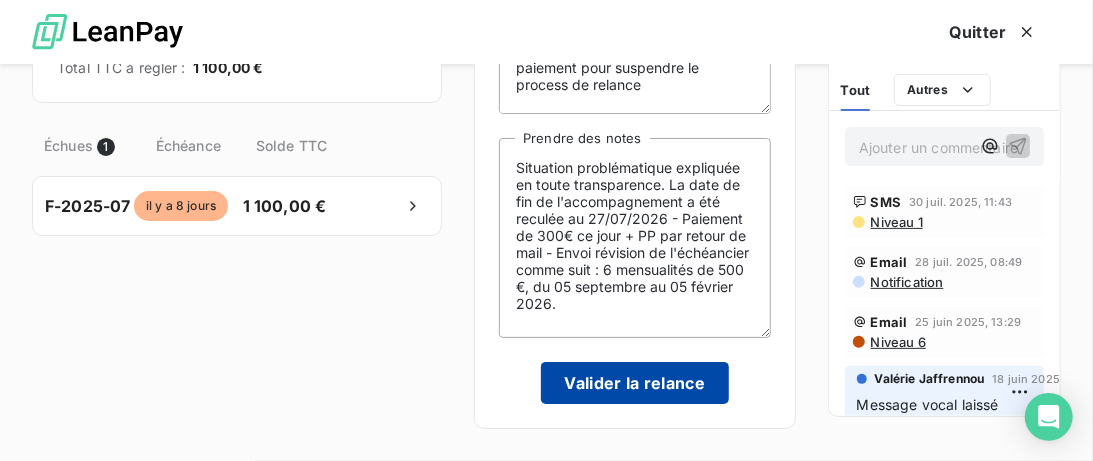 click on "Valider la relance" at bounding box center (635, 383) 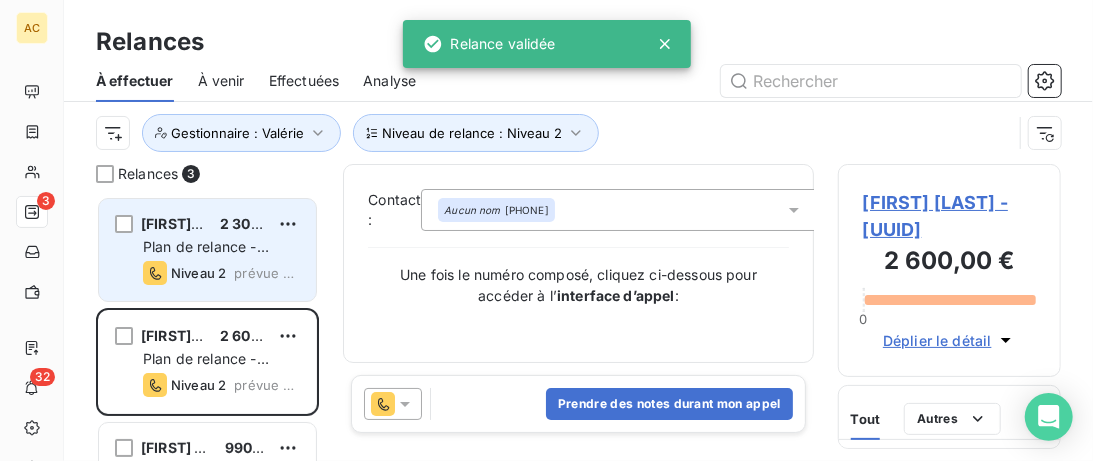click on "[FIRST] [LAST] 2 300,00 € Plan de relance - Standard Niveau 2 prévue depuis hier" at bounding box center [207, 250] 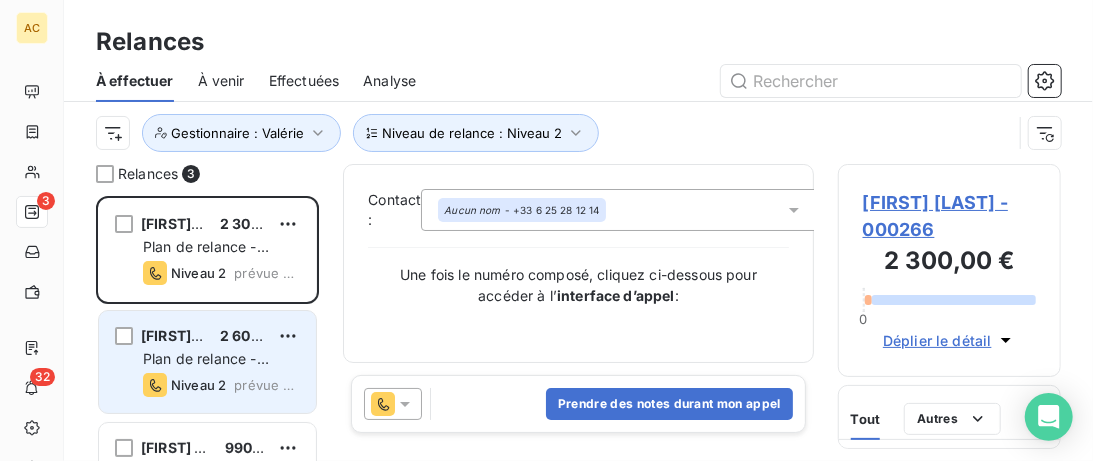 click on "[FIRST] [LAST] 2 600,00 € Plan de relance - Standard Niveau 2 prévue aujourd’hui" at bounding box center [207, 362] 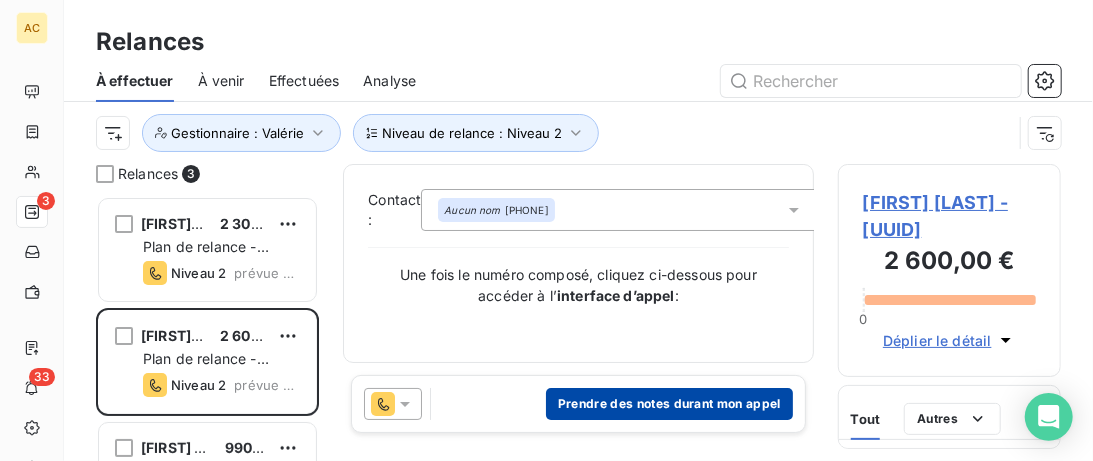 click on "Prendre des notes durant mon appel" at bounding box center [669, 404] 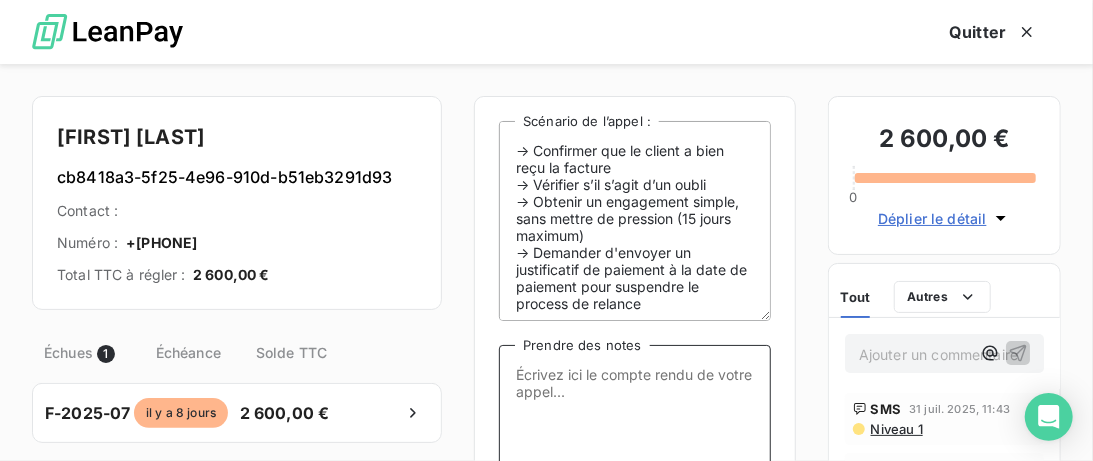 click on "Prendre des notes" at bounding box center (635, 445) 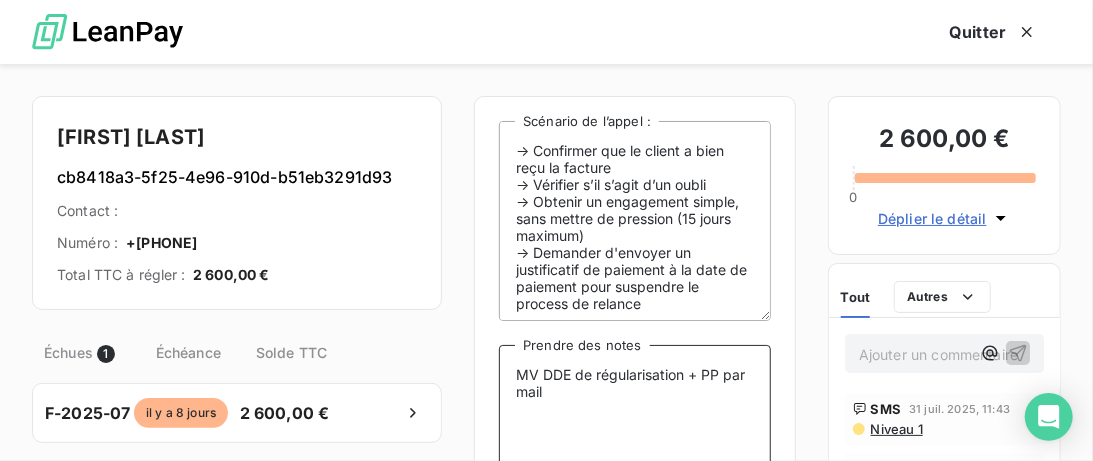 click on "MV DDE de régularisation + PP par mail" at bounding box center (635, 445) 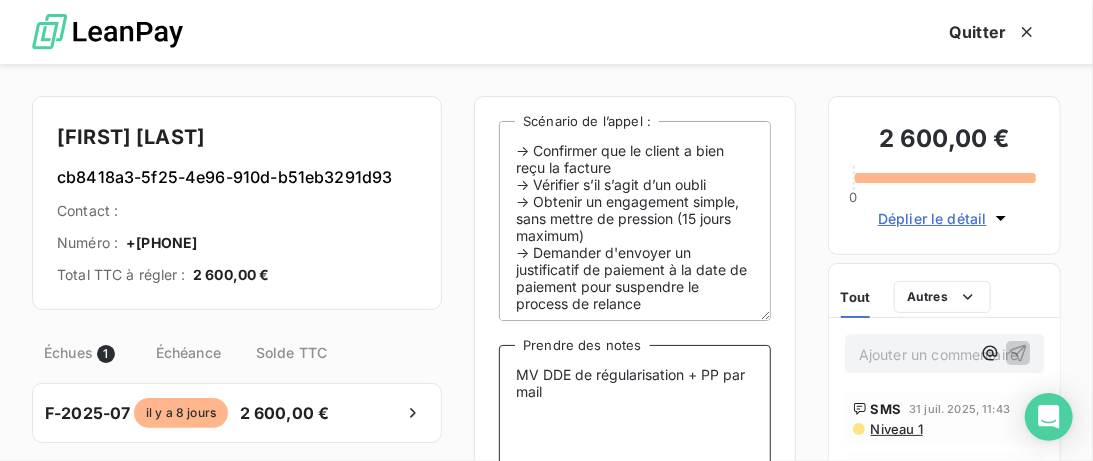 click on "Ignorer" 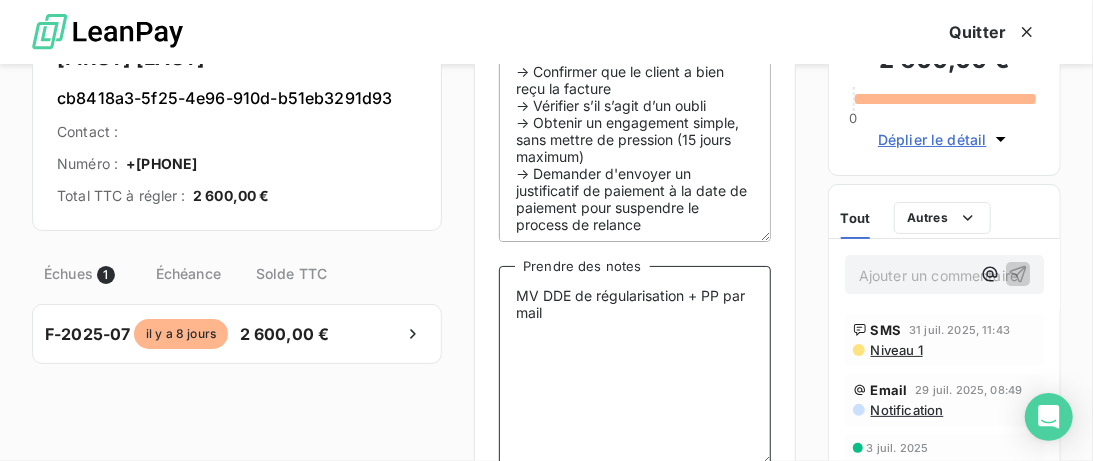 scroll, scrollTop: 205, scrollLeft: 0, axis: vertical 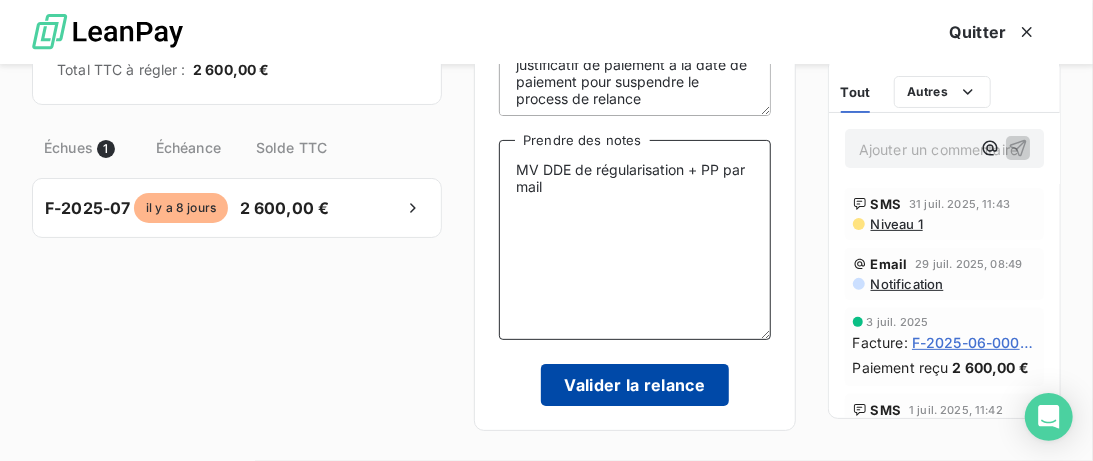 type on "MV DDE de régularisation + PP par mail" 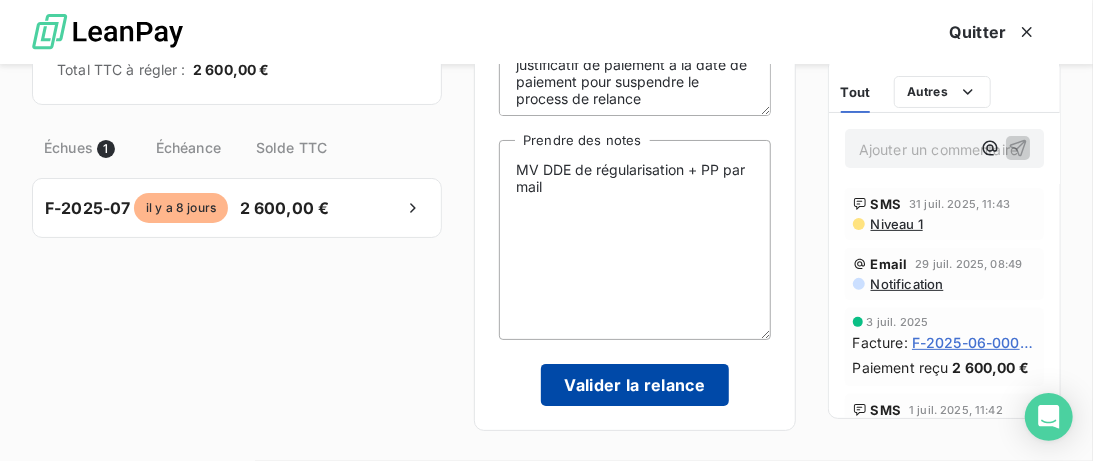 click on "Valider la relance" at bounding box center [635, 385] 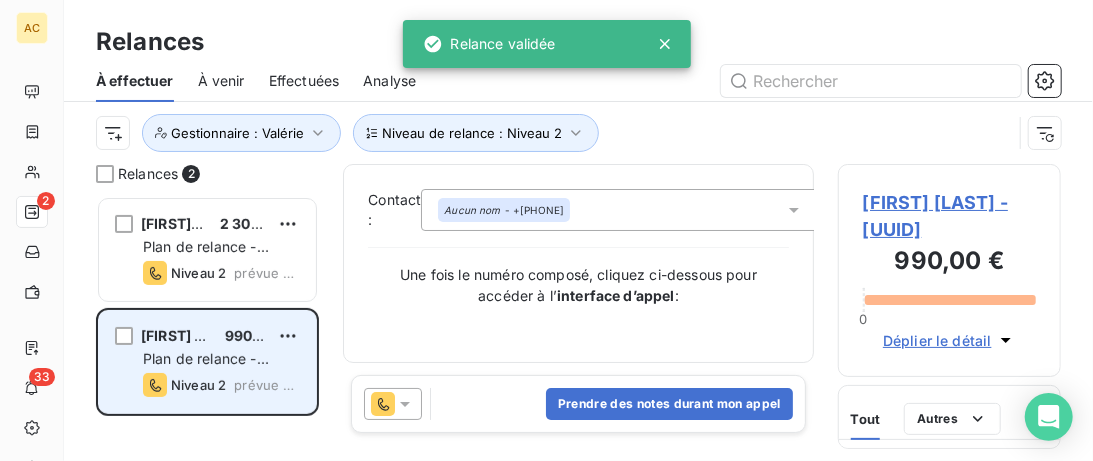 click on "[FIRST] [LAST]" at bounding box center (191, 335) 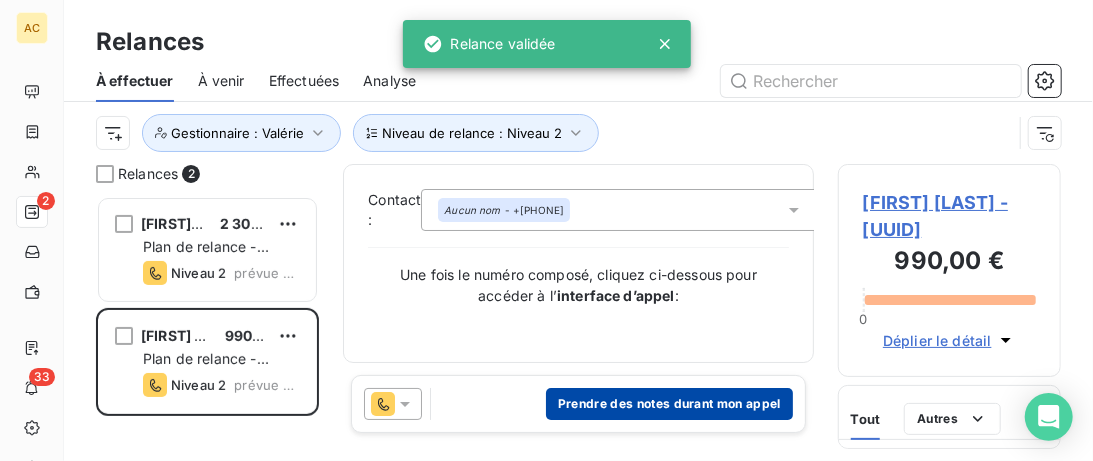 click on "Prendre des notes durant mon appel" at bounding box center [669, 404] 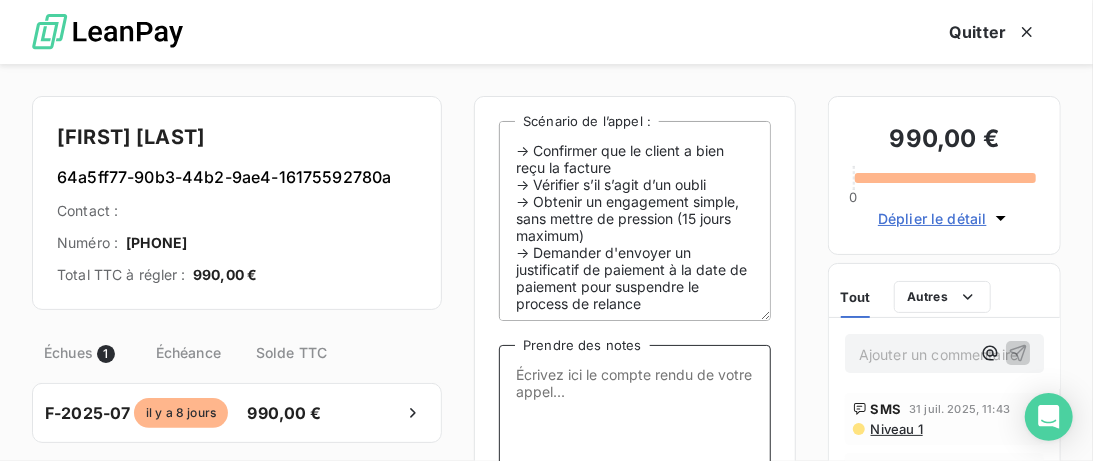 click on "Prendre des notes" at bounding box center (635, 445) 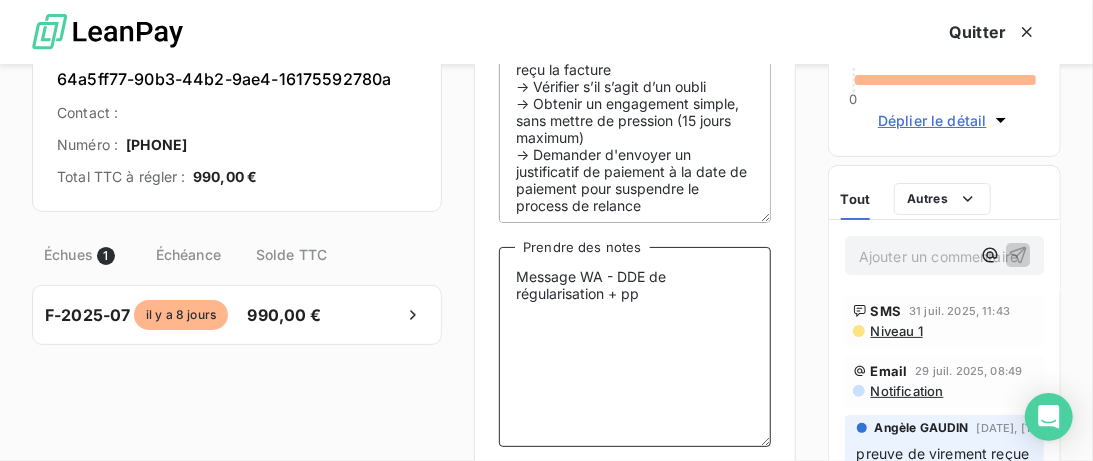 scroll, scrollTop: 205, scrollLeft: 0, axis: vertical 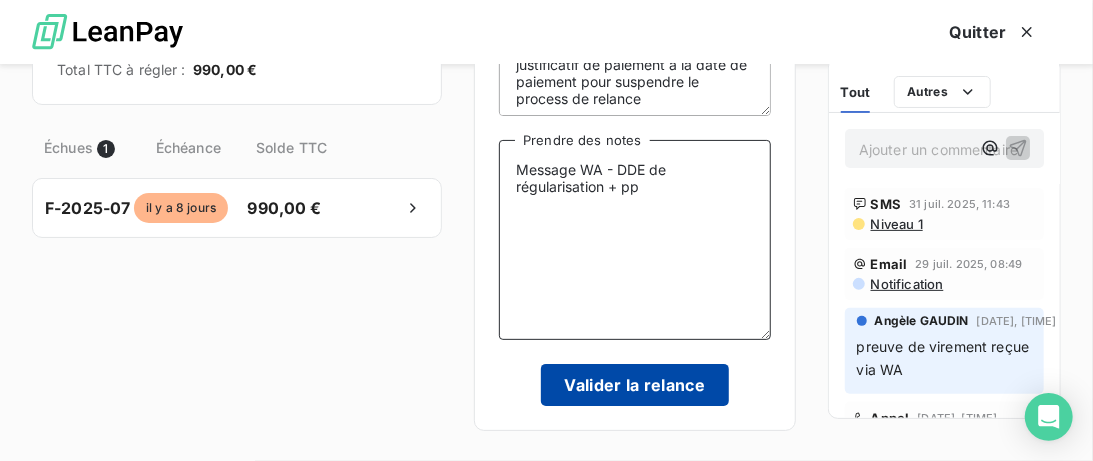type on "Message WA - DDE de régularisation + pp" 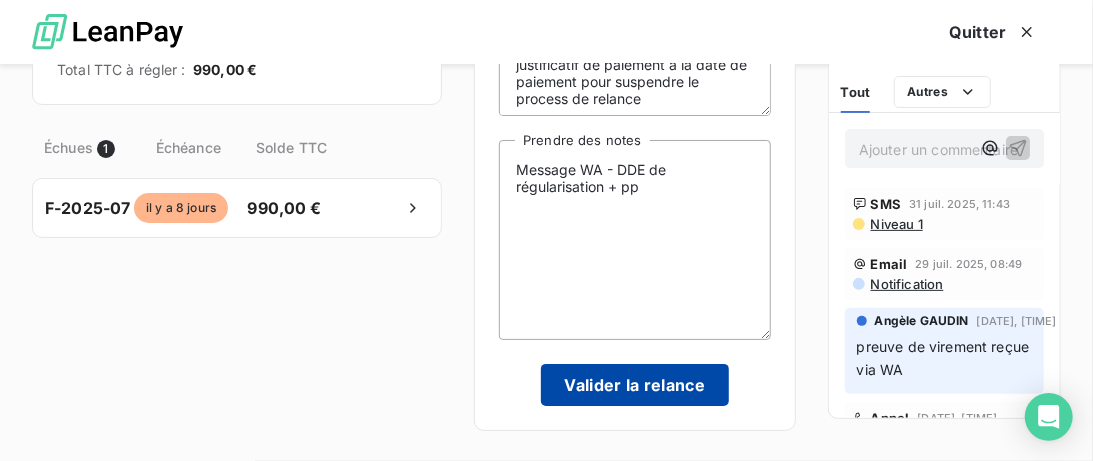 click on "Valider la relance" at bounding box center (635, 385) 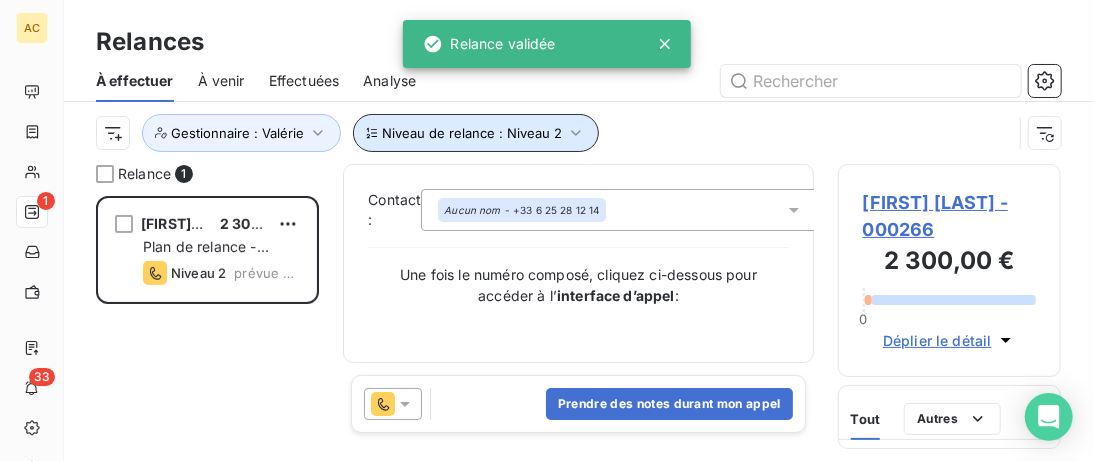 click 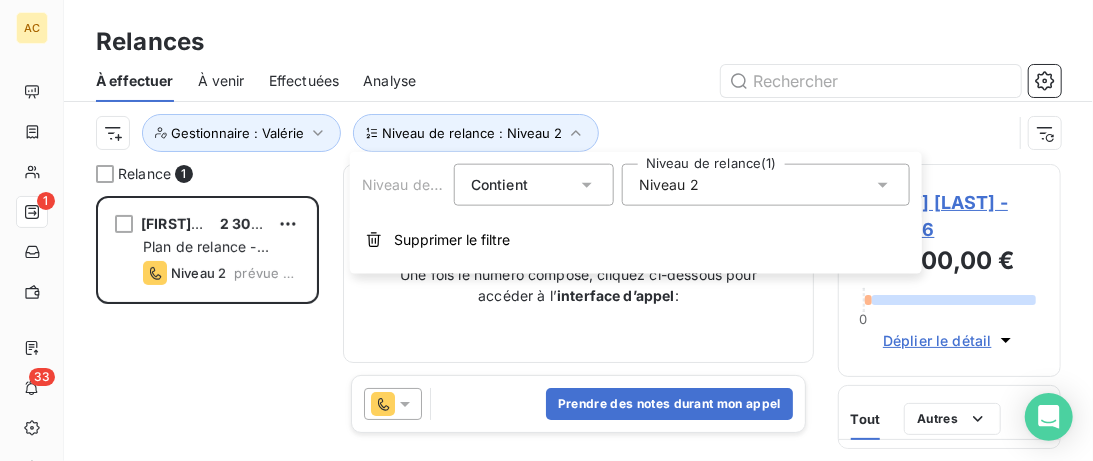 click 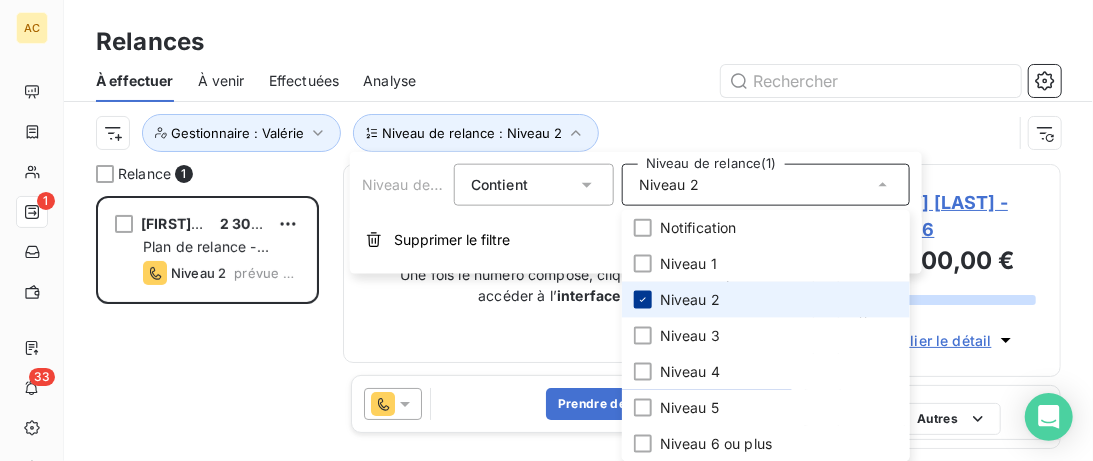 click 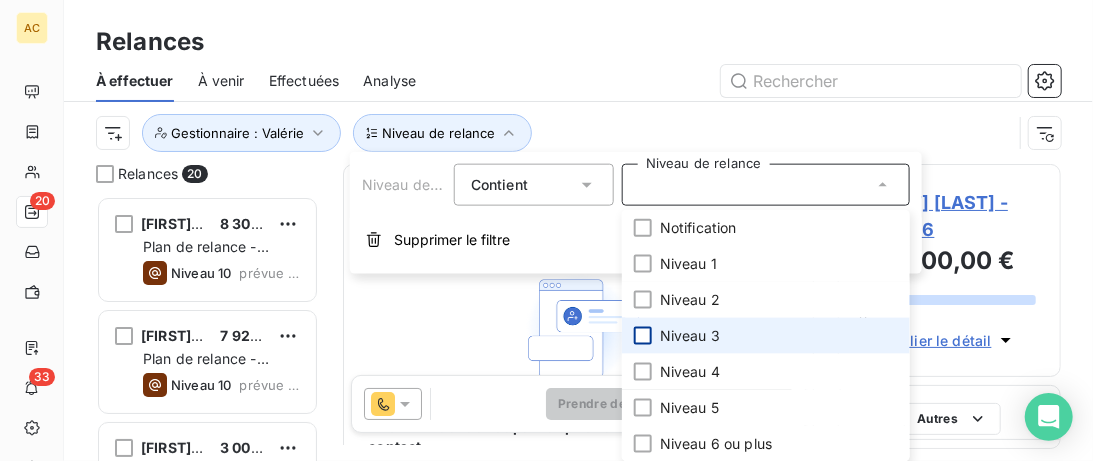 scroll, scrollTop: 0, scrollLeft: 0, axis: both 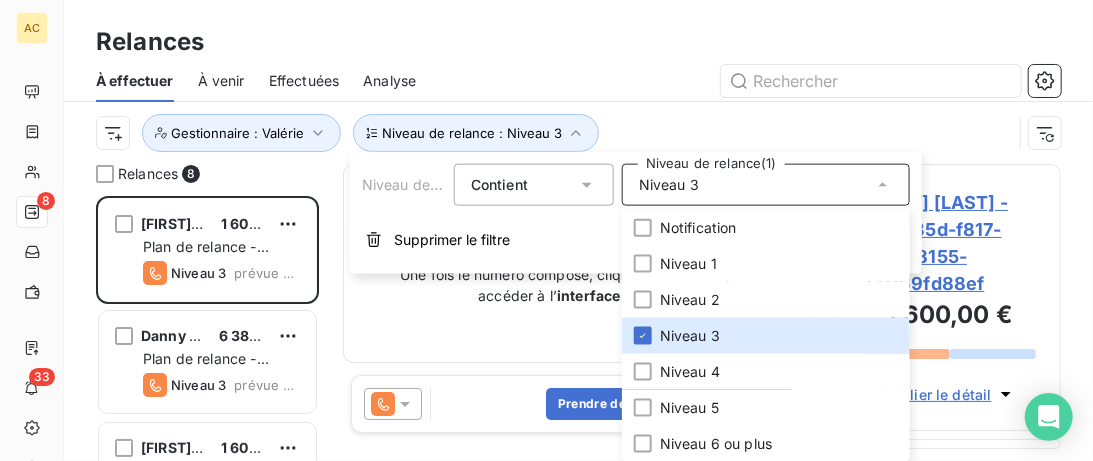 click at bounding box center [750, 81] 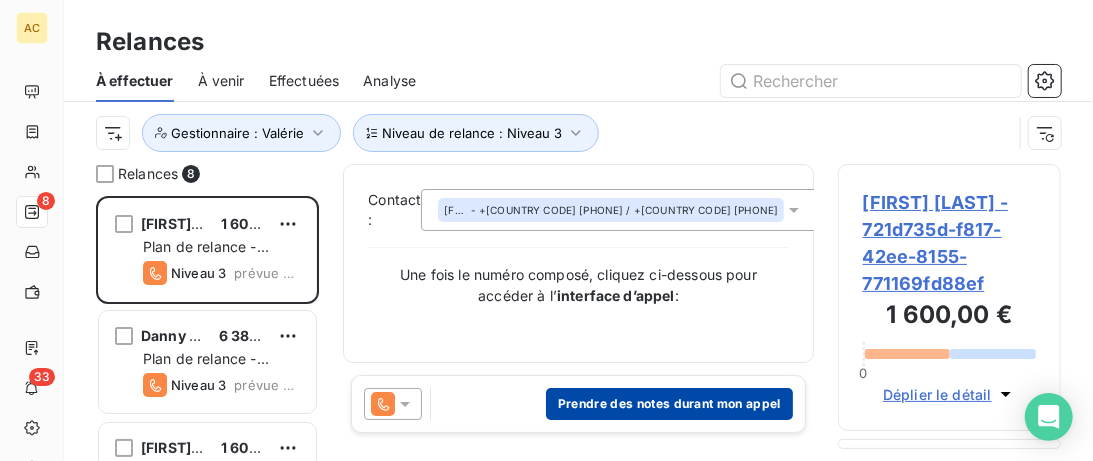 click on "Prendre des notes durant mon appel" at bounding box center (669, 404) 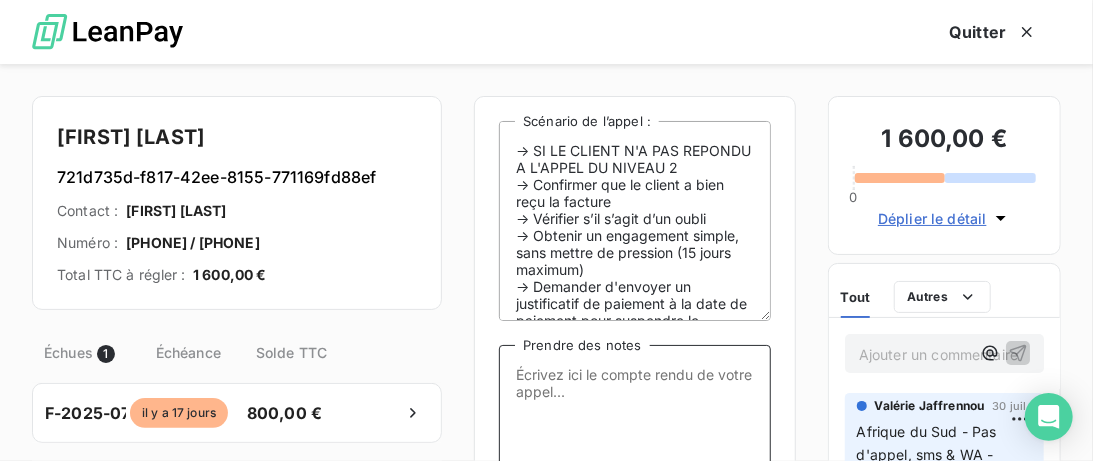 click on "Prendre des notes" at bounding box center (635, 445) 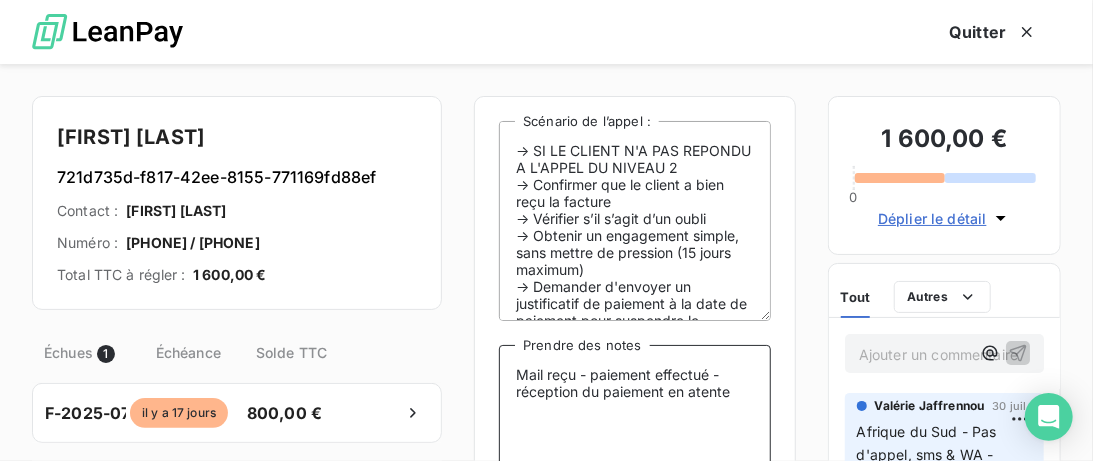 click on "Mail reçu - paiement effectué - réception du paiement en atente" at bounding box center [635, 445] 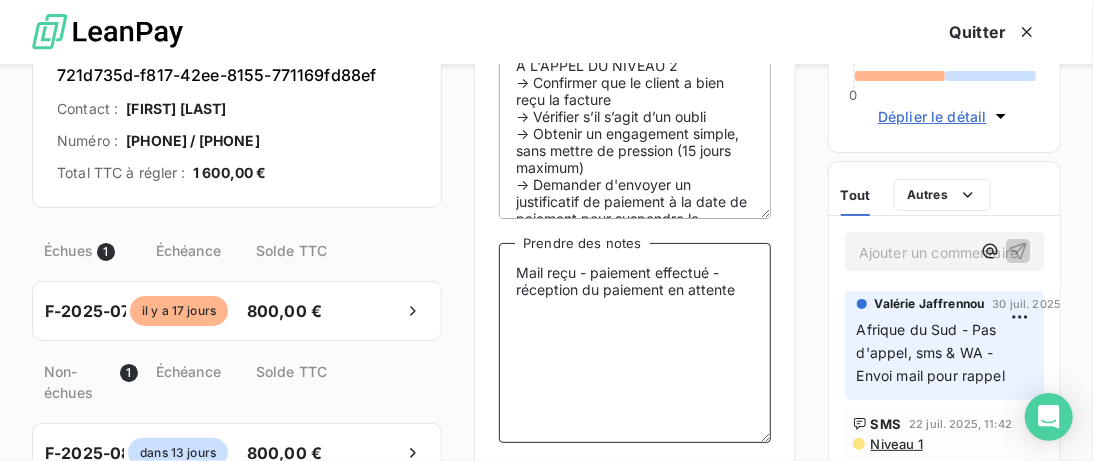 scroll, scrollTop: 209, scrollLeft: 0, axis: vertical 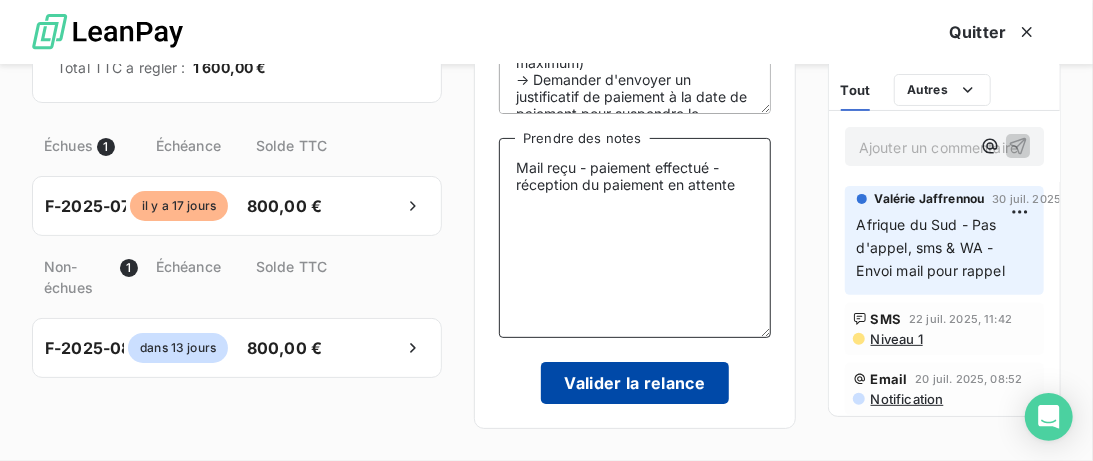 type on "Mail reçu - paiement effectué - réception du paiement en attente" 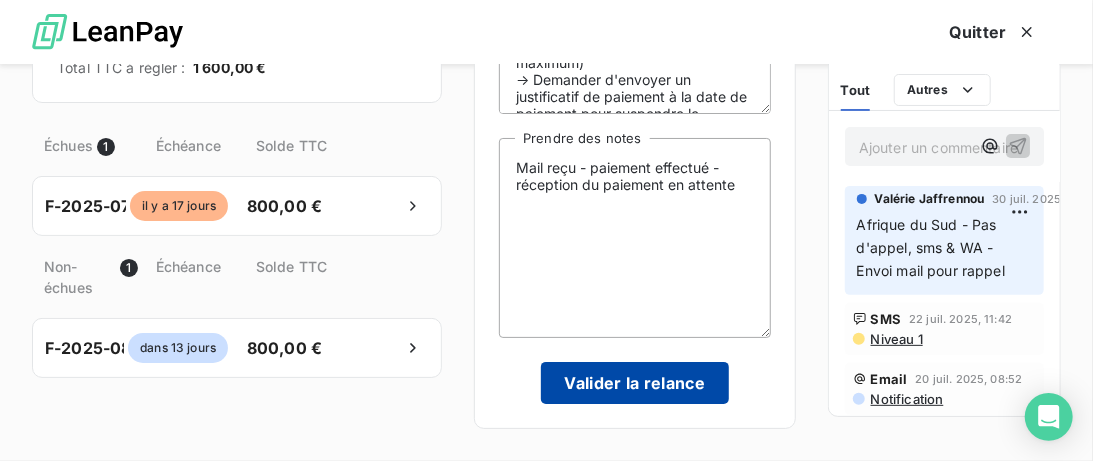 click on "Valider la relance" at bounding box center (635, 383) 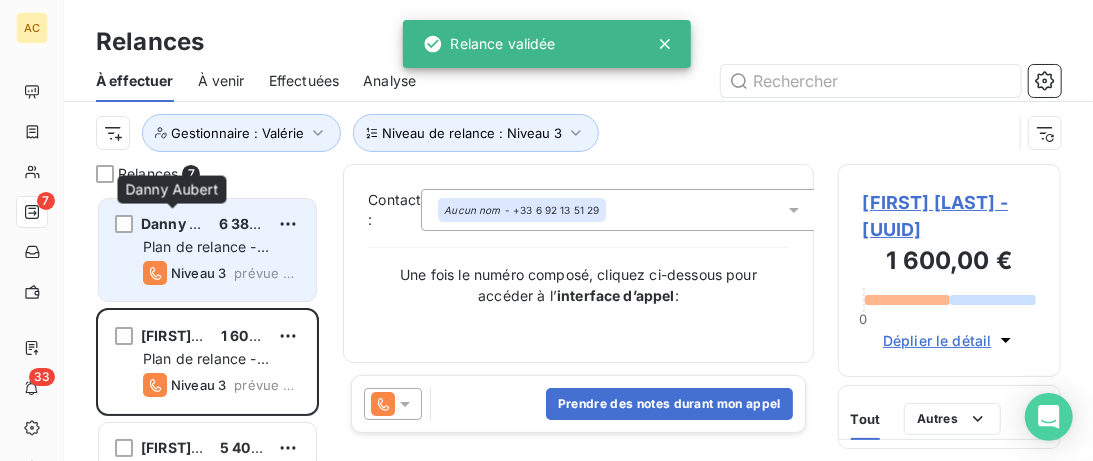 click on "[FIRST] [LAST] 6 380,00 € Plan de relance - Standard Niveau 3 prévue depuis hier" at bounding box center (207, 250) 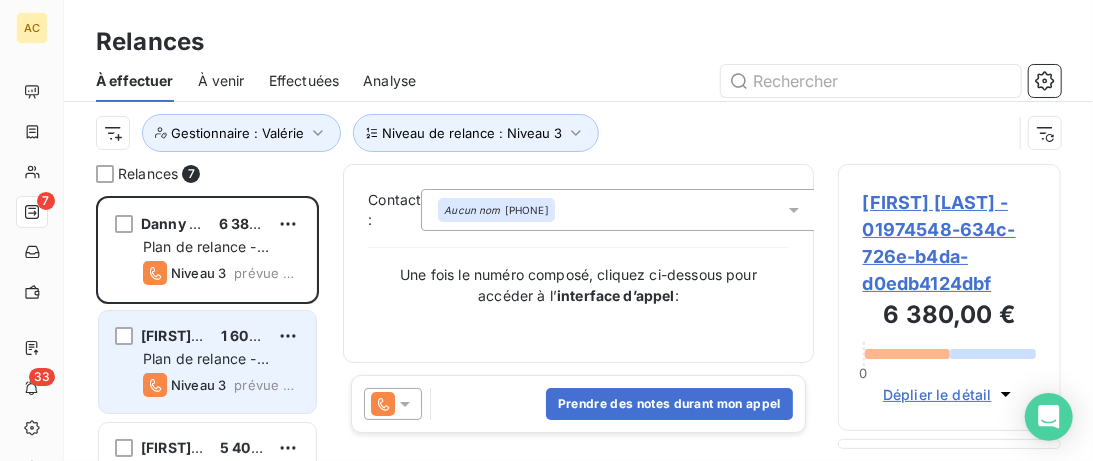 click on "[FIRST] [LAST] 1 600,00 €" at bounding box center (221, 336) 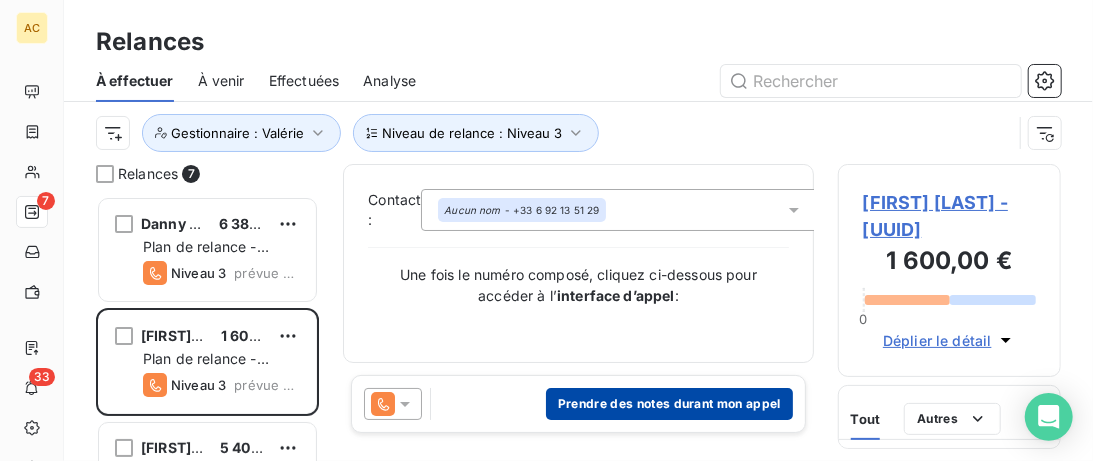 click on "Prendre des notes durant mon appel" at bounding box center (669, 404) 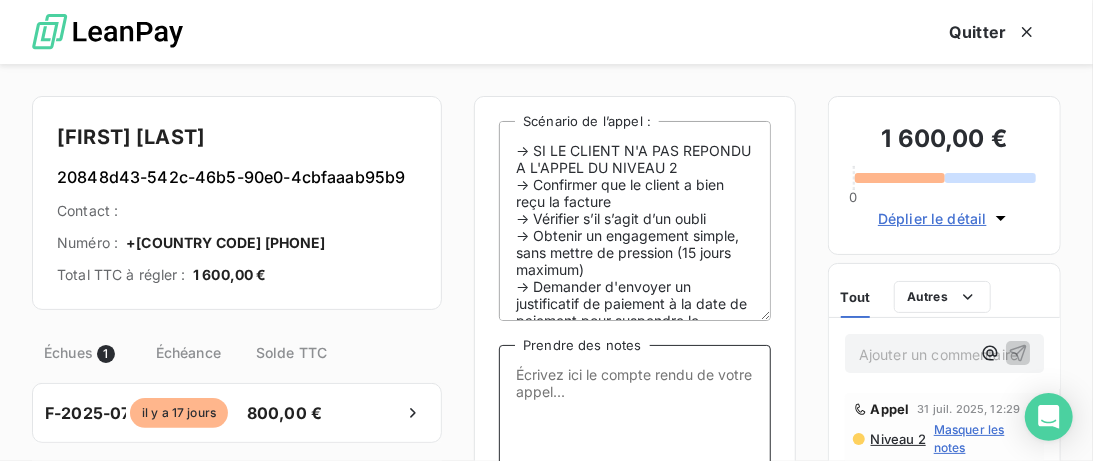 click on "Prendre des notes" at bounding box center [635, 445] 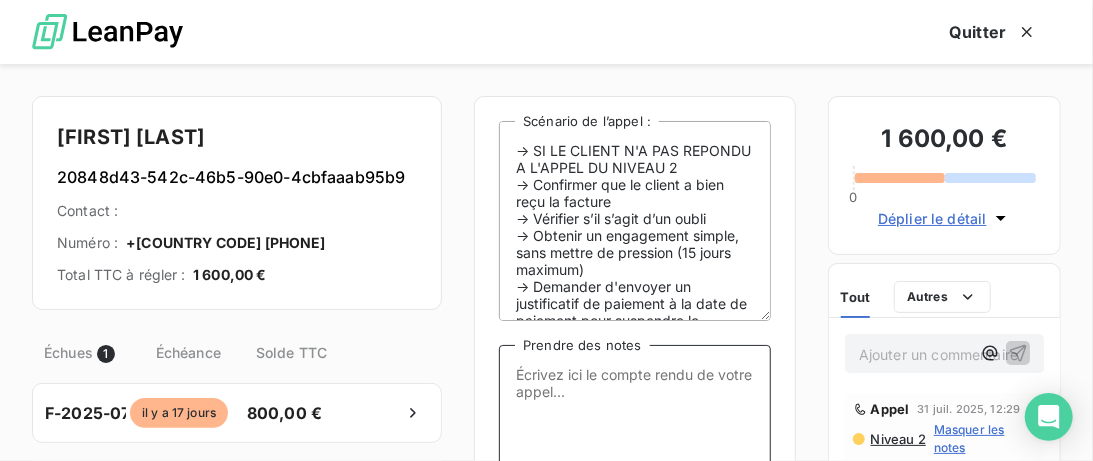 scroll, scrollTop: 47, scrollLeft: 0, axis: vertical 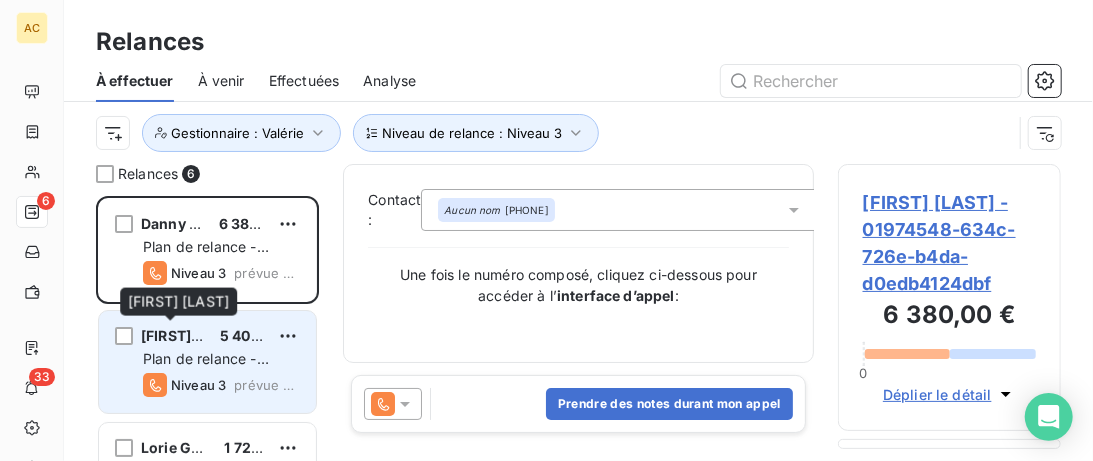 click on "[FIRST] [LAST]" at bounding box center [191, 335] 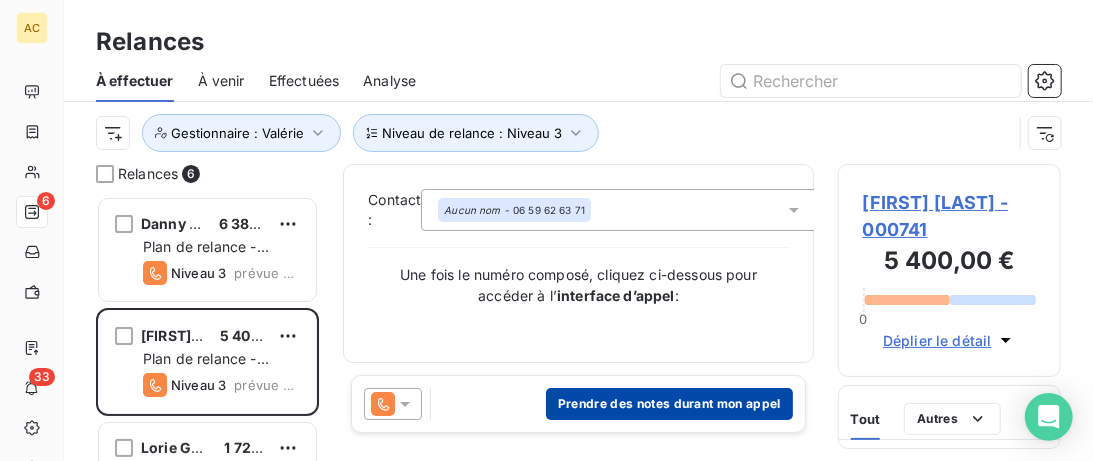 click on "Prendre des notes durant mon appel" at bounding box center (669, 404) 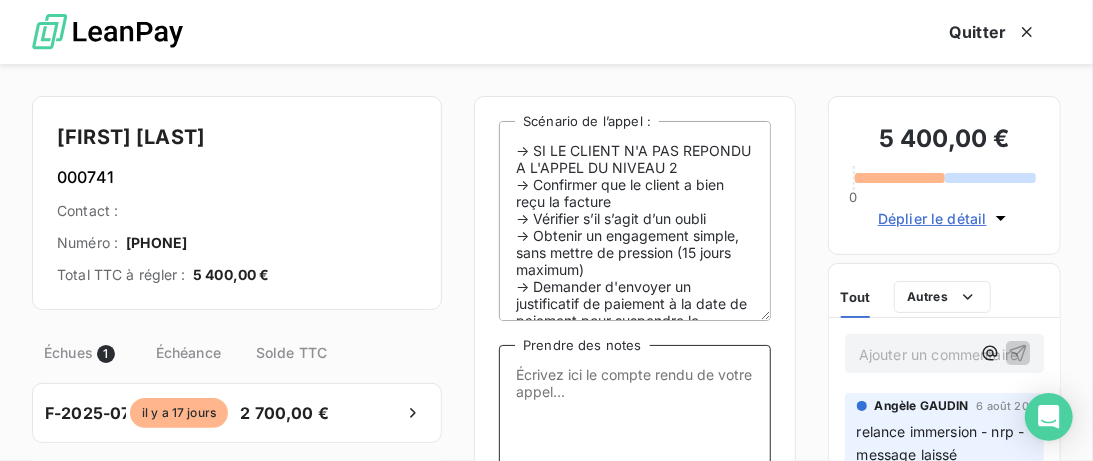 click on "Prendre des notes" at bounding box center [635, 445] 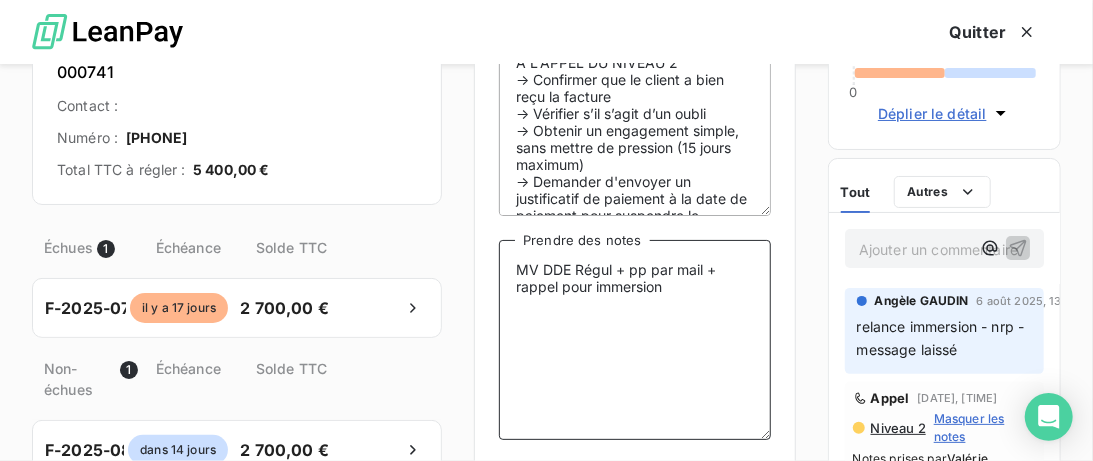 scroll, scrollTop: 205, scrollLeft: 0, axis: vertical 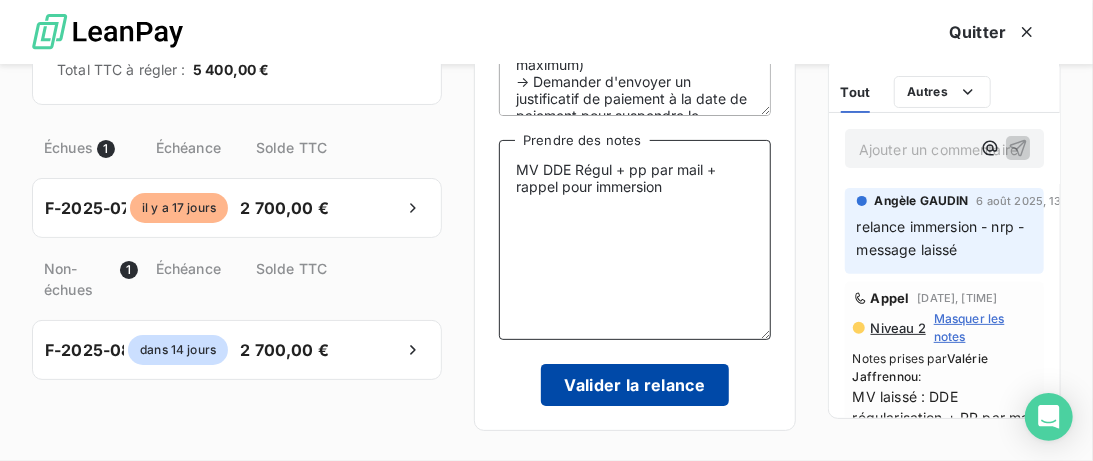 type on "MV DDE Régul + pp par mail + rappel pour immersion" 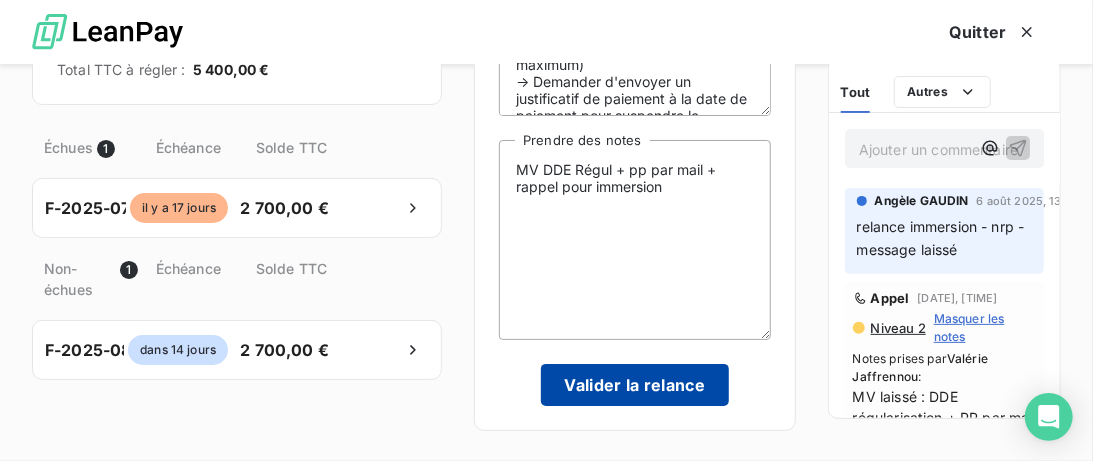 click on "Valider la relance" at bounding box center [635, 385] 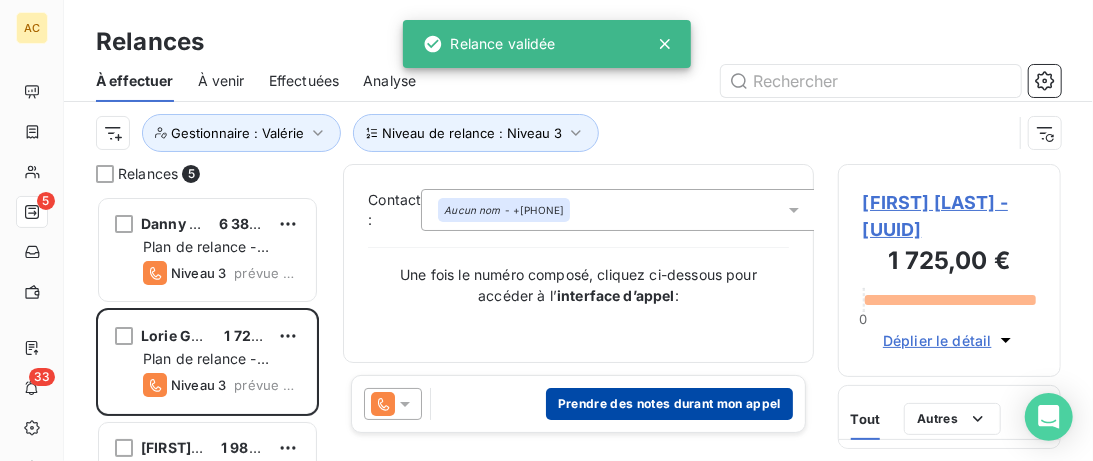 click on "Prendre des notes durant mon appel" at bounding box center [669, 404] 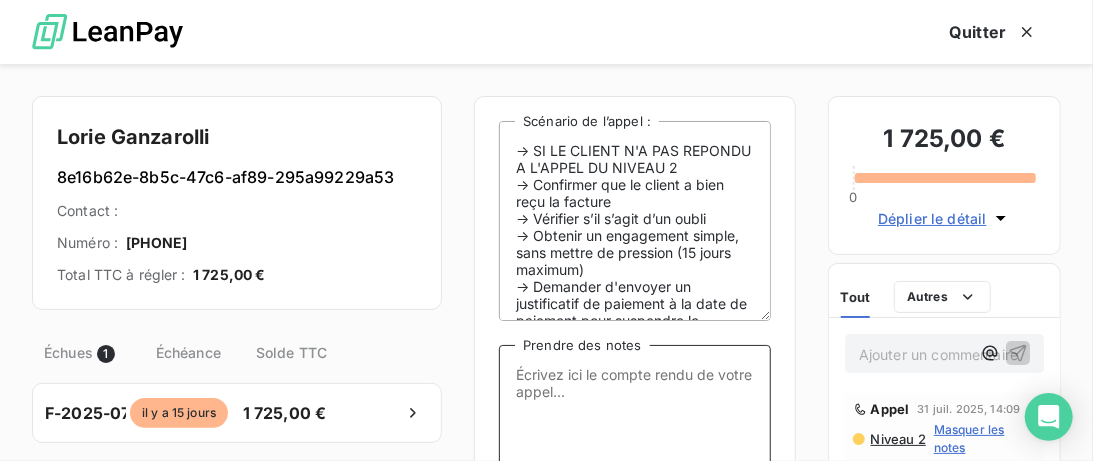 click on "Prendre des notes" at bounding box center (635, 445) 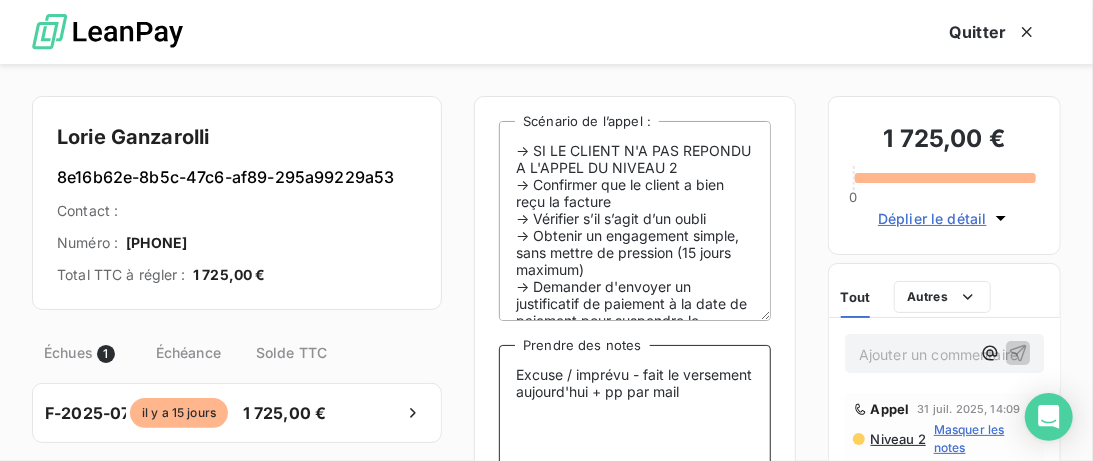 scroll, scrollTop: 209, scrollLeft: 0, axis: vertical 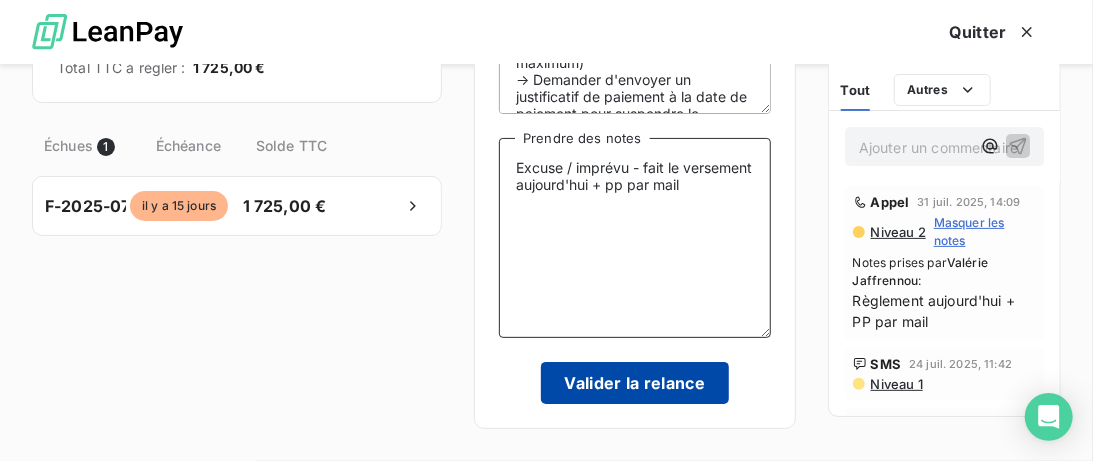 type on "Excuse / imprévu - fait le versement aujourd'hui + pp par mail" 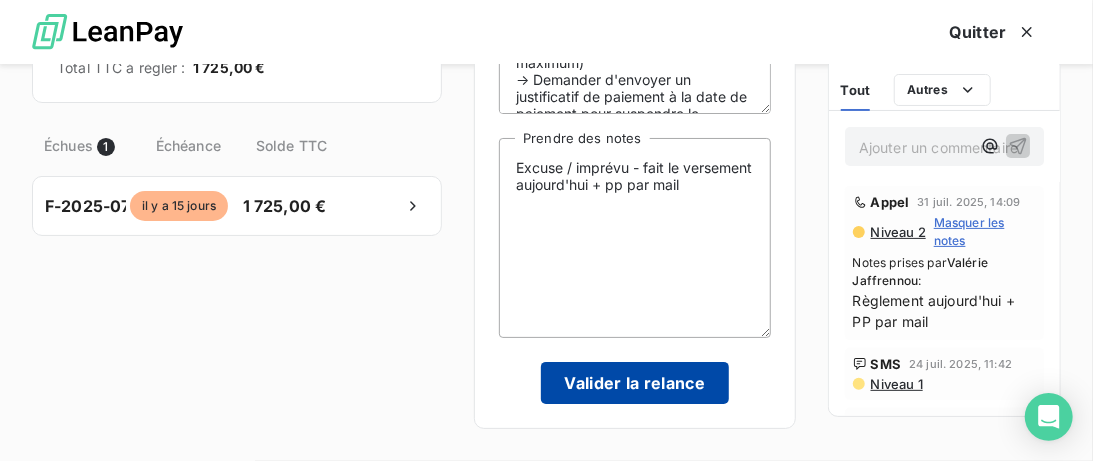 click on "Valider la relance" at bounding box center [635, 383] 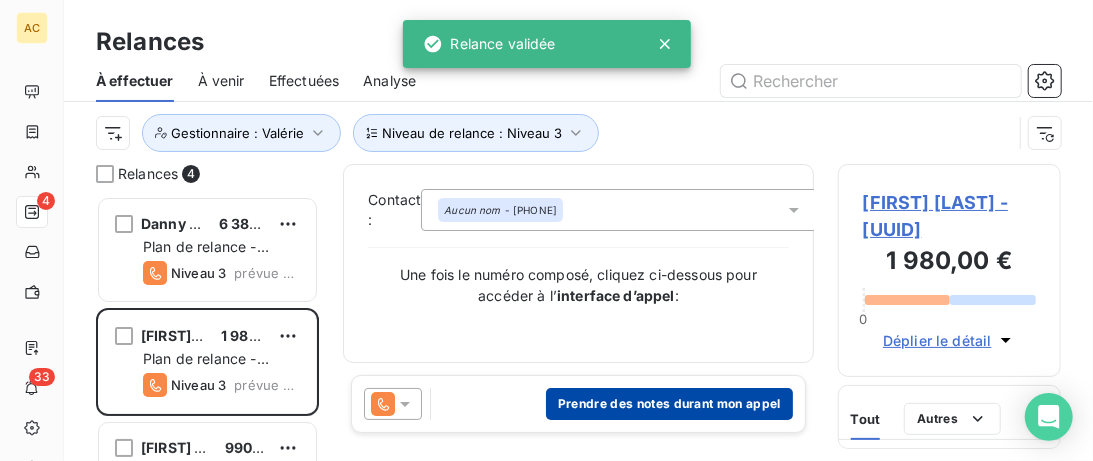 click on "Prendre des notes durant mon appel" at bounding box center (578, 404) 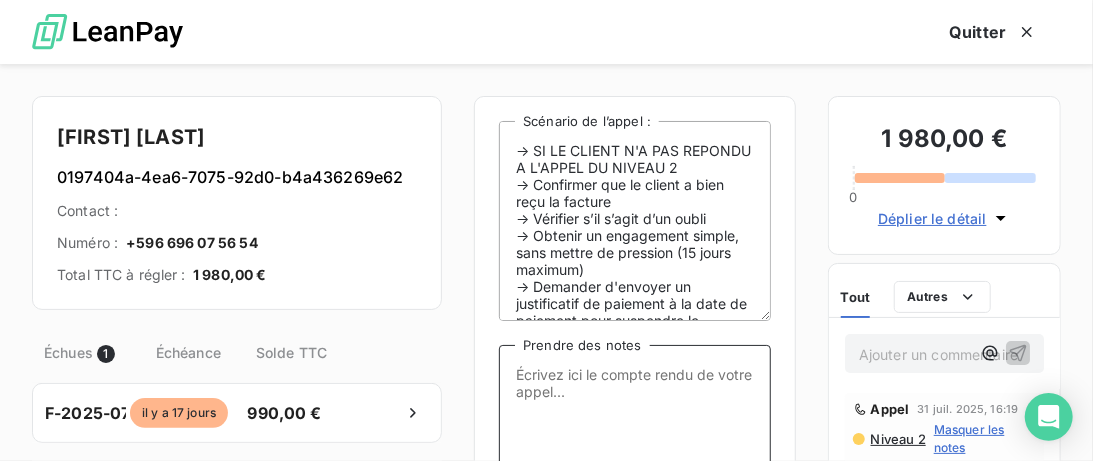 click on "Prendre des notes" at bounding box center (635, 445) 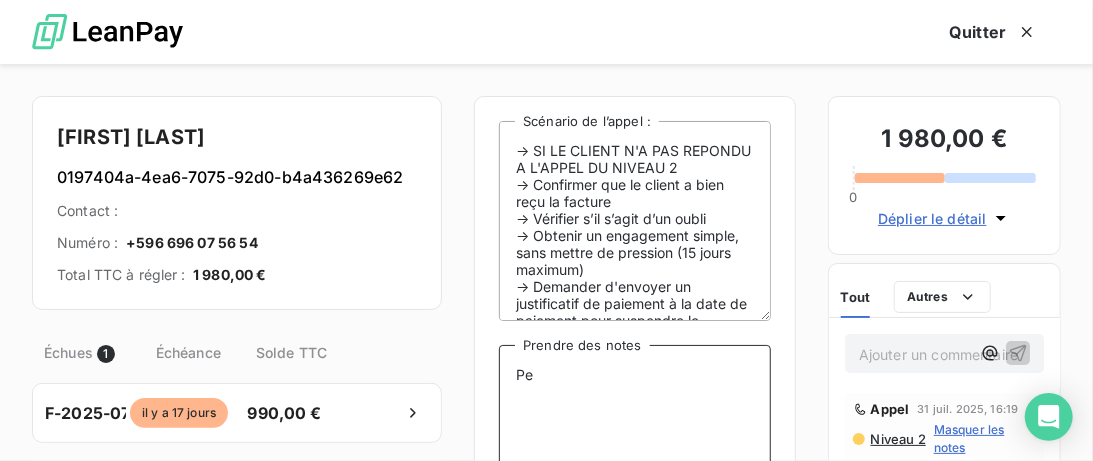 type on "P" 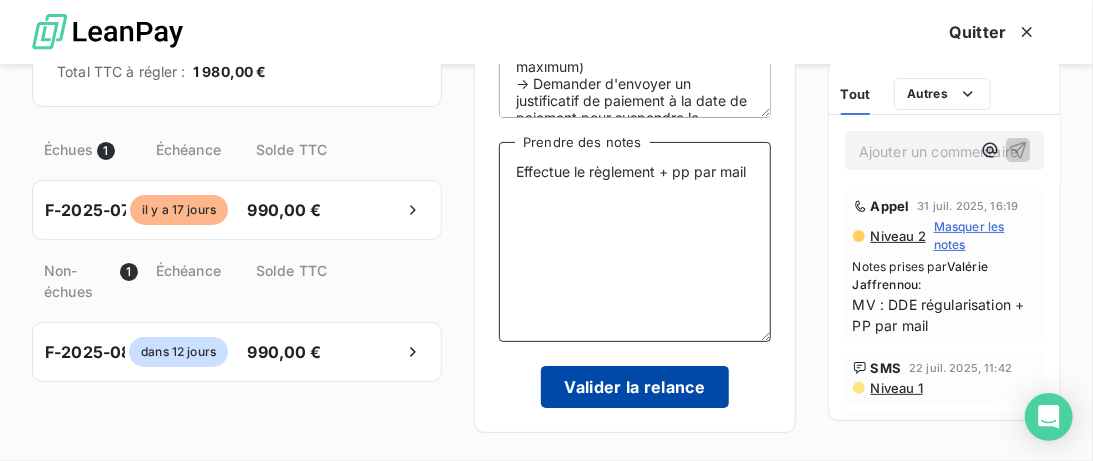 scroll, scrollTop: 205, scrollLeft: 0, axis: vertical 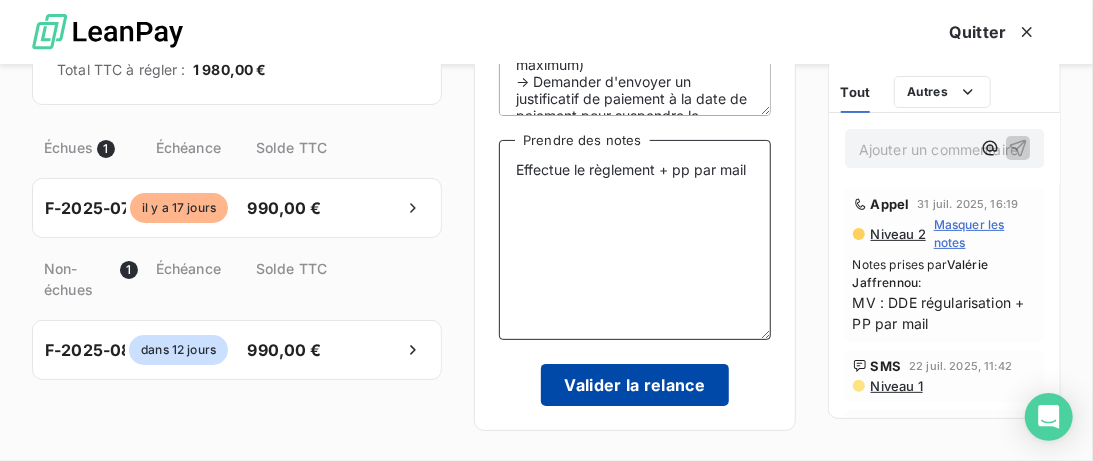 type on "Effectue le règlement + pp par mail" 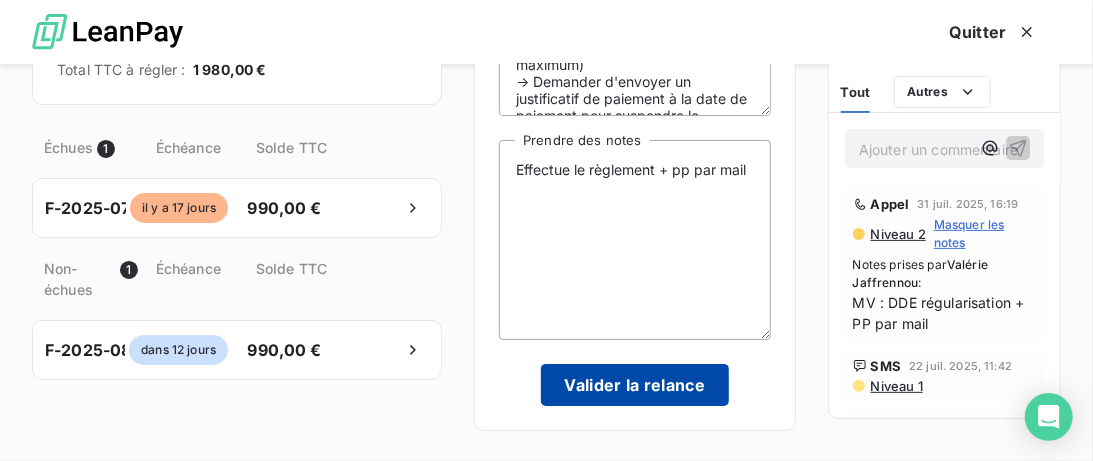 click on "Valider la relance" at bounding box center [635, 385] 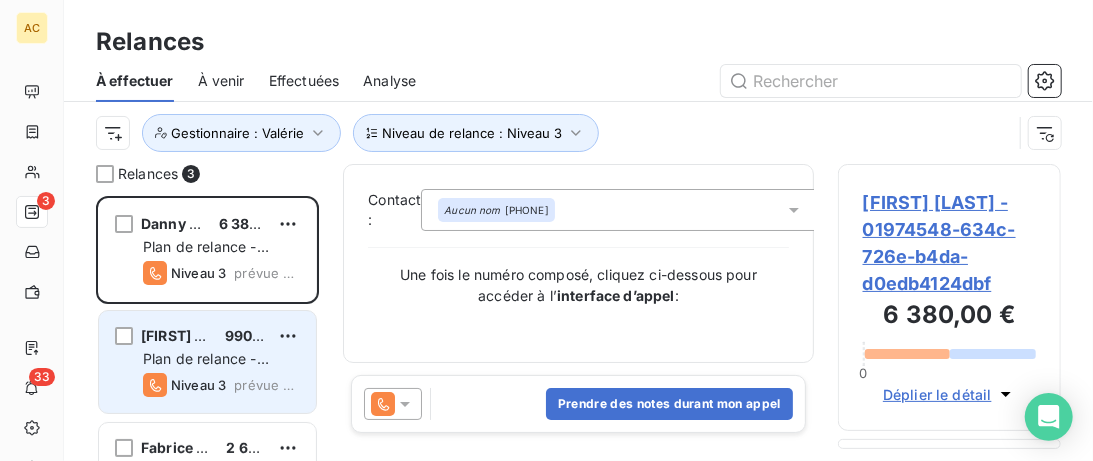 click on "[FIRST] [LAST] [PRICE] Plan de relance - Standard Niveau 3 prévue aujourd’hui" at bounding box center [207, 362] 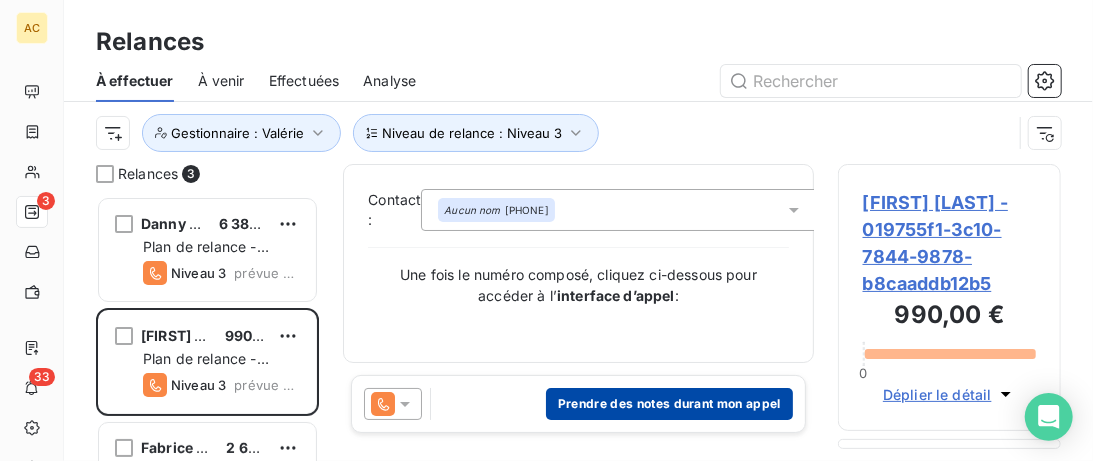 click on "Prendre des notes durant mon appel" at bounding box center [669, 404] 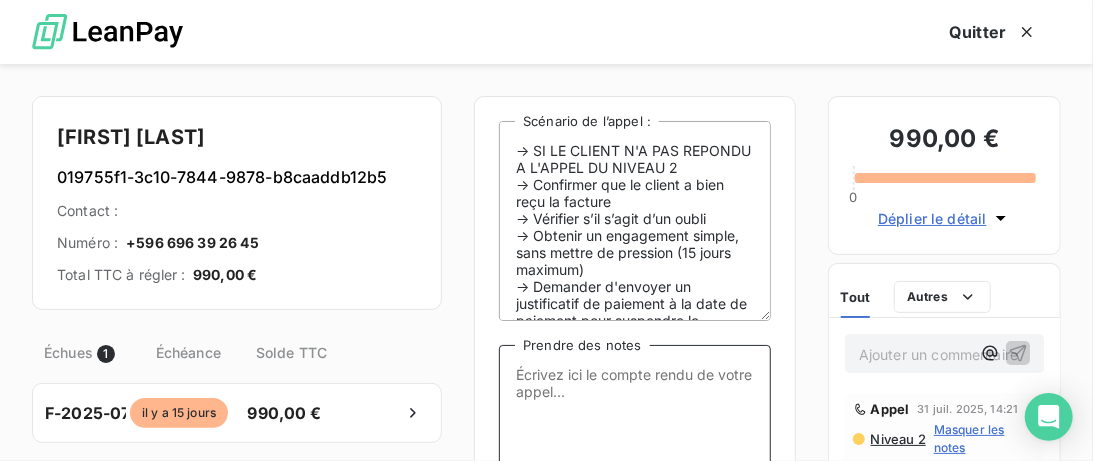 click on "Prendre des notes" at bounding box center [635, 445] 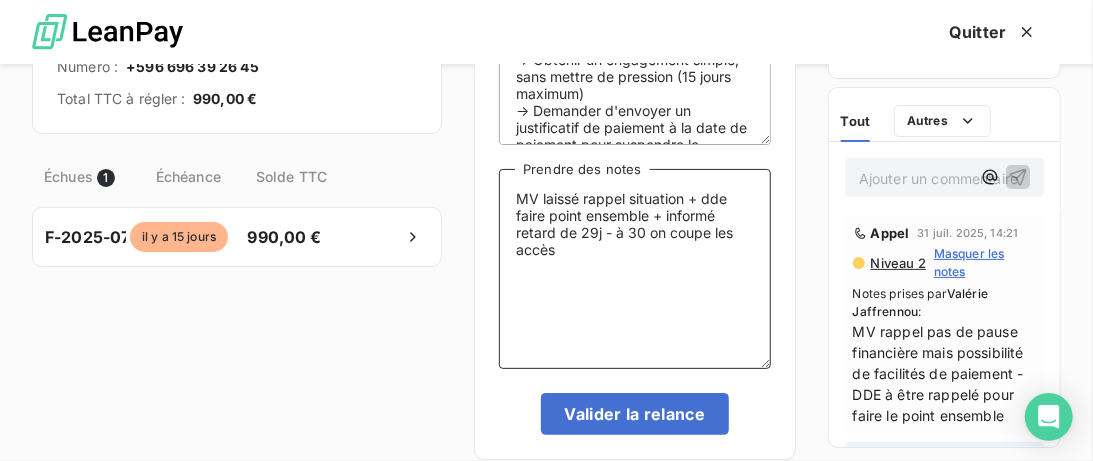 scroll, scrollTop: 205, scrollLeft: 0, axis: vertical 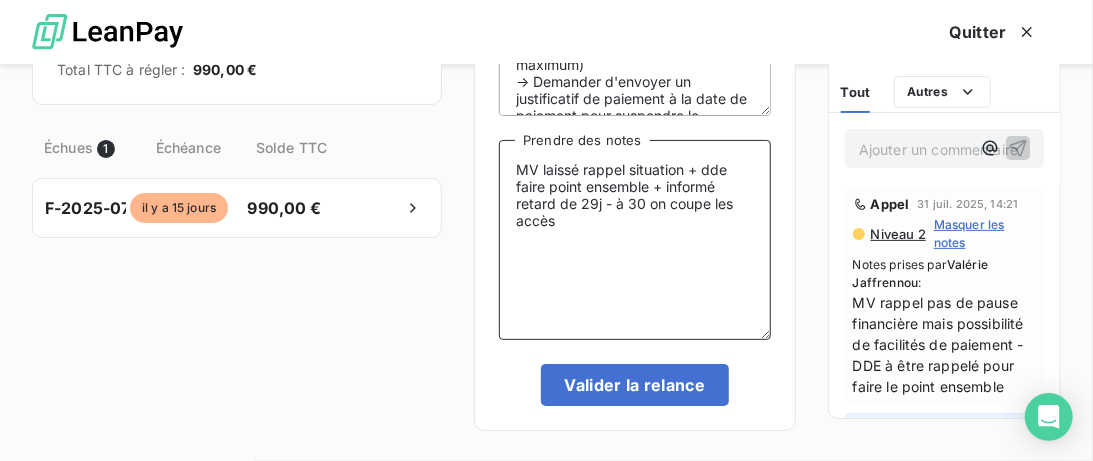 click on "MV laissé rappel situation + dde faire point ensemble + informé retard de 29j - à 30 on coupe les accès" at bounding box center [635, 240] 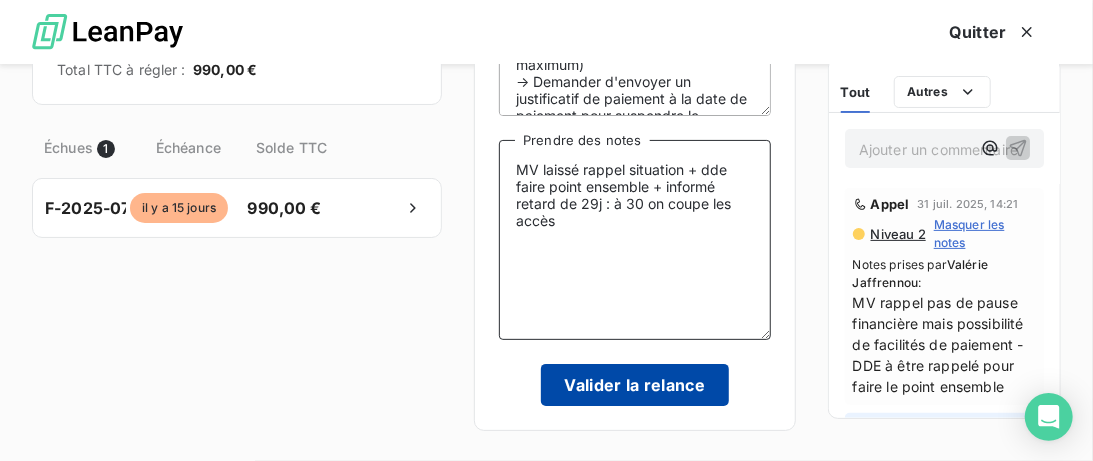 type on "MV laissé rappel situation + dde faire point ensemble + informé retard de 29j : à 30 on coupe les accès" 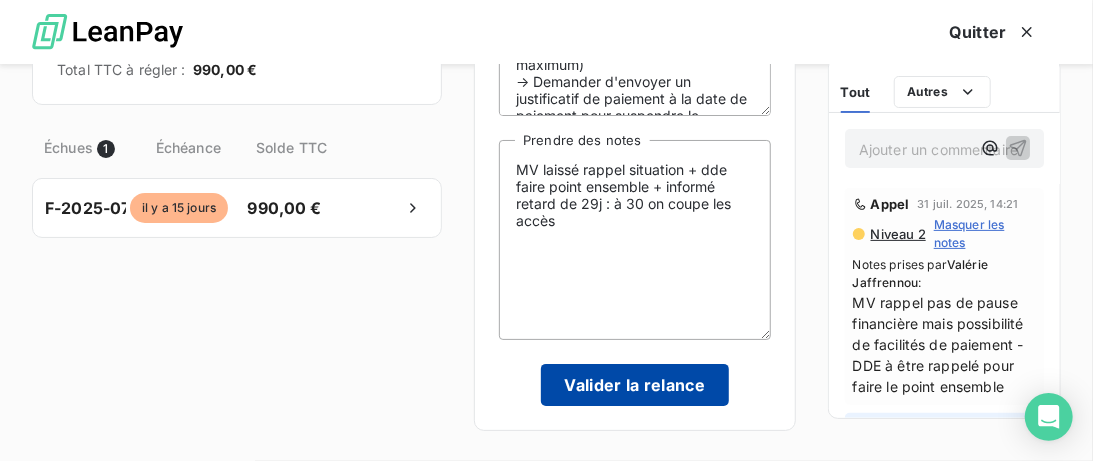 click on "Valider la relance" at bounding box center (635, 385) 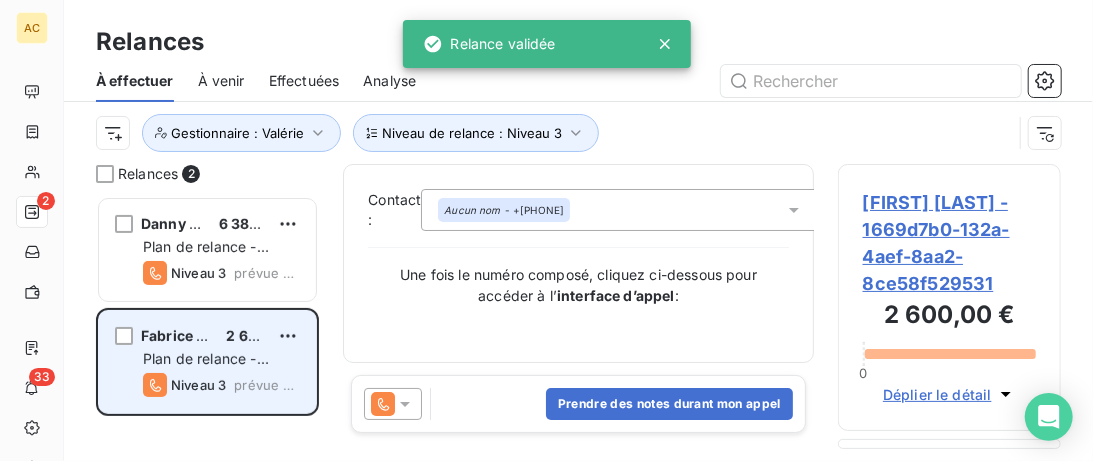 click on "[FIRST] [LAST] 2 600,00 € Plan de relance - Standard Niveau 3 prévue aujourd’hui" at bounding box center (207, 362) 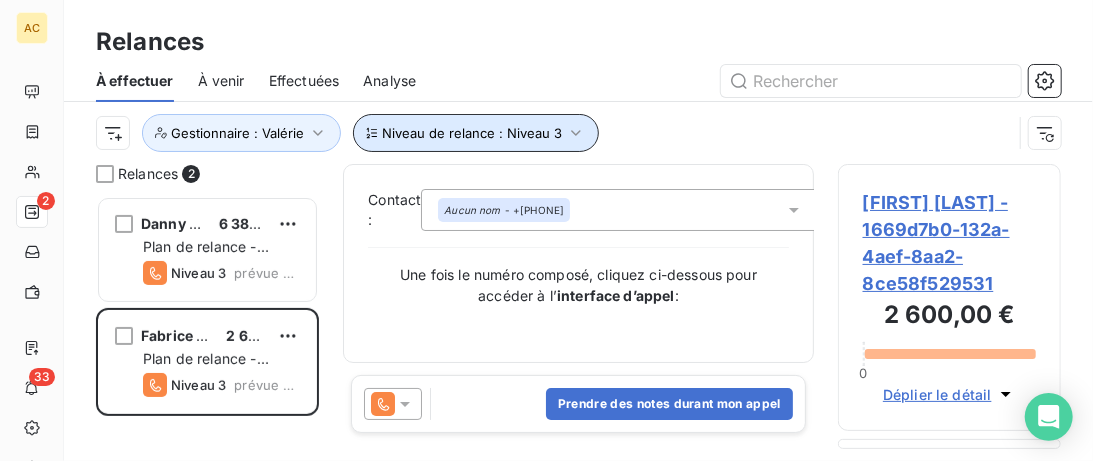 click 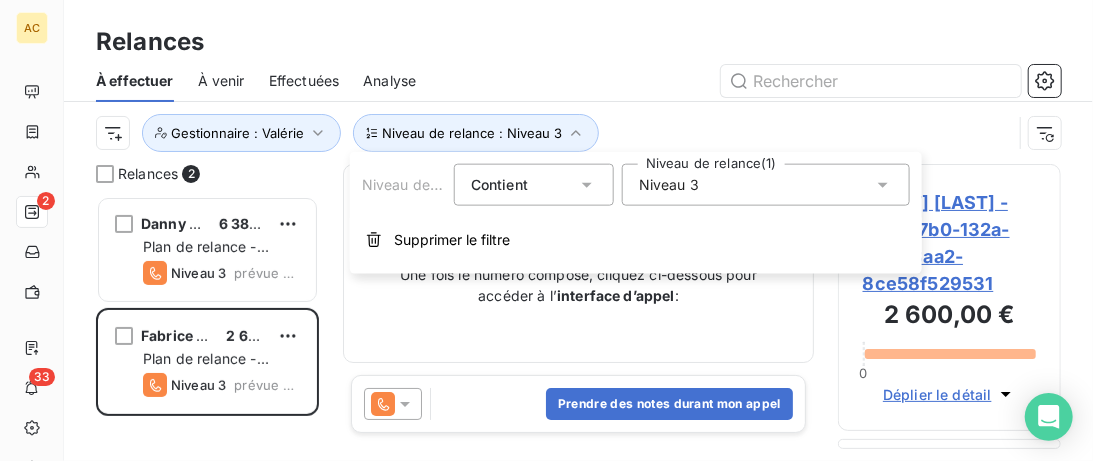 click on "Niveau 3" at bounding box center [766, 185] 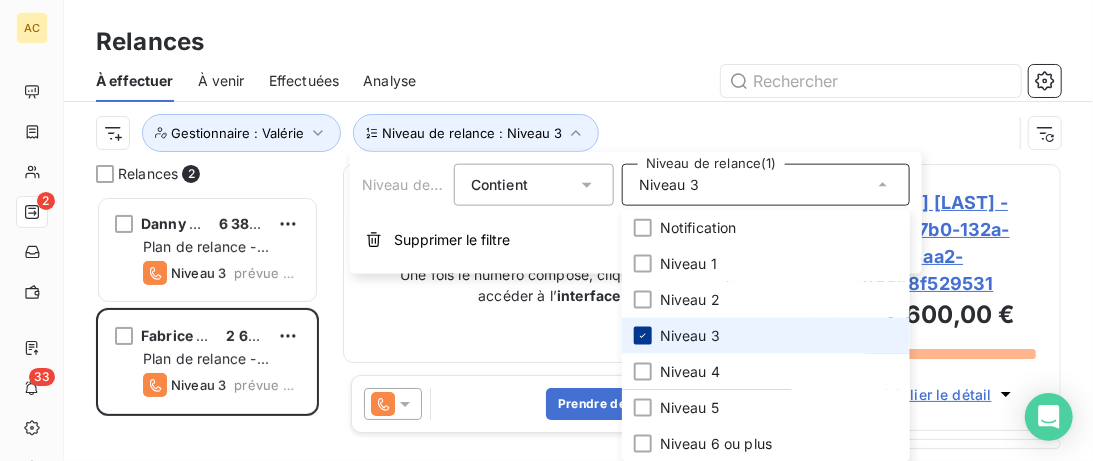 click at bounding box center (643, 336) 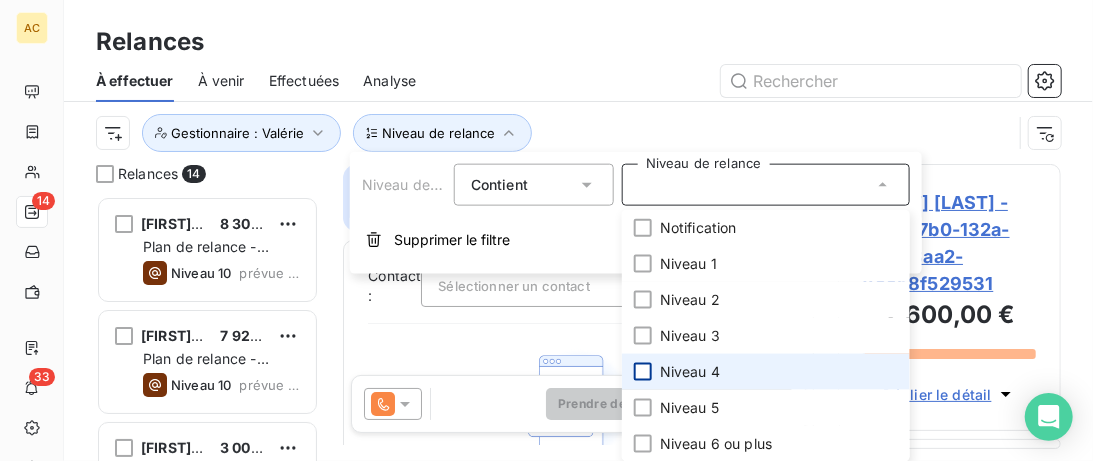 scroll, scrollTop: 0, scrollLeft: 0, axis: both 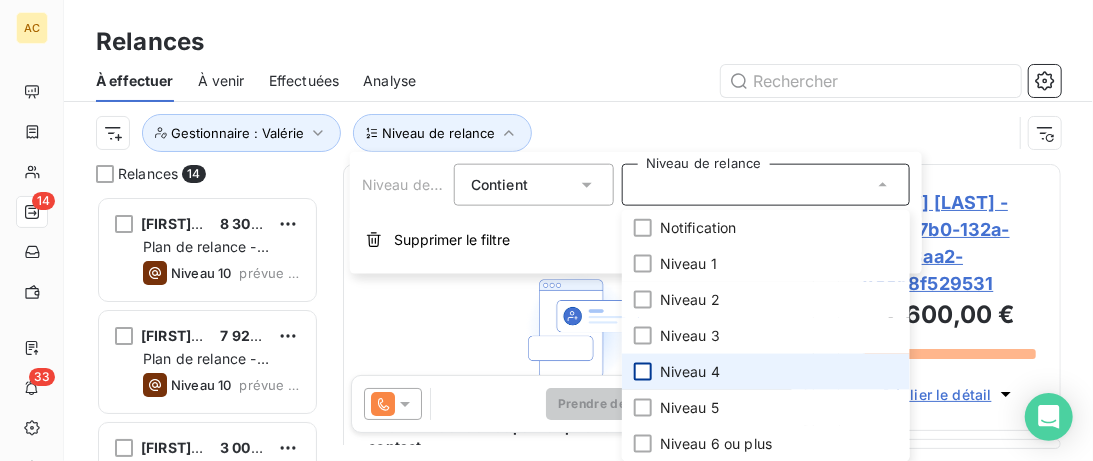 click at bounding box center (643, 372) 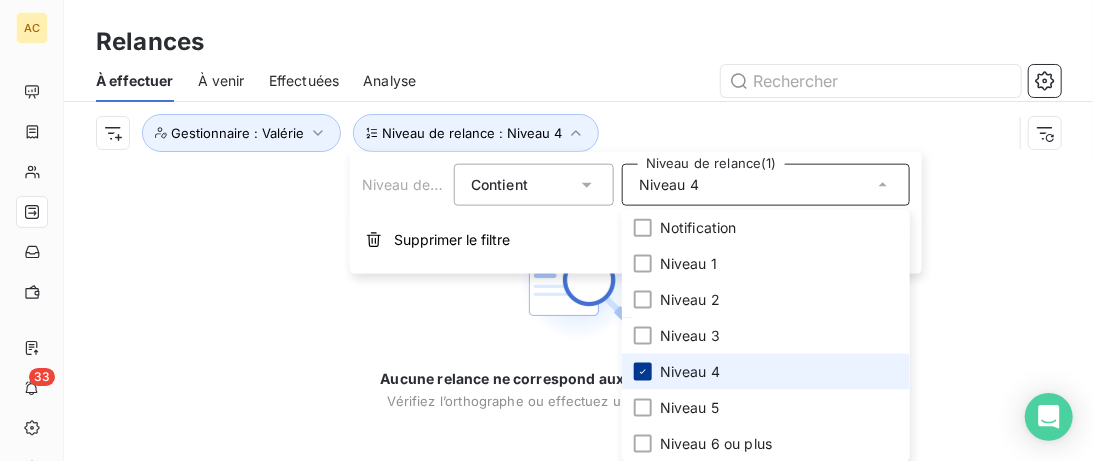 click at bounding box center (643, 372) 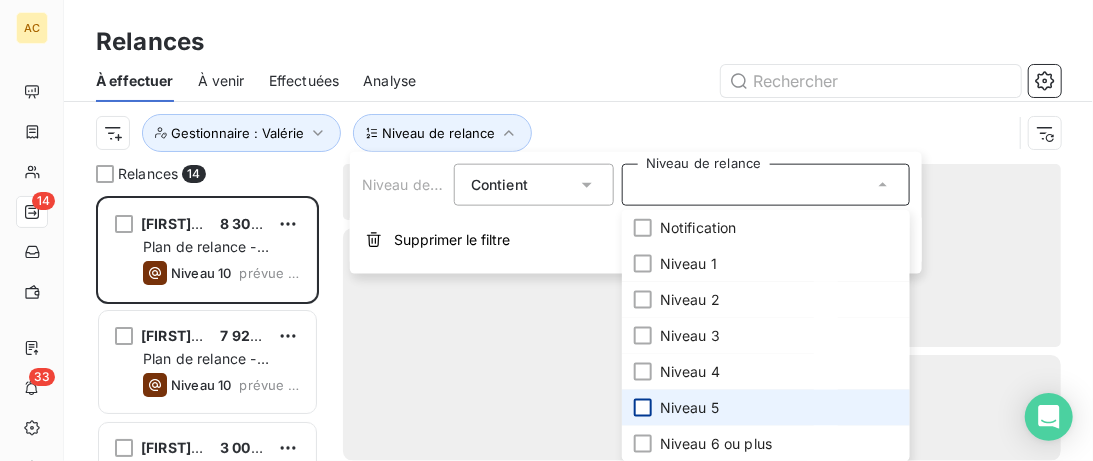 scroll, scrollTop: 0, scrollLeft: 0, axis: both 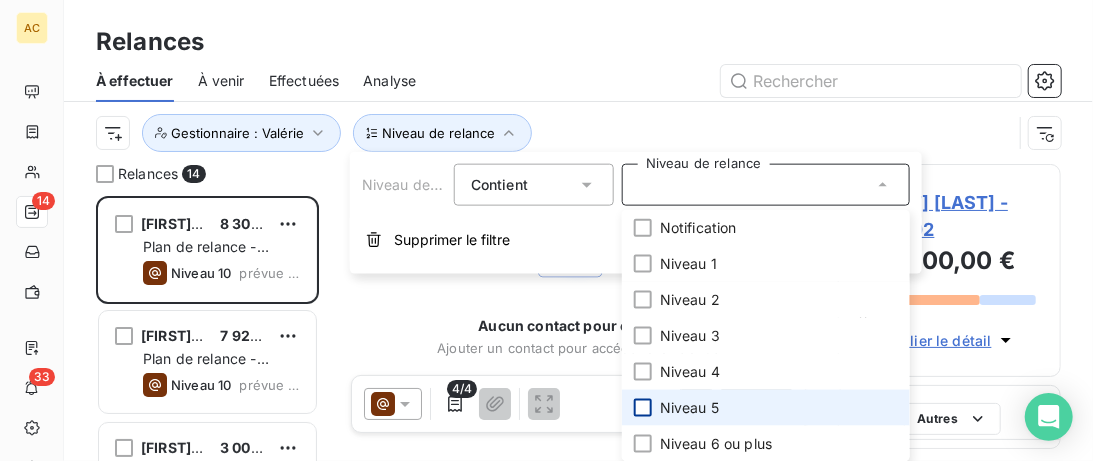 click at bounding box center (643, 408) 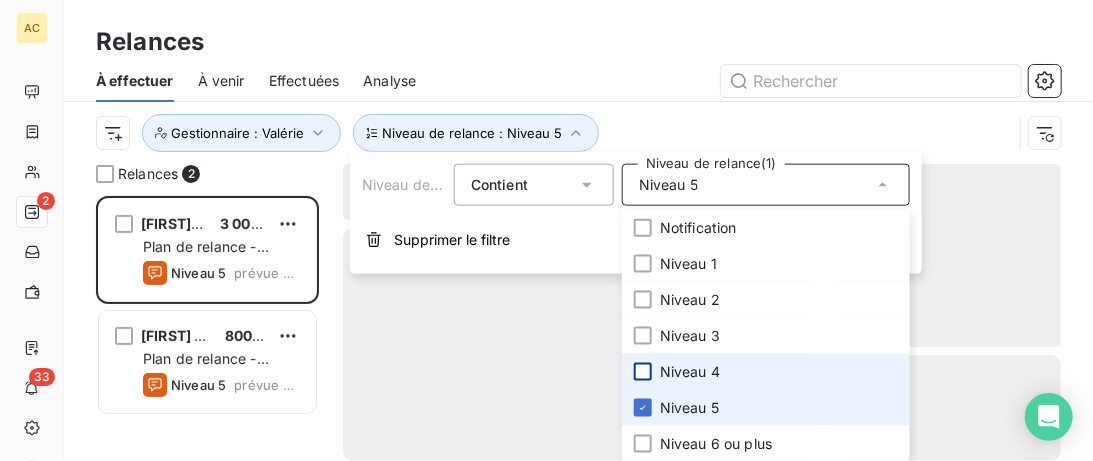 scroll, scrollTop: 0, scrollLeft: 0, axis: both 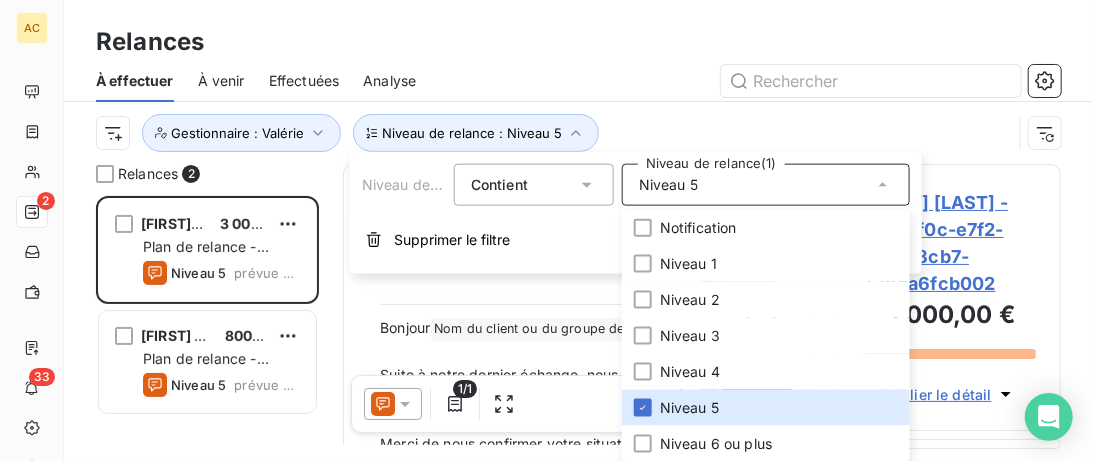click at bounding box center [750, 81] 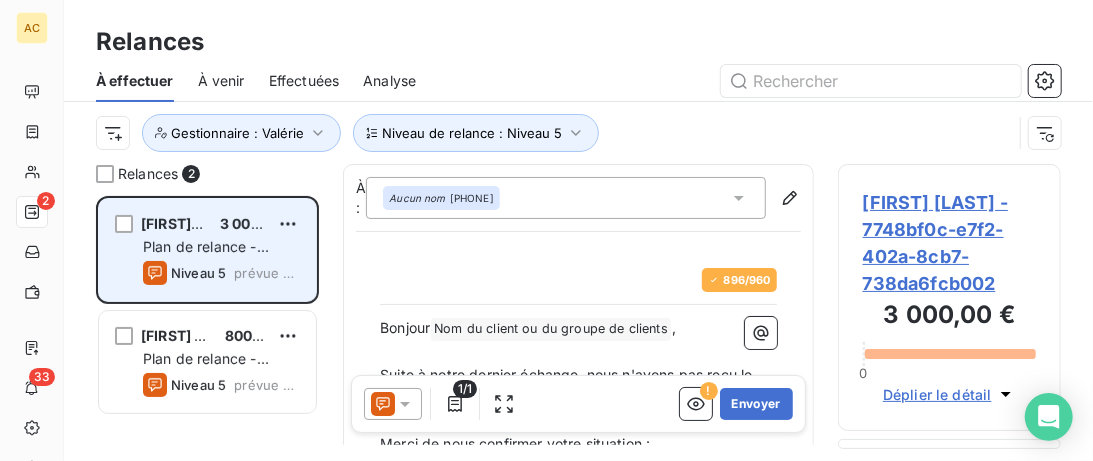 click on "Arnaud Alguacil 3 000,00 € Plan de relance - Standard Niveau 5 prévue depuis 6 jours" at bounding box center (207, 250) 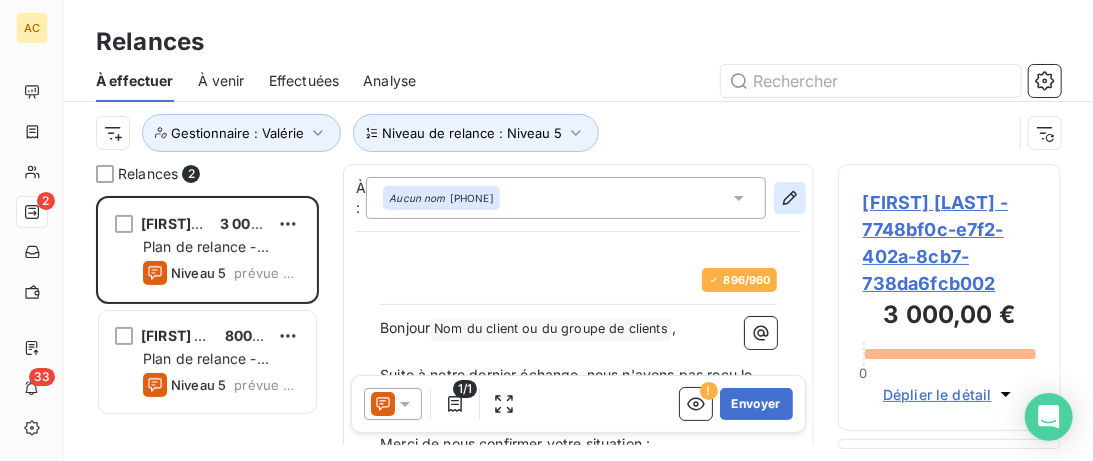 click 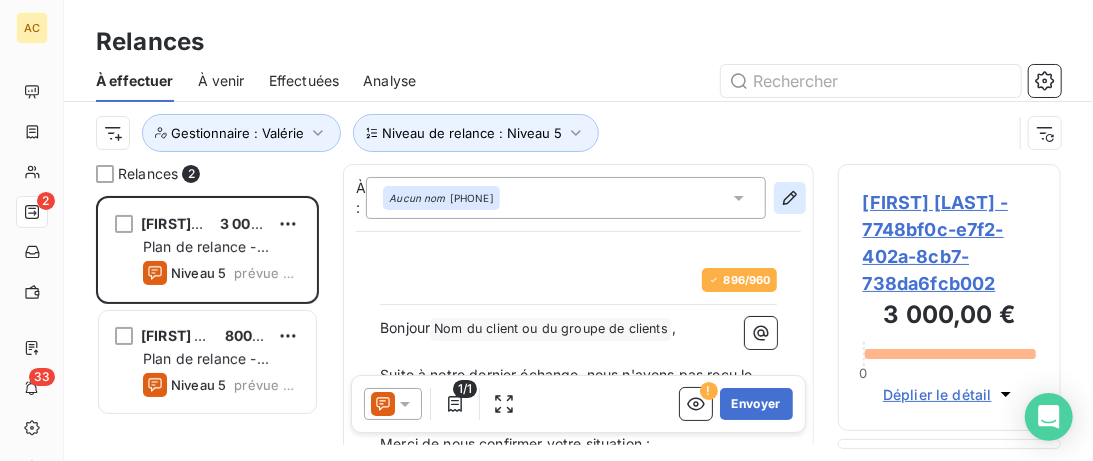 type on "[EMAIL]@[DOMAIN]" 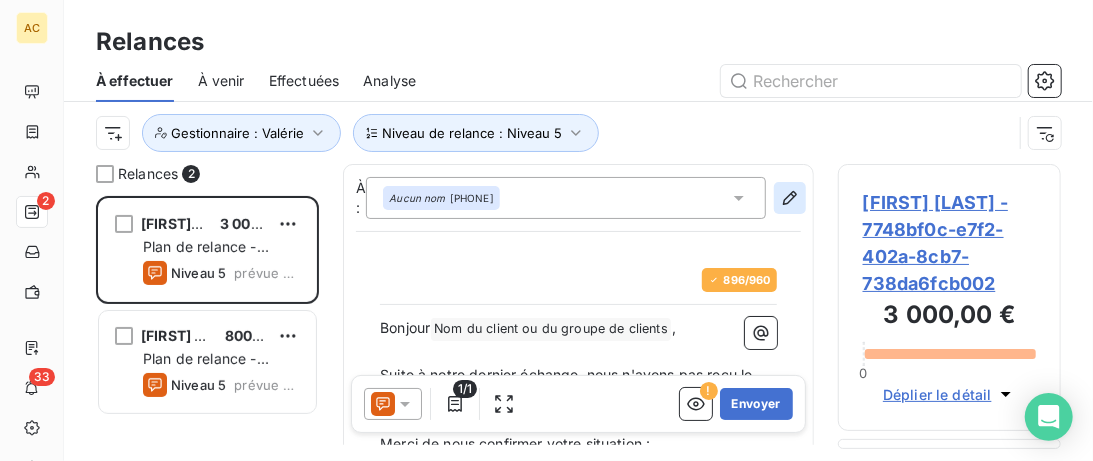 type on "+[COUNTRYCODE] [PHONE]" 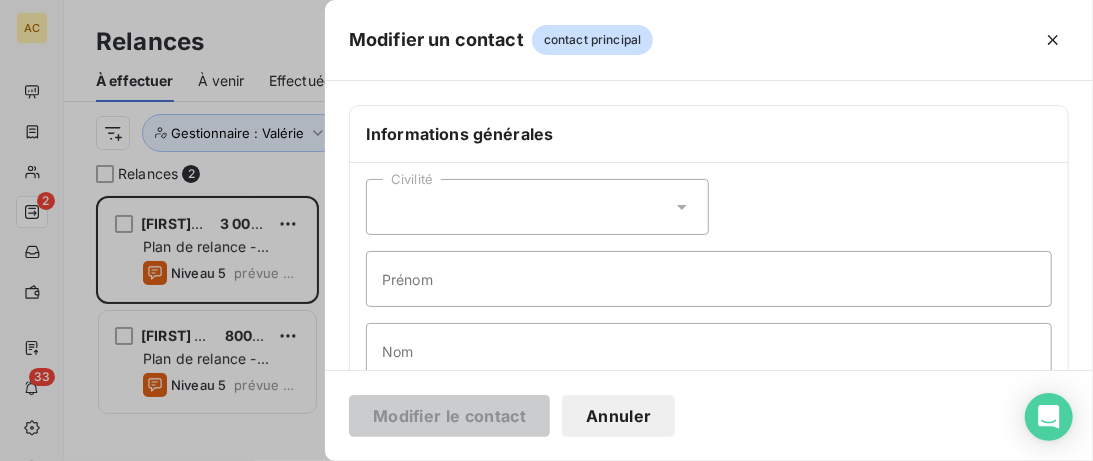 click 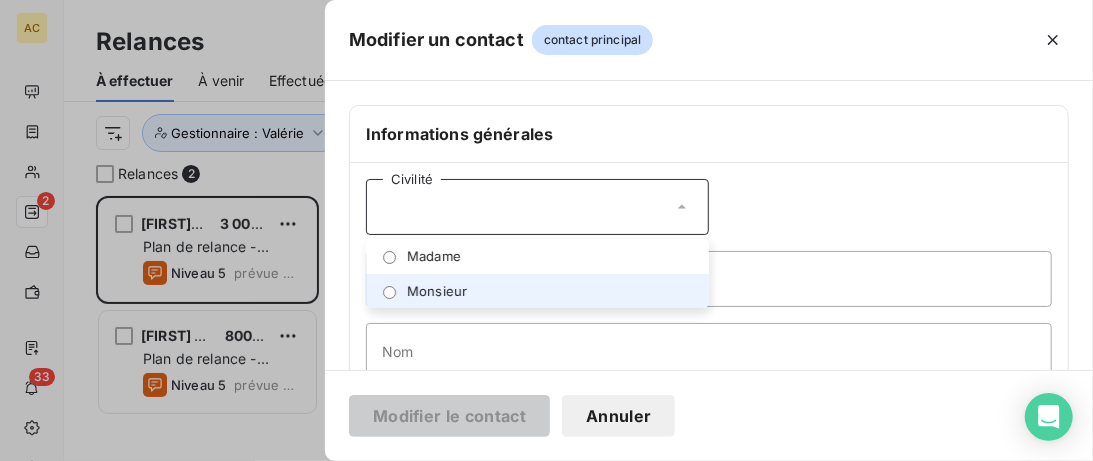 click on "Monsieur" at bounding box center [537, 291] 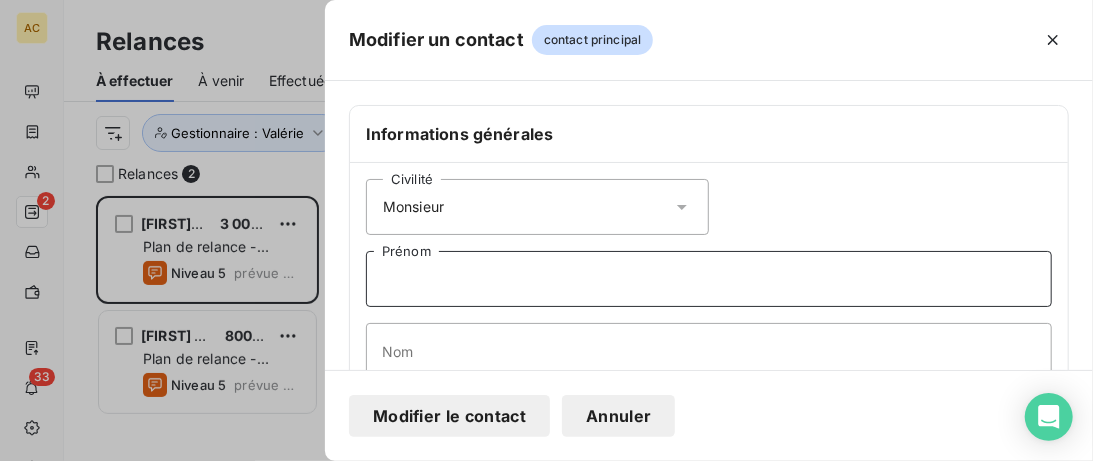 click on "Prénom" at bounding box center [709, 279] 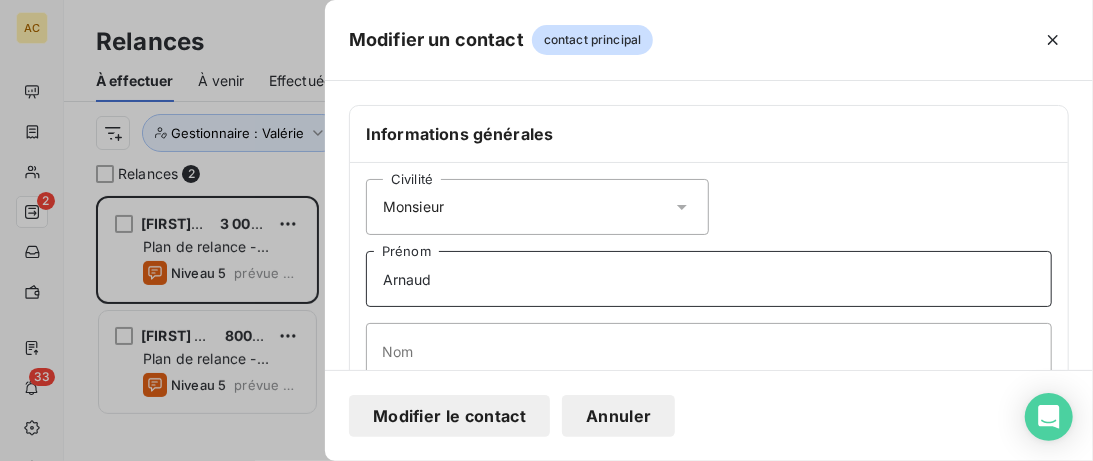 type on "Arnaud" 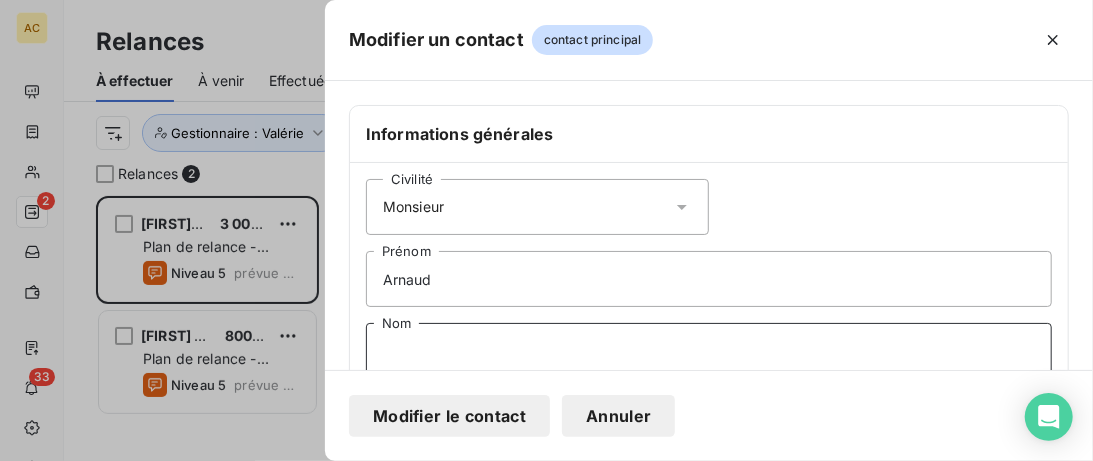 drag, startPoint x: 517, startPoint y: 342, endPoint x: 517, endPoint y: 331, distance: 11 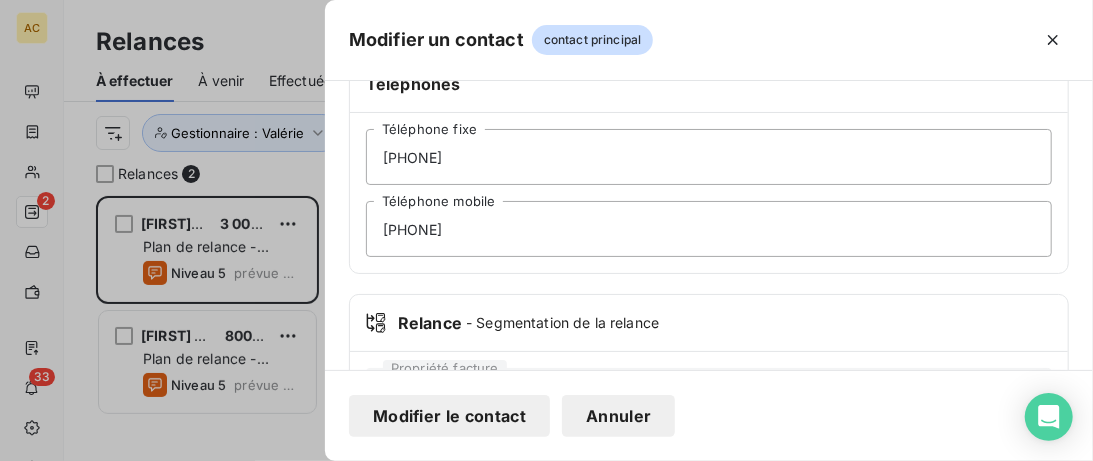 scroll, scrollTop: 413, scrollLeft: 0, axis: vertical 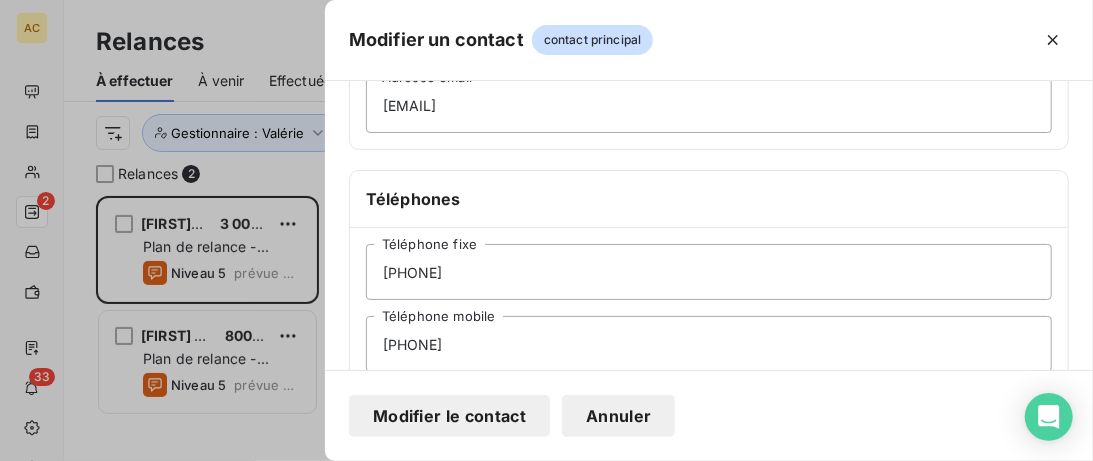 type on "Alguacil" 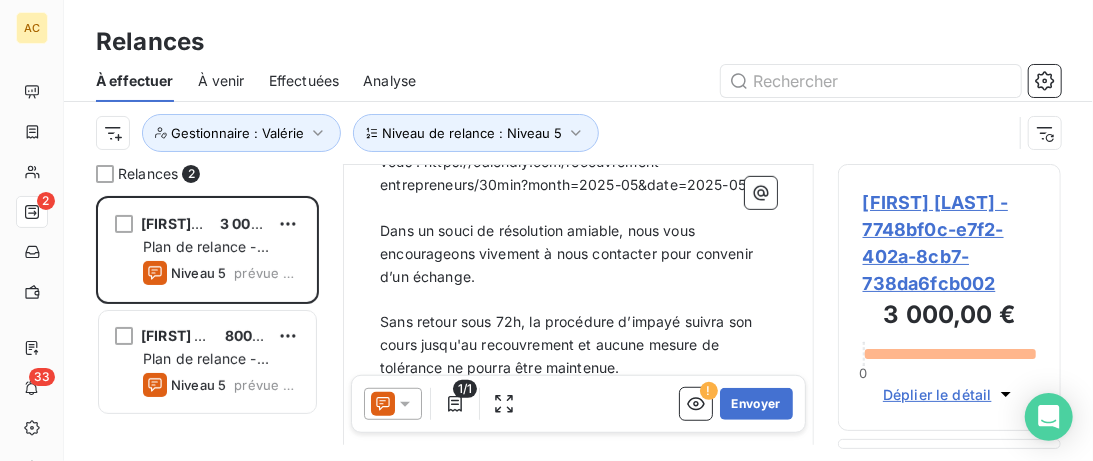 scroll, scrollTop: 615, scrollLeft: 0, axis: vertical 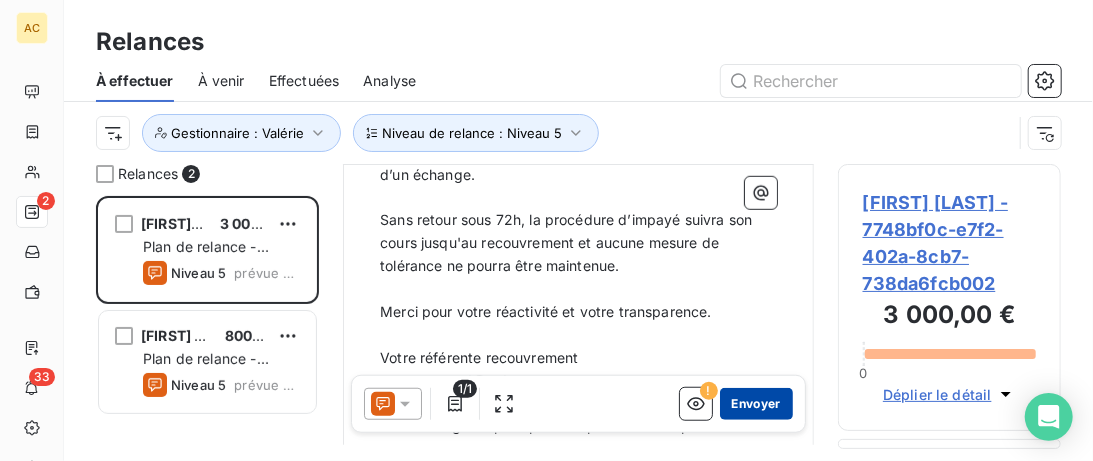 click on "Envoyer" at bounding box center (756, 404) 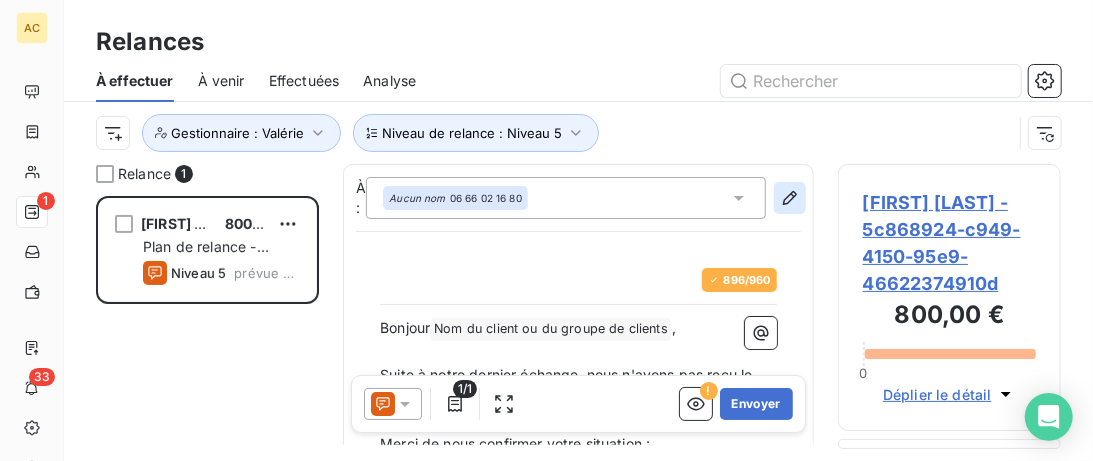 click 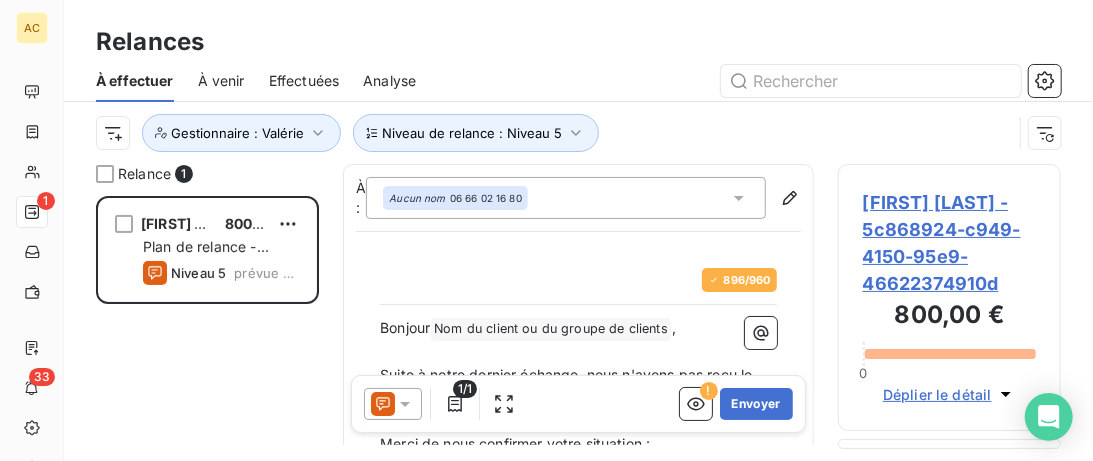 type on "<[EMAIL]>" 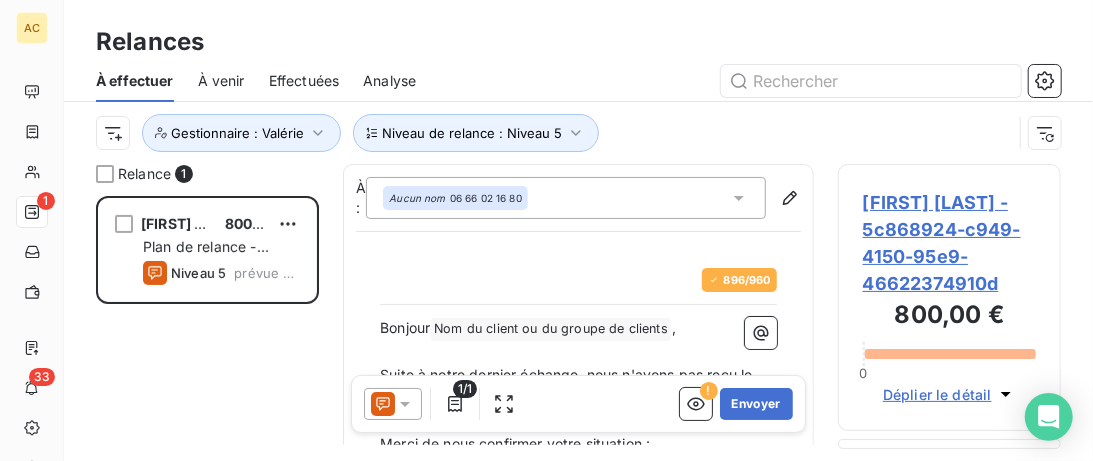 type on "[PHONE]" 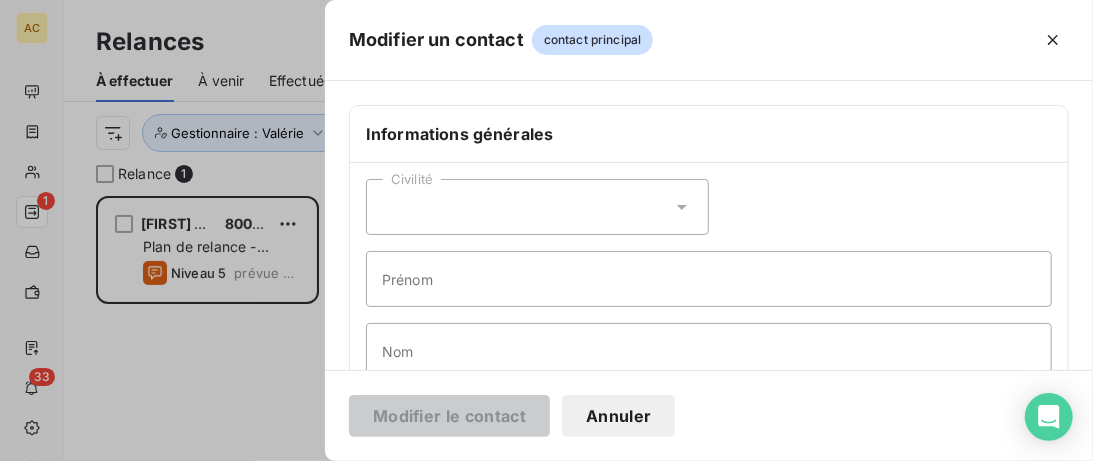 click on "Civilité" at bounding box center (537, 207) 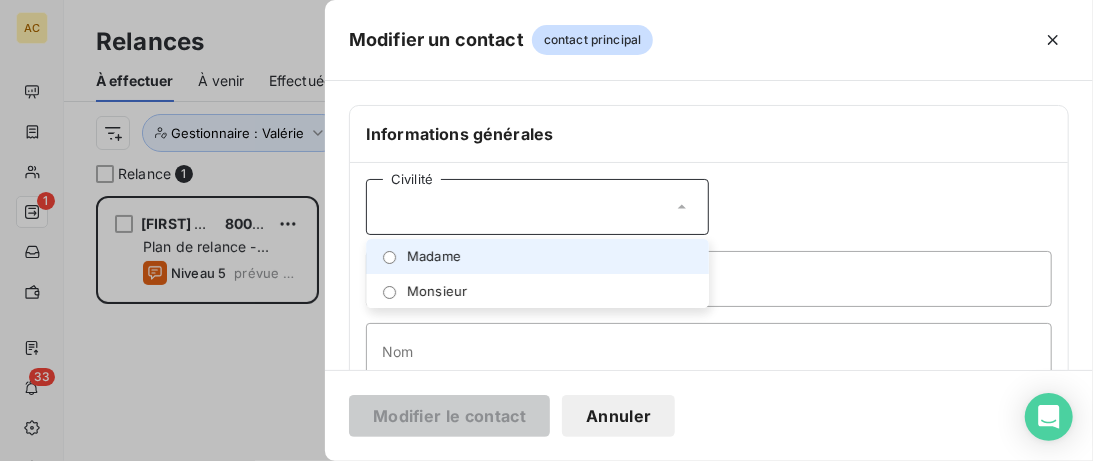 click on "Madame" at bounding box center [537, 256] 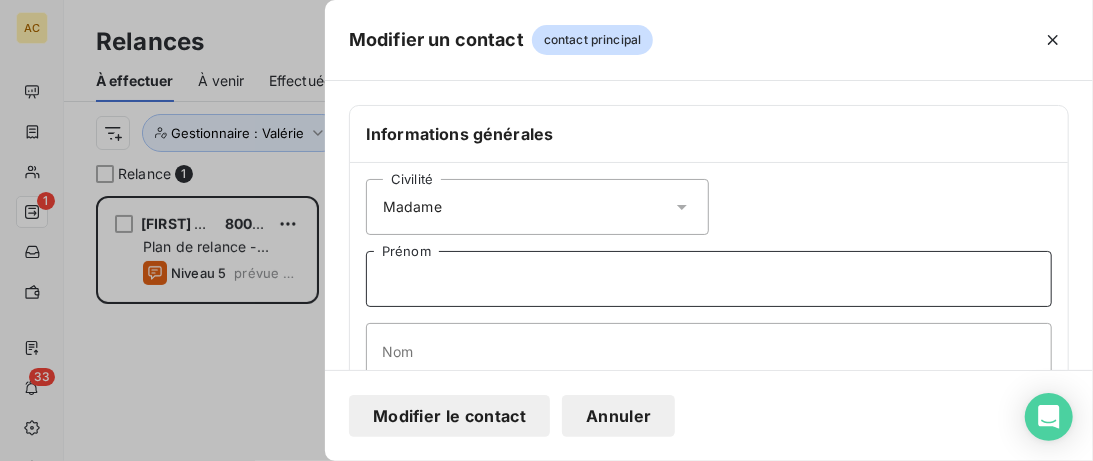 click on "Prénom" at bounding box center [709, 279] 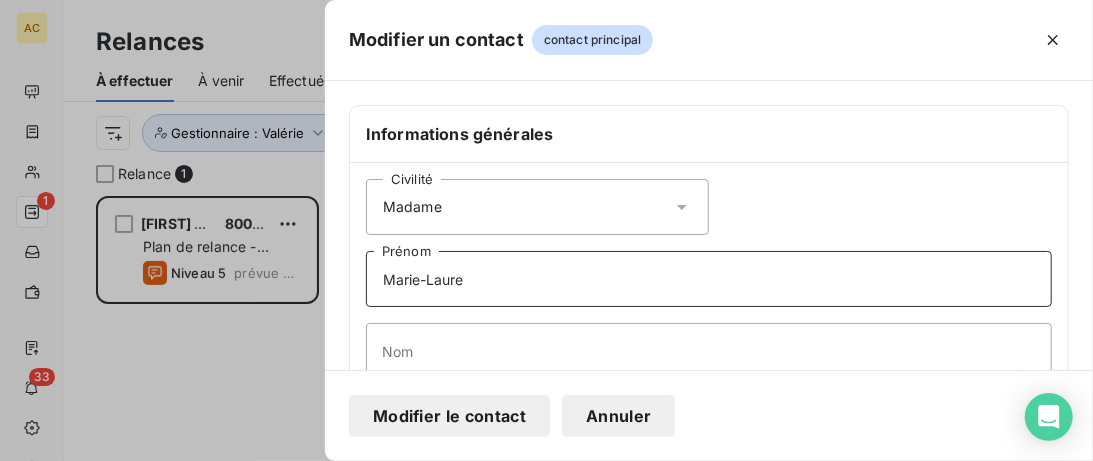 type on "[FIRST]" 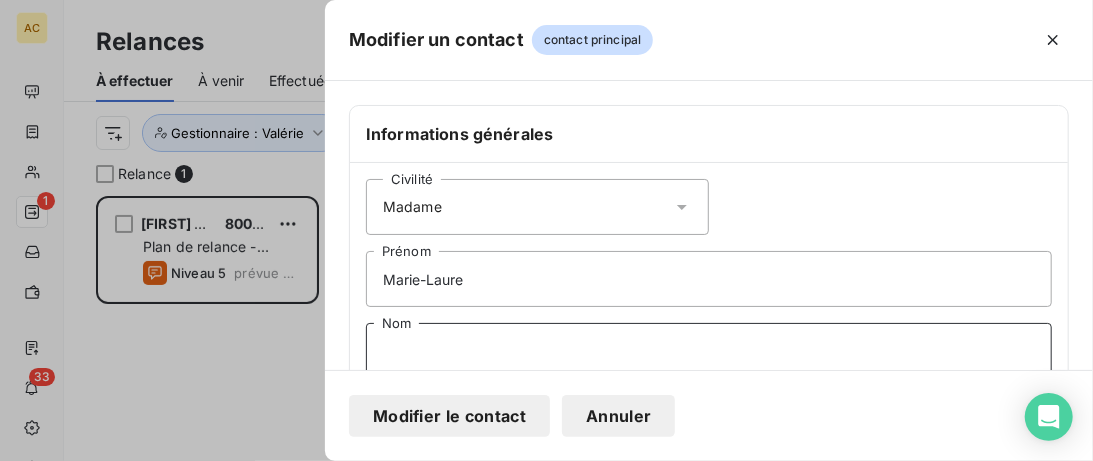 click on "Nom" at bounding box center [709, 351] 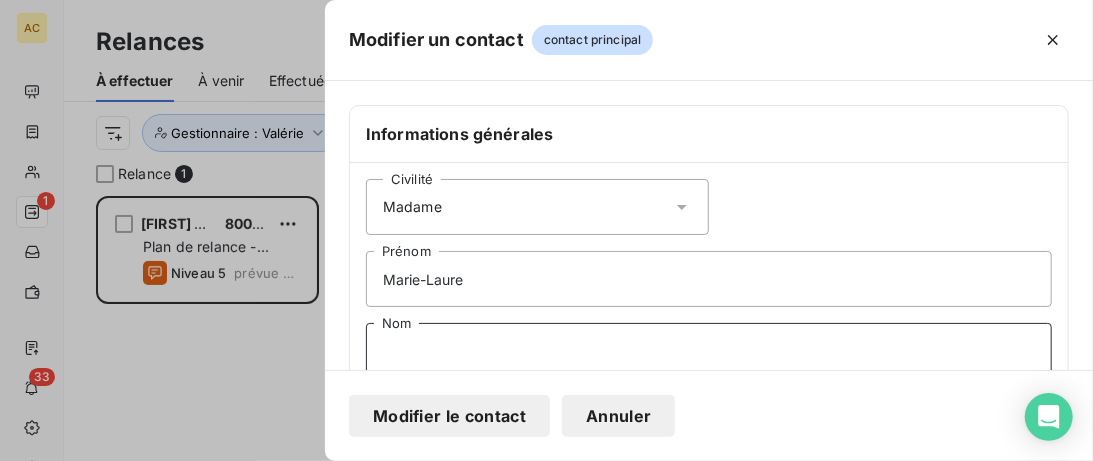 paste on "Tournemouly" 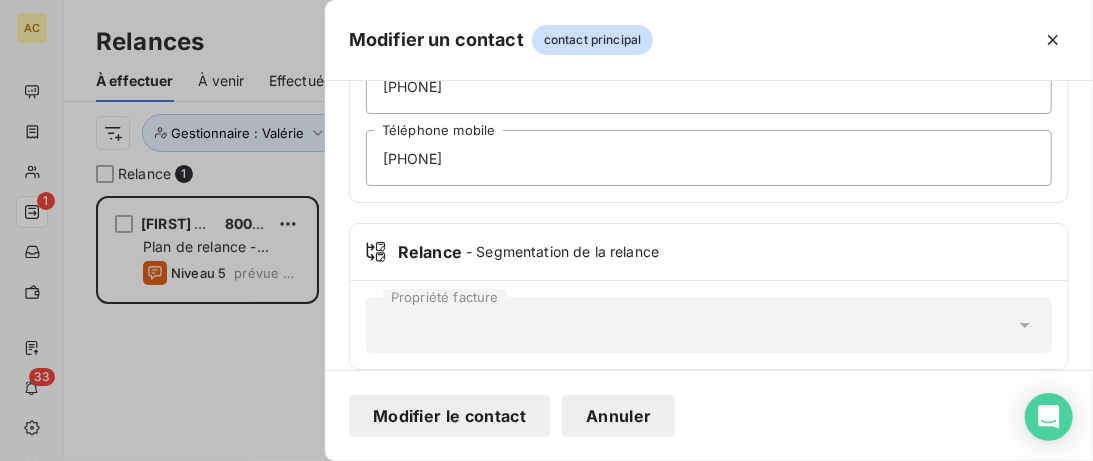 scroll, scrollTop: 615, scrollLeft: 0, axis: vertical 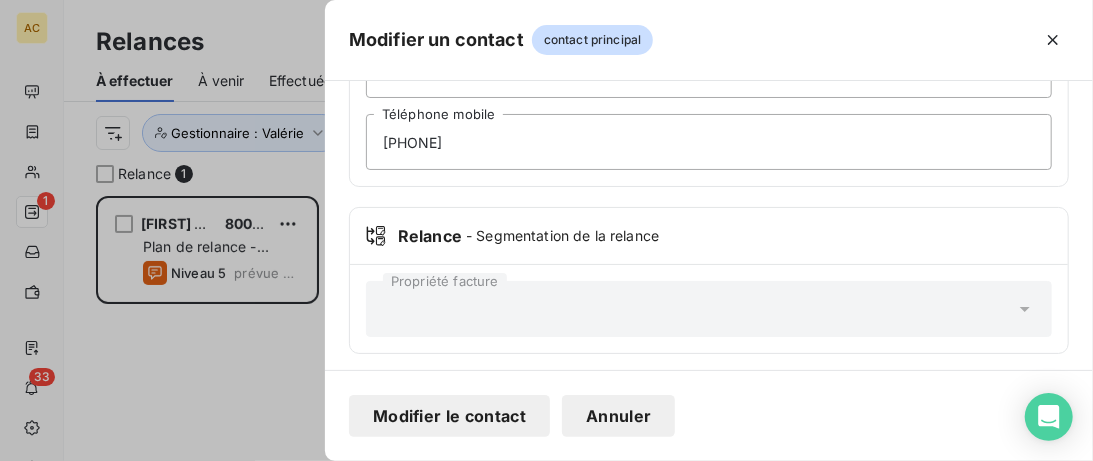 type on "Tournemouly" 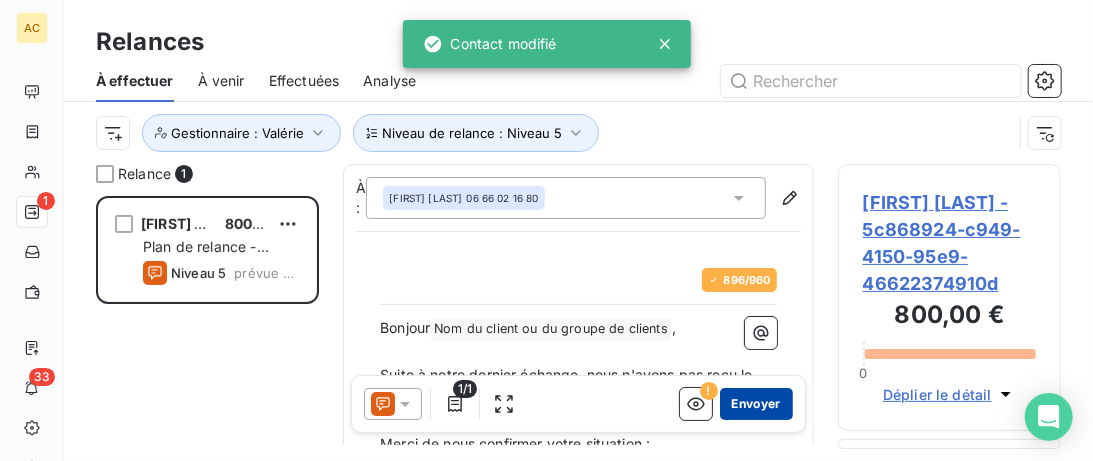 click on "Envoyer" at bounding box center (756, 404) 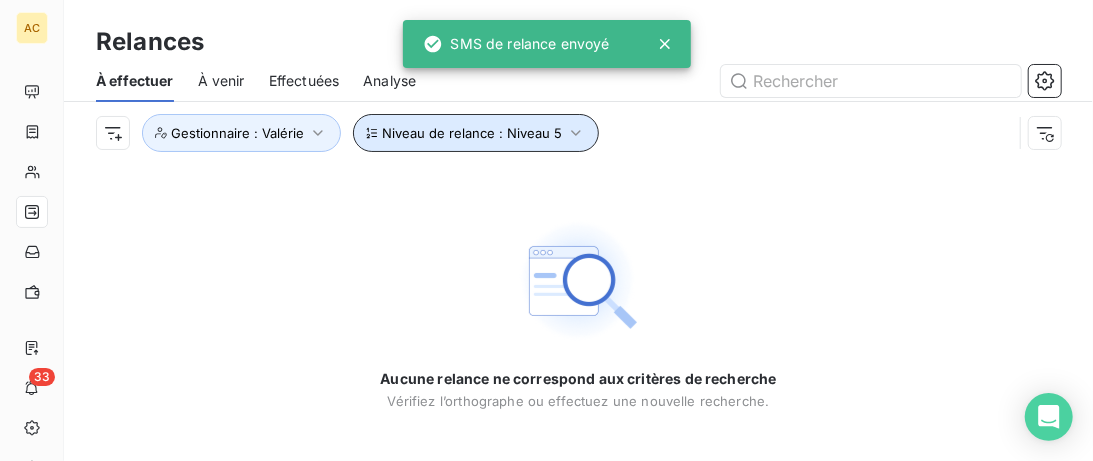 click on "Niveau de relance  : Niveau 5" at bounding box center [472, 133] 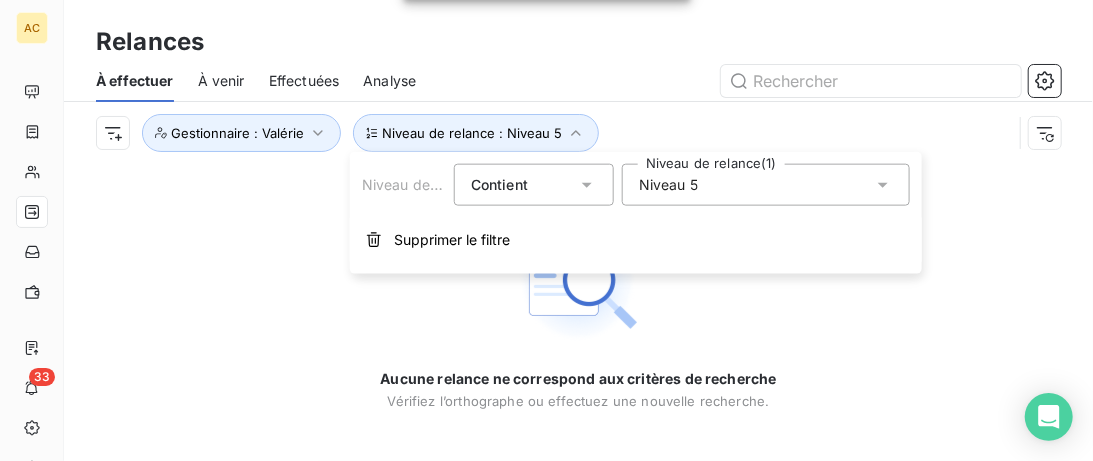 click on "Niveau 5" at bounding box center (766, 185) 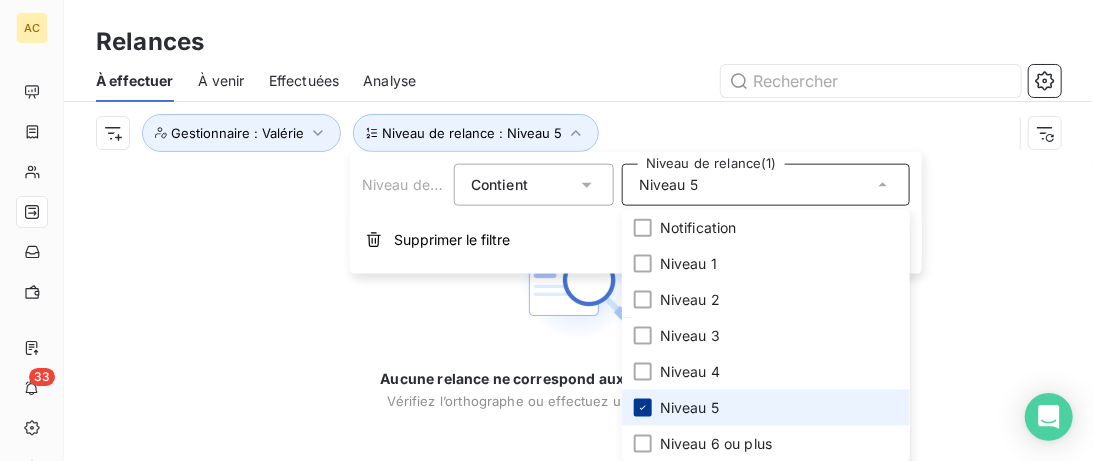 click 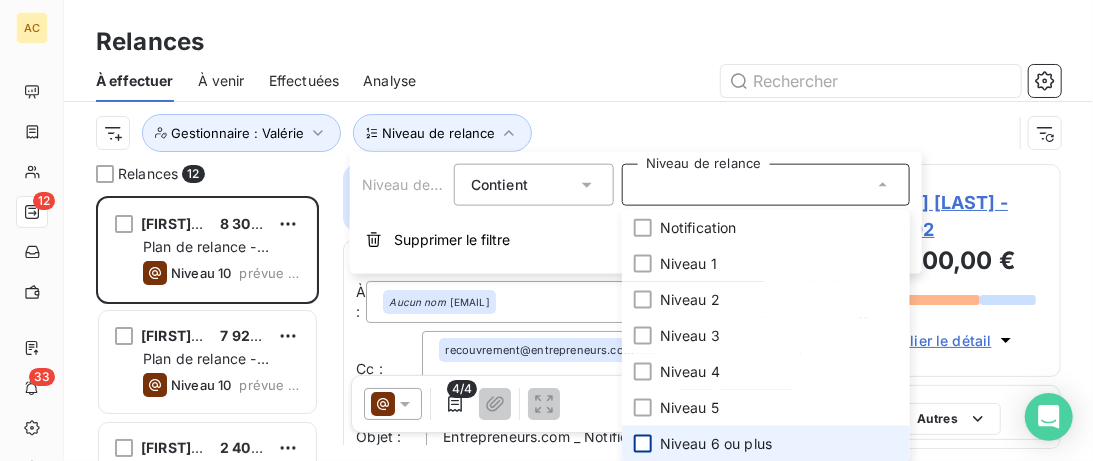 scroll, scrollTop: 0, scrollLeft: 0, axis: both 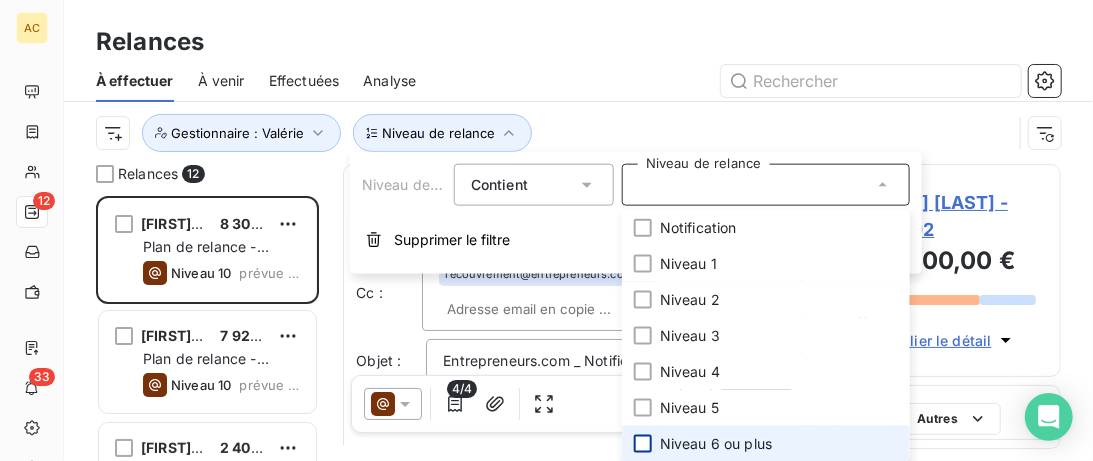 click at bounding box center (643, 444) 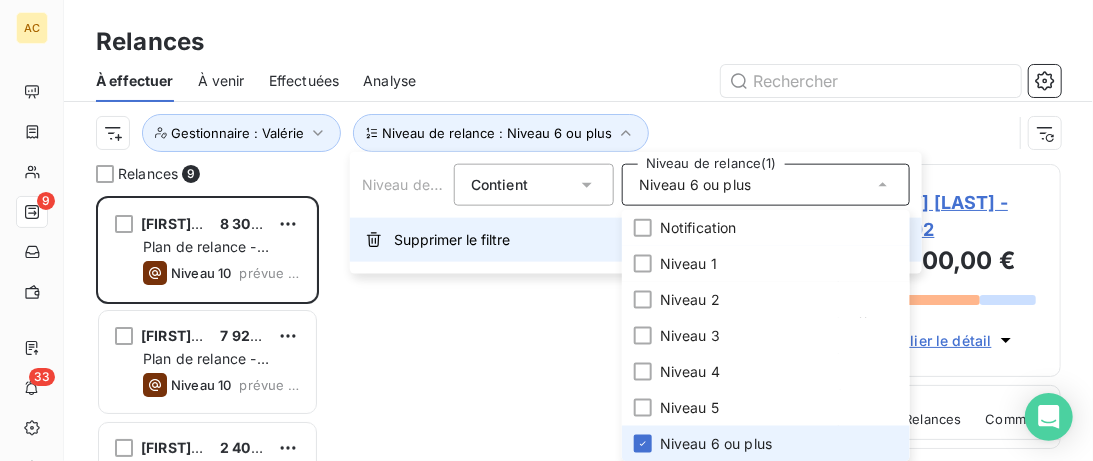 scroll, scrollTop: 0, scrollLeft: 0, axis: both 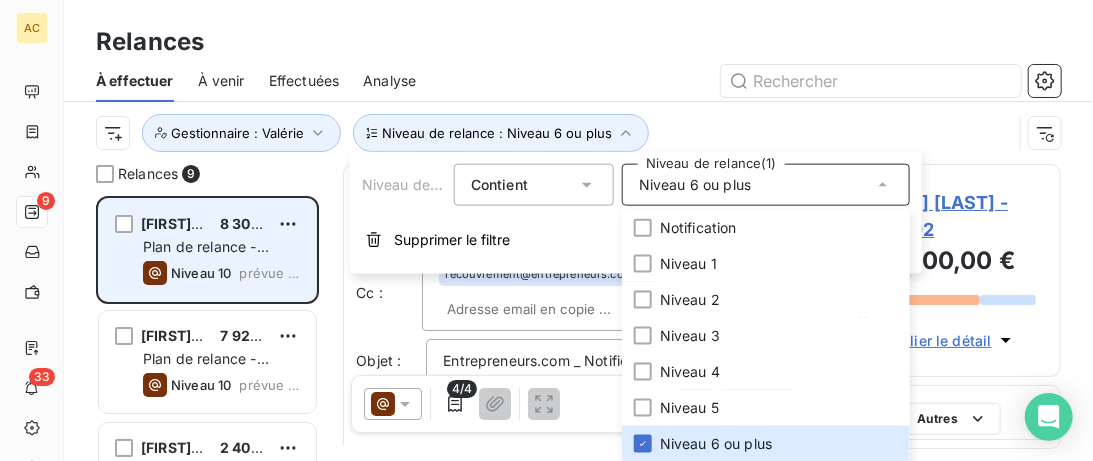 click on "[FIRST] [LAST] 8 300,00 € Plan de relance - Standard Niveau 10 prévue depuis 13 jours" at bounding box center (207, 250) 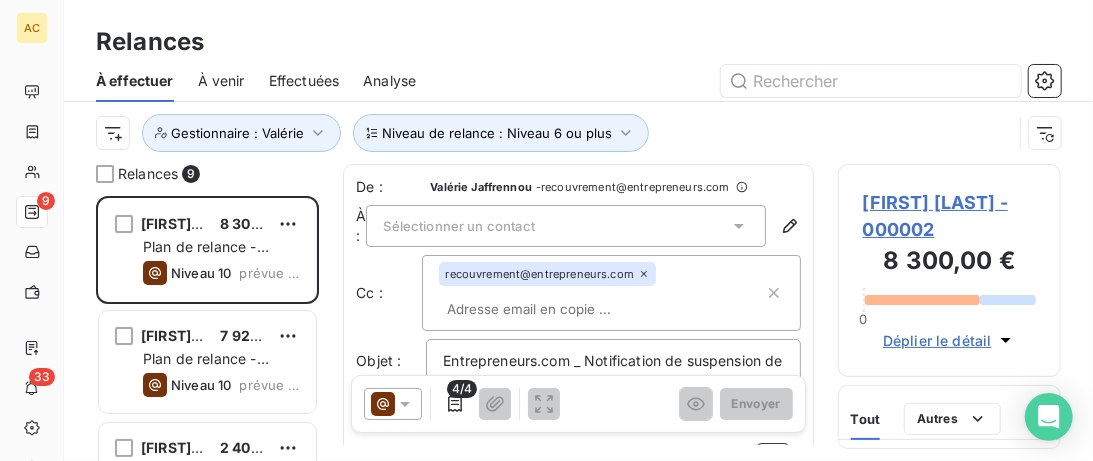 click 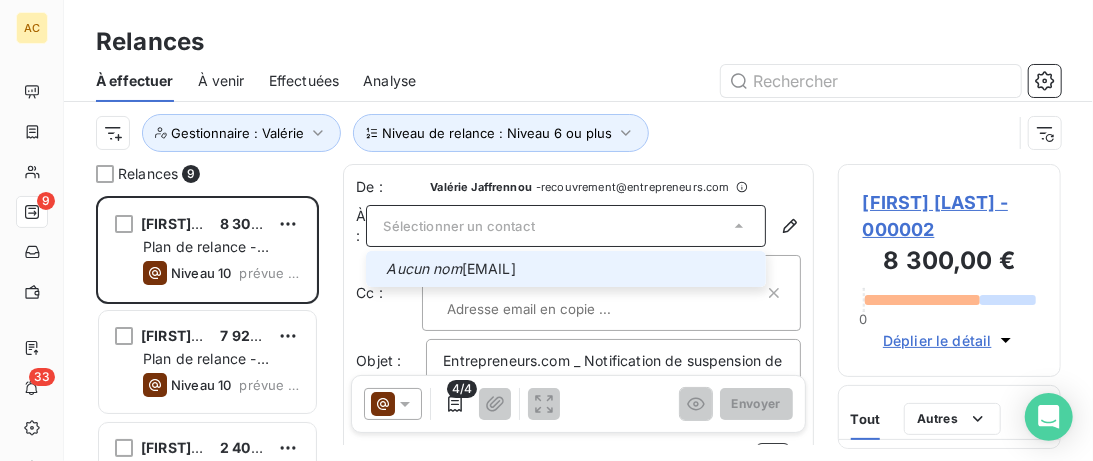 click on "Aucun nom   <[EMAIL]>" at bounding box center [566, 269] 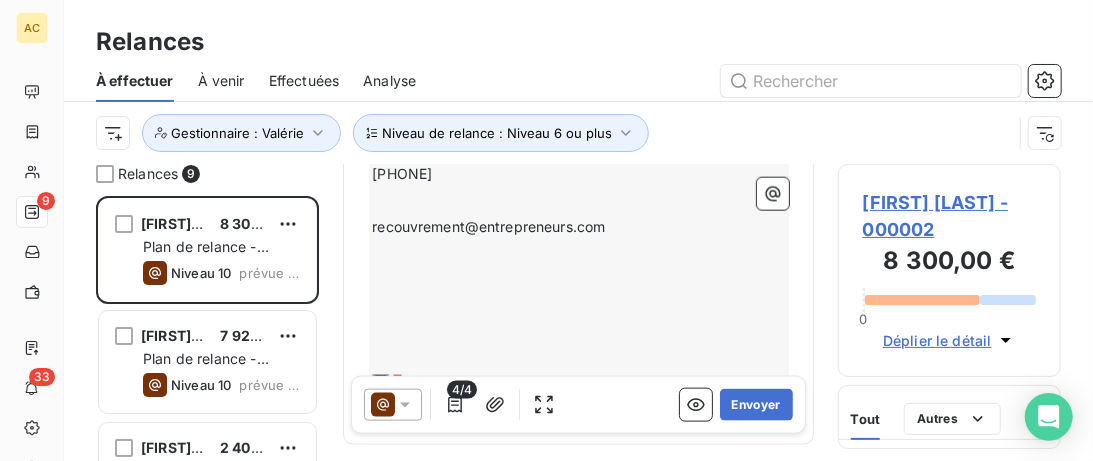 scroll, scrollTop: 1025, scrollLeft: 0, axis: vertical 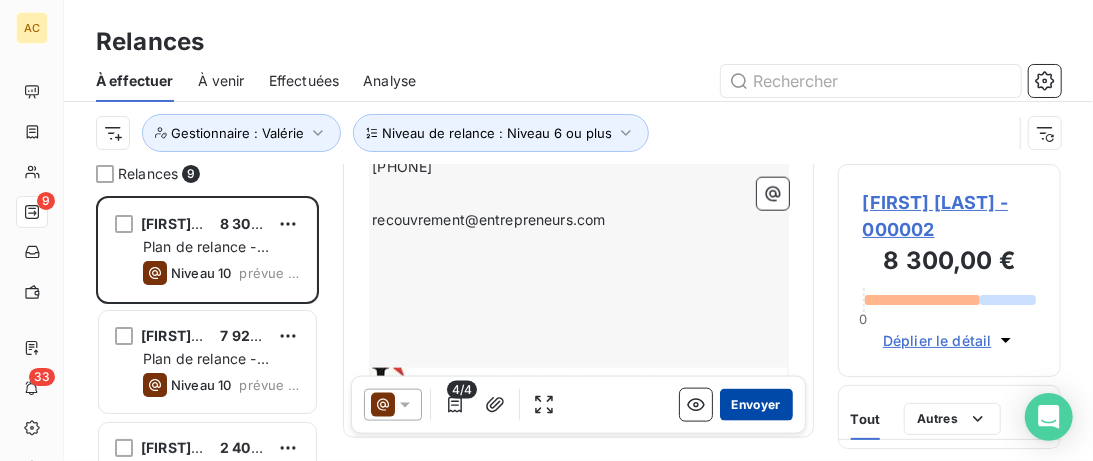 click on "Envoyer" at bounding box center (756, 404) 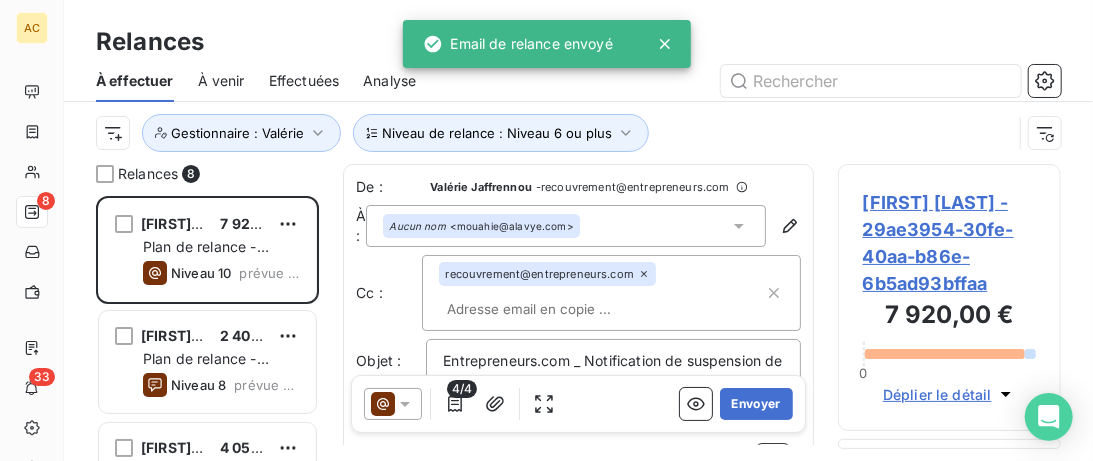 click 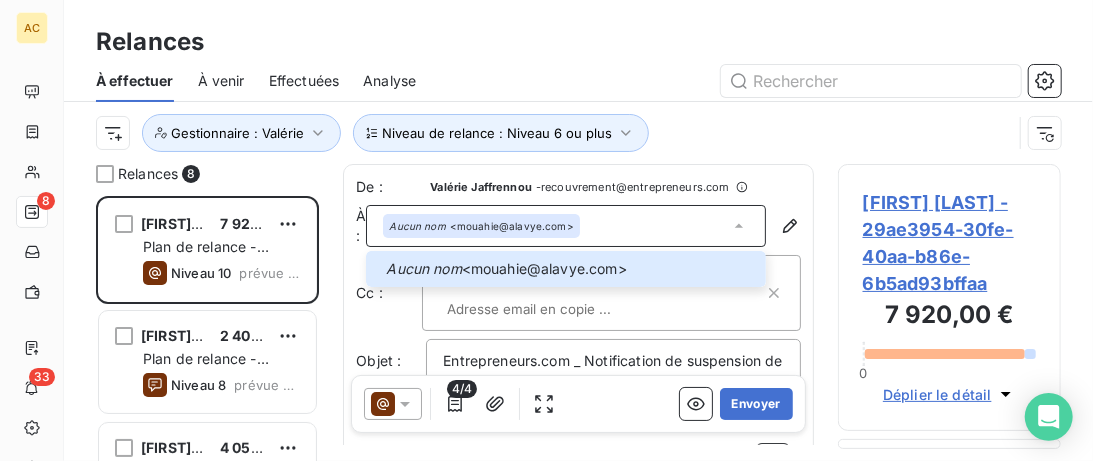 click on "Aucun nom   <[EMAIL]>" at bounding box center (566, 226) 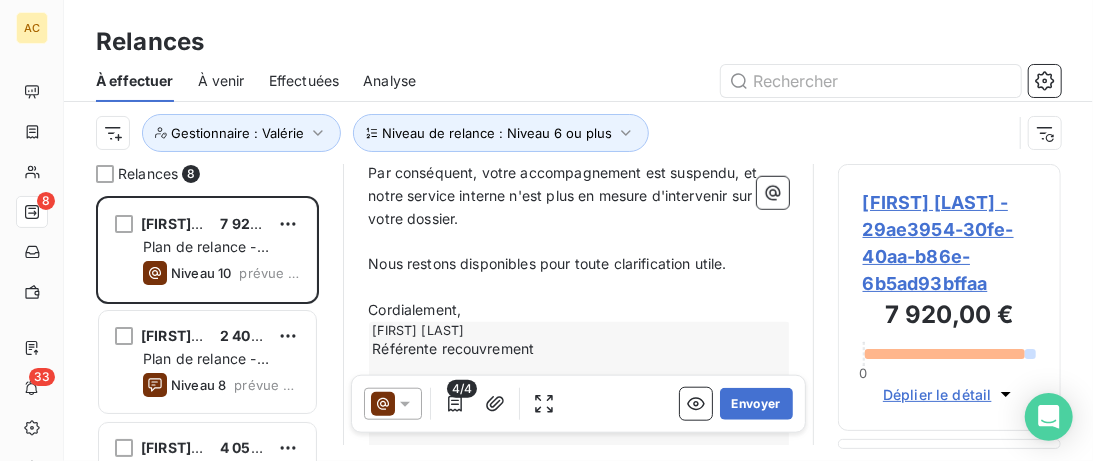 scroll, scrollTop: 820, scrollLeft: 0, axis: vertical 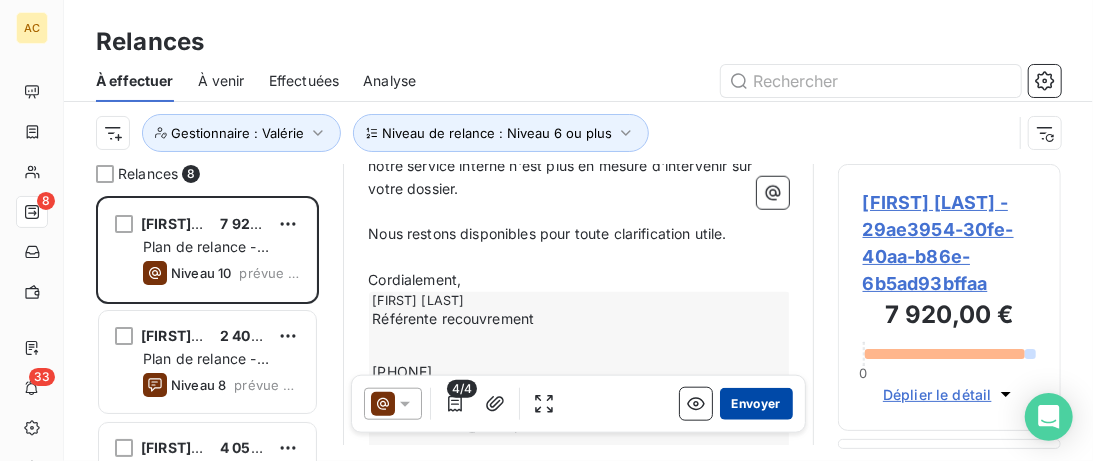 click on "Envoyer" at bounding box center (756, 404) 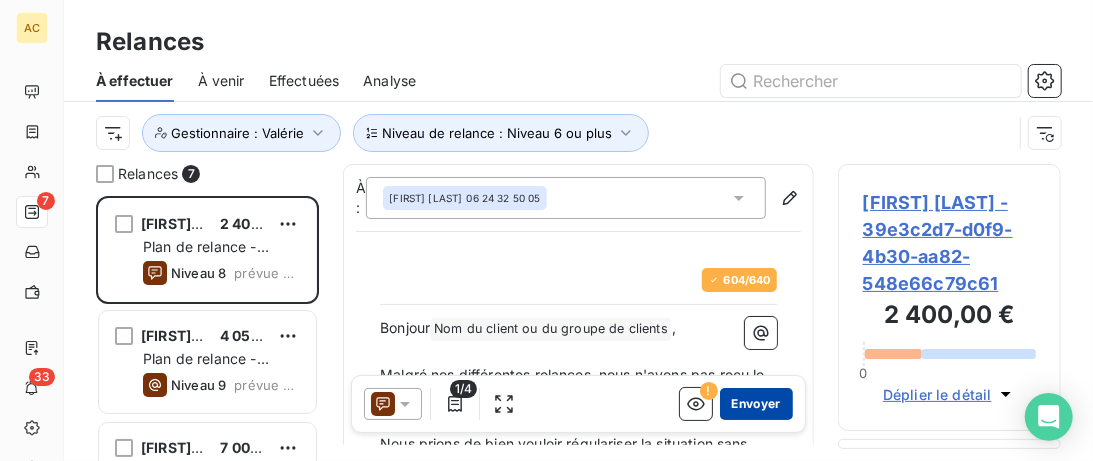 click on "Envoyer" at bounding box center [756, 404] 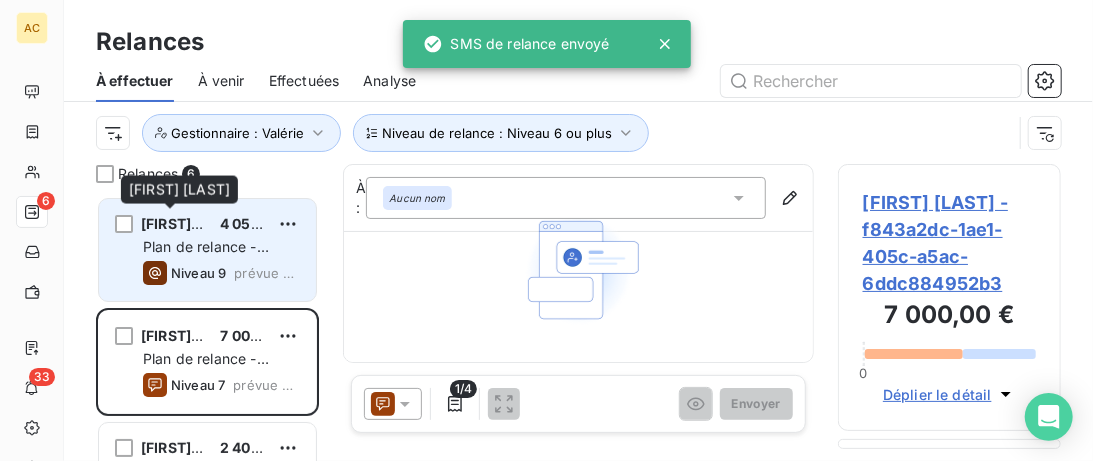 drag, startPoint x: 194, startPoint y: 218, endPoint x: 258, endPoint y: 218, distance: 64 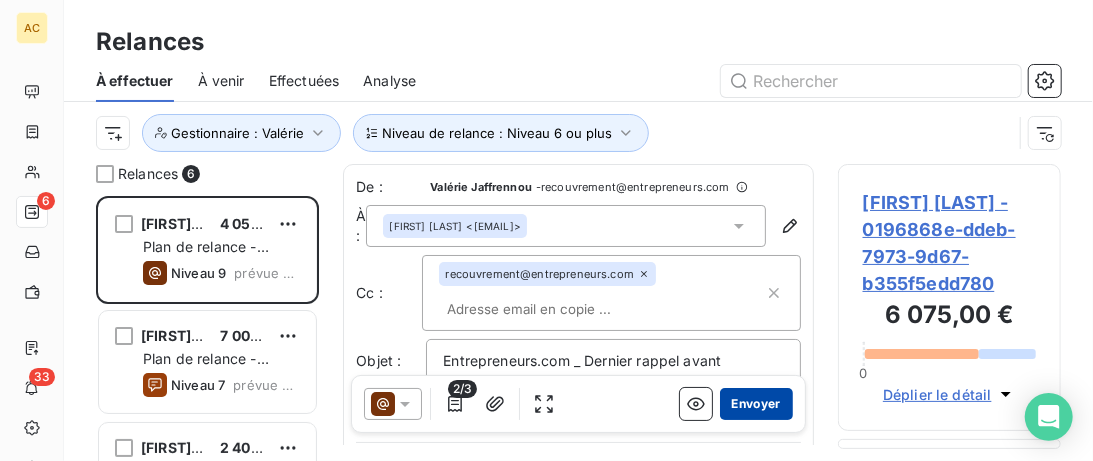 click on "Envoyer" at bounding box center (756, 404) 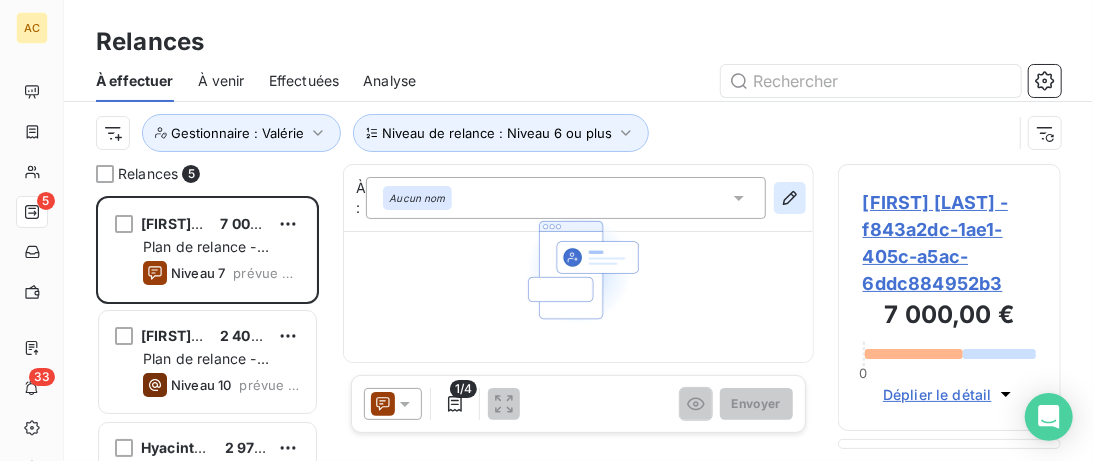 click 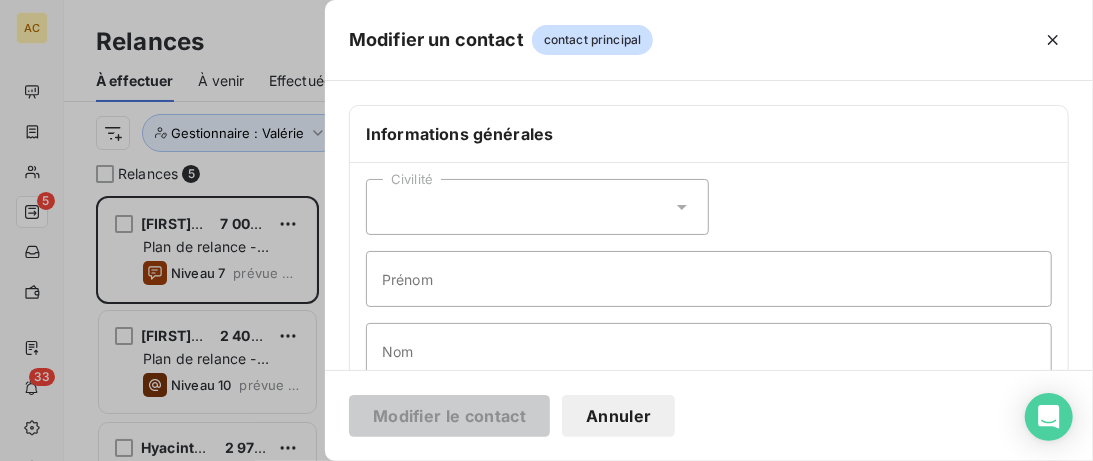 click 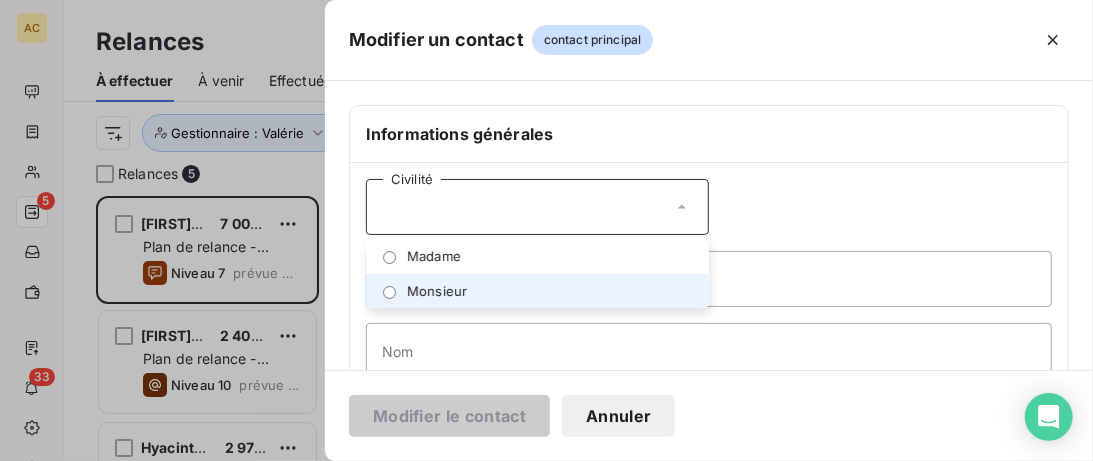 click at bounding box center (389, 292) 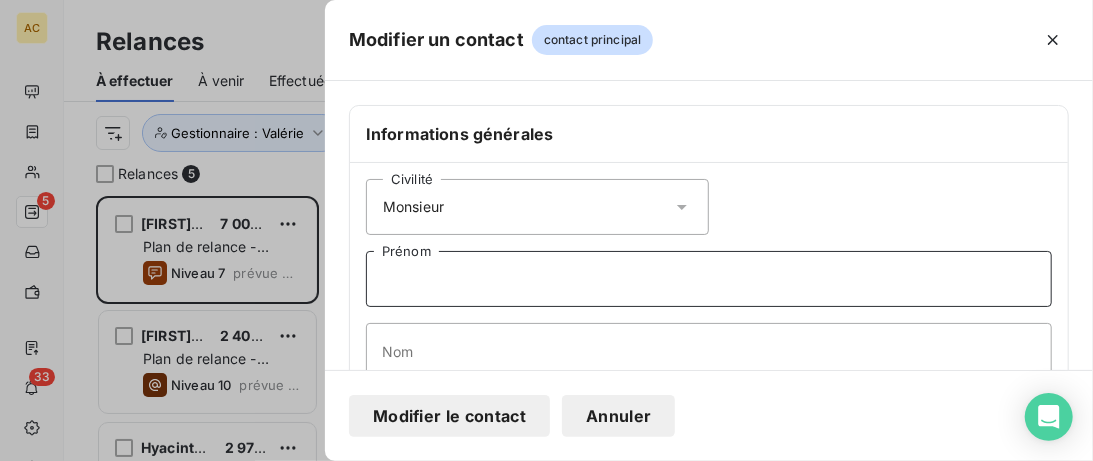 click on "Prénom" at bounding box center [709, 279] 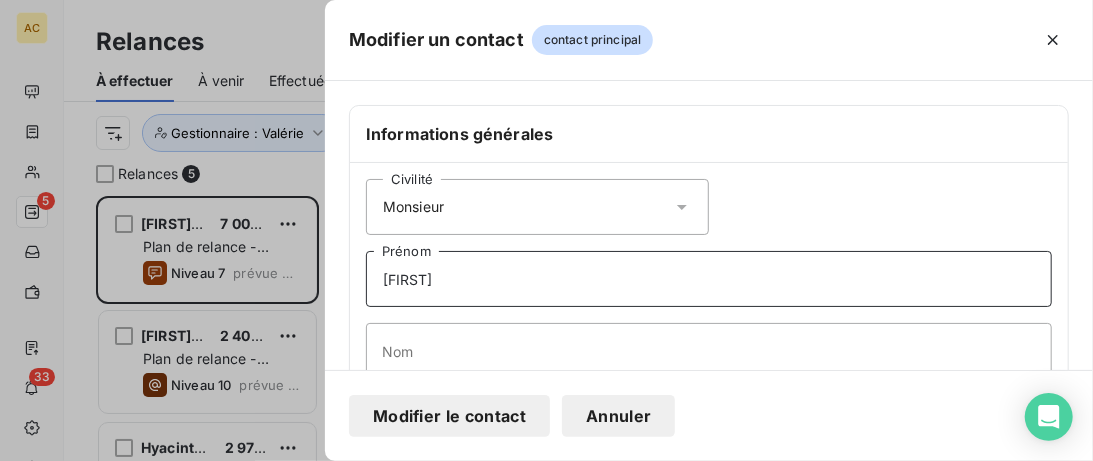 type on "[NAME]" 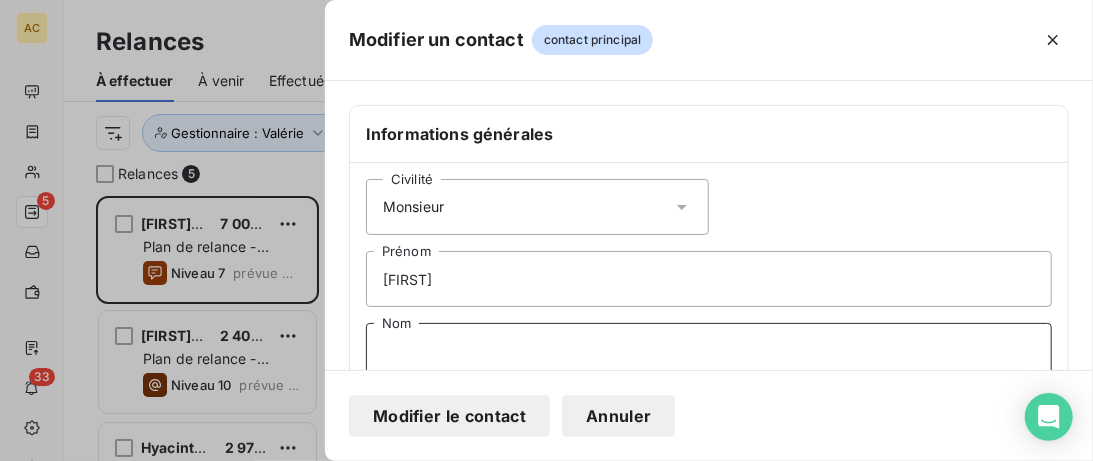 click on "Nom" at bounding box center (709, 351) 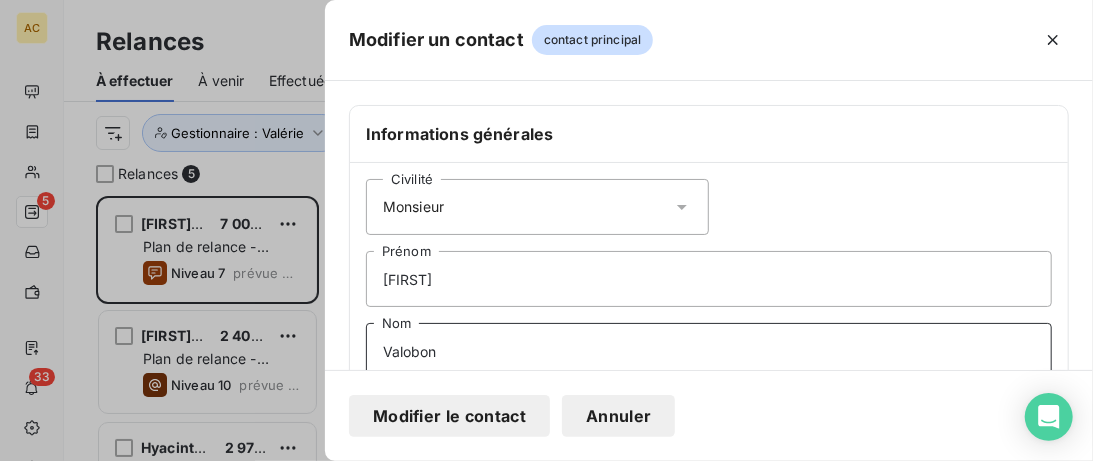 click on "Valobon" at bounding box center (709, 351) 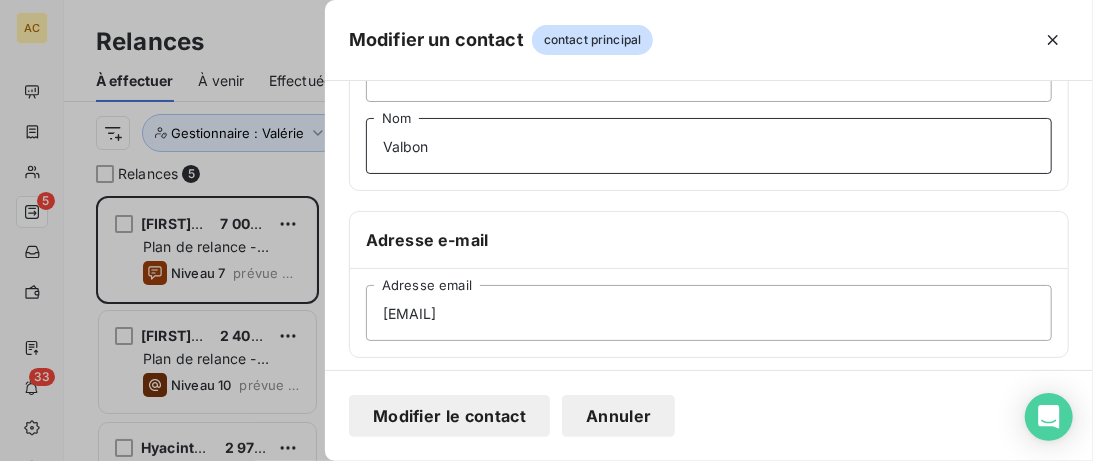 scroll, scrollTop: 512, scrollLeft: 0, axis: vertical 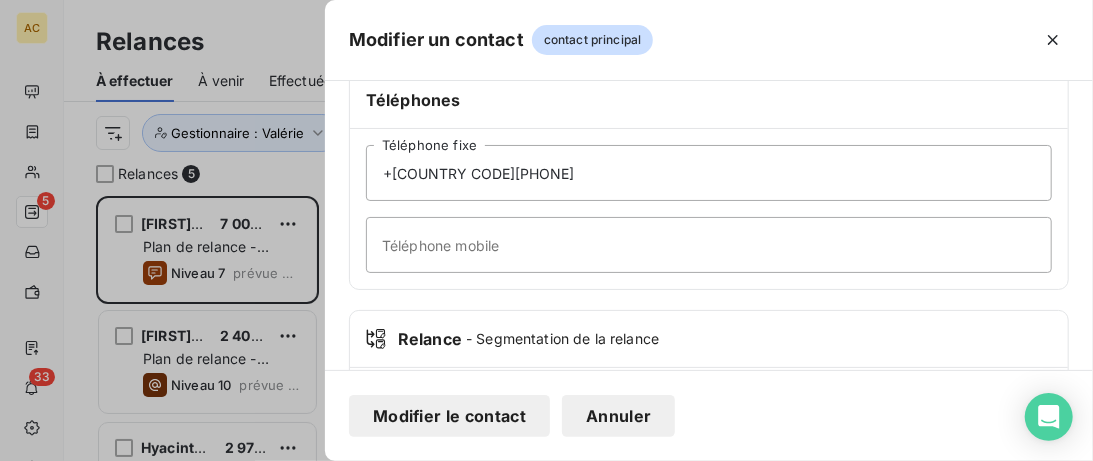 type on "Valbon" 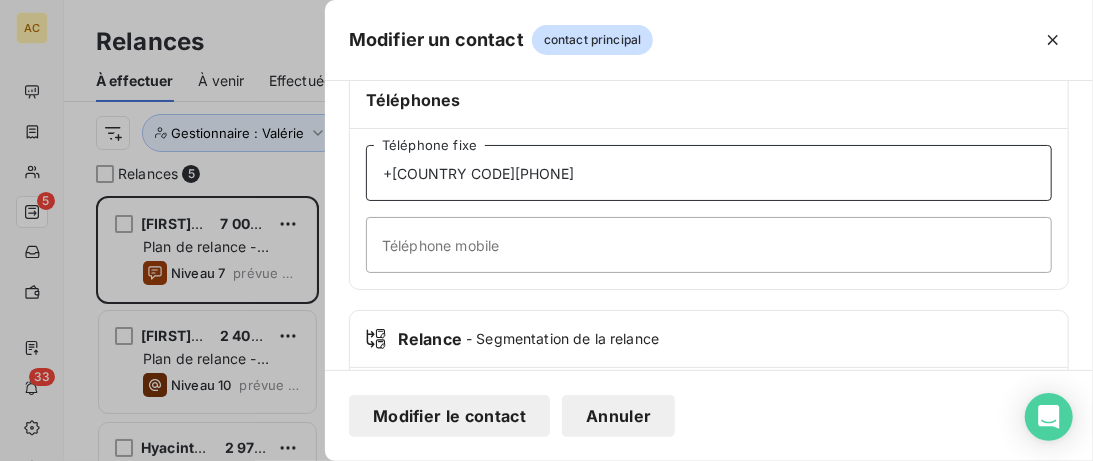 drag, startPoint x: 533, startPoint y: 161, endPoint x: 364, endPoint y: 167, distance: 169.10648 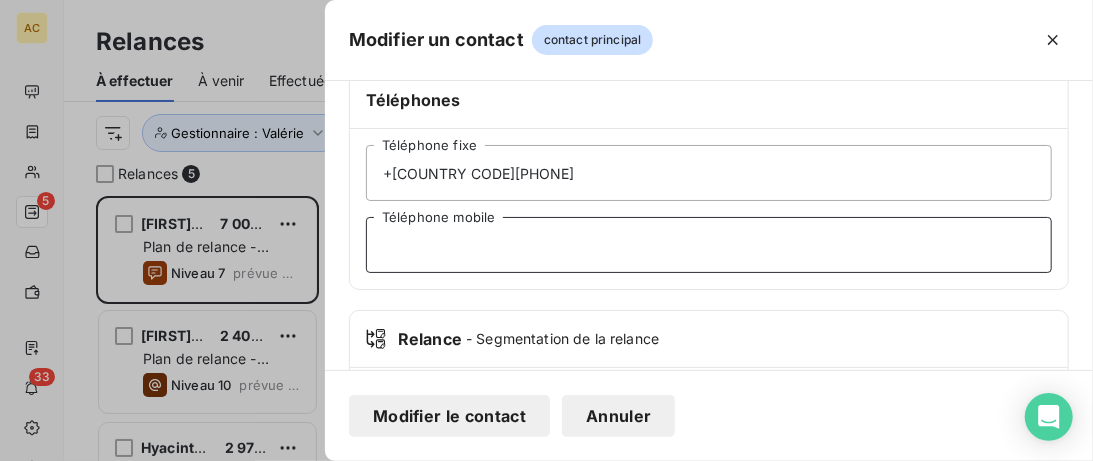 click on "Téléphone mobile" at bounding box center (709, 245) 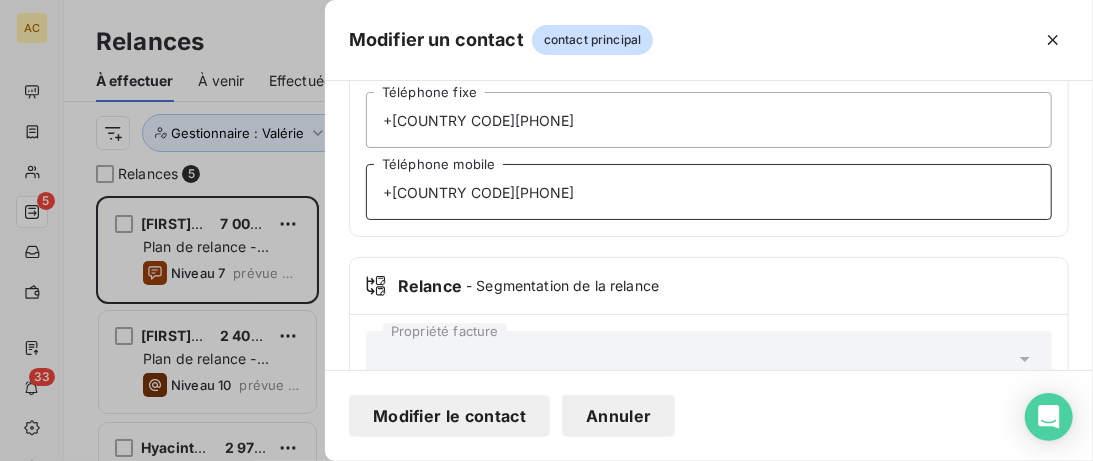 scroll, scrollTop: 618, scrollLeft: 0, axis: vertical 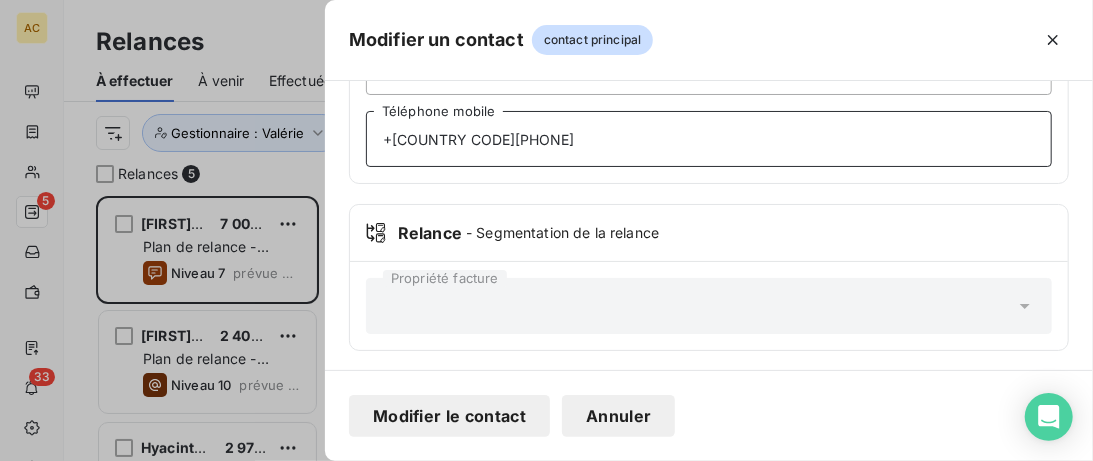 type on "[PHONE]" 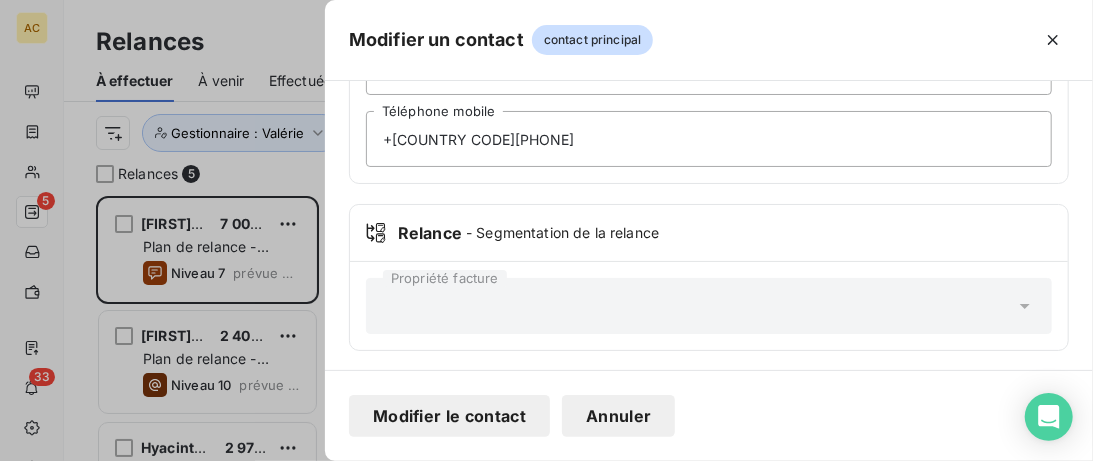 click on "Modifier le contact" at bounding box center [449, 416] 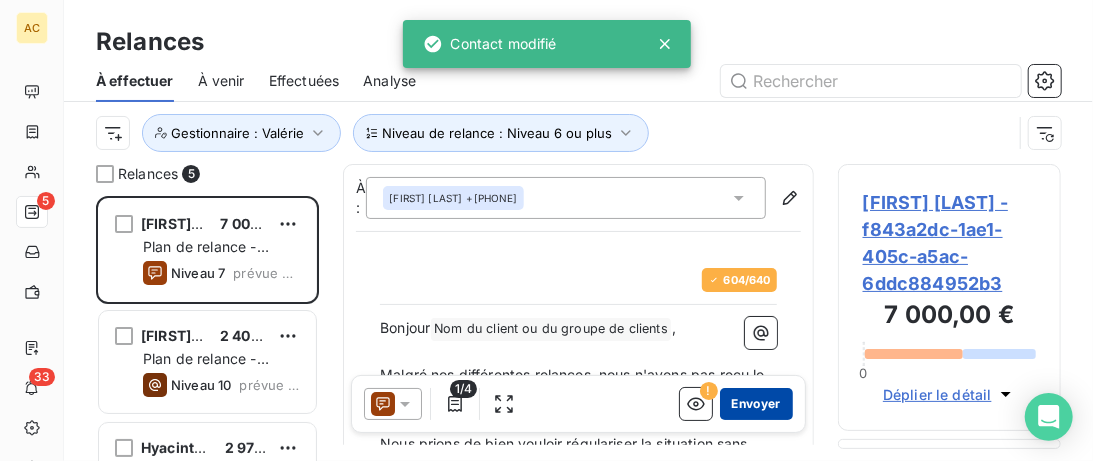 click on "Envoyer" at bounding box center [756, 404] 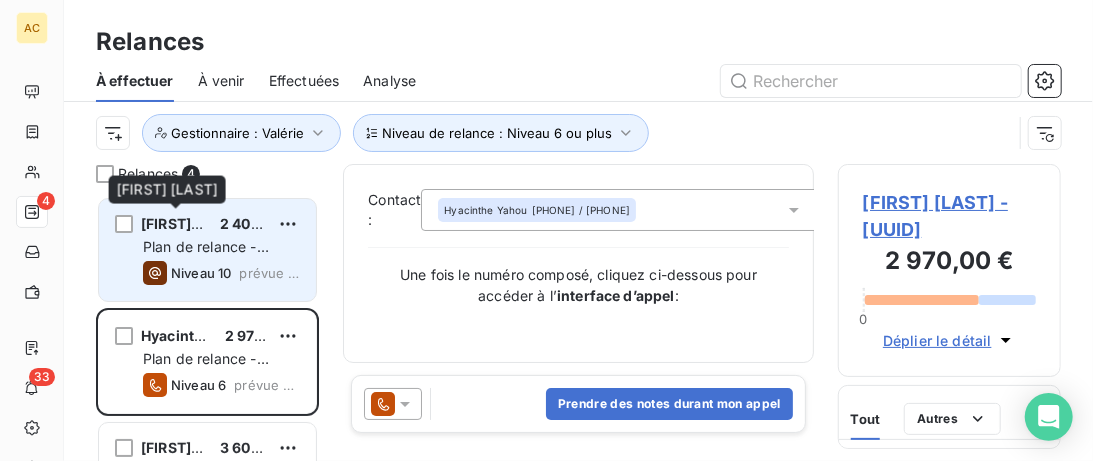 click on "[FIRST] [LAST]" at bounding box center (172, 224) 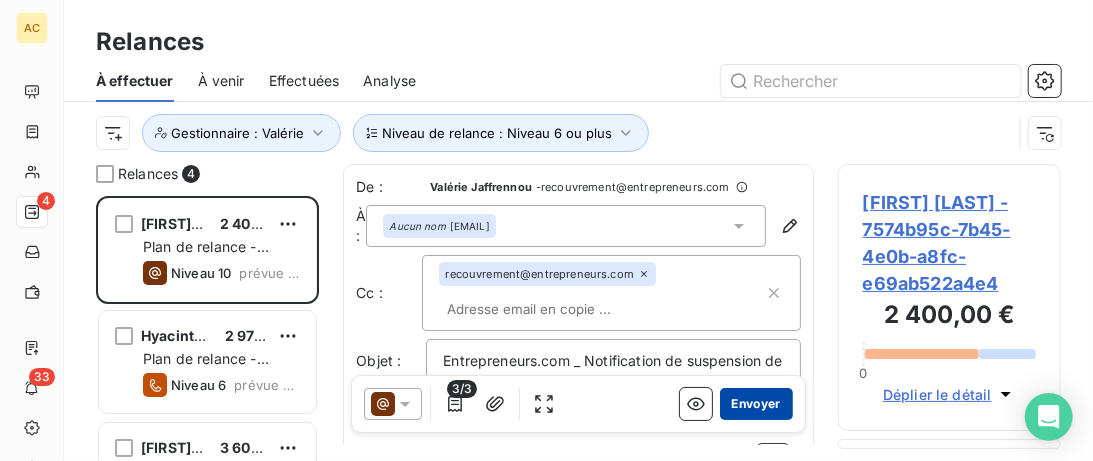 click on "Envoyer" at bounding box center [756, 404] 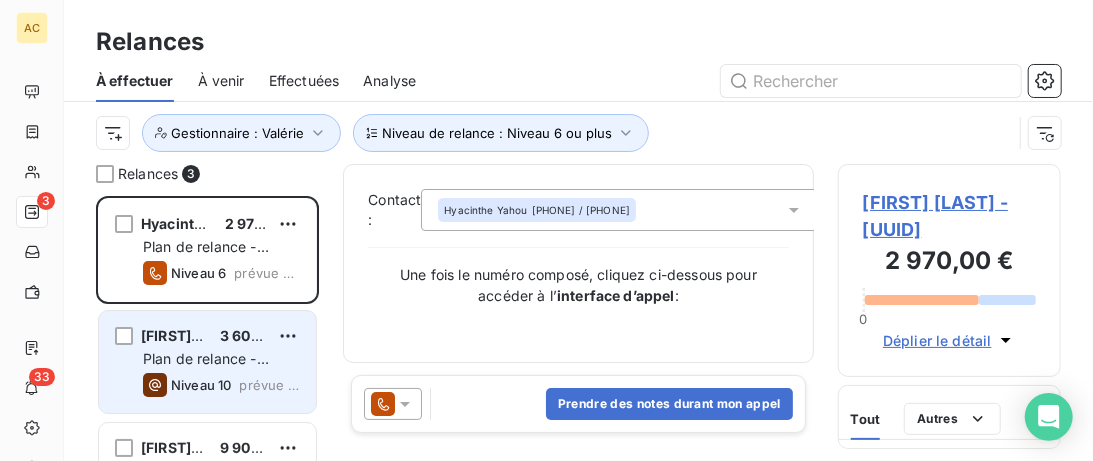 click on "[FIRST] [LAST] 3 600,00 €" at bounding box center (221, 336) 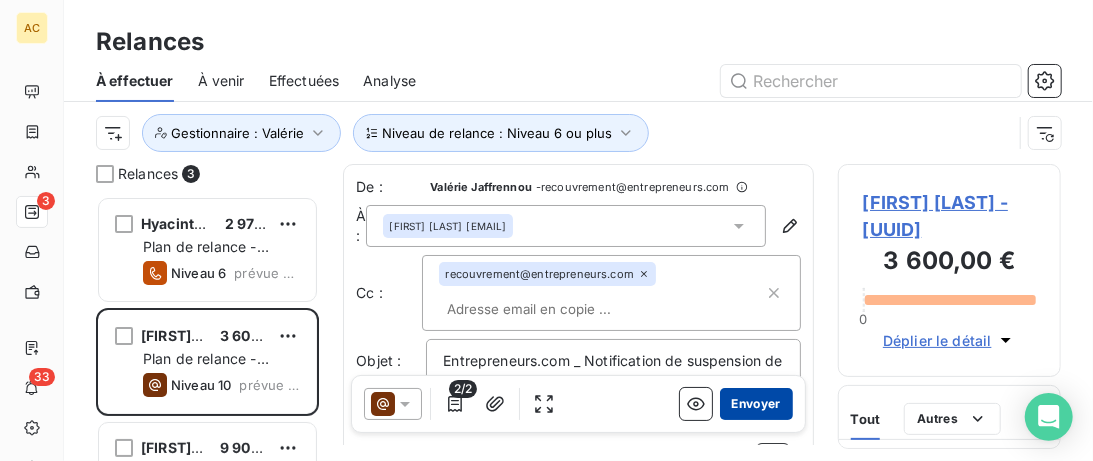 click on "Envoyer" at bounding box center [756, 404] 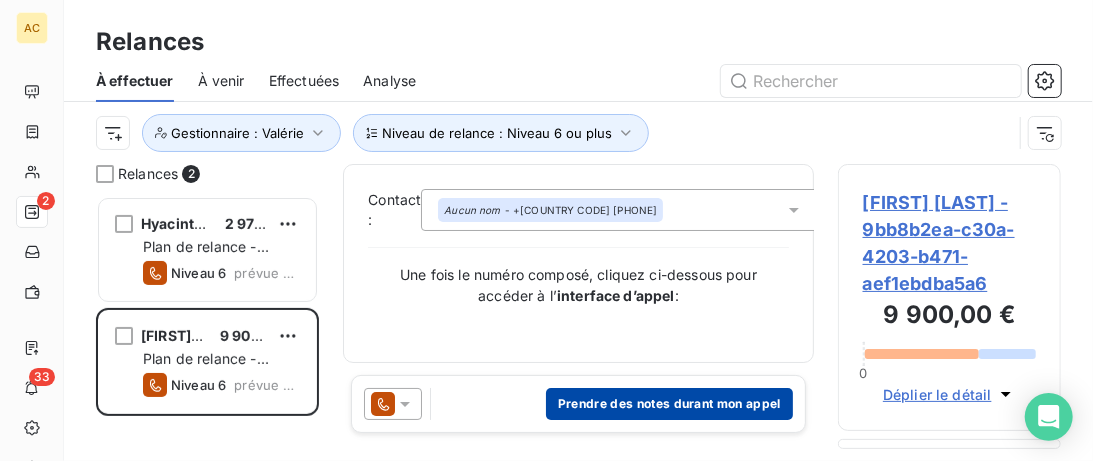 click on "Prendre des notes durant mon appel" at bounding box center [669, 404] 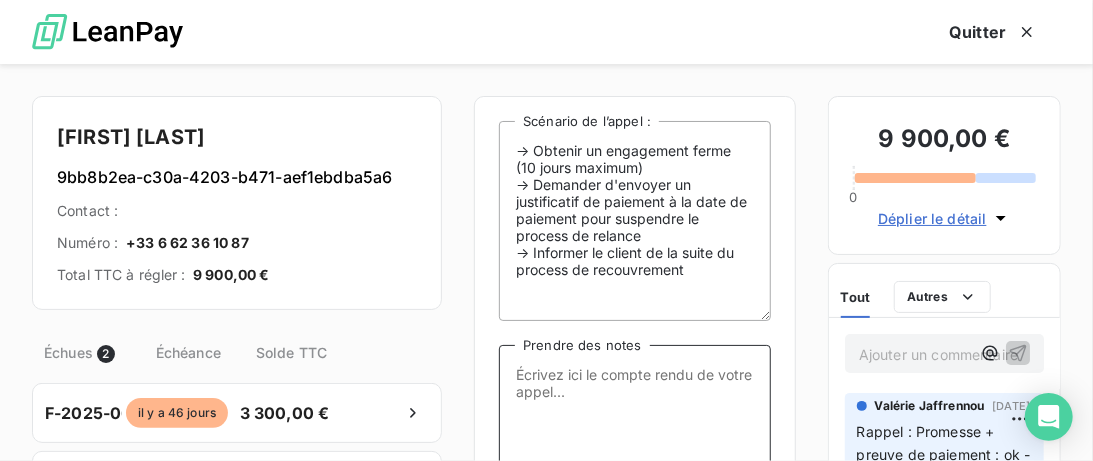 click on "Prendre des notes" at bounding box center [635, 445] 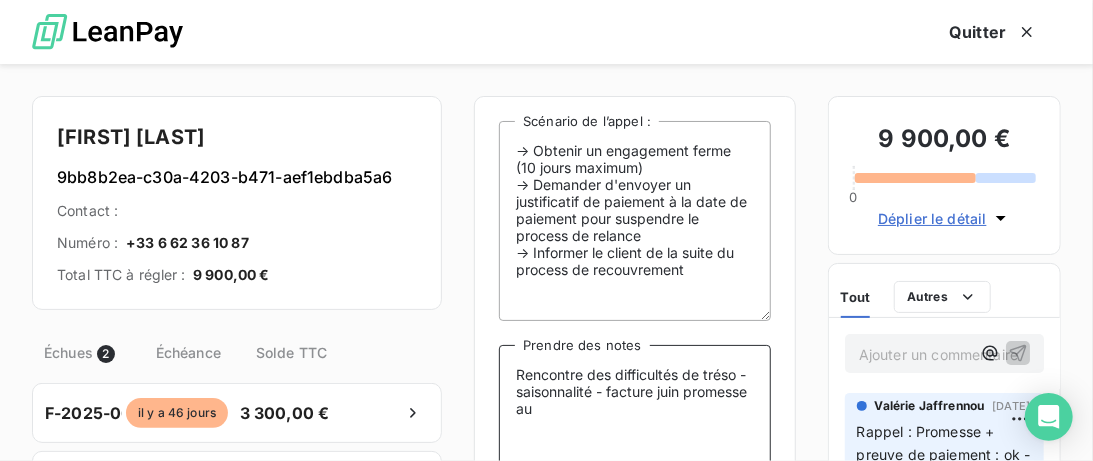 click on "Rencontre des difficultés de tréso - saisonnalité - facture juin promesse au" at bounding box center [635, 445] 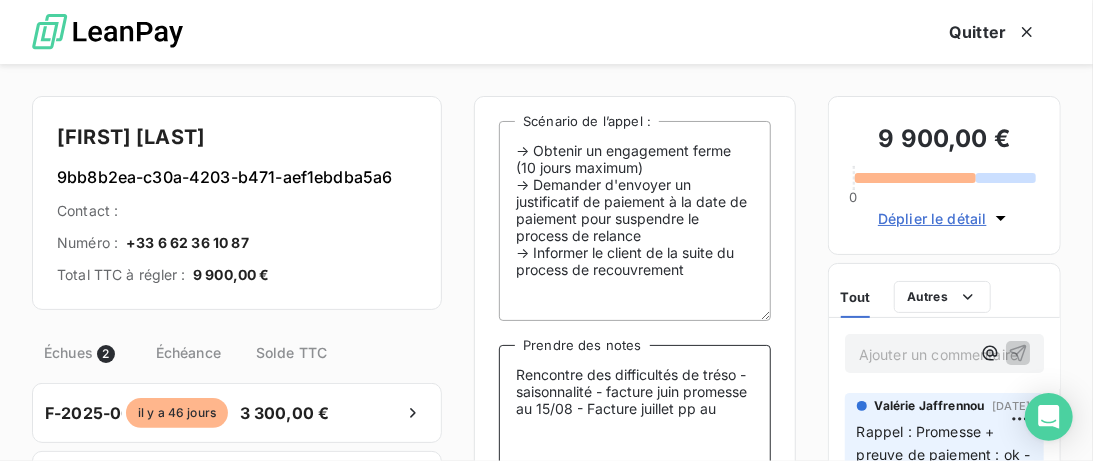 click on "Rencontre des difficultés de tréso - saisonnalité - facture juin promesse au 15/08 - Facture juillet pp au" at bounding box center (635, 445) 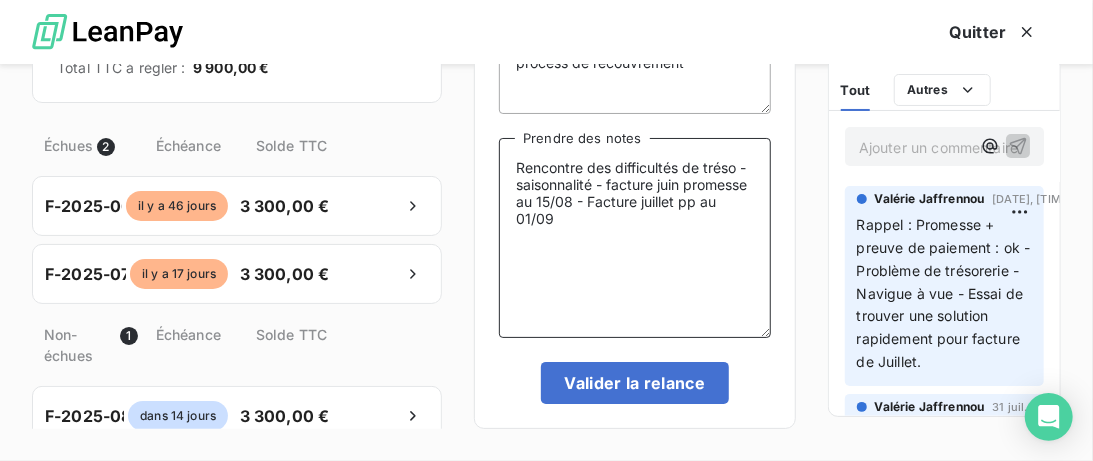 scroll, scrollTop: 209, scrollLeft: 0, axis: vertical 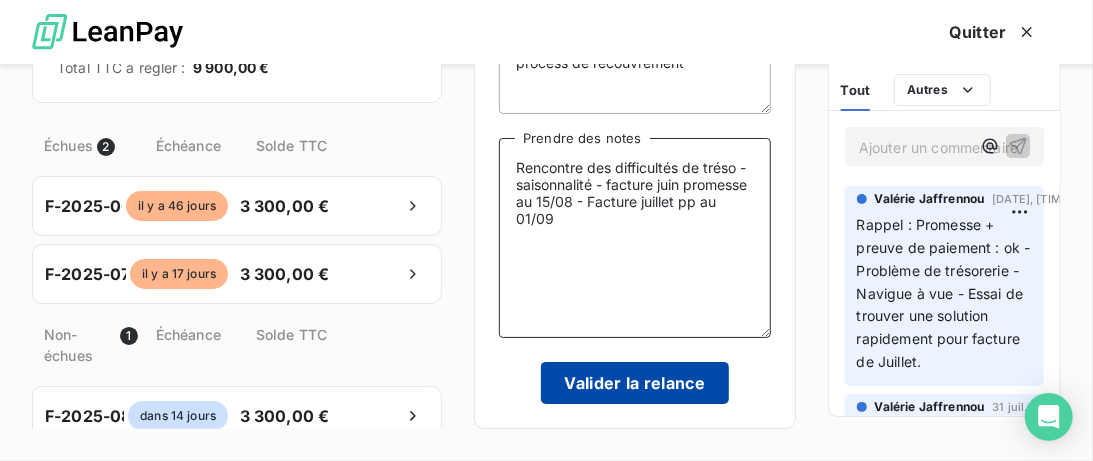 type on "Rencontre des difficultés de tréso - saisonnalité - facture juin promesse au 15/08 - Facture juillet pp au 01/09" 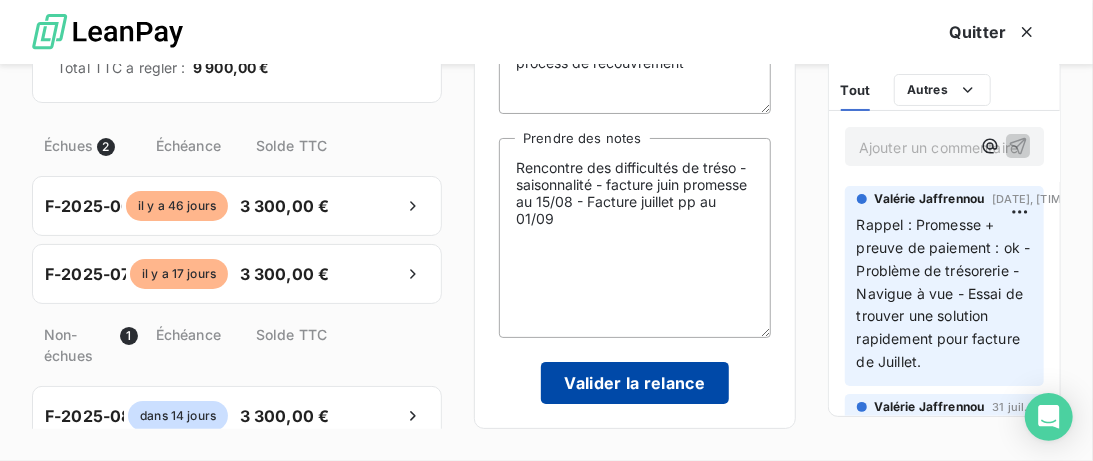 click on "Valider la relance" at bounding box center (635, 383) 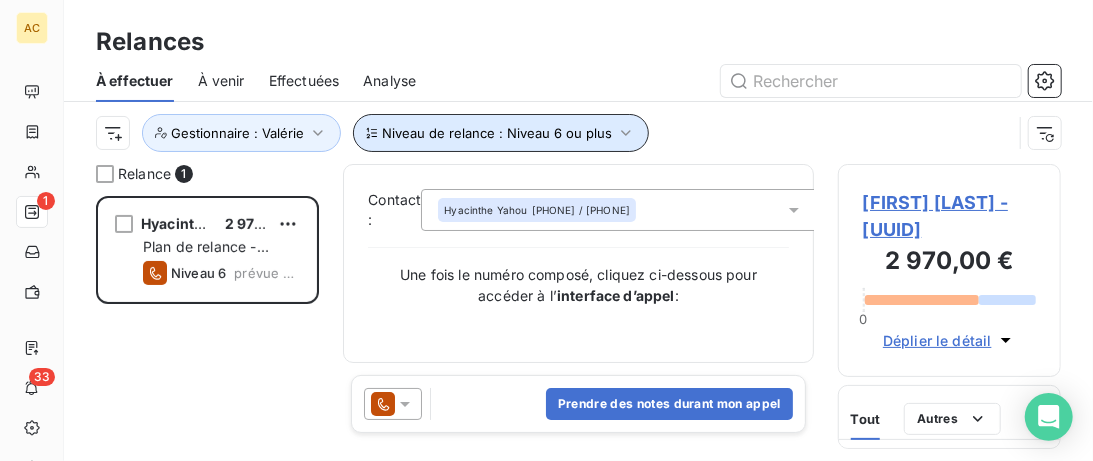 click 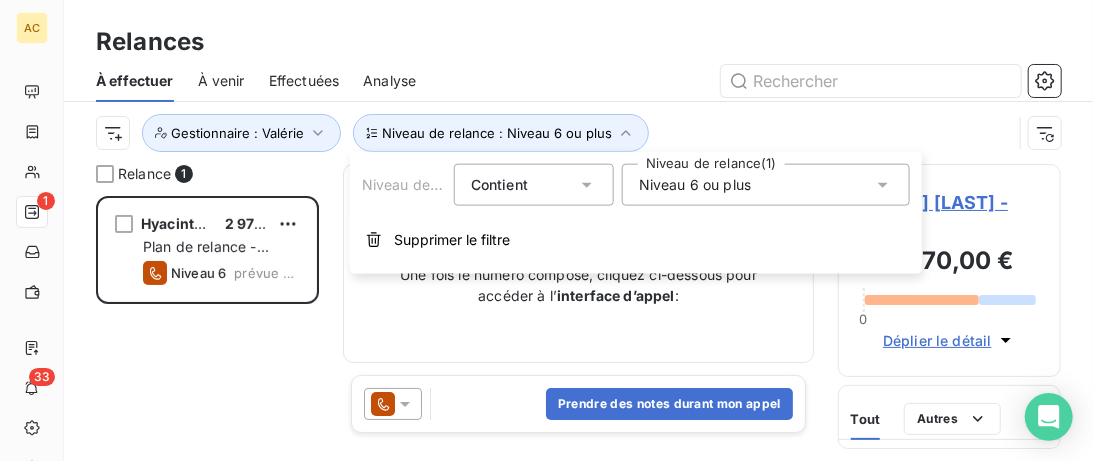 click on "Niveau 6 ou plus" at bounding box center [766, 185] 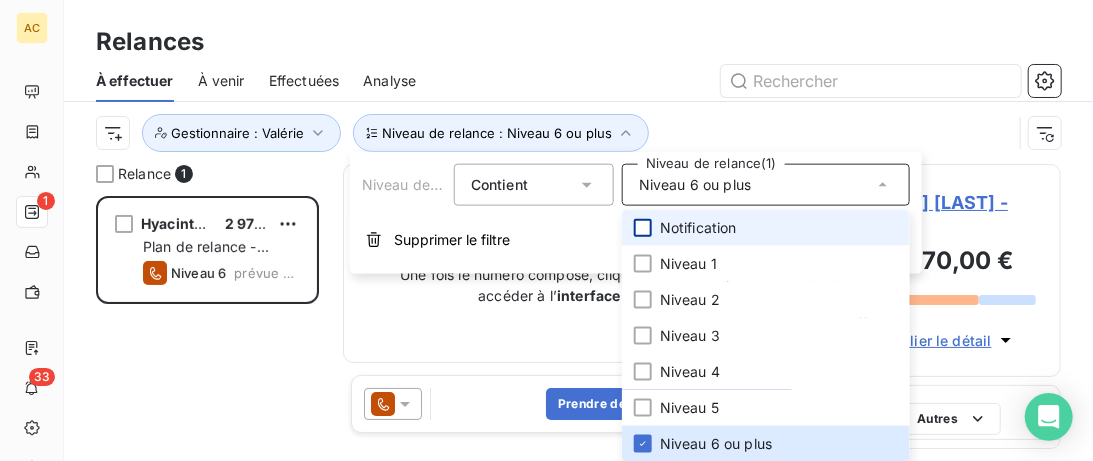 click at bounding box center [643, 228] 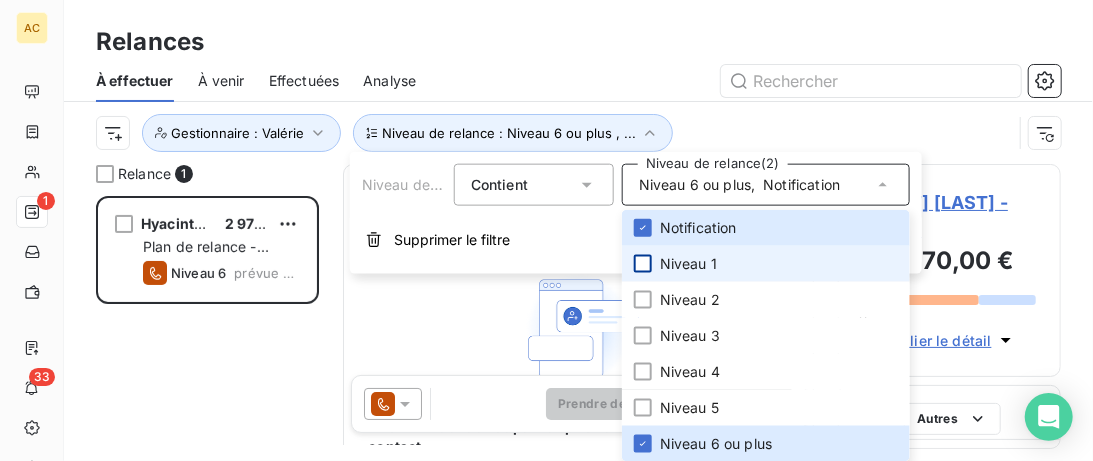 scroll, scrollTop: 0, scrollLeft: 0, axis: both 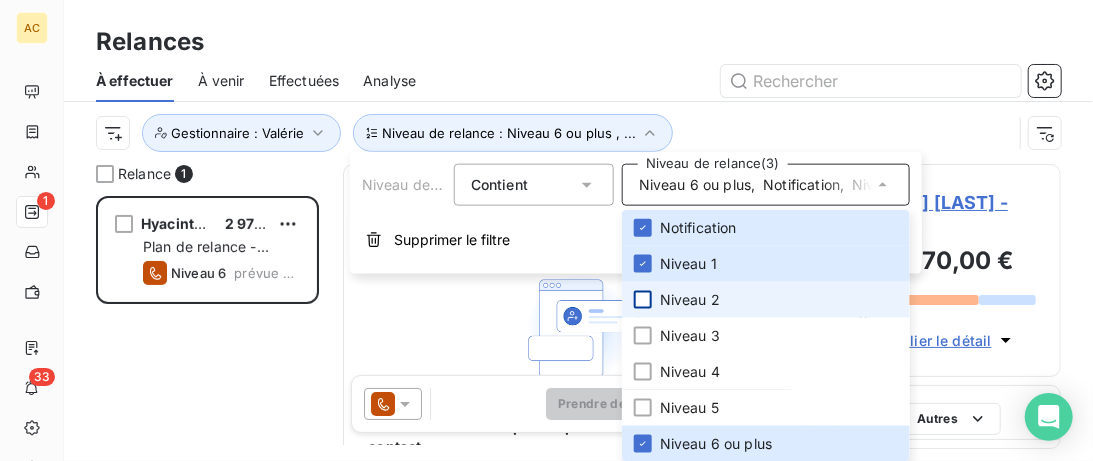 click at bounding box center [643, 300] 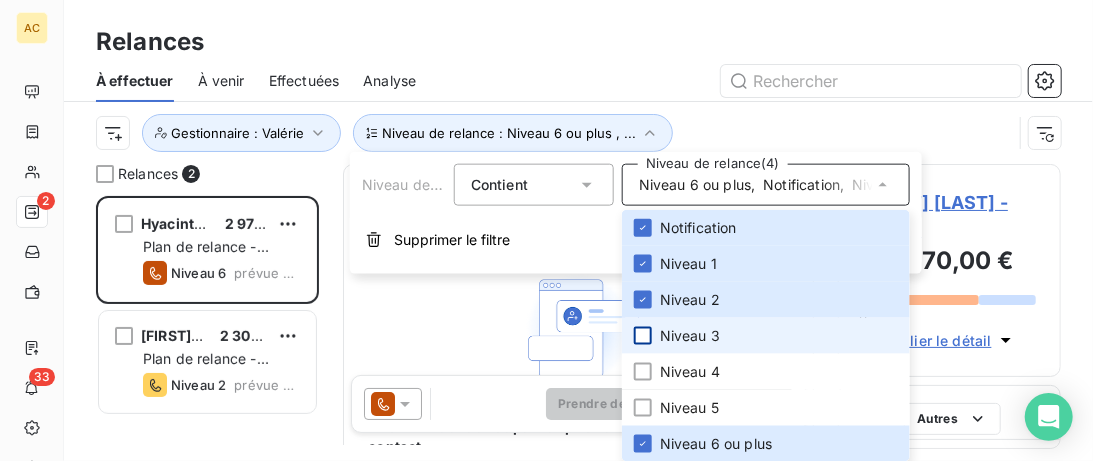 scroll, scrollTop: 0, scrollLeft: 0, axis: both 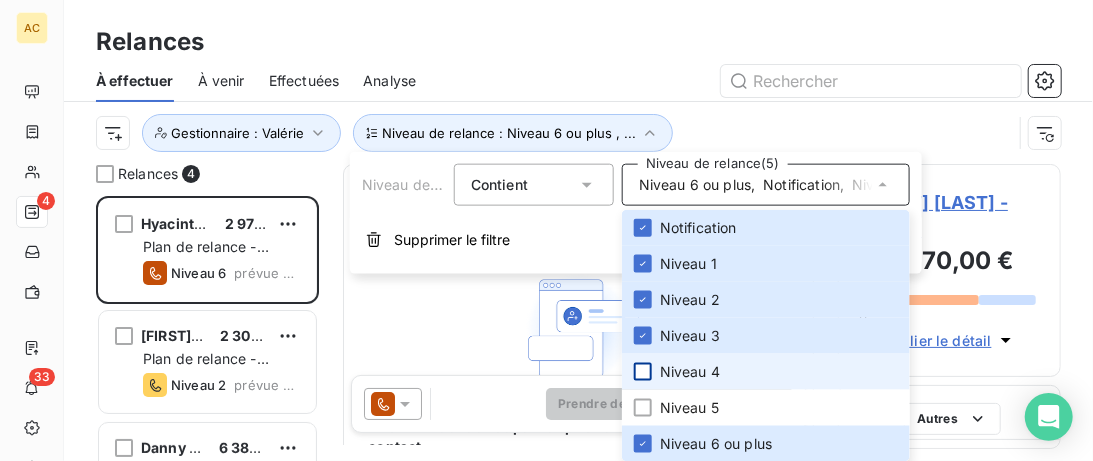 click at bounding box center (643, 372) 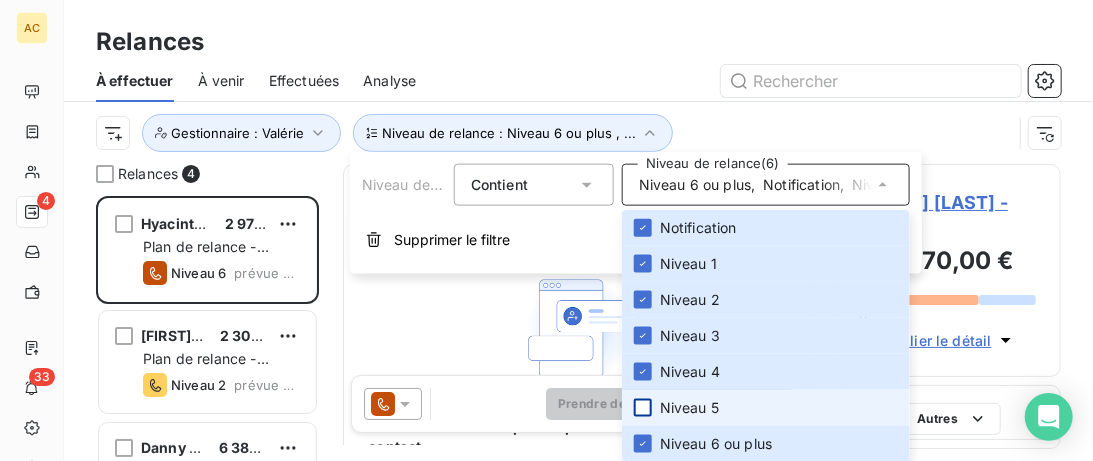 scroll, scrollTop: 0, scrollLeft: 0, axis: both 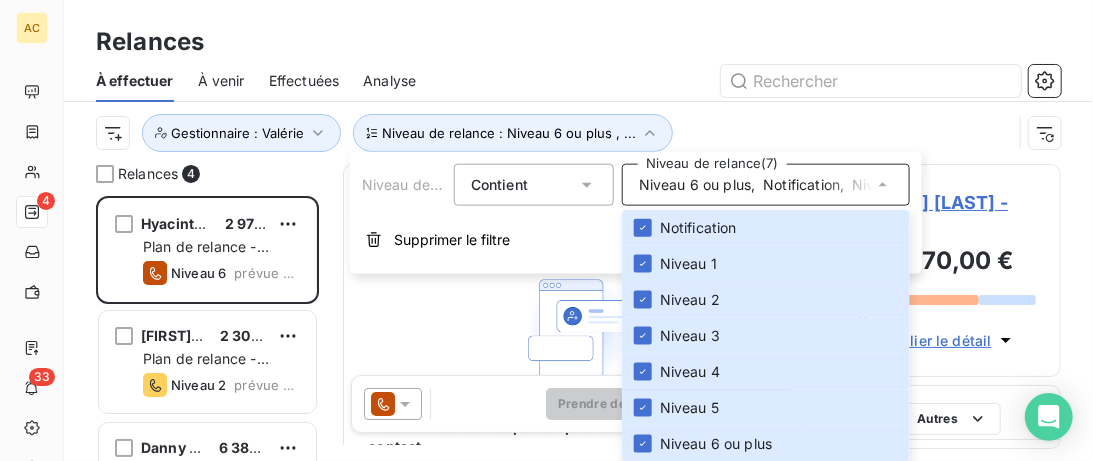 click on "Relances" at bounding box center (578, 42) 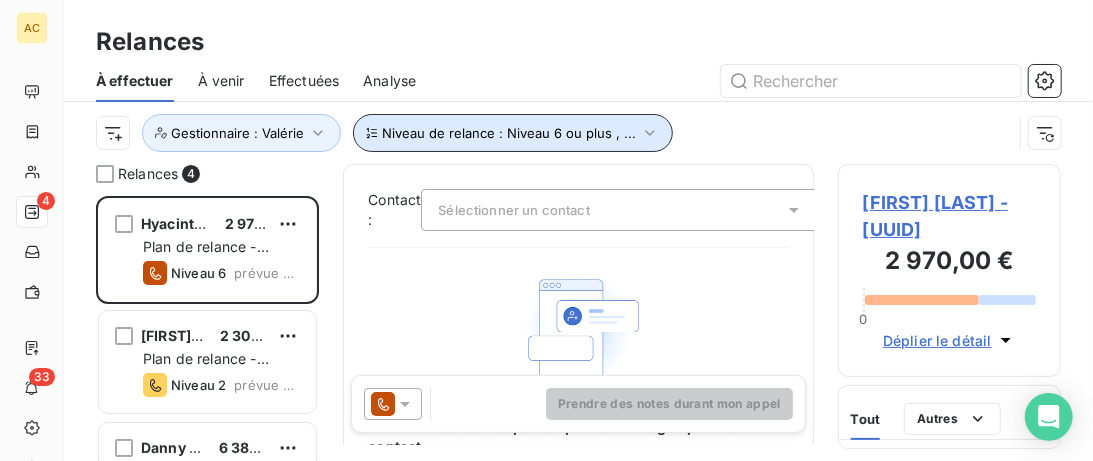 click on "Niveau de relance  : Niveau 6 ou plus , ..." at bounding box center [509, 133] 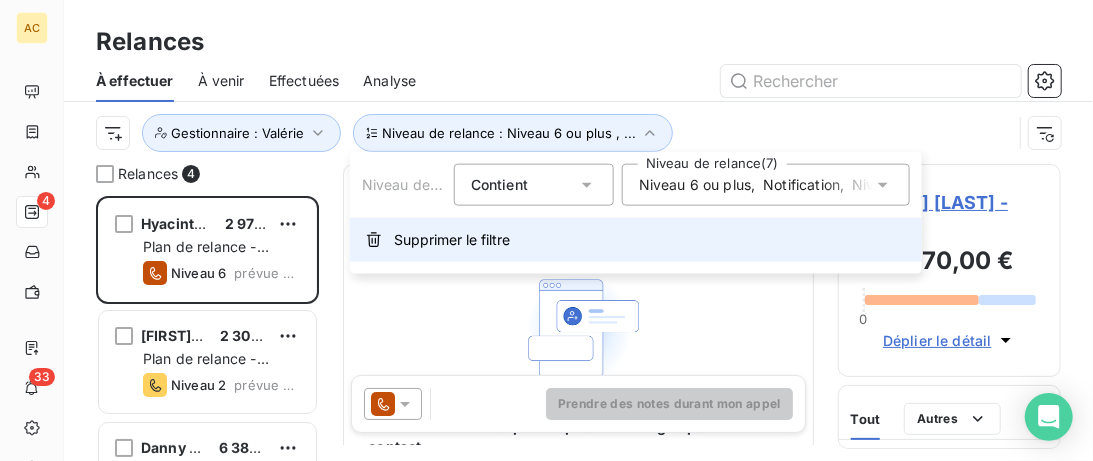 click on "Supprimer le filtre" at bounding box center (452, 240) 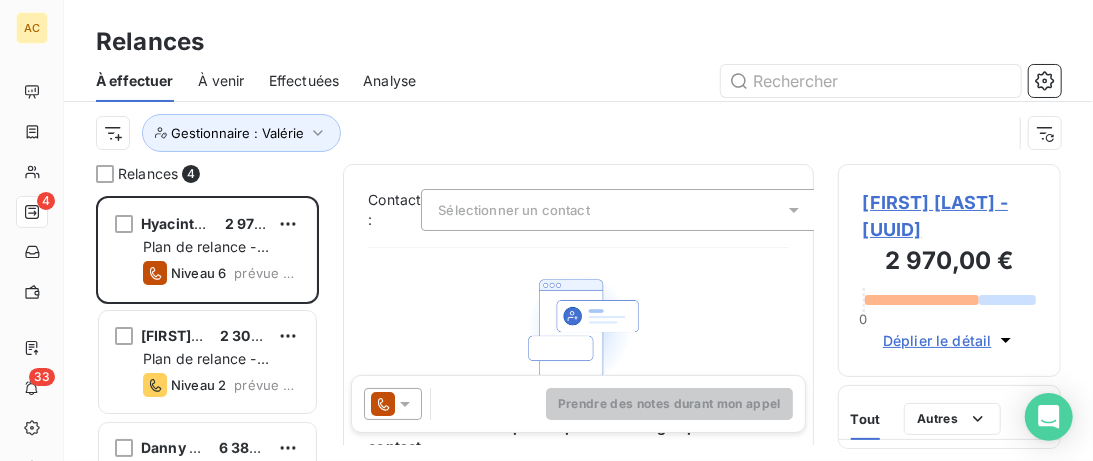 scroll, scrollTop: 0, scrollLeft: 0, axis: both 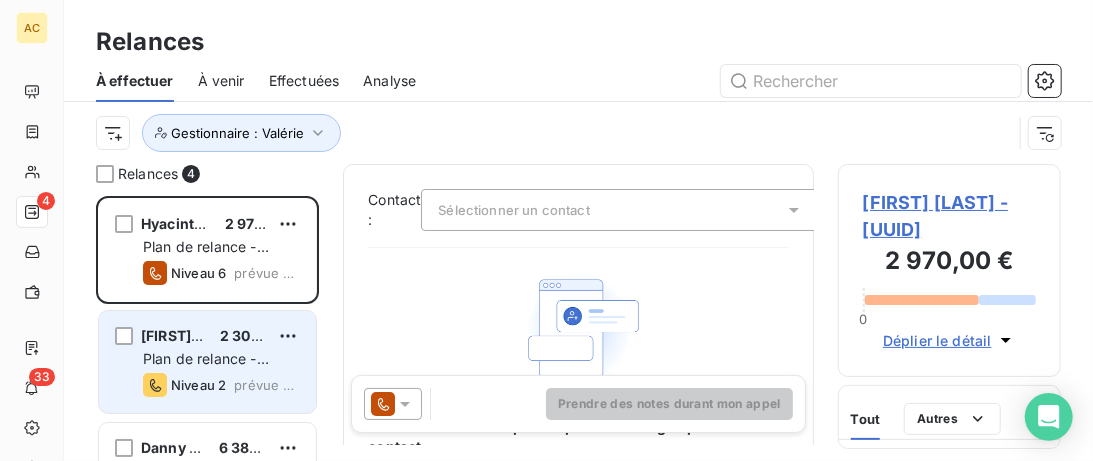 click on "[FIRST] [LAST] 2 300,00 € Plan de relance - Standard Niveau 2 prévue depuis hier" at bounding box center (207, 362) 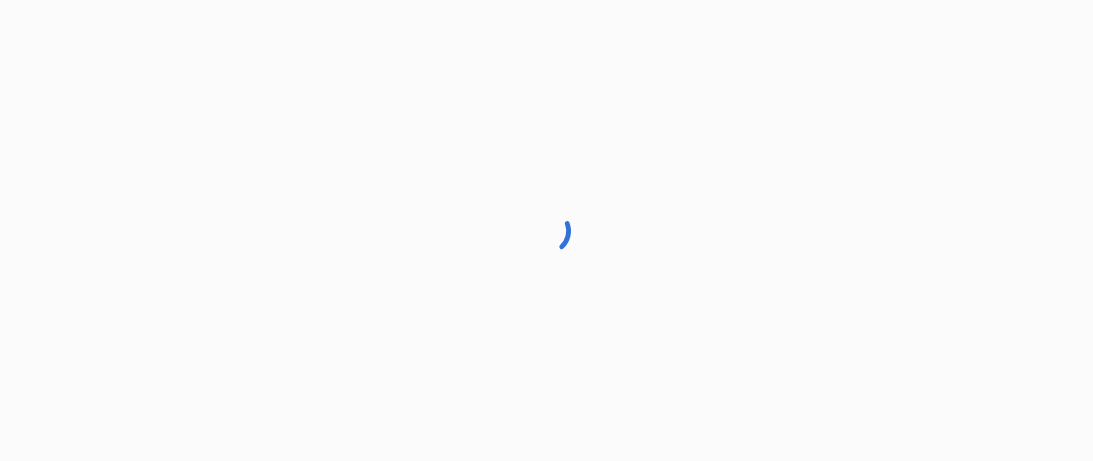 scroll, scrollTop: 0, scrollLeft: 0, axis: both 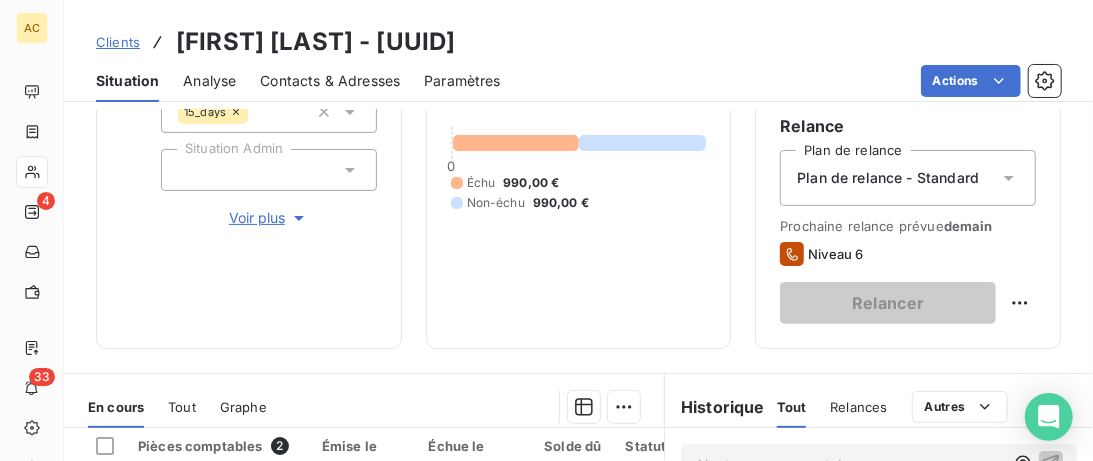 click on "Voir plus" at bounding box center [269, 218] 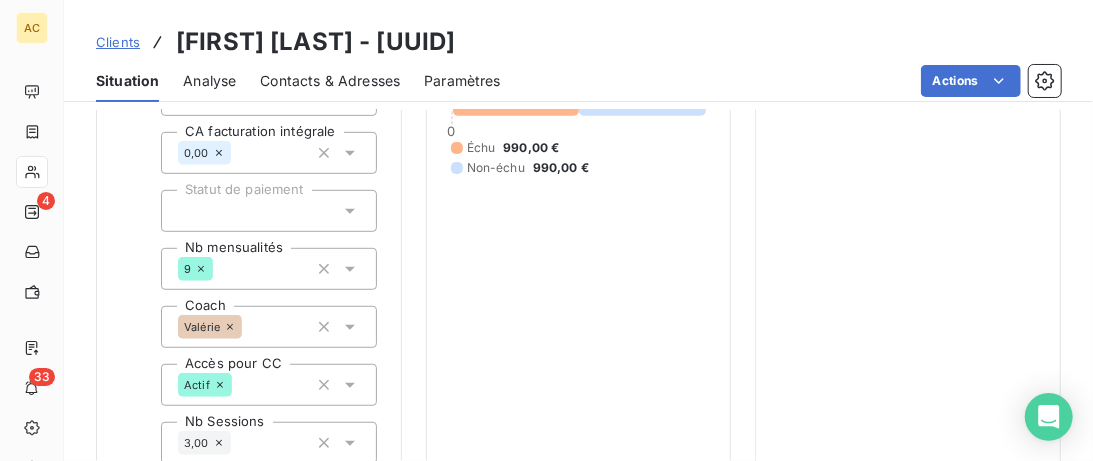 scroll, scrollTop: 830, scrollLeft: 0, axis: vertical 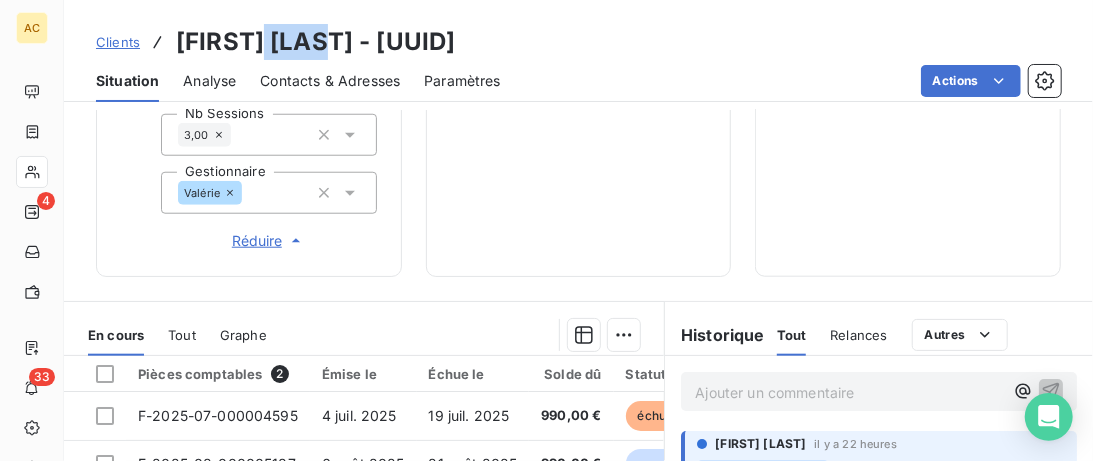 drag, startPoint x: 278, startPoint y: 40, endPoint x: 349, endPoint y: 44, distance: 71.11259 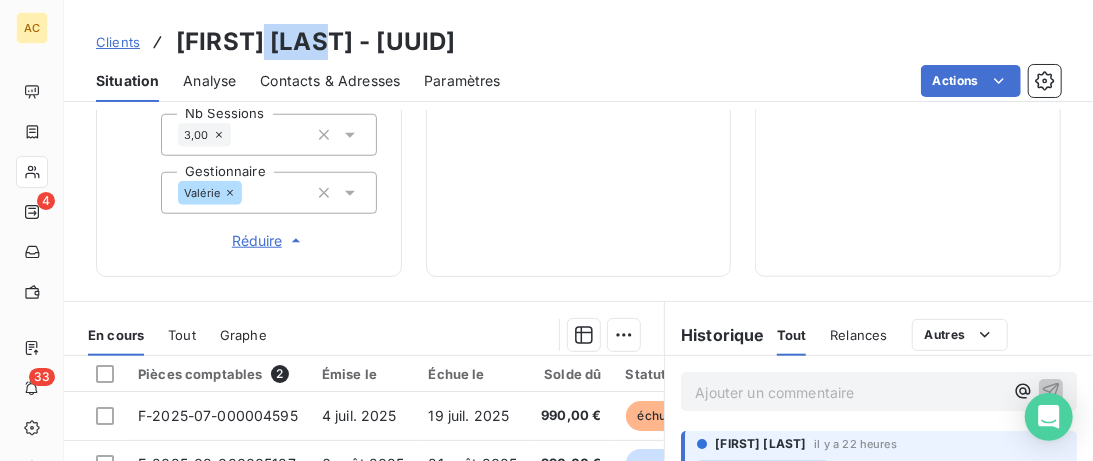 click on "Contacts & Adresses" at bounding box center (330, 81) 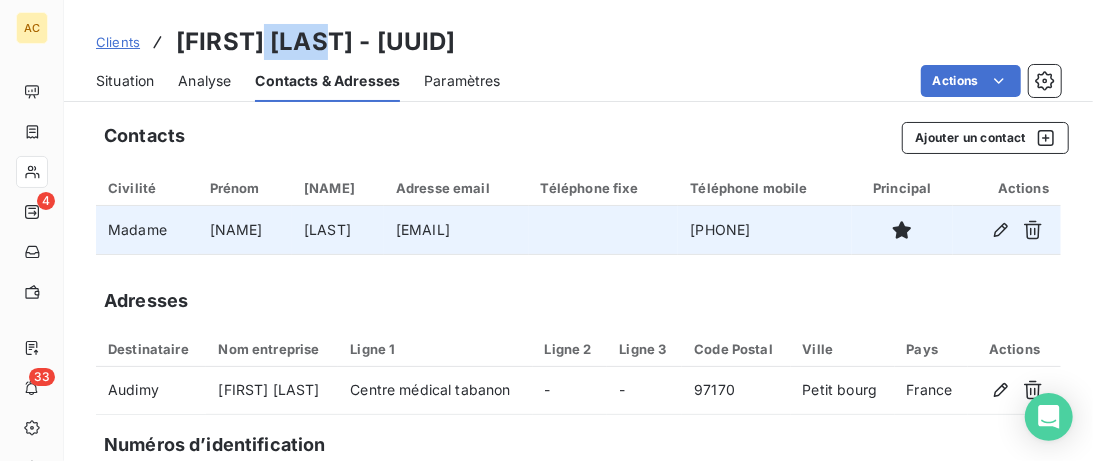 drag, startPoint x: 547, startPoint y: 230, endPoint x: 372, endPoint y: 233, distance: 175.02571 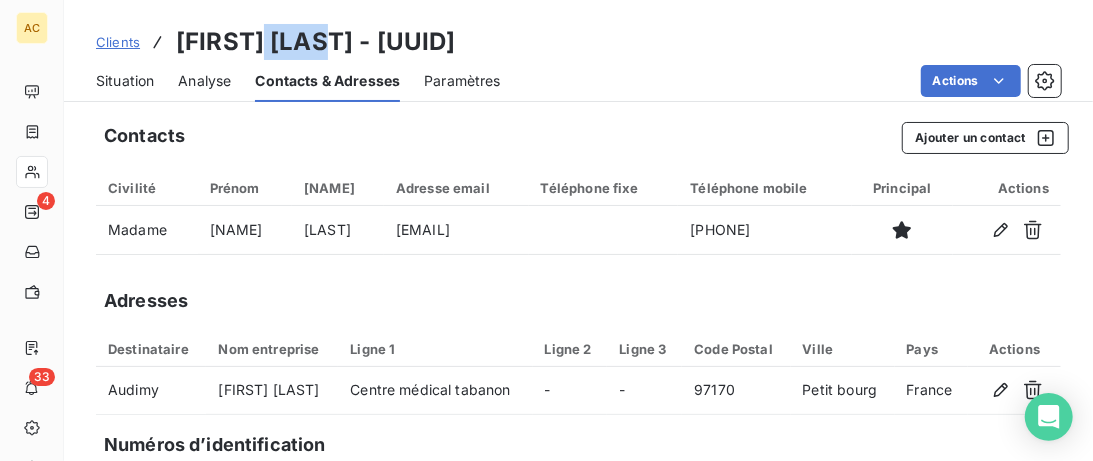 click on "Clients" at bounding box center (118, 42) 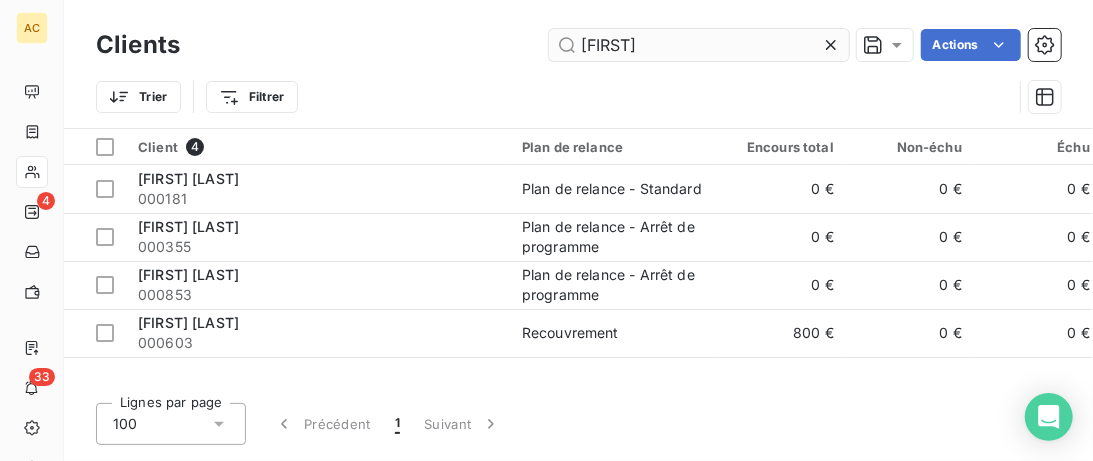 drag, startPoint x: 646, startPoint y: 31, endPoint x: 640, endPoint y: 42, distance: 12.529964 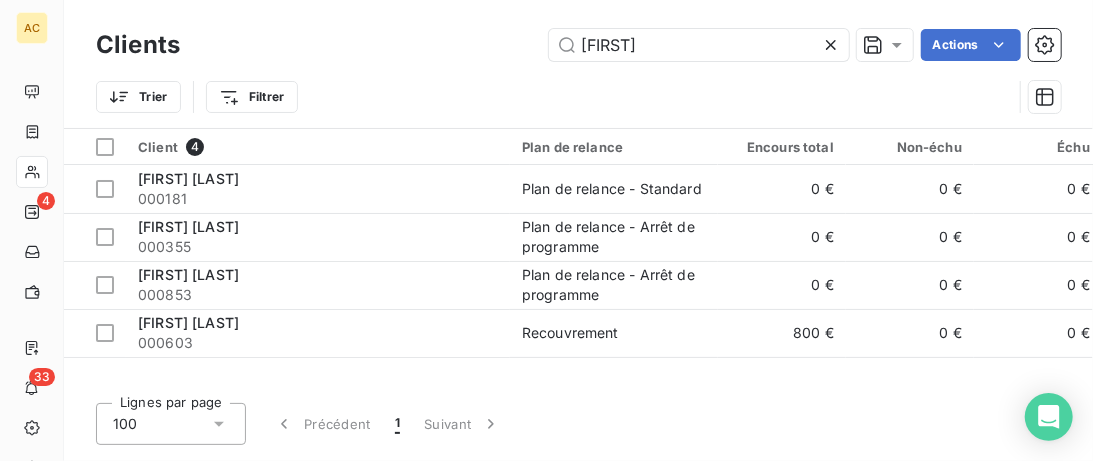 drag, startPoint x: 638, startPoint y: 44, endPoint x: 469, endPoint y: 44, distance: 169 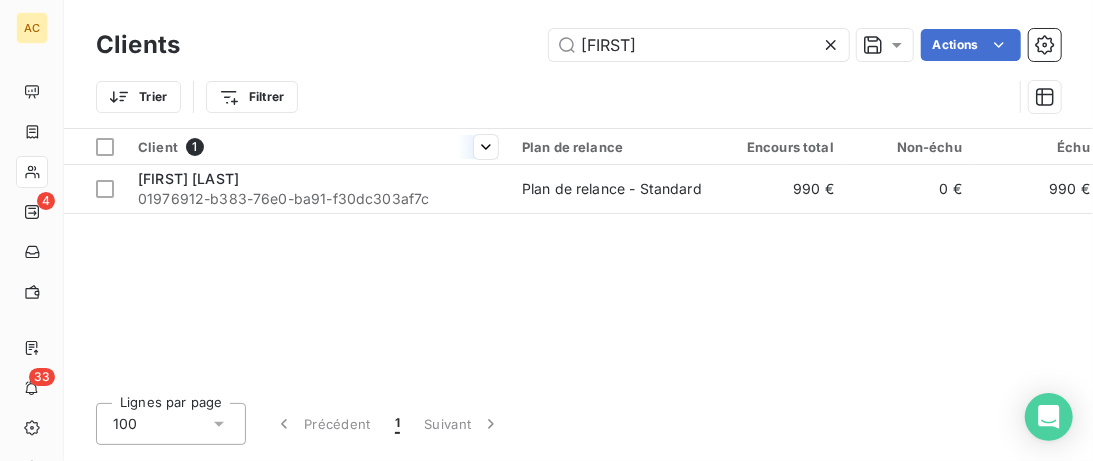 type on "[FIRST]" 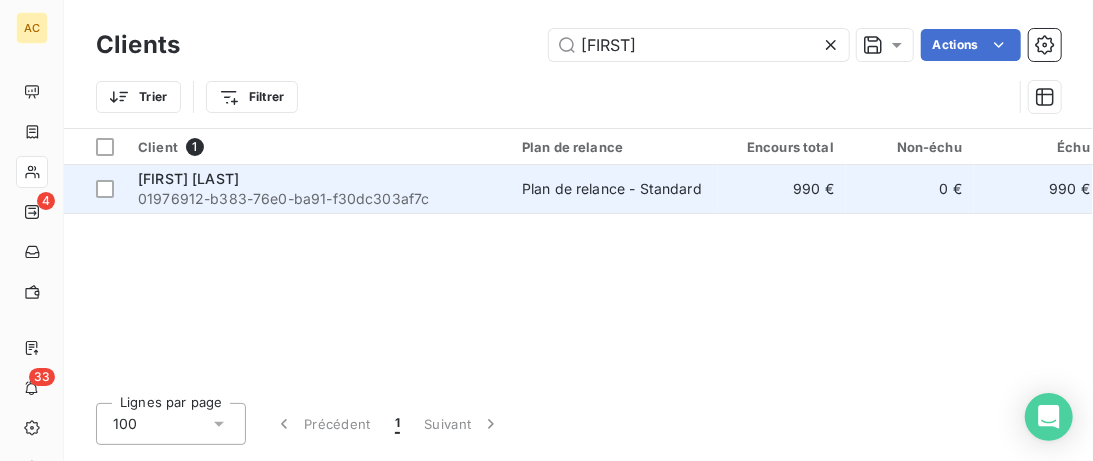 click on "[FIRST] [LAST]" at bounding box center (318, 179) 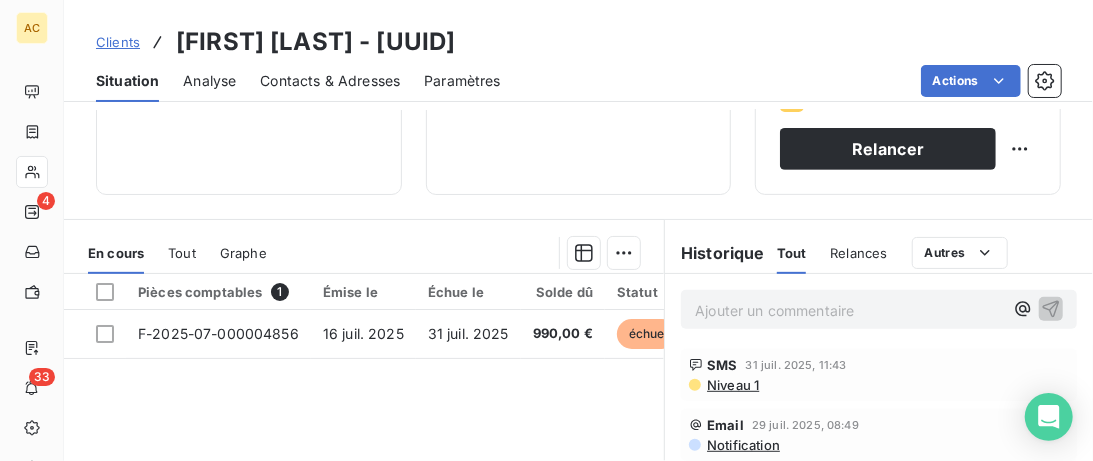 scroll, scrollTop: 410, scrollLeft: 0, axis: vertical 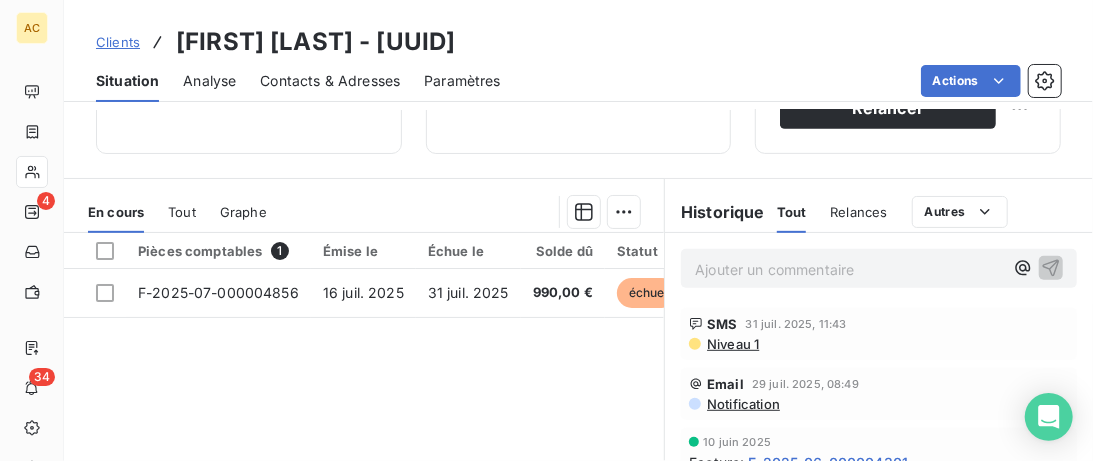 click on "Clients" at bounding box center (118, 42) 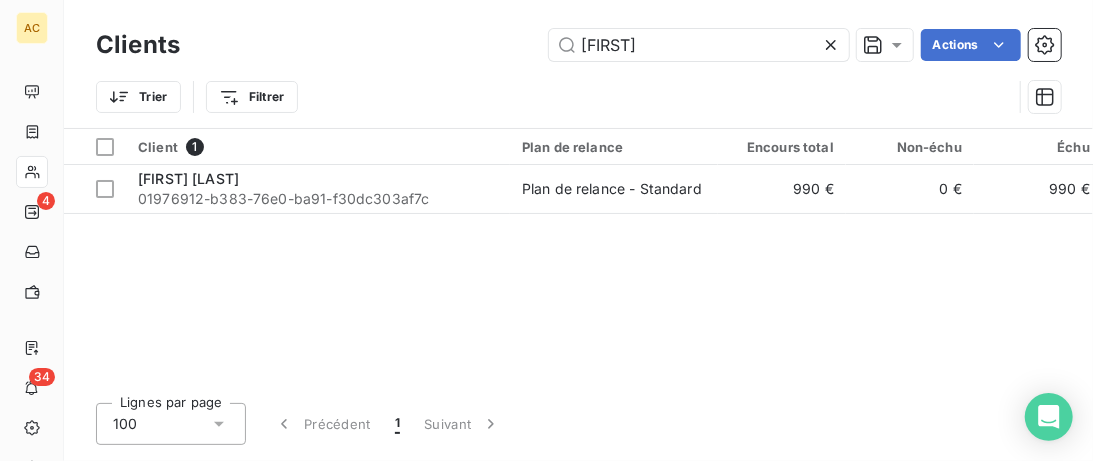 click on "Dior" at bounding box center (699, 45) 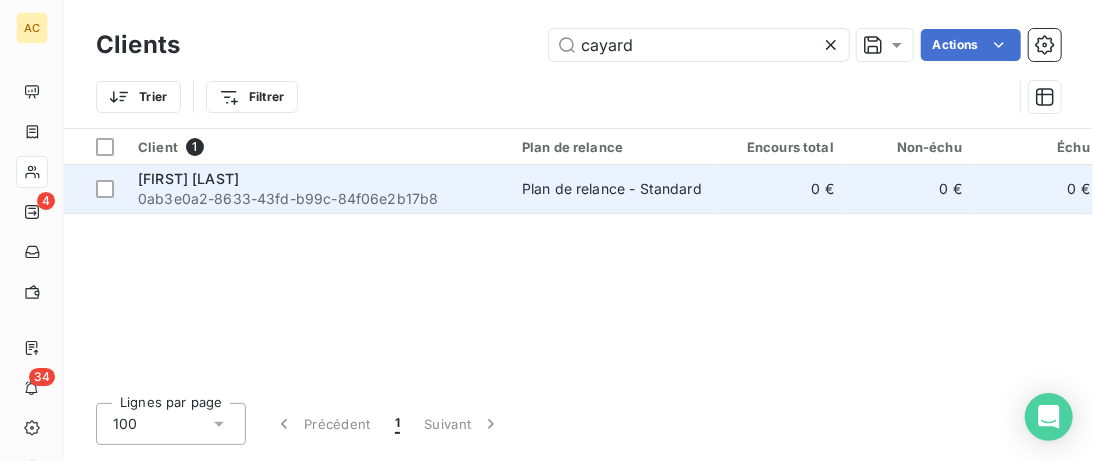 type on "cayard" 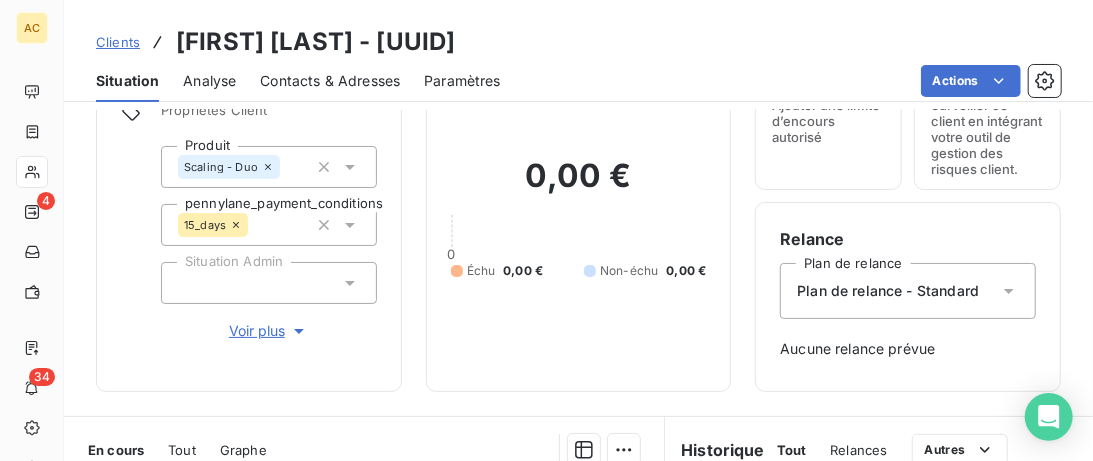 scroll, scrollTop: 307, scrollLeft: 0, axis: vertical 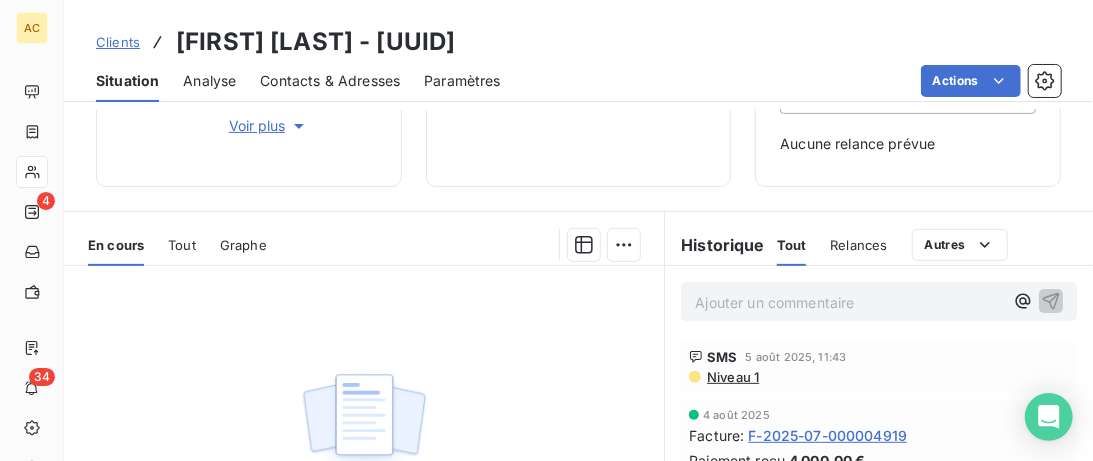 click on "Tout" at bounding box center (182, 245) 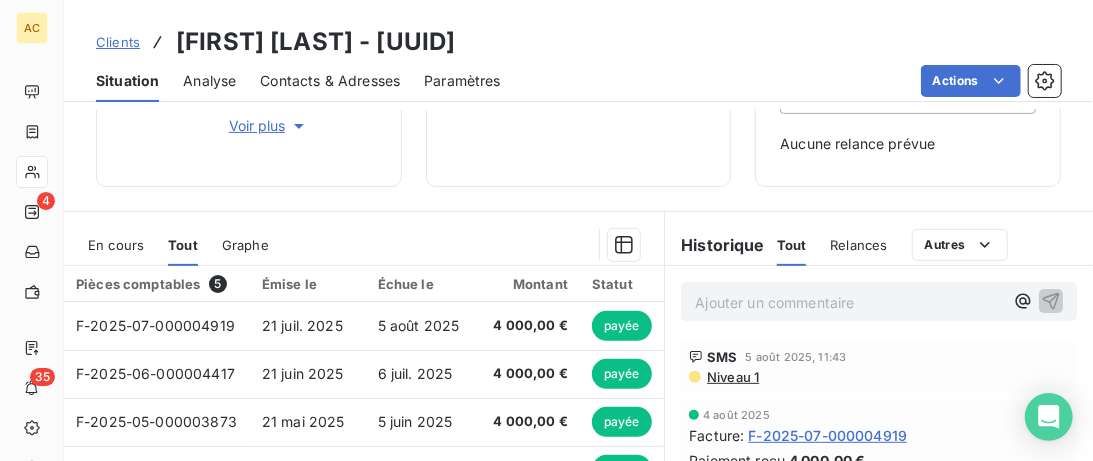 click on "Clients" at bounding box center (118, 42) 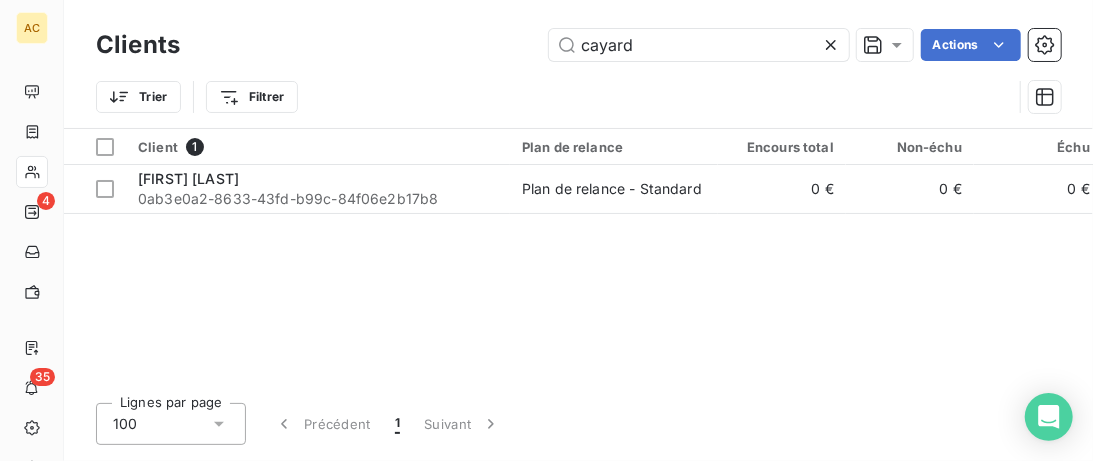 drag, startPoint x: 680, startPoint y: 48, endPoint x: 112, endPoint y: 44, distance: 568.0141 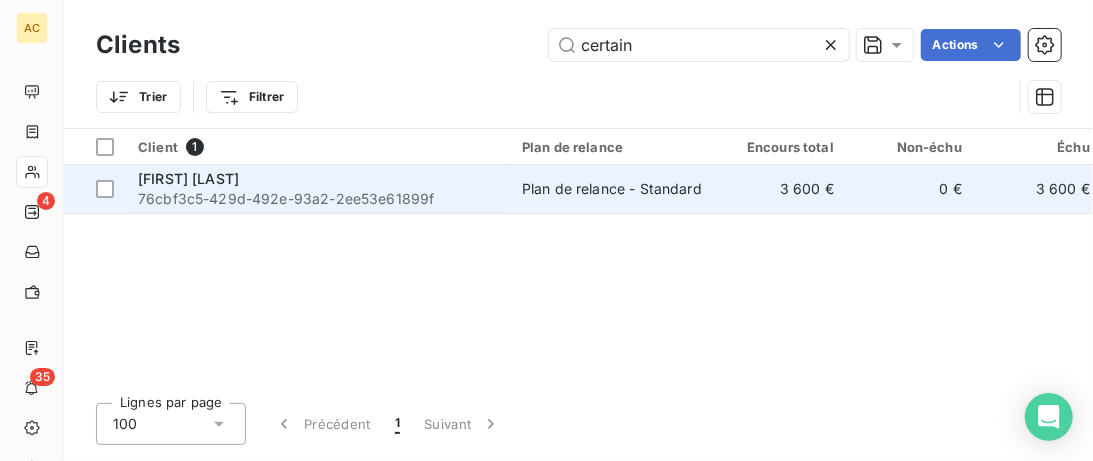 type on "certain" 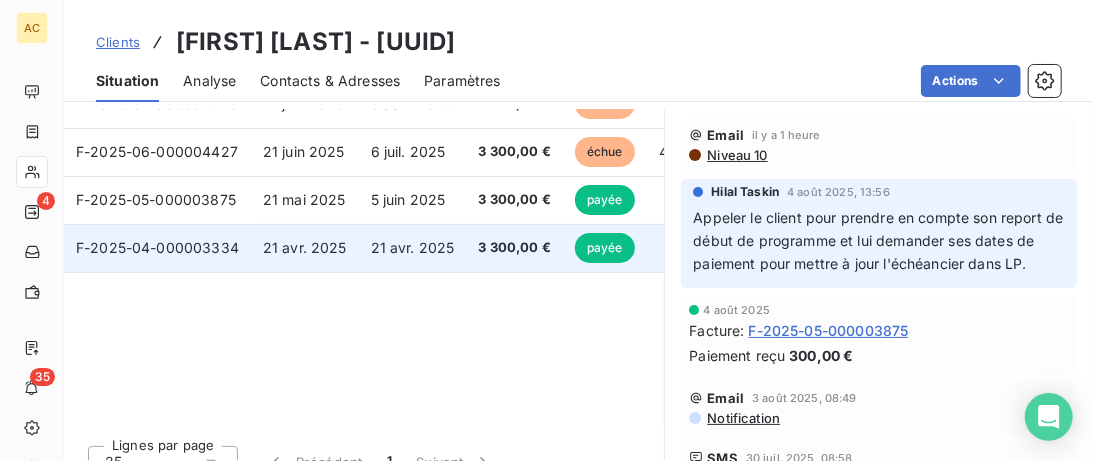 scroll, scrollTop: 512, scrollLeft: 0, axis: vertical 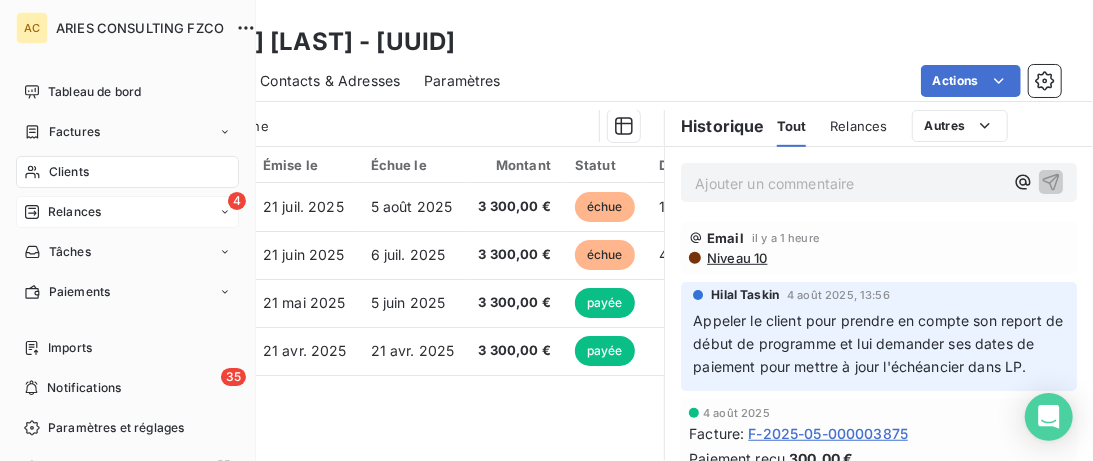 click 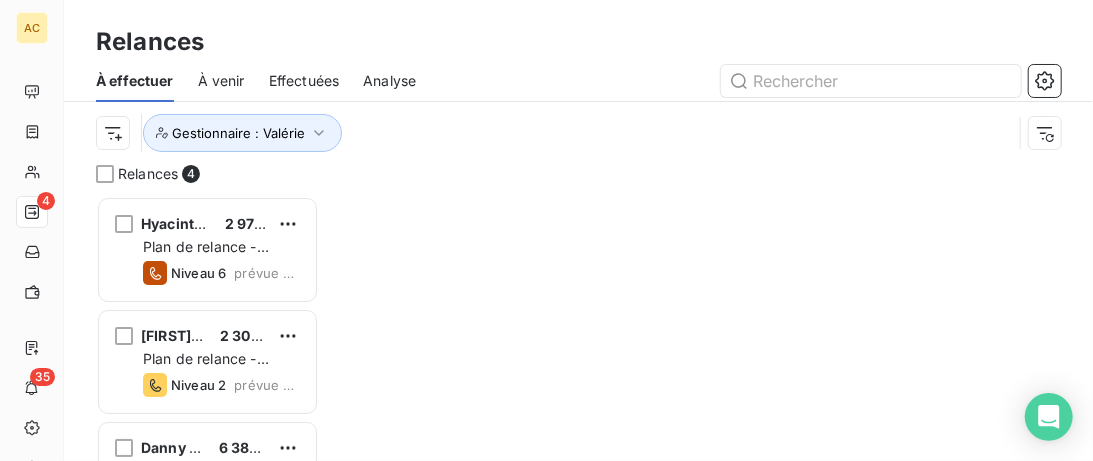 scroll, scrollTop: 0, scrollLeft: 0, axis: both 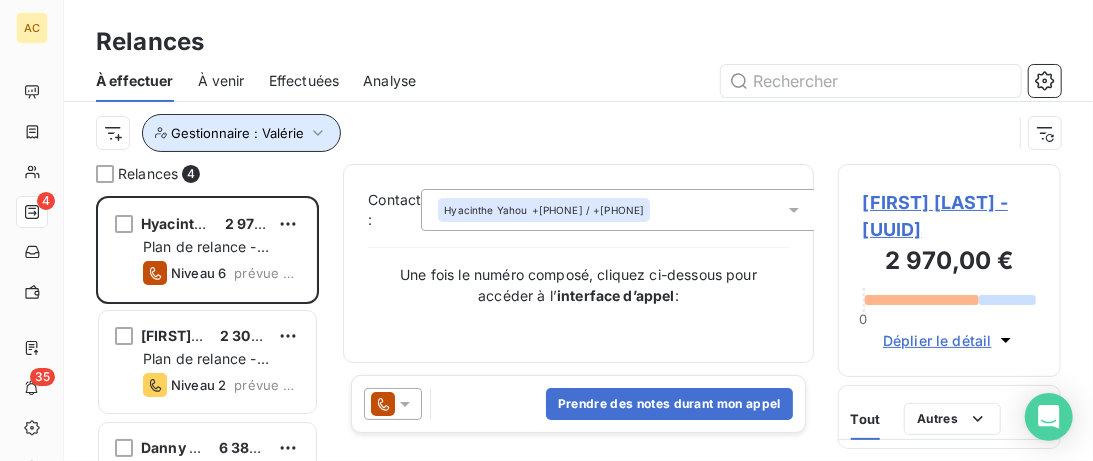 click on "Gestionnaire  : Valérie" at bounding box center (237, 133) 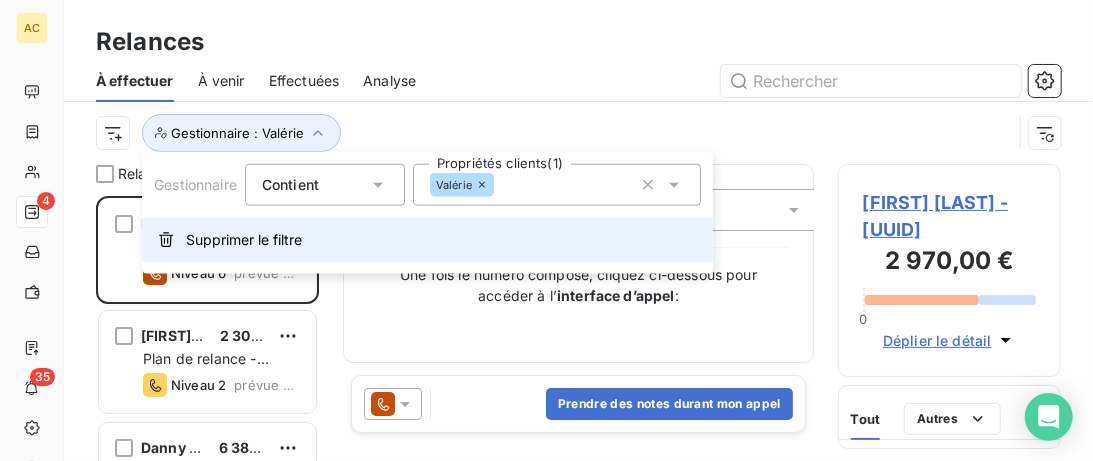 click on "Supprimer le filtre" at bounding box center [244, 240] 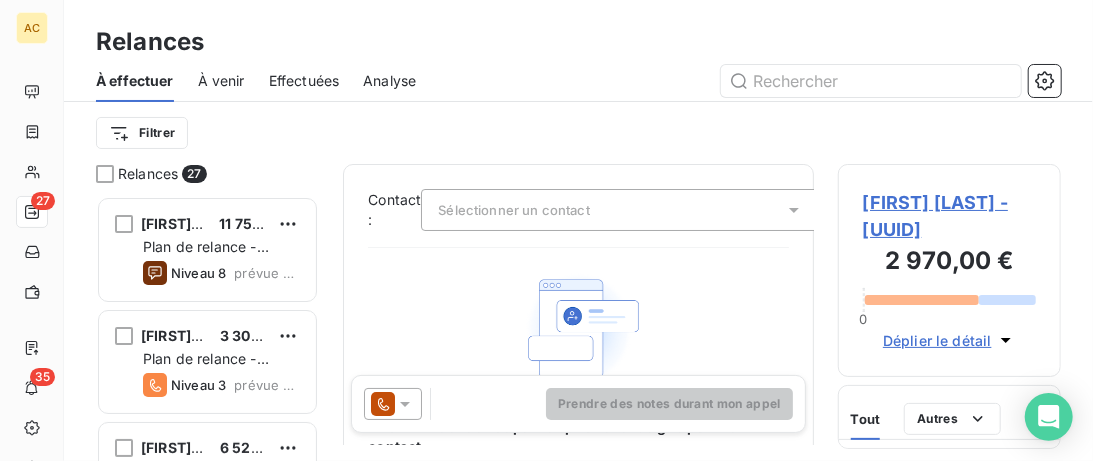 scroll, scrollTop: 0, scrollLeft: 0, axis: both 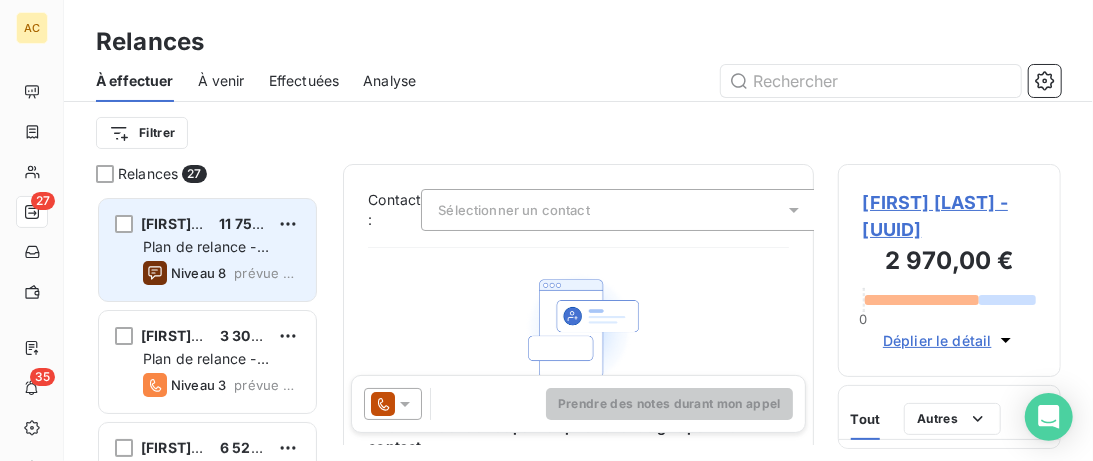 click on "Fatima GIORDANO 11 750,00 € Plan de relance - Standard Niveau 8 prévue depuis 30 jours" at bounding box center [207, 250] 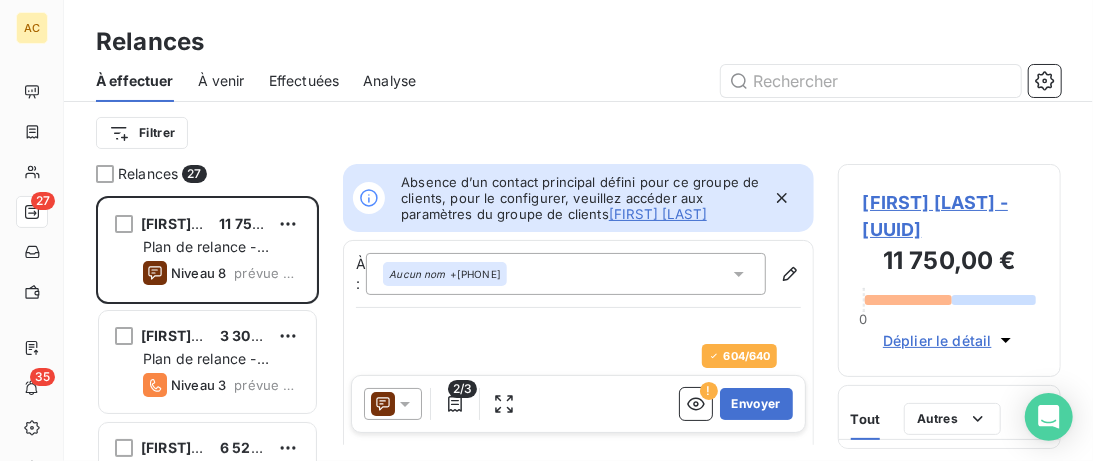 scroll, scrollTop: 0, scrollLeft: 0, axis: both 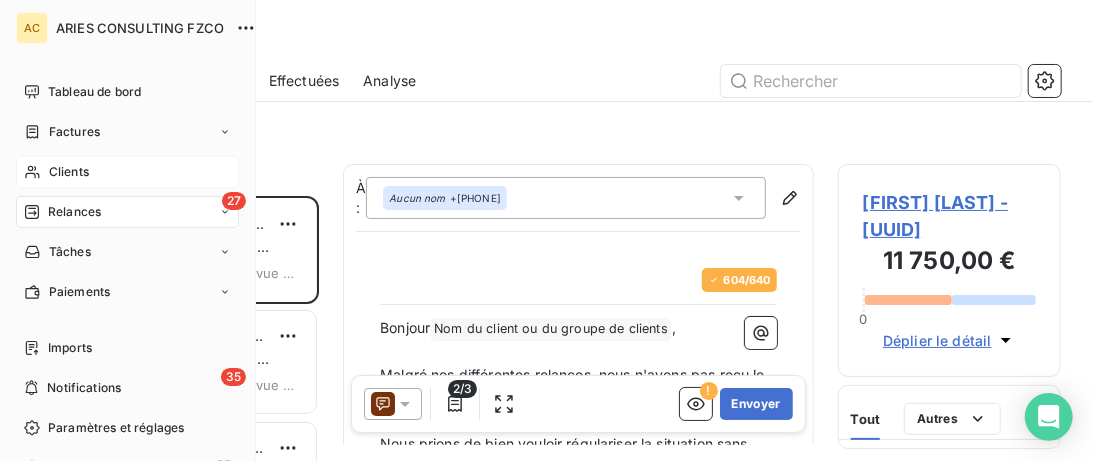 click on "Clients" at bounding box center (127, 172) 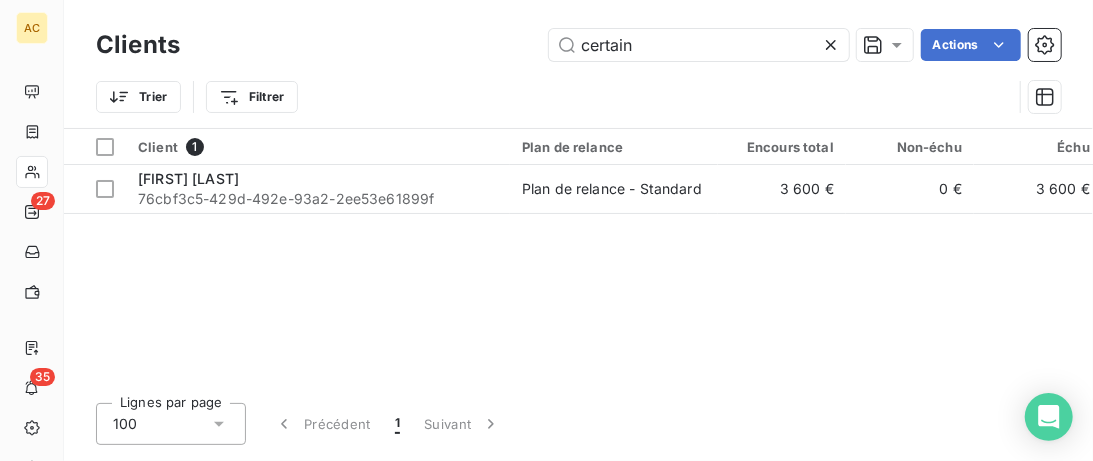 drag, startPoint x: 670, startPoint y: 53, endPoint x: 445, endPoint y: 49, distance: 225.03555 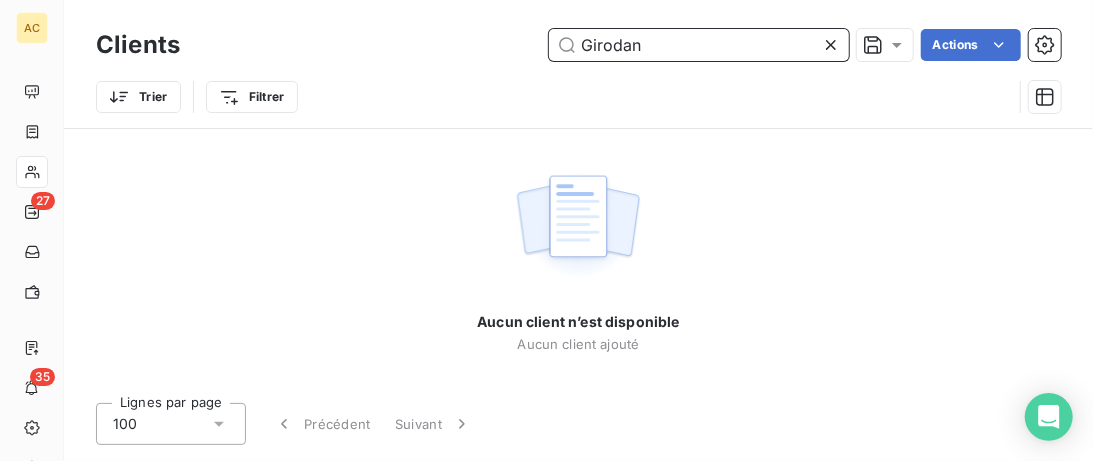 click on "Girodan" at bounding box center [699, 45] 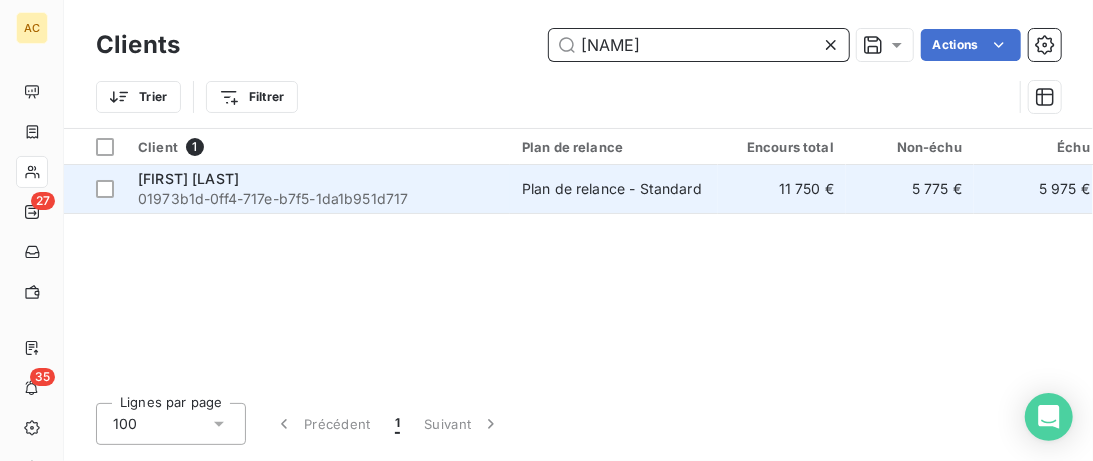 type on "Giordan" 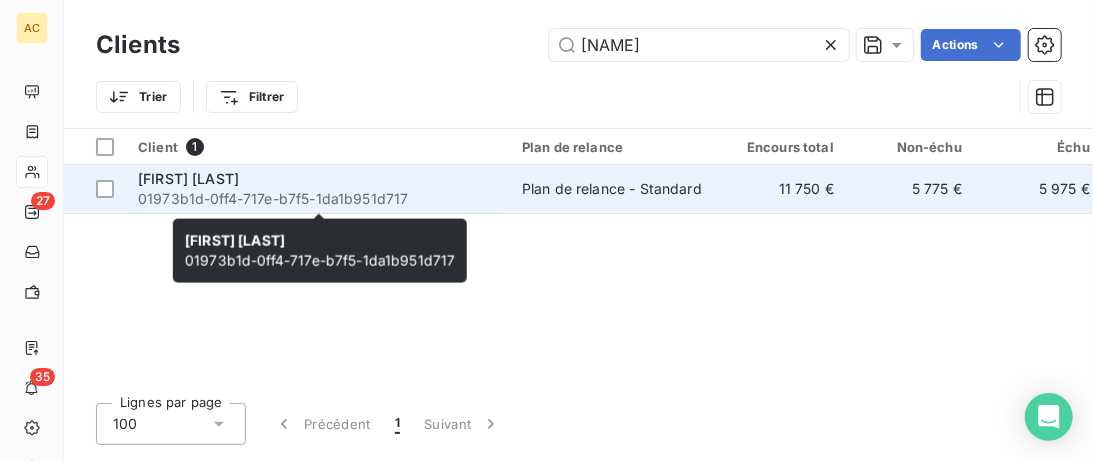 click on "01973b1d-0ff4-717e-b7f5-1da1b951d717" at bounding box center (318, 199) 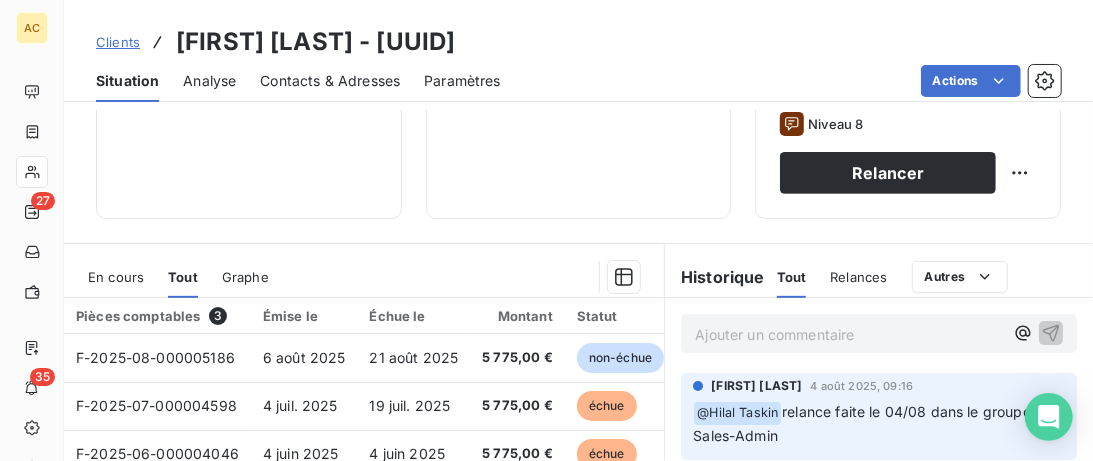 scroll, scrollTop: 512, scrollLeft: 0, axis: vertical 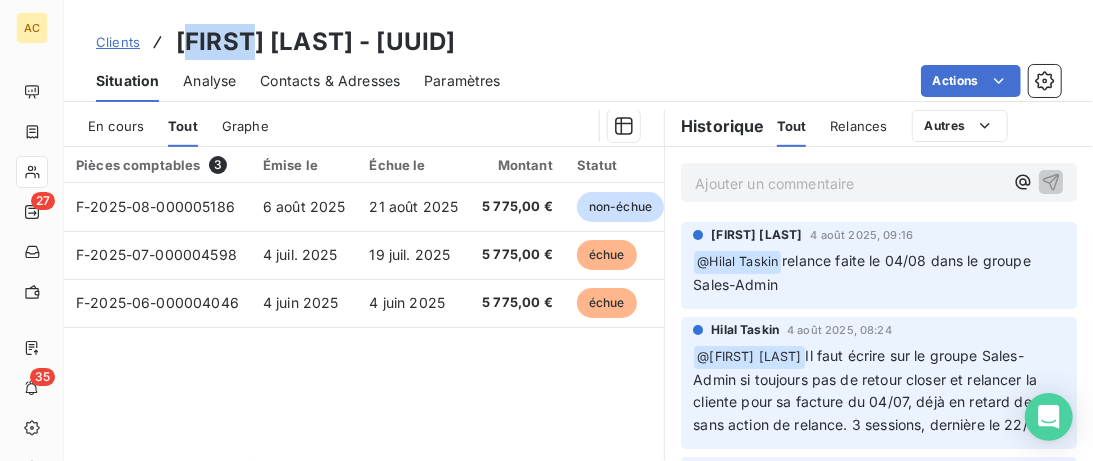drag, startPoint x: 256, startPoint y: 44, endPoint x: 182, endPoint y: 44, distance: 74 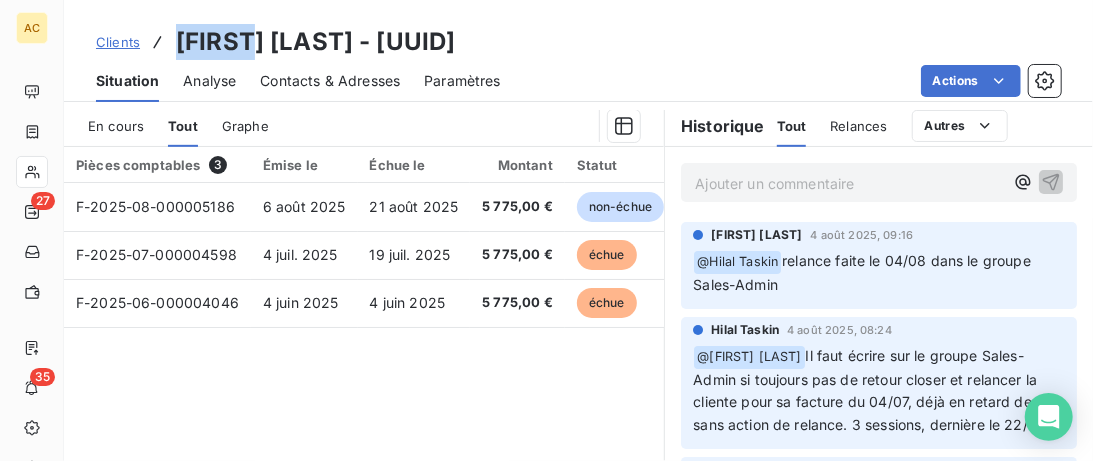 drag, startPoint x: 175, startPoint y: 42, endPoint x: 249, endPoint y: 45, distance: 74.06078 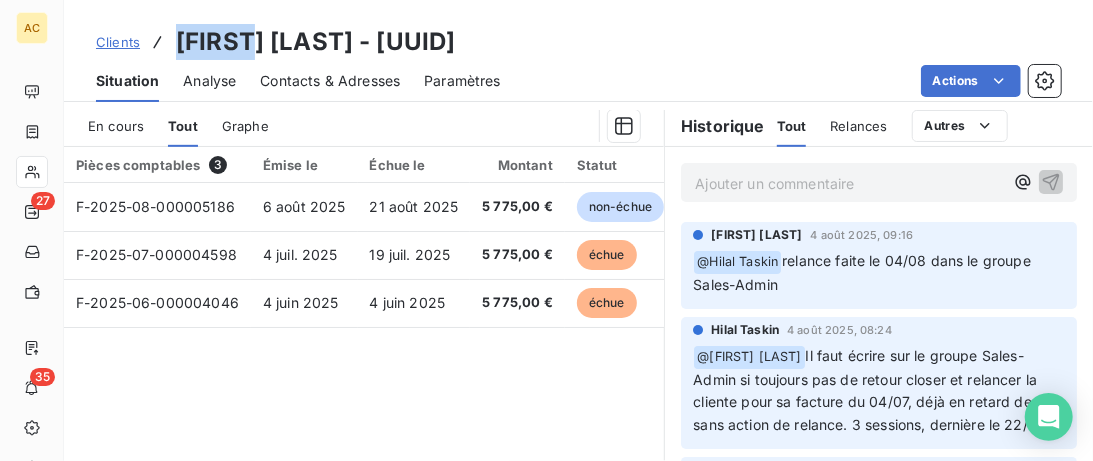 click on "Clients Fatima GIORDANO - 01973b1d-0ff4-717e-b7f5-1da1b951d717" at bounding box center [276, 42] 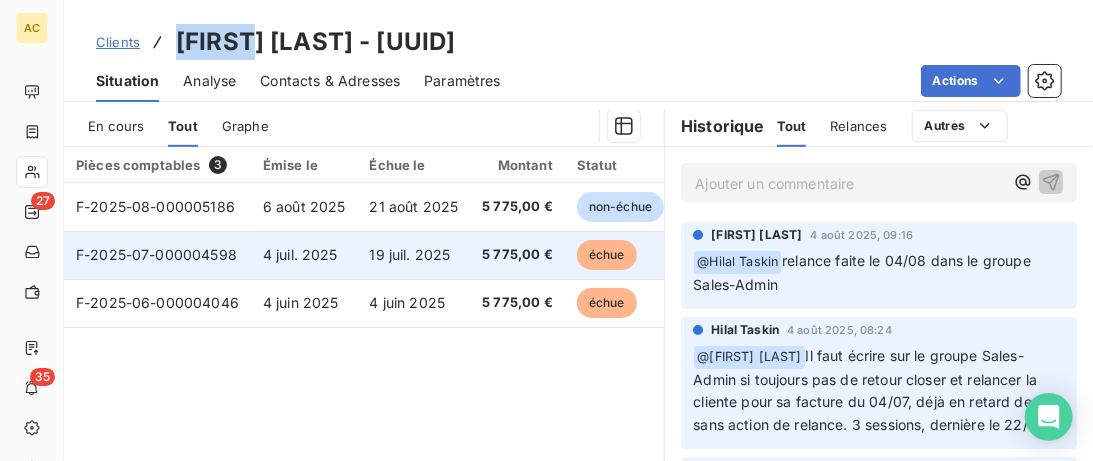 scroll, scrollTop: 102, scrollLeft: 0, axis: vertical 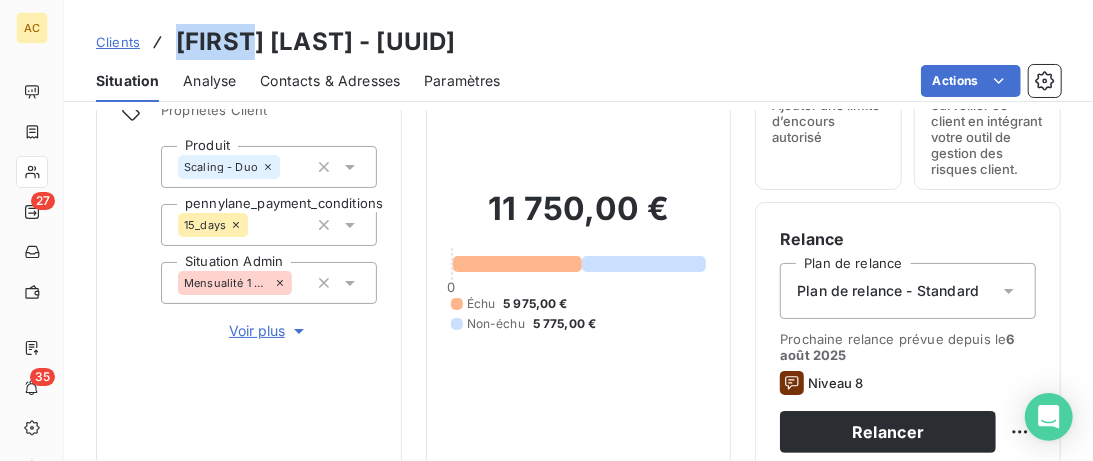 click on "Clients" at bounding box center [118, 42] 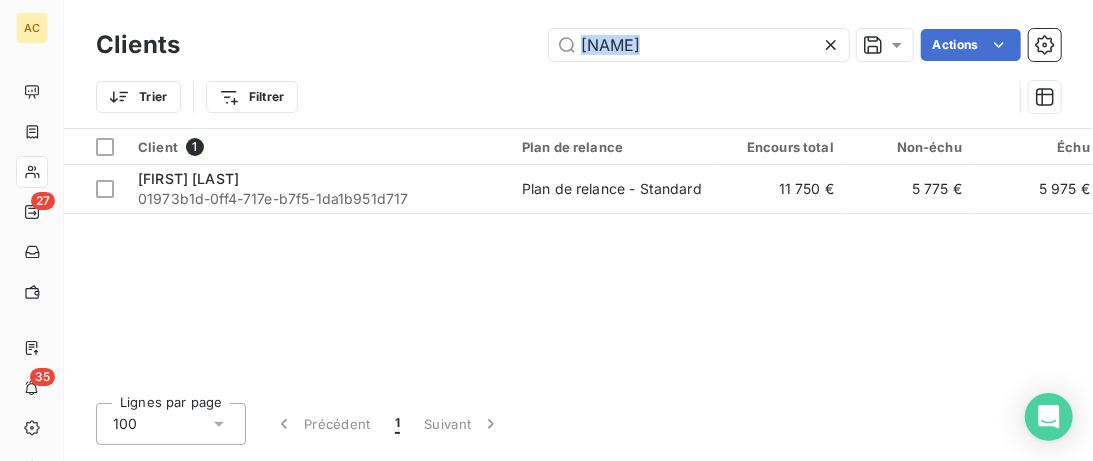 drag, startPoint x: 674, startPoint y: 66, endPoint x: 543, endPoint y: 40, distance: 133.55524 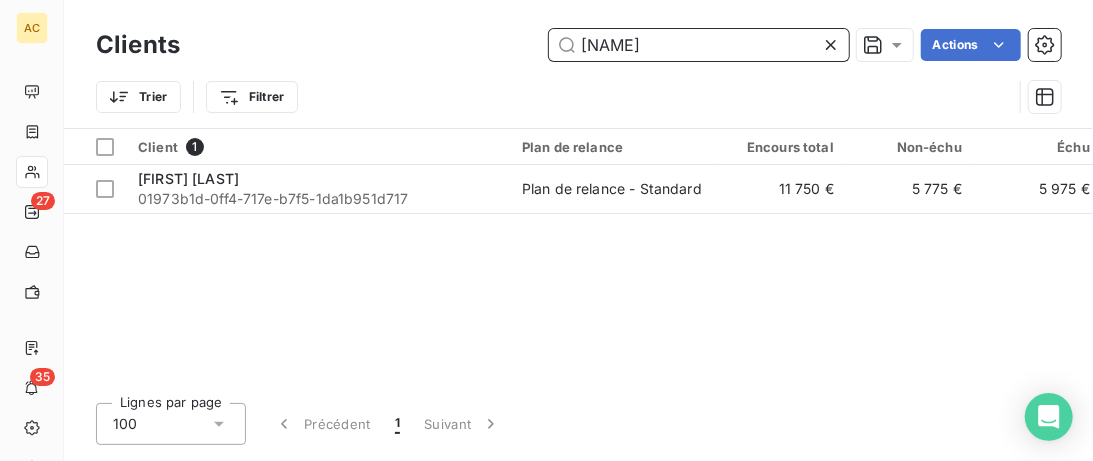 drag, startPoint x: 685, startPoint y: 40, endPoint x: 378, endPoint y: 27, distance: 307.27512 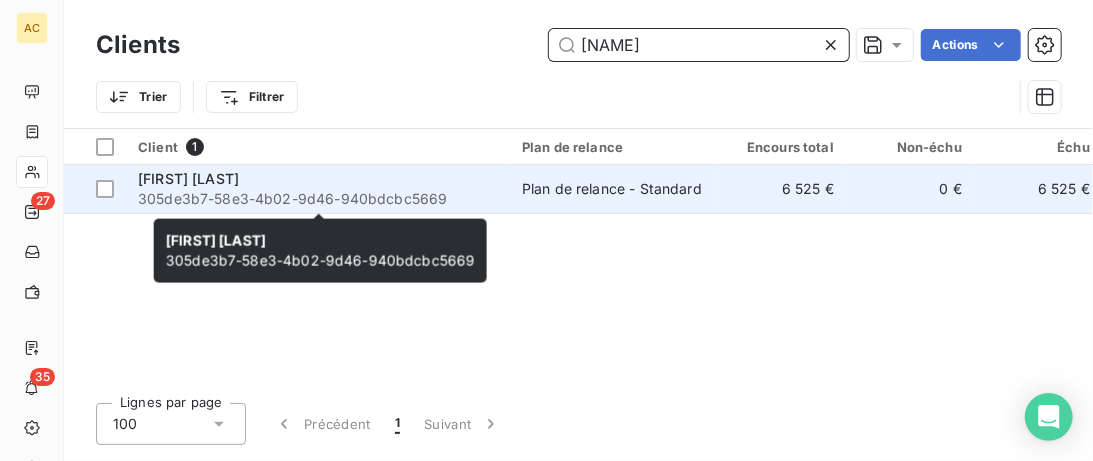 type on "Agouni" 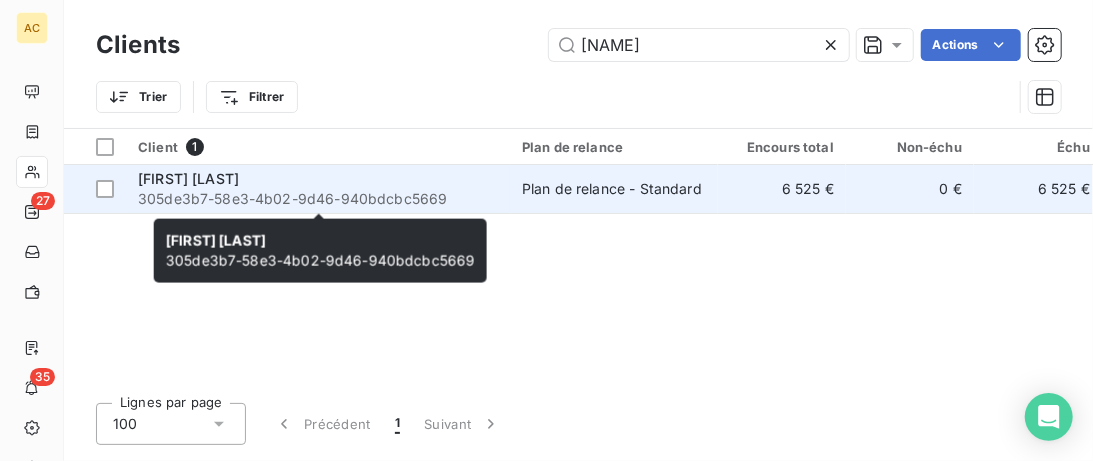 click on "Samir Agouni" at bounding box center [318, 179] 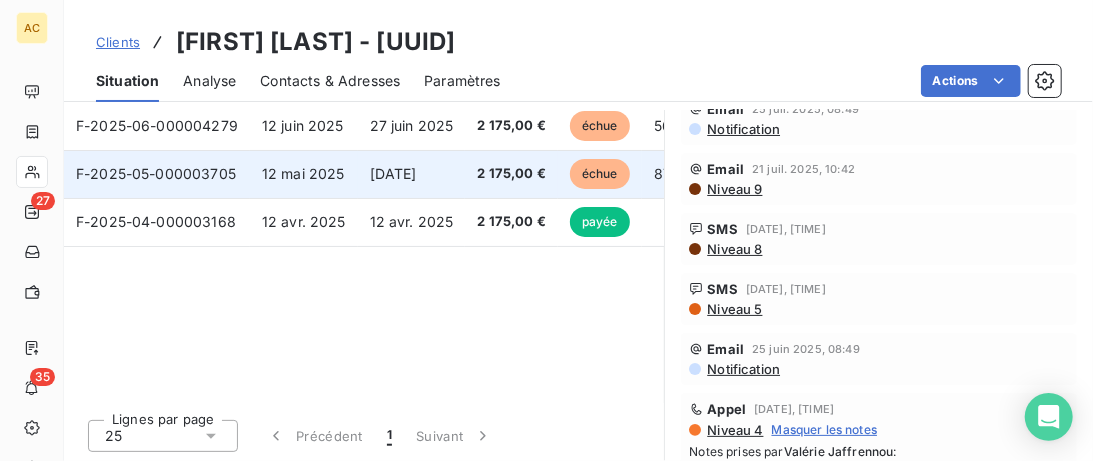 scroll, scrollTop: 436, scrollLeft: 0, axis: vertical 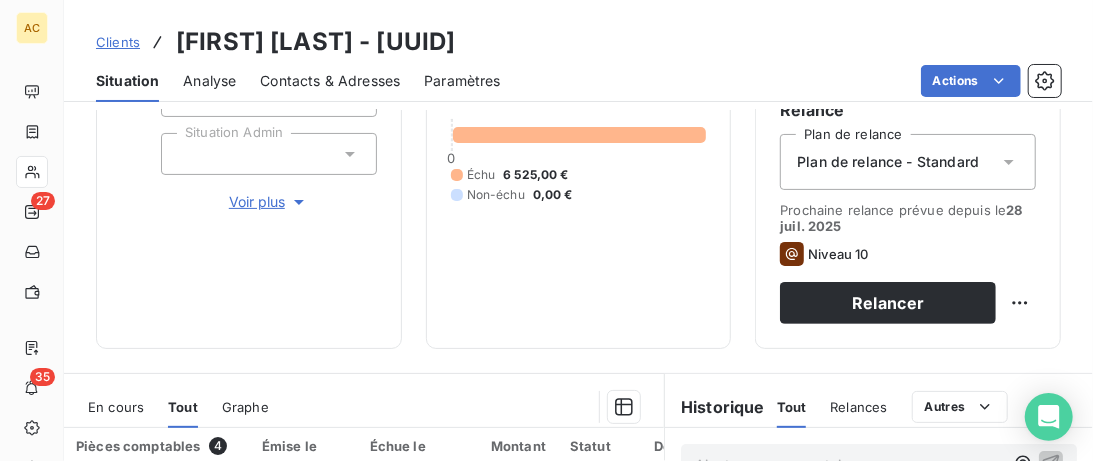click on "Voir plus" at bounding box center [269, 202] 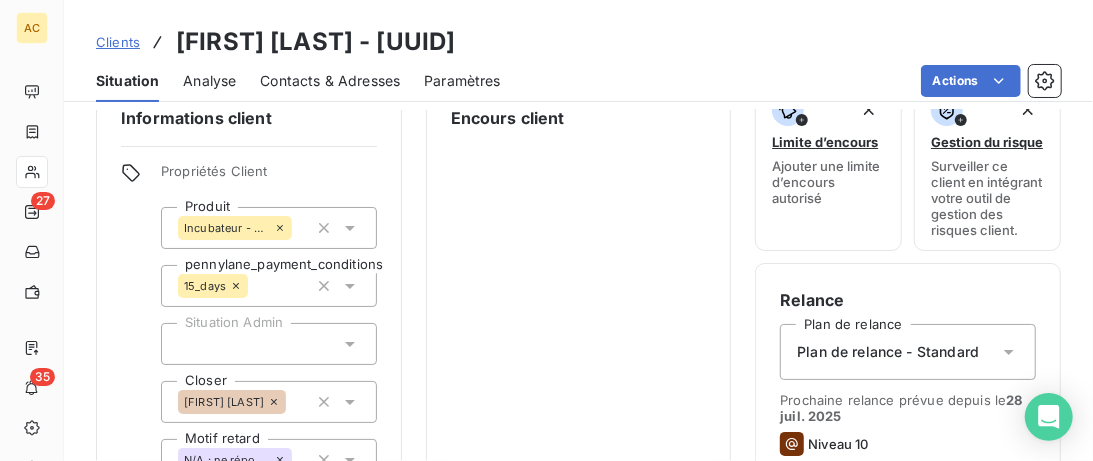 scroll, scrollTop: 0, scrollLeft: 0, axis: both 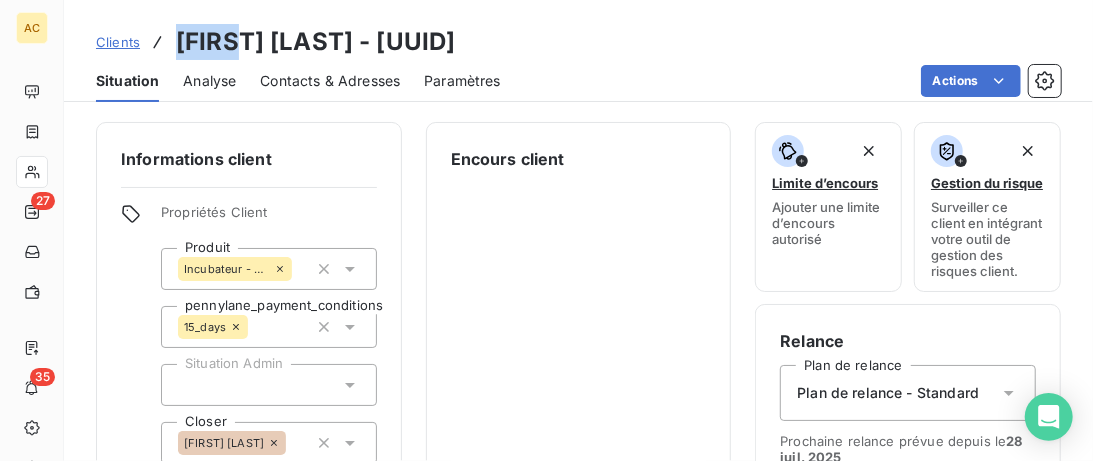 drag, startPoint x: 242, startPoint y: 47, endPoint x: 167, endPoint y: 43, distance: 75.10659 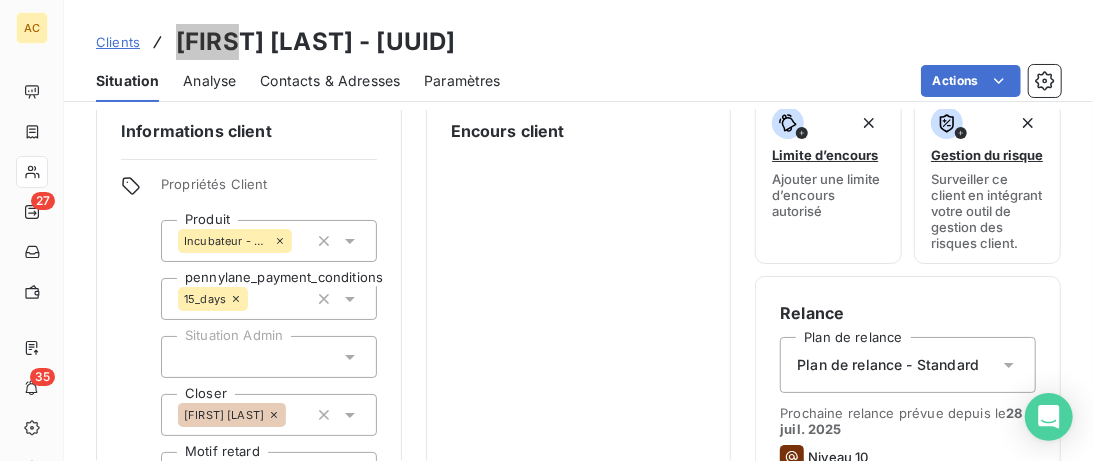 scroll, scrollTop: 0, scrollLeft: 0, axis: both 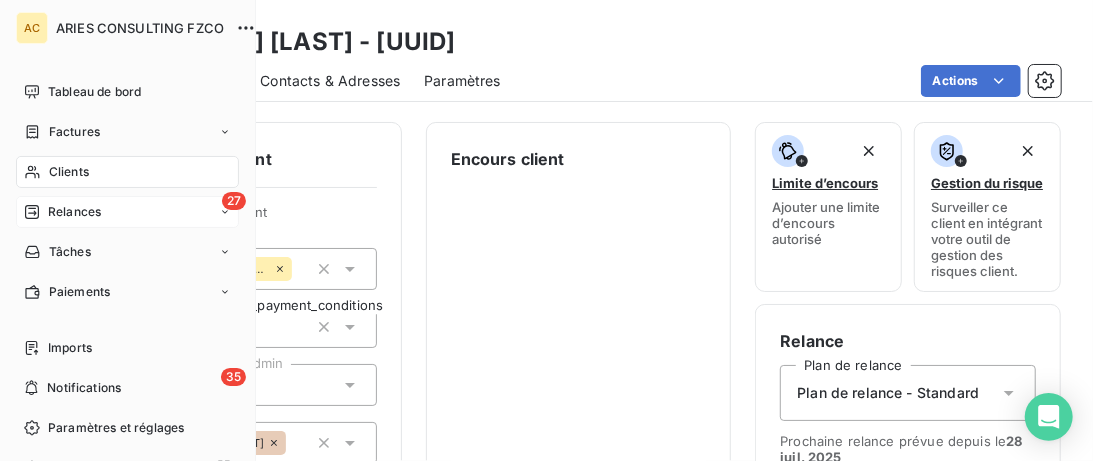 click on "Relances" at bounding box center (74, 212) 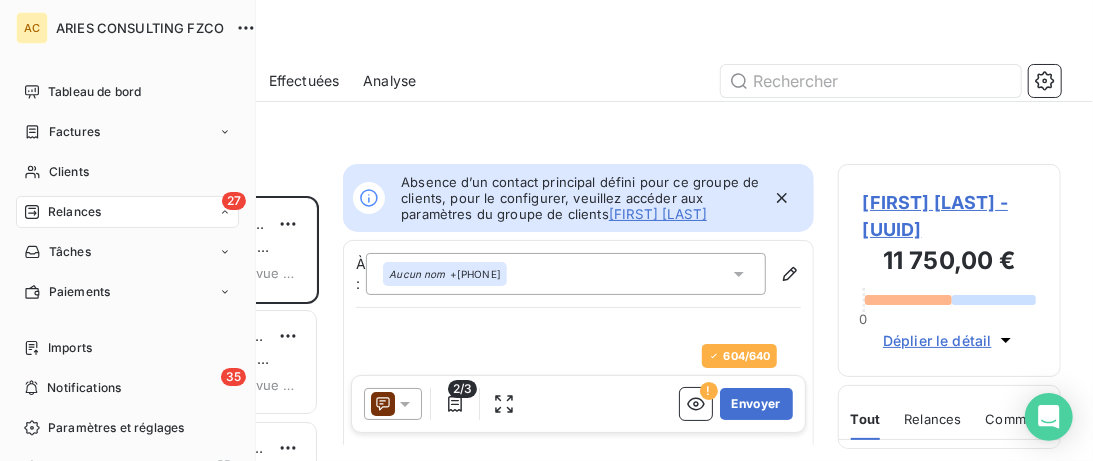 scroll, scrollTop: 0, scrollLeft: 0, axis: both 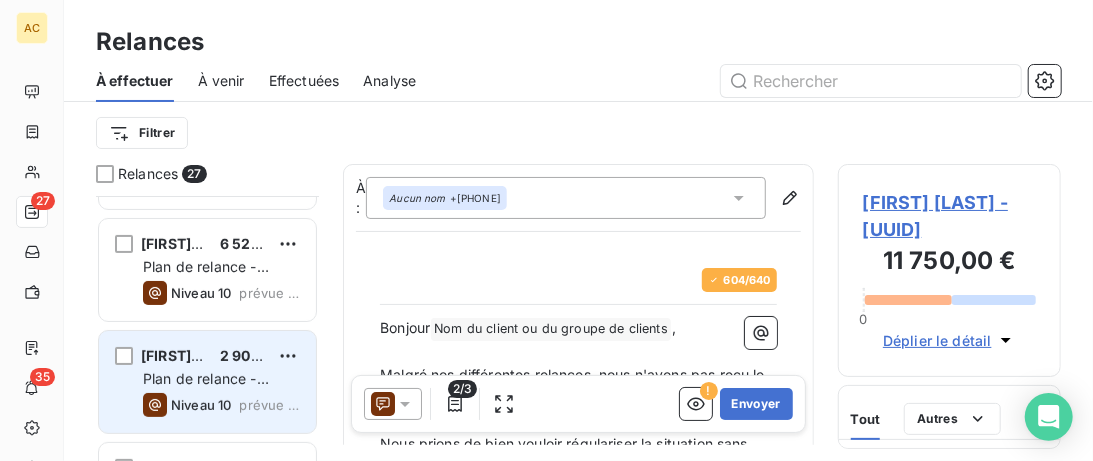 click on "Chahinaz RICHARD 2 900,00 € Plan de relance - Standard Niveau 10 prévue depuis 10 jours" at bounding box center (207, 382) 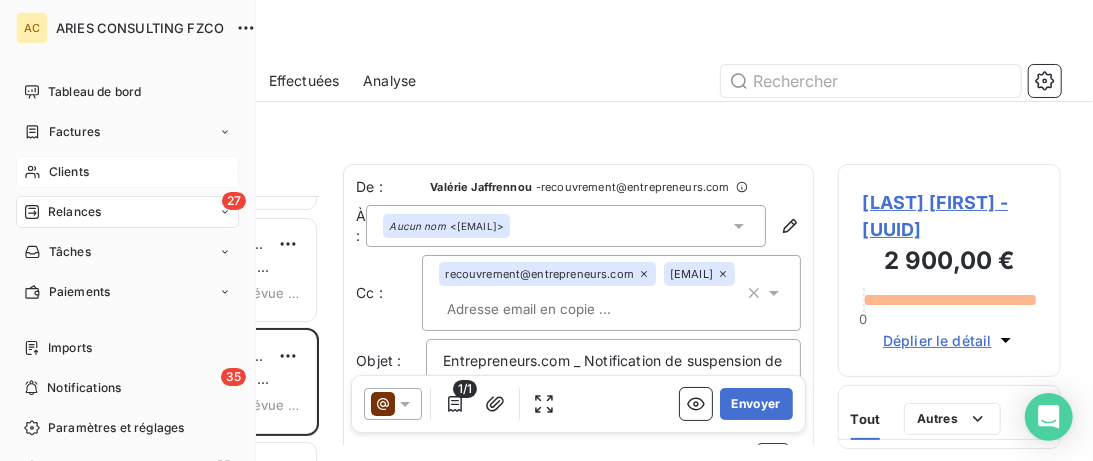 click on "Clients" at bounding box center [127, 172] 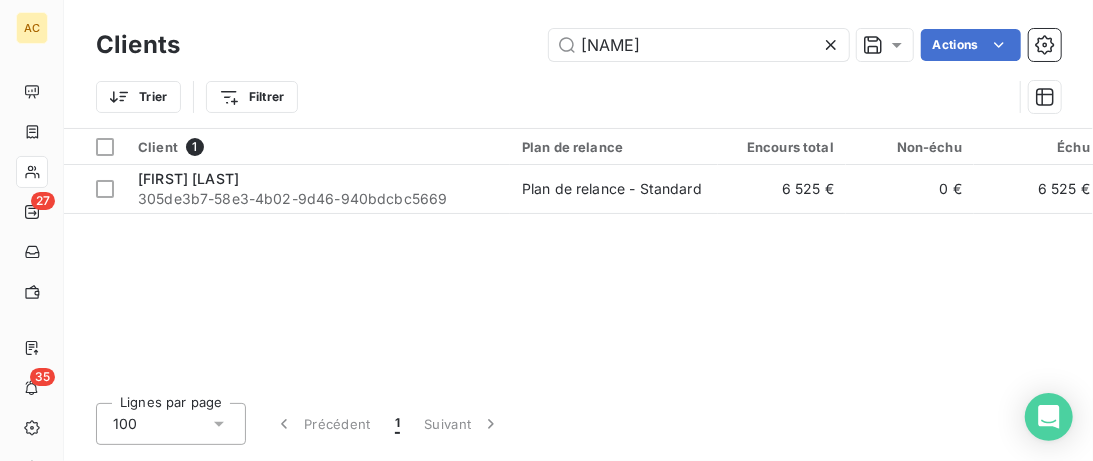 drag, startPoint x: 677, startPoint y: 43, endPoint x: 280, endPoint y: 37, distance: 397.04535 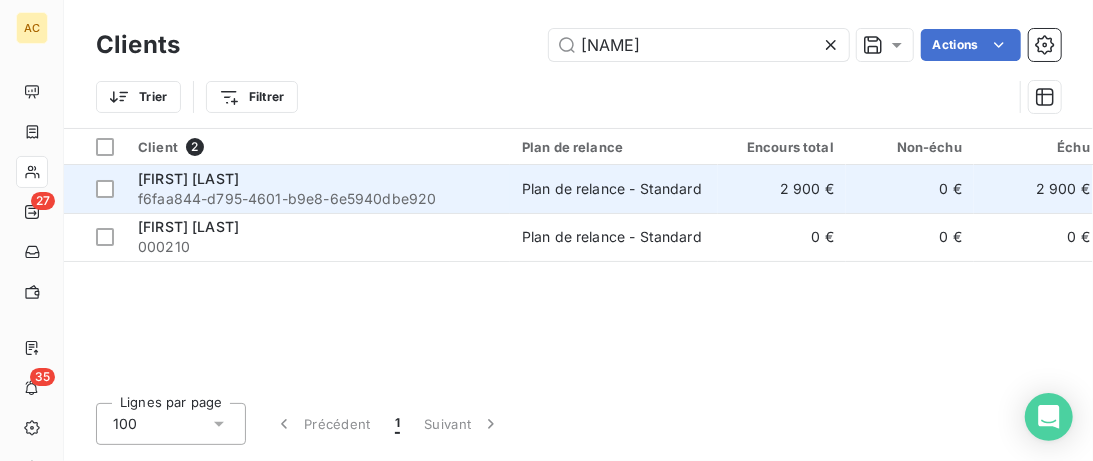 type on "Chah" 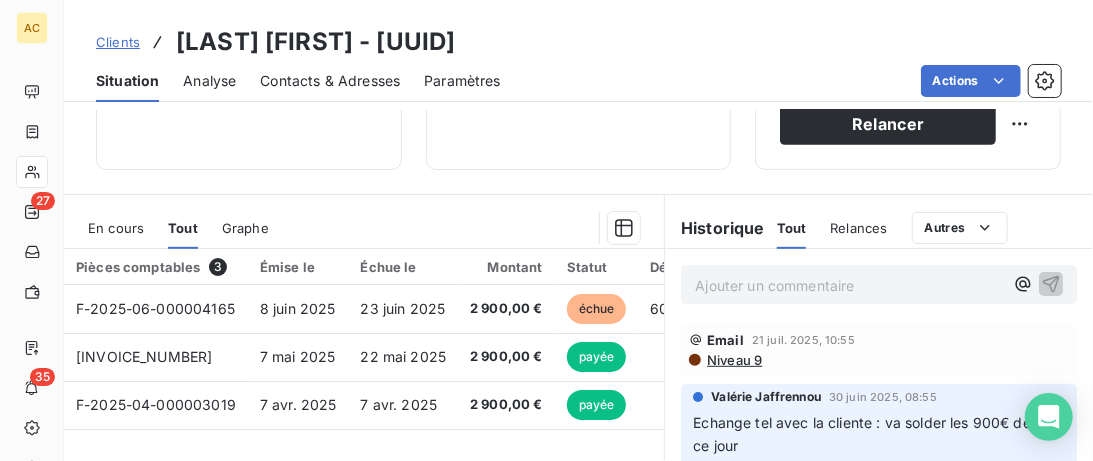 scroll, scrollTop: 410, scrollLeft: 0, axis: vertical 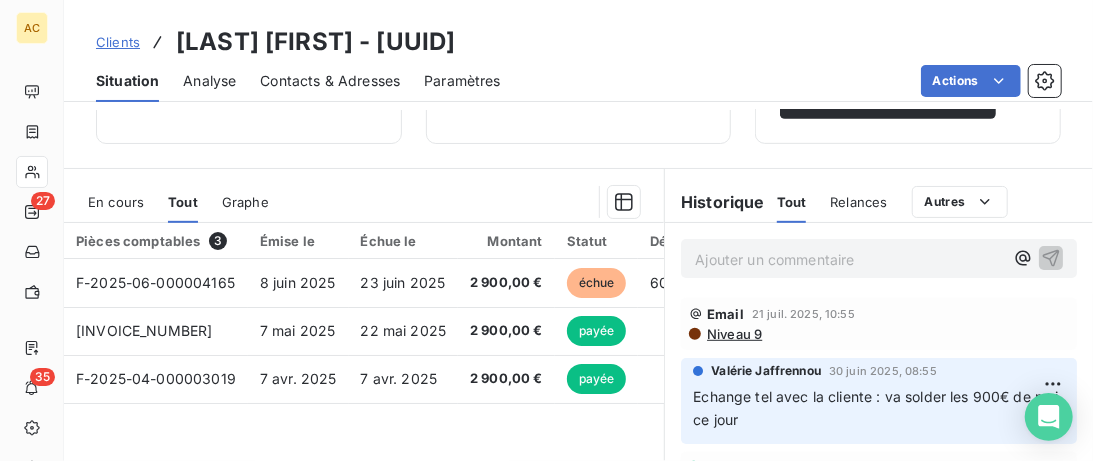 click on "Niveau 9" at bounding box center (733, 334) 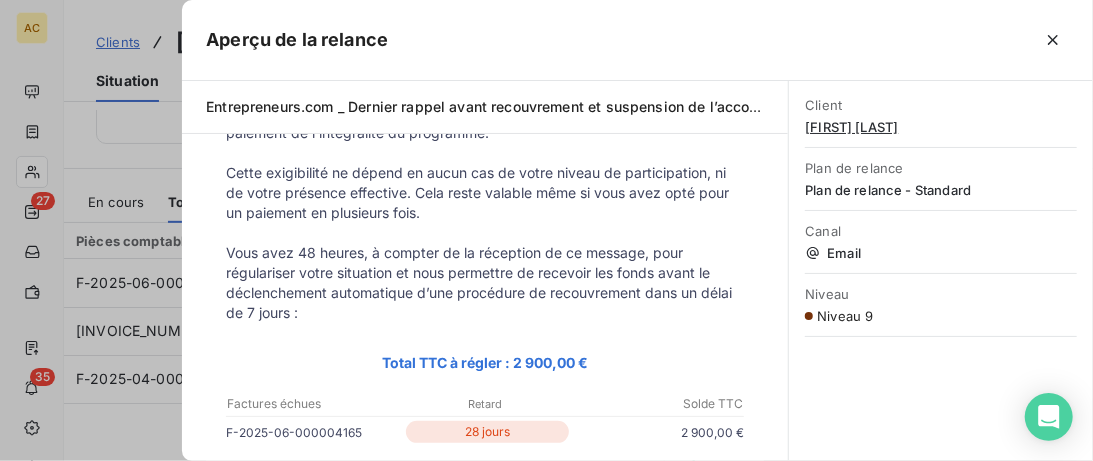 scroll, scrollTop: 102, scrollLeft: 0, axis: vertical 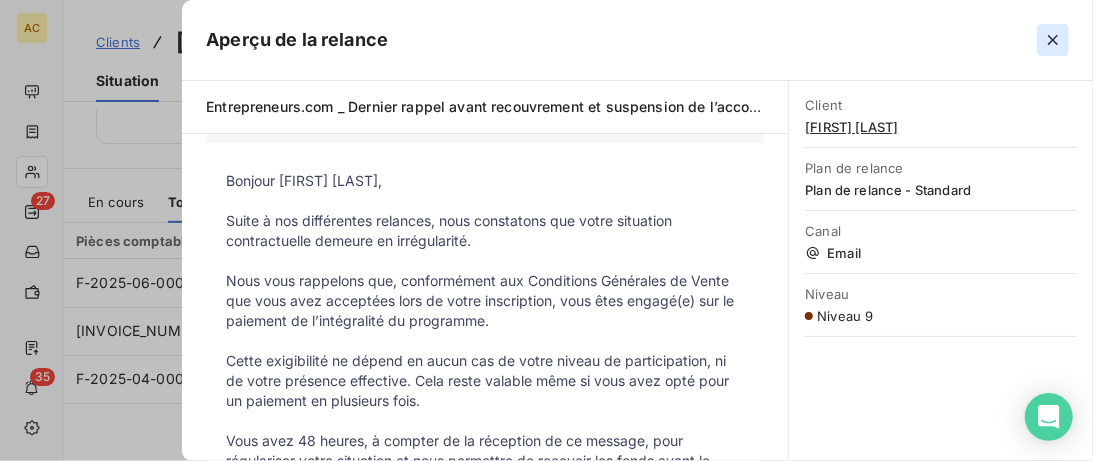 click 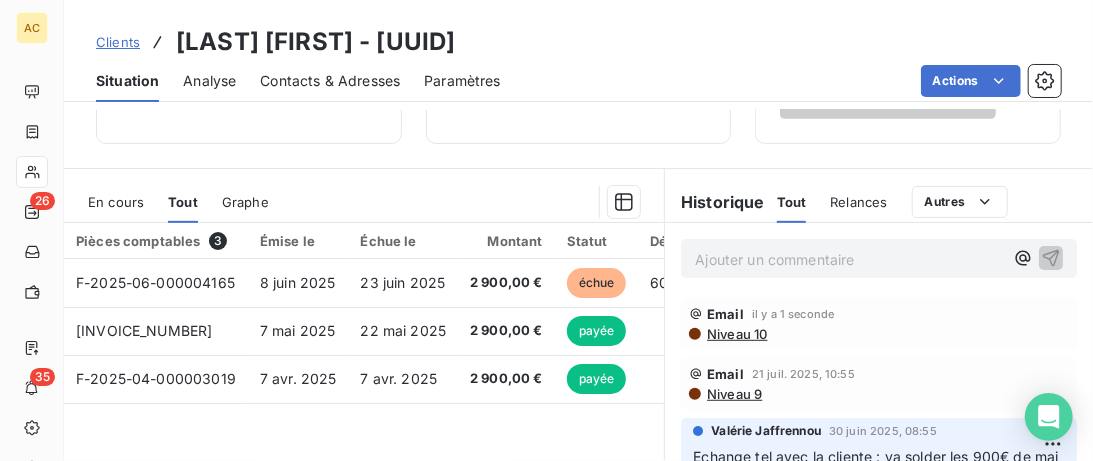 click on "Clients" at bounding box center [118, 42] 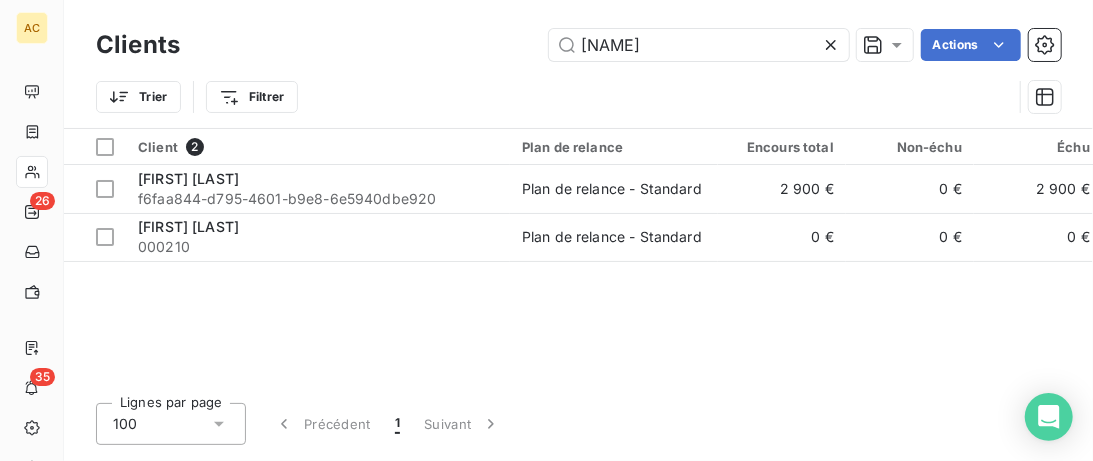 drag, startPoint x: 661, startPoint y: 57, endPoint x: 425, endPoint y: 53, distance: 236.03389 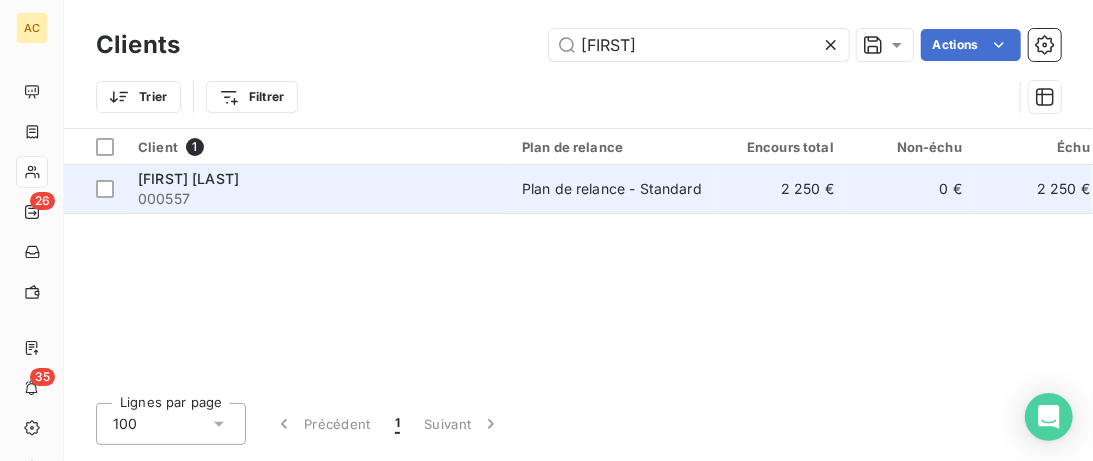 type on "Nesrine" 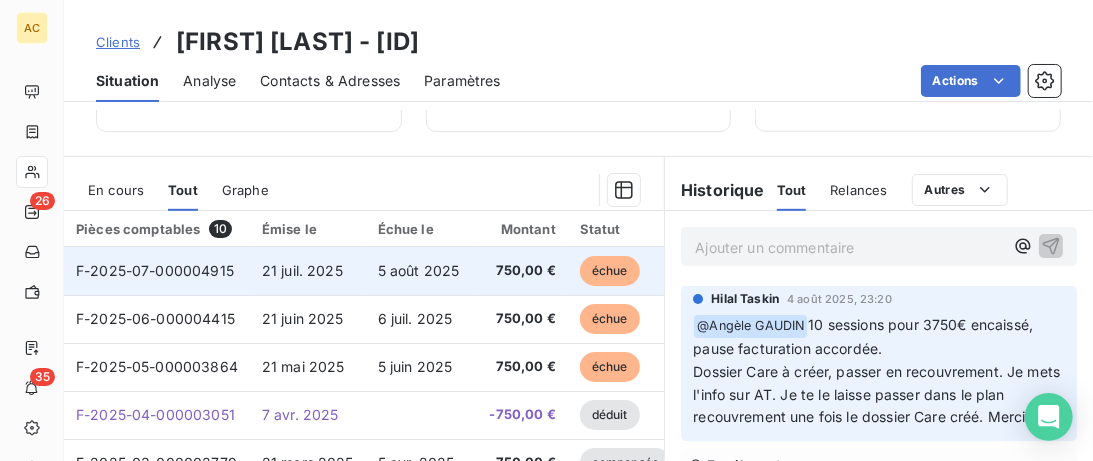 scroll, scrollTop: 410, scrollLeft: 0, axis: vertical 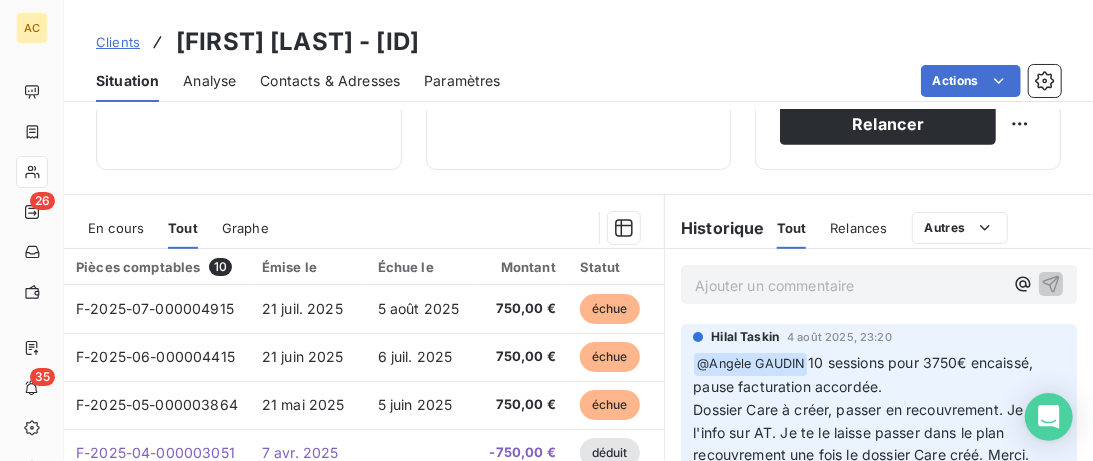 click on "Clients" at bounding box center (118, 42) 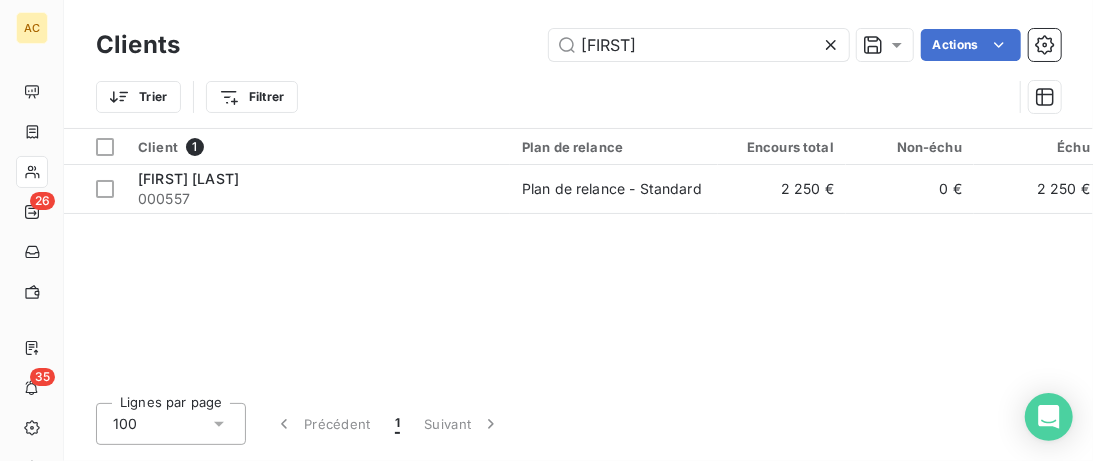 drag, startPoint x: 687, startPoint y: 38, endPoint x: 308, endPoint y: 46, distance: 379.0844 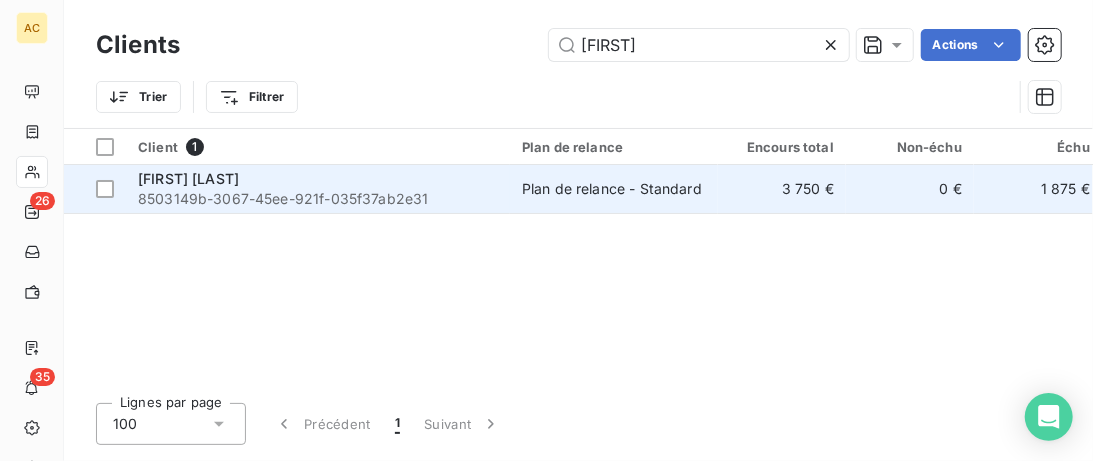 type on "Reny" 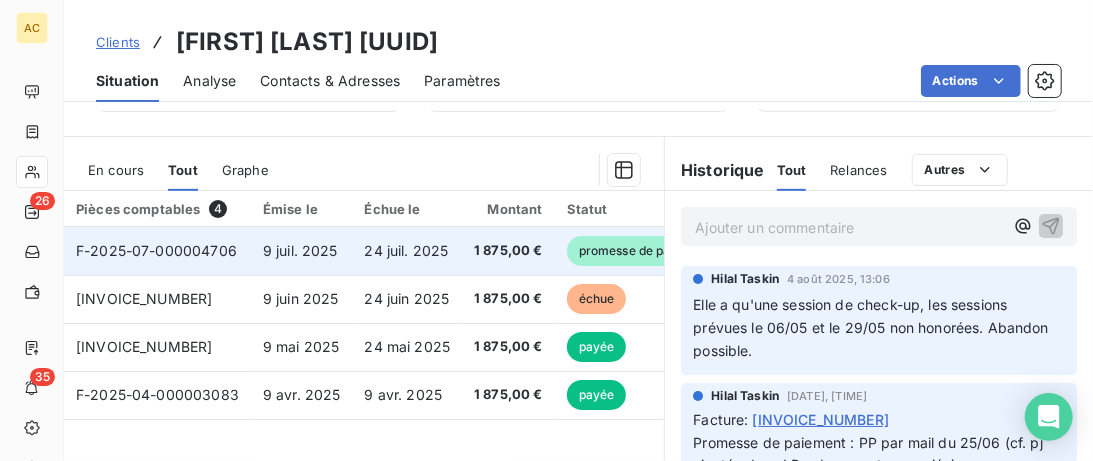 scroll, scrollTop: 512, scrollLeft: 0, axis: vertical 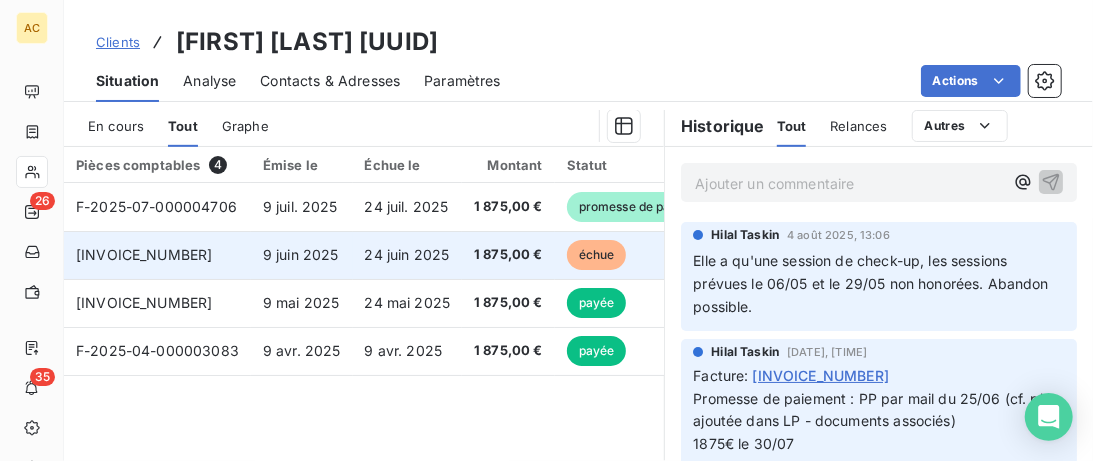 click on "24 juin 2025" at bounding box center (407, 254) 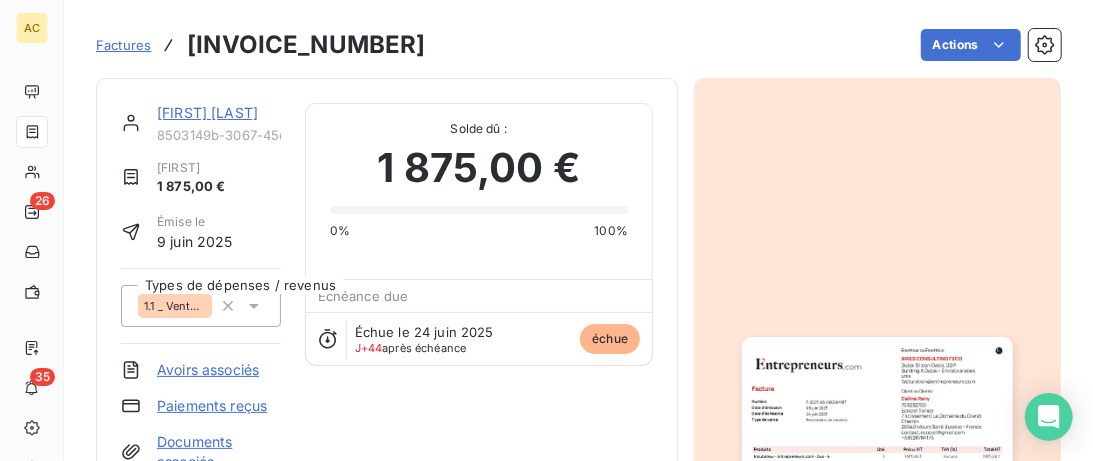 scroll, scrollTop: 0, scrollLeft: 0, axis: both 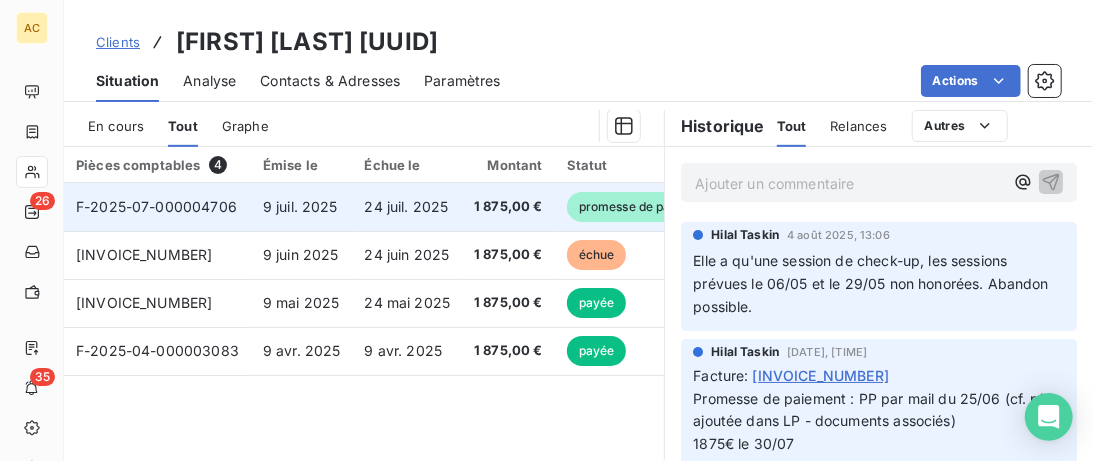 click on "24 juil. 2025" at bounding box center (407, 206) 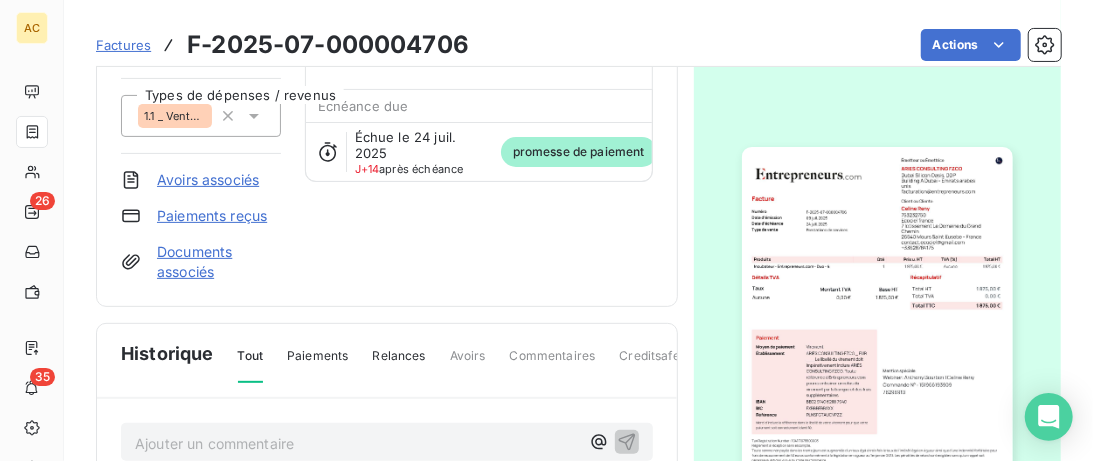 scroll, scrollTop: 0, scrollLeft: 0, axis: both 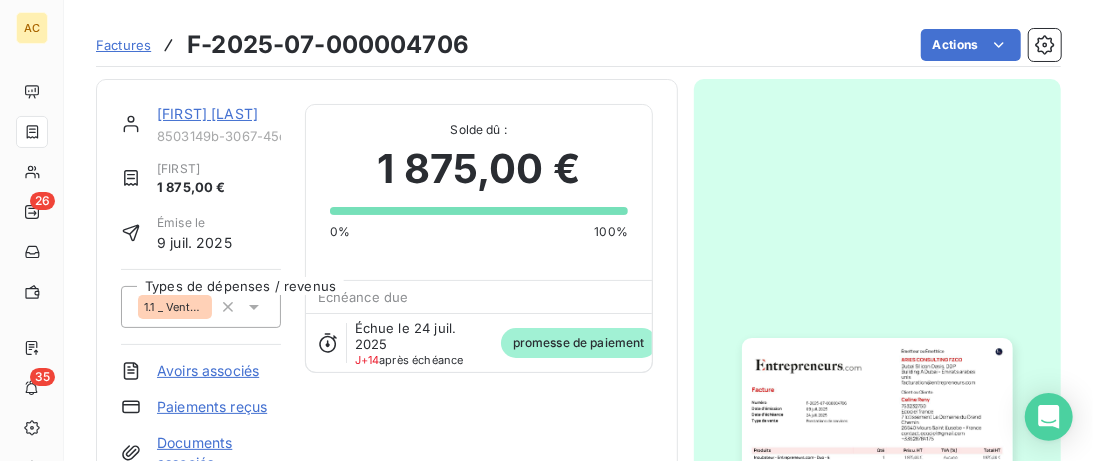click on "Celine Reny 8503149b-3067-45ee-921f-035f37ab2e31" at bounding box center (219, 124) 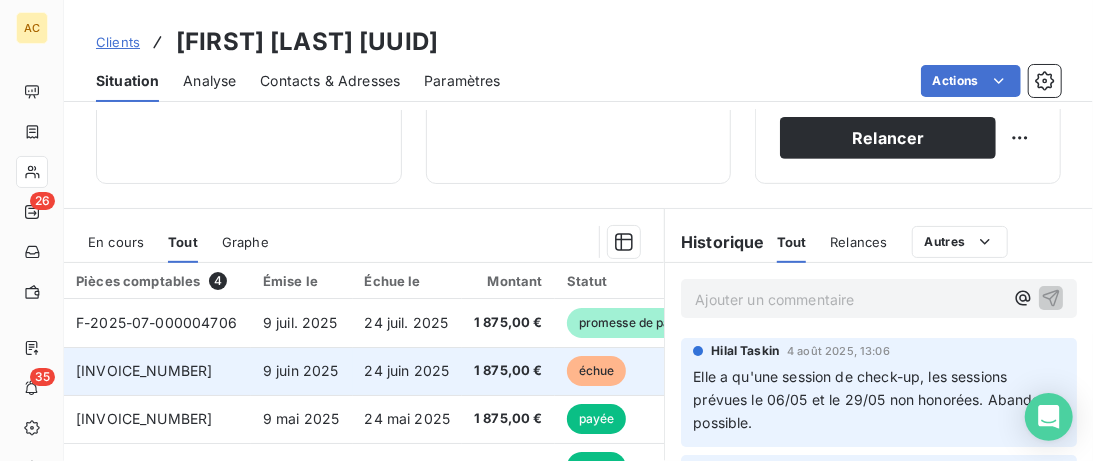 scroll, scrollTop: 512, scrollLeft: 0, axis: vertical 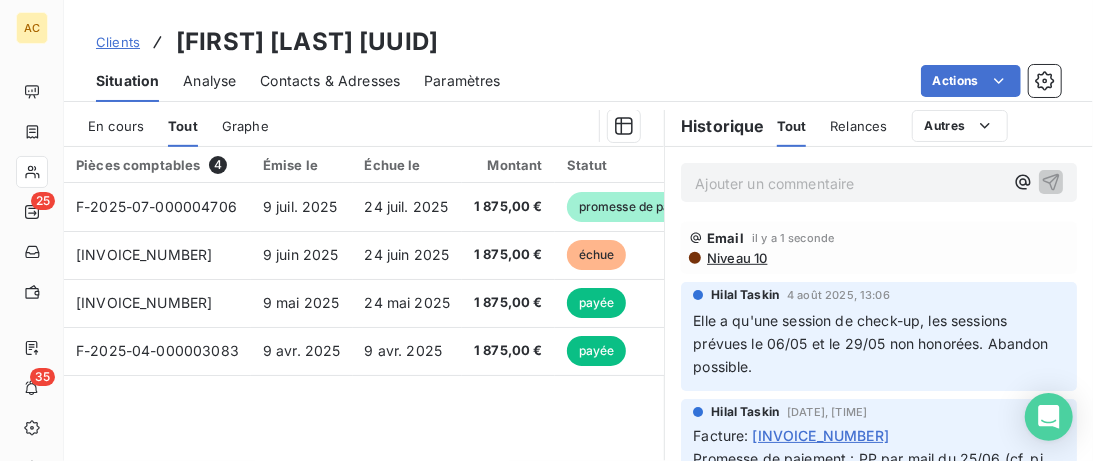 click on "Clients" at bounding box center (118, 42) 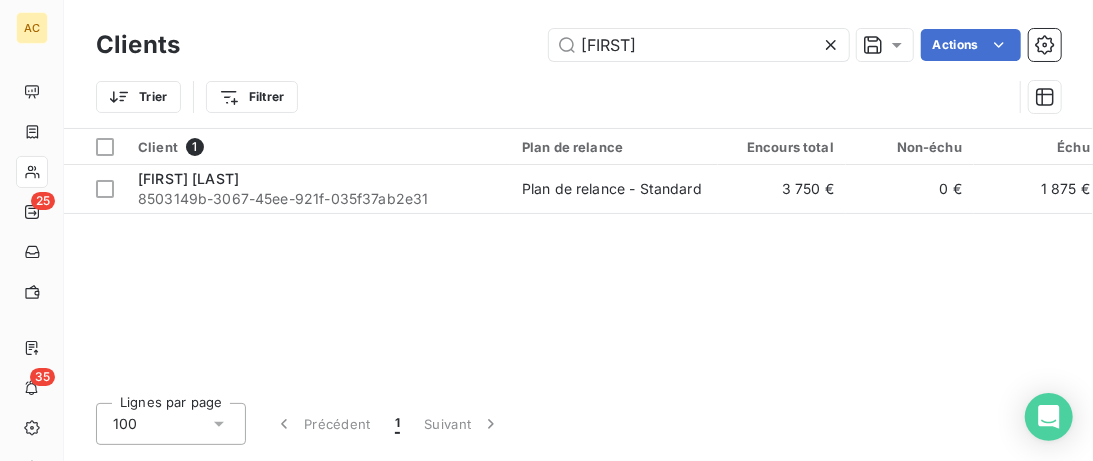 drag, startPoint x: 575, startPoint y: 44, endPoint x: 336, endPoint y: 25, distance: 239.75404 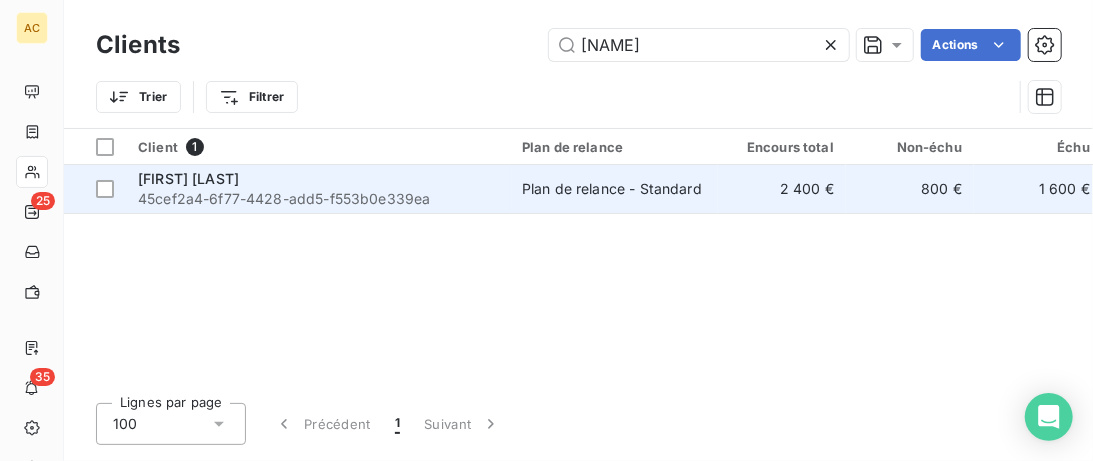 type on "Hayate" 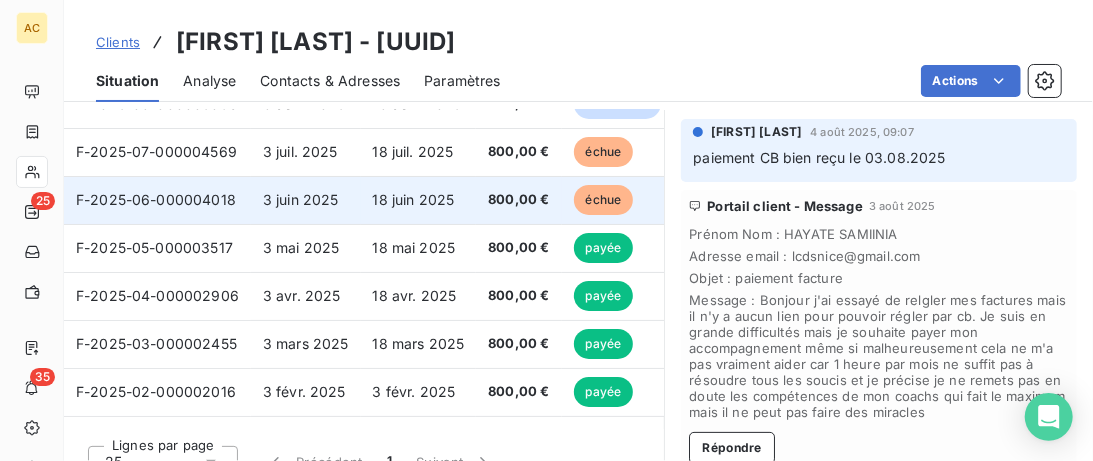 scroll, scrollTop: 512, scrollLeft: 0, axis: vertical 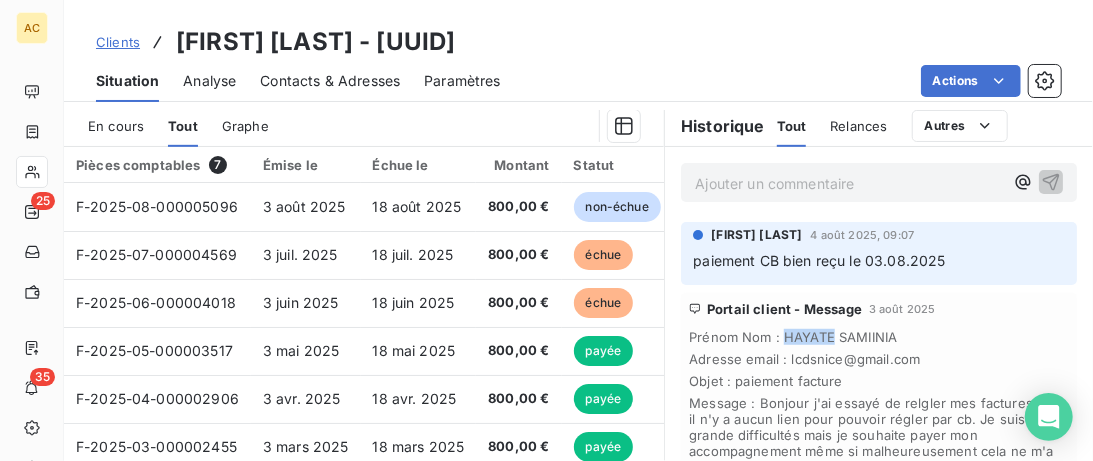 drag, startPoint x: 830, startPoint y: 336, endPoint x: 785, endPoint y: 330, distance: 45.39824 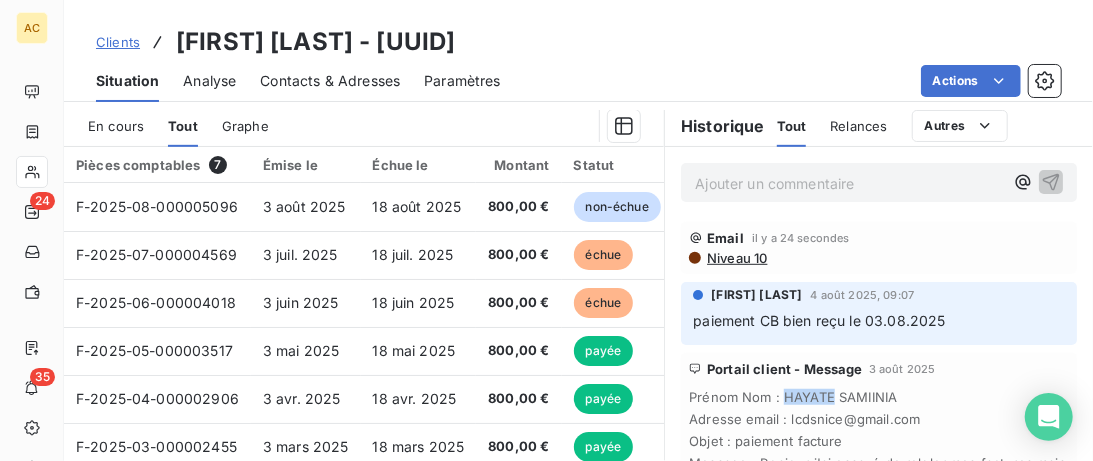 click on "Clients" at bounding box center (118, 42) 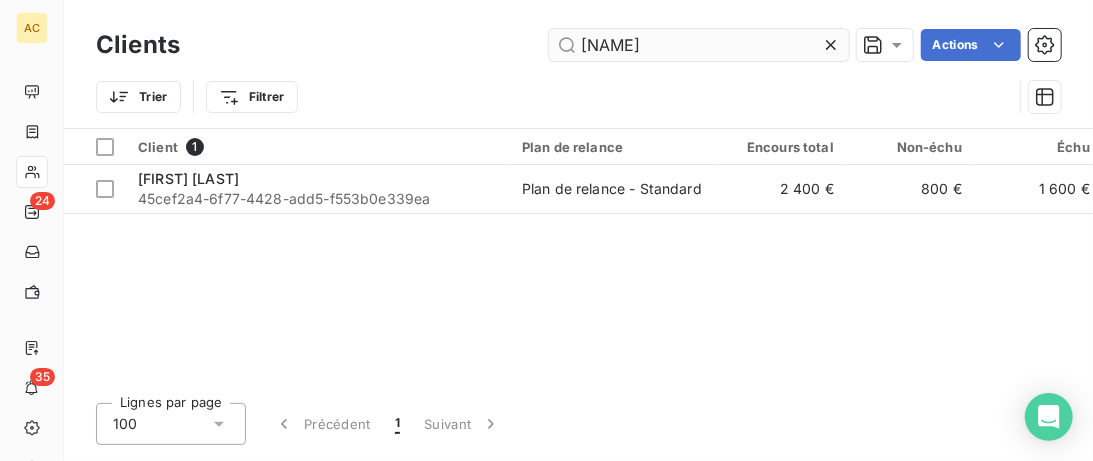 drag, startPoint x: 670, startPoint y: 38, endPoint x: 599, endPoint y: 49, distance: 71.84706 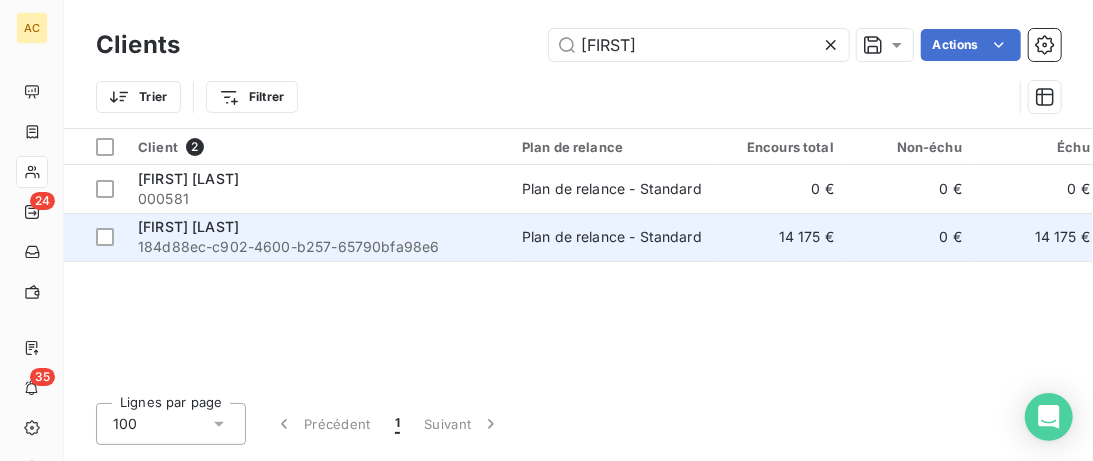 type on "Habib" 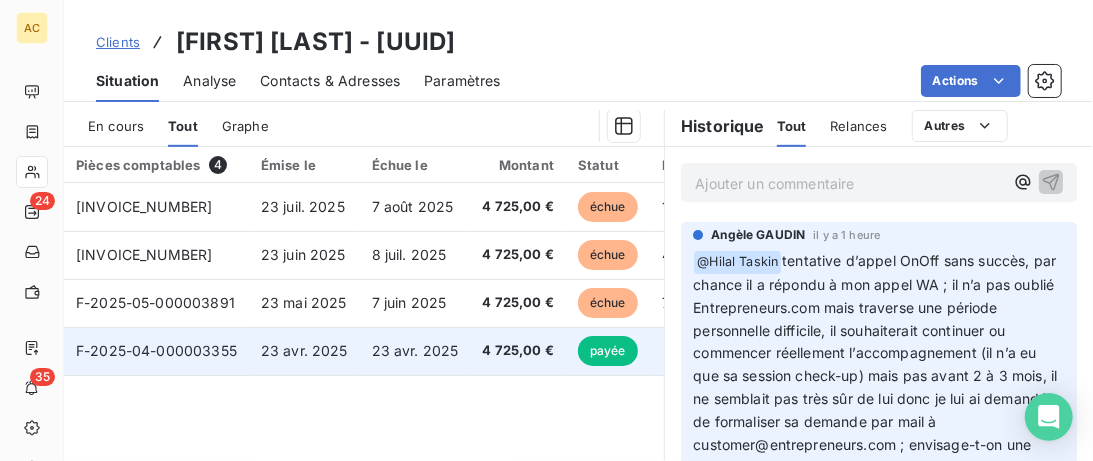 scroll, scrollTop: 410, scrollLeft: 0, axis: vertical 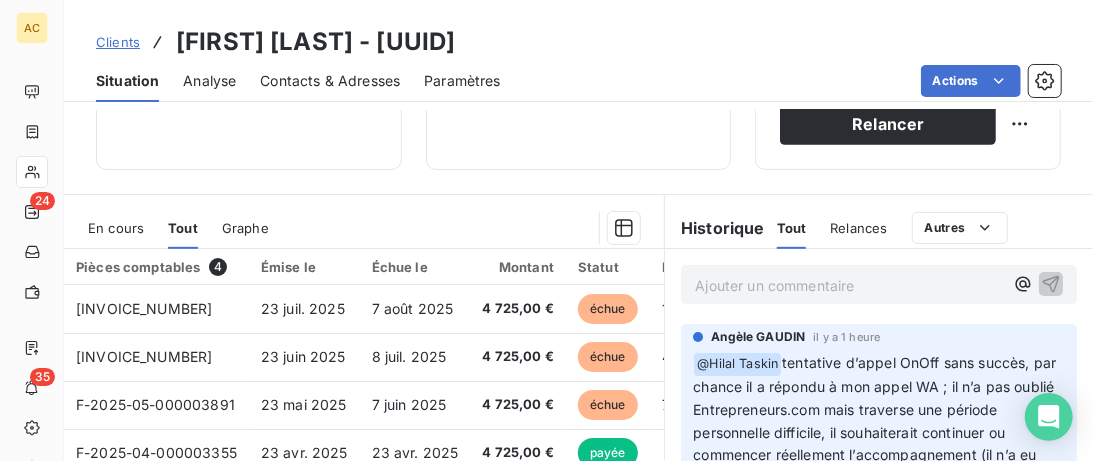 click on "Clients" at bounding box center [118, 42] 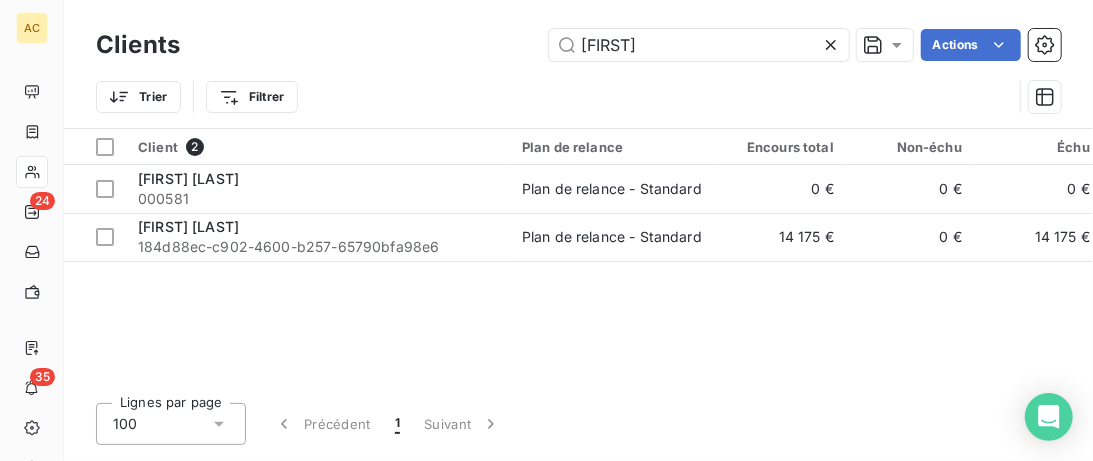 drag, startPoint x: 650, startPoint y: 40, endPoint x: 381, endPoint y: 46, distance: 269.0669 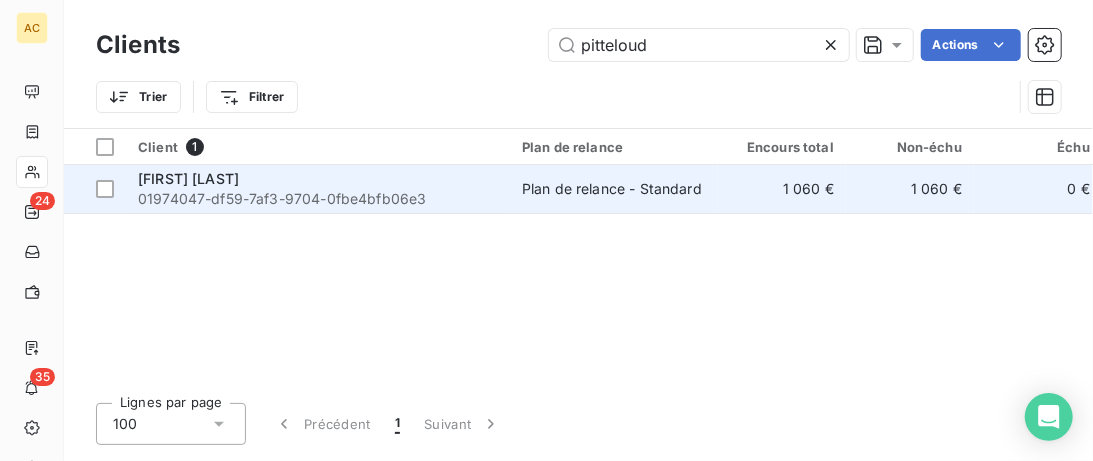 type on "pitteloud" 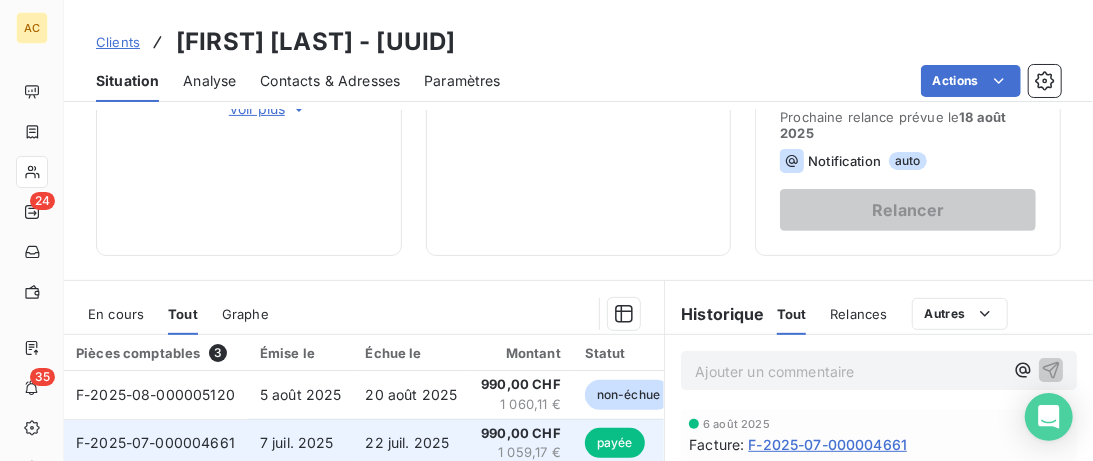 scroll, scrollTop: 307, scrollLeft: 0, axis: vertical 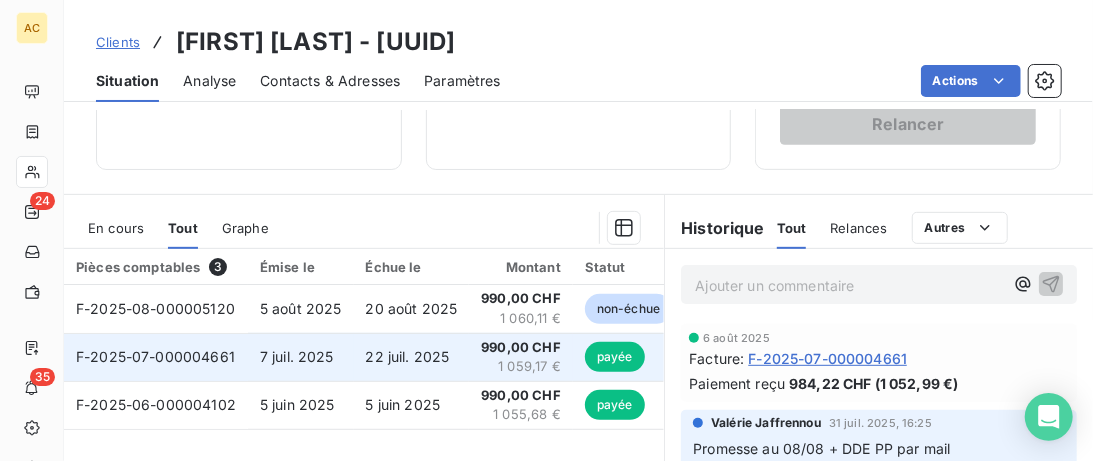 click on "F-2025-07-000004661" at bounding box center [156, 357] 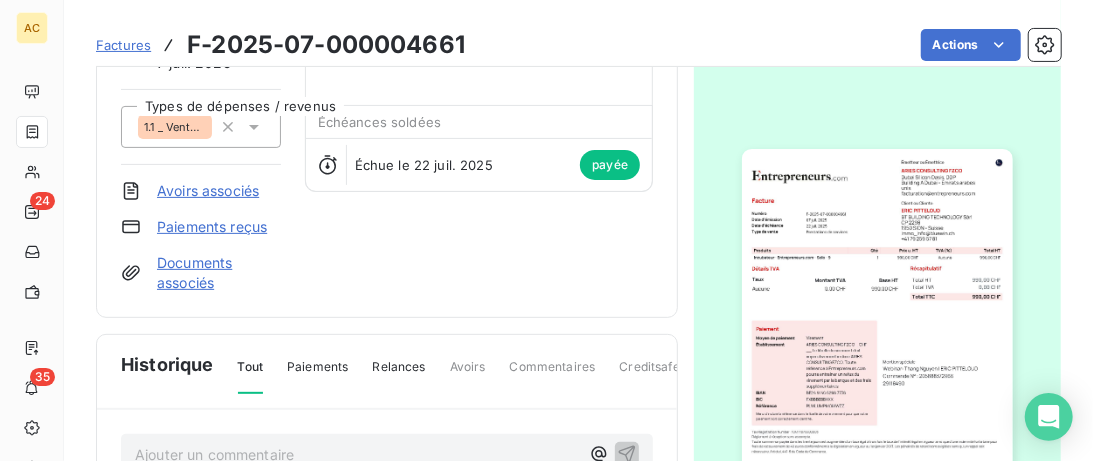 scroll, scrollTop: 205, scrollLeft: 0, axis: vertical 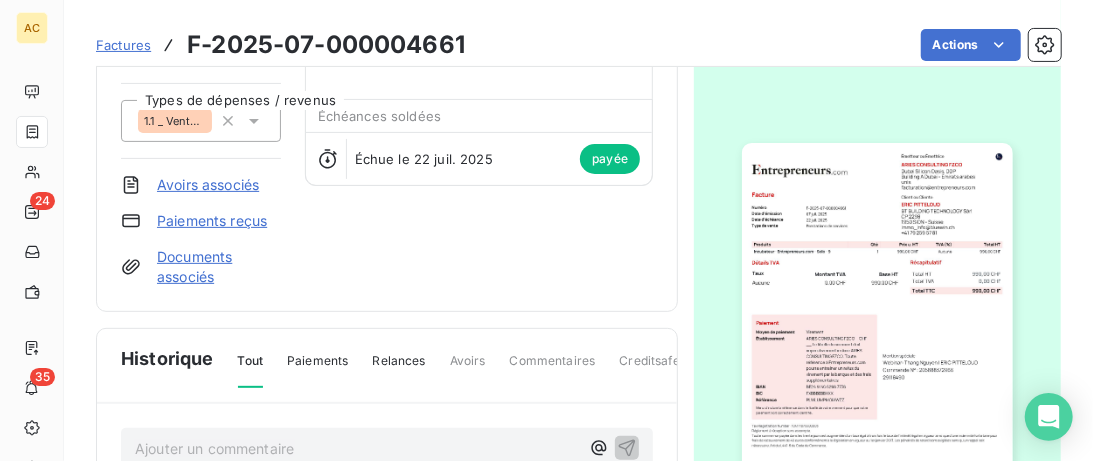 click on "Documents associés" at bounding box center [219, 267] 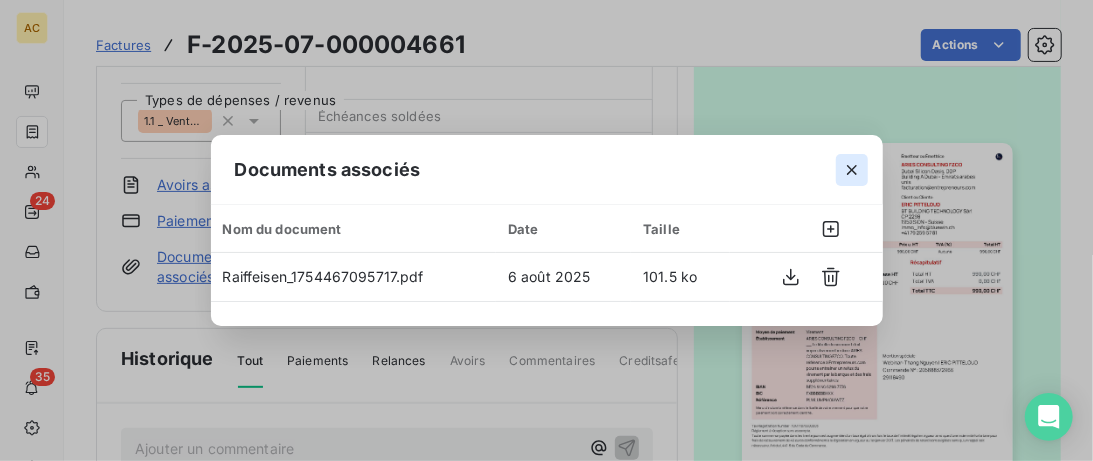 click 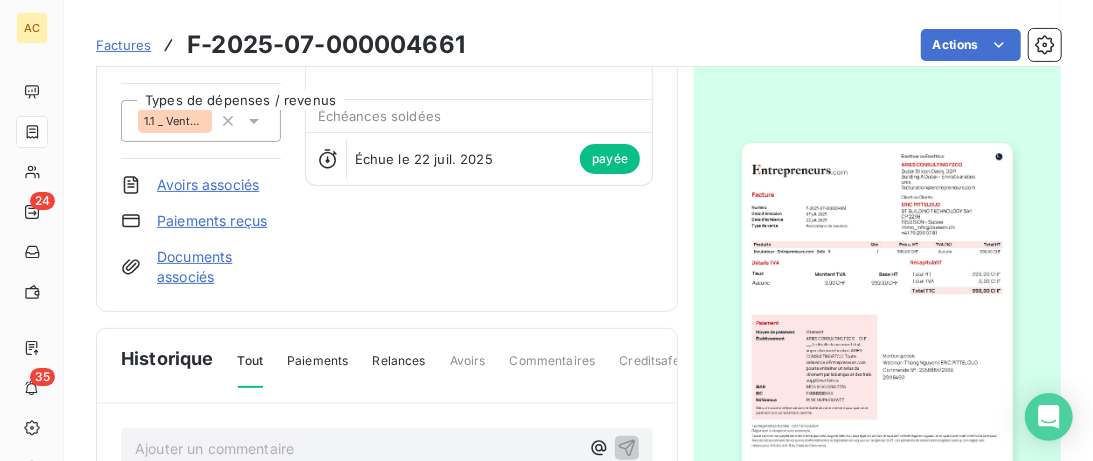 click on "Factures" at bounding box center (123, 45) 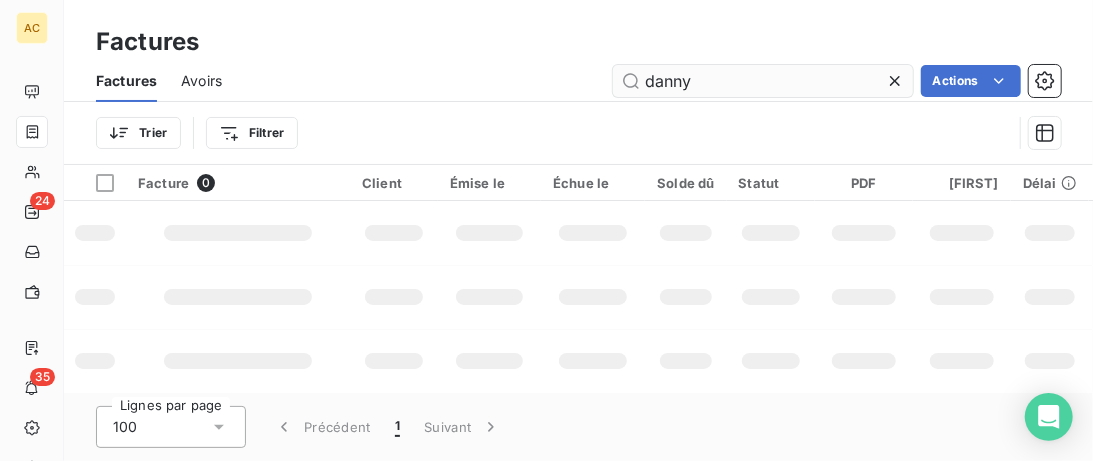 drag, startPoint x: 718, startPoint y: 96, endPoint x: 450, endPoint y: 87, distance: 268.15106 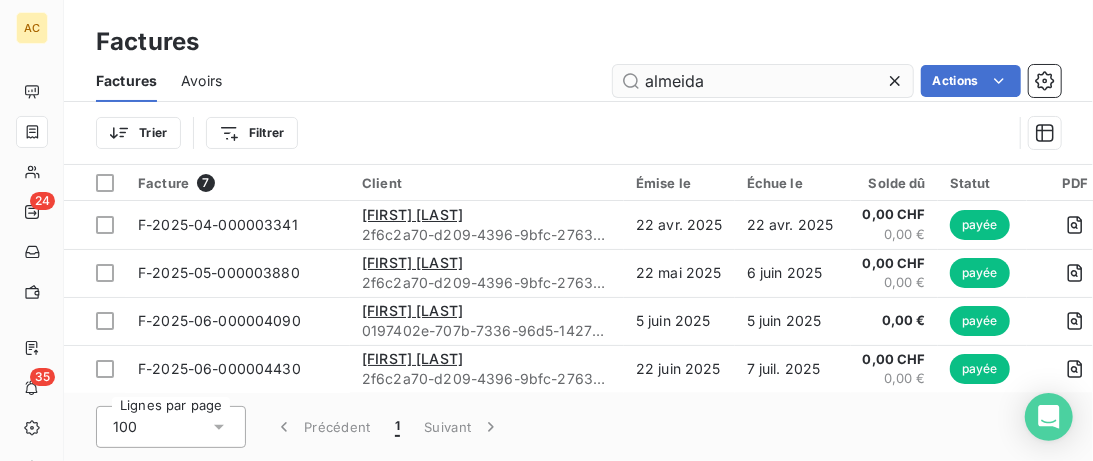 type on "almeida" 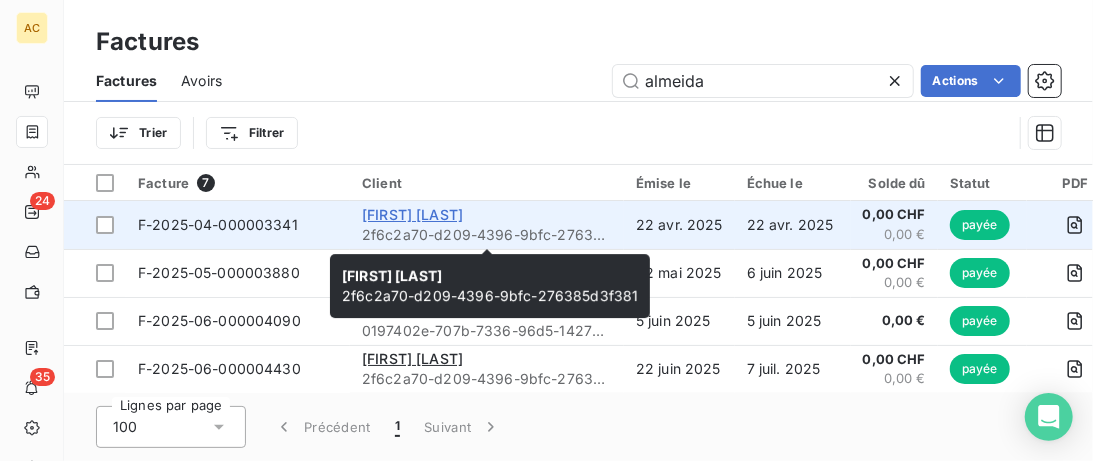 click on "Helena Almeida" at bounding box center [412, 214] 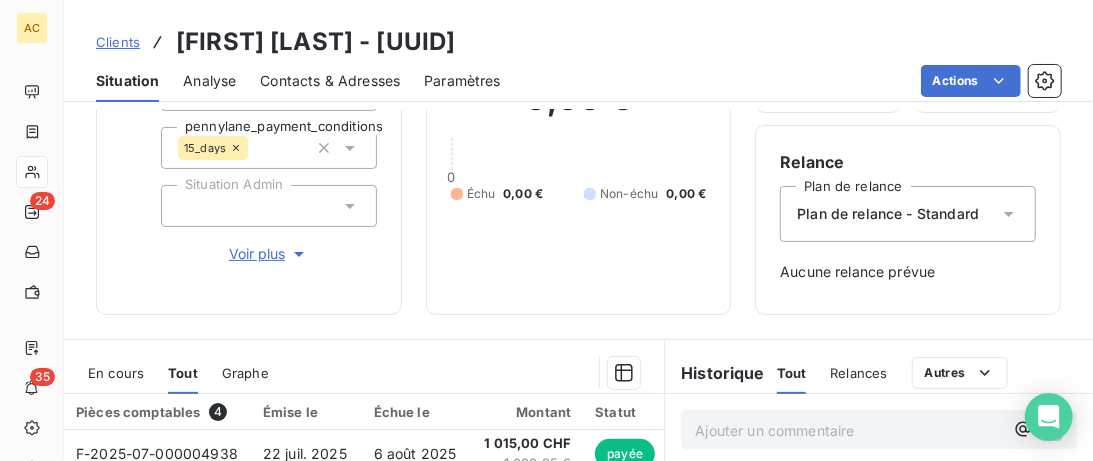 scroll, scrollTop: 0, scrollLeft: 0, axis: both 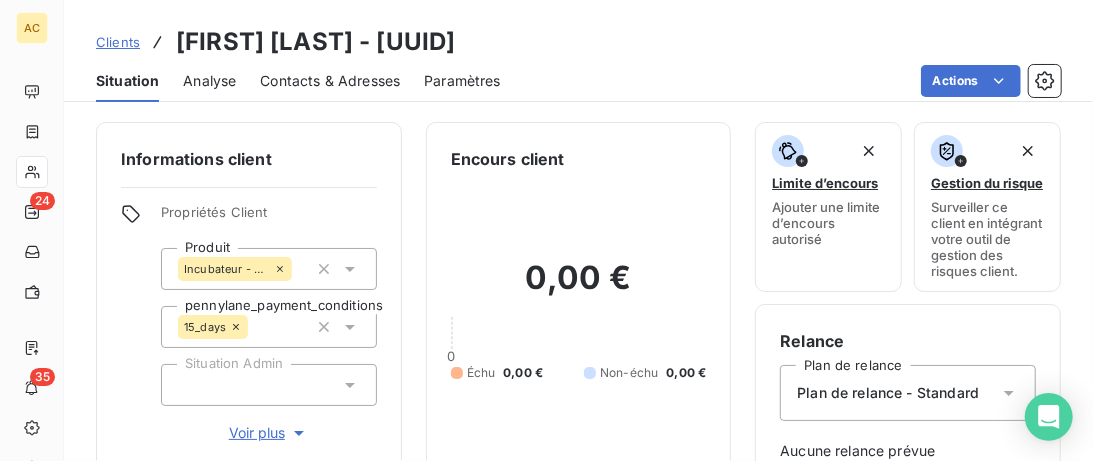 click on "Clients" at bounding box center (118, 42) 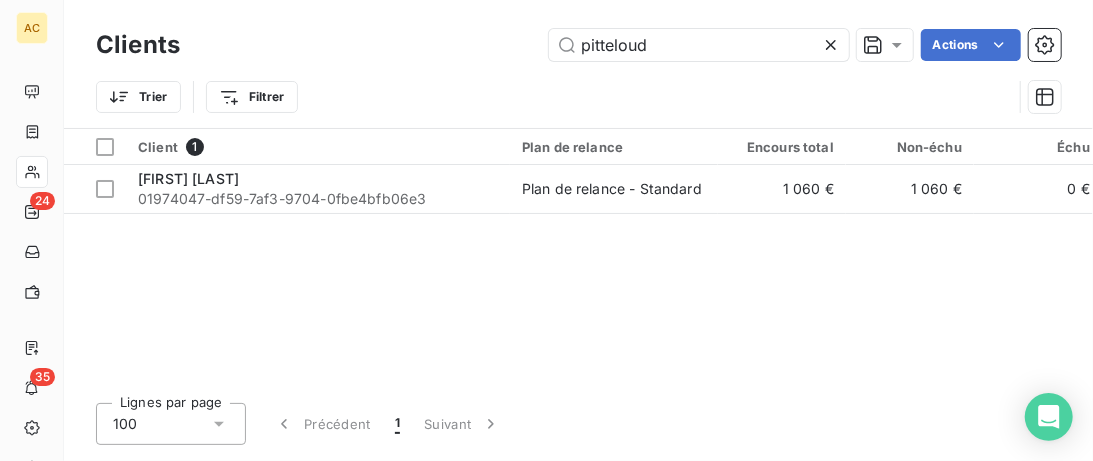 drag, startPoint x: 666, startPoint y: 55, endPoint x: 443, endPoint y: 61, distance: 223.0807 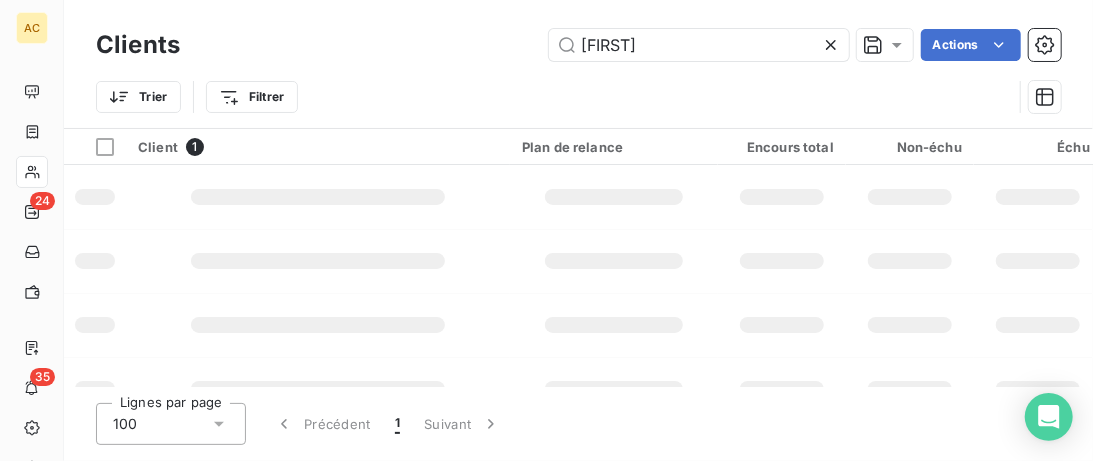 type on "Francine" 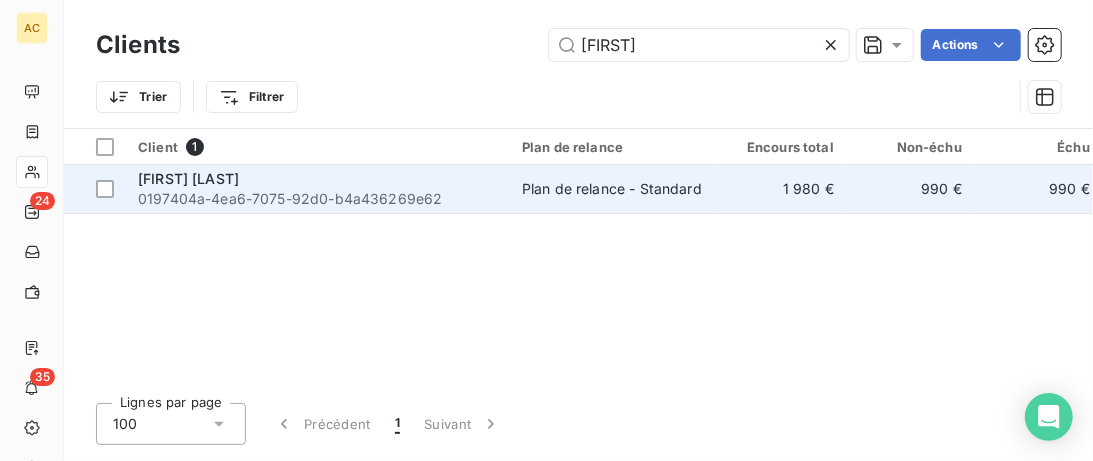 click on "[FIRST] [LAST]" at bounding box center (318, 179) 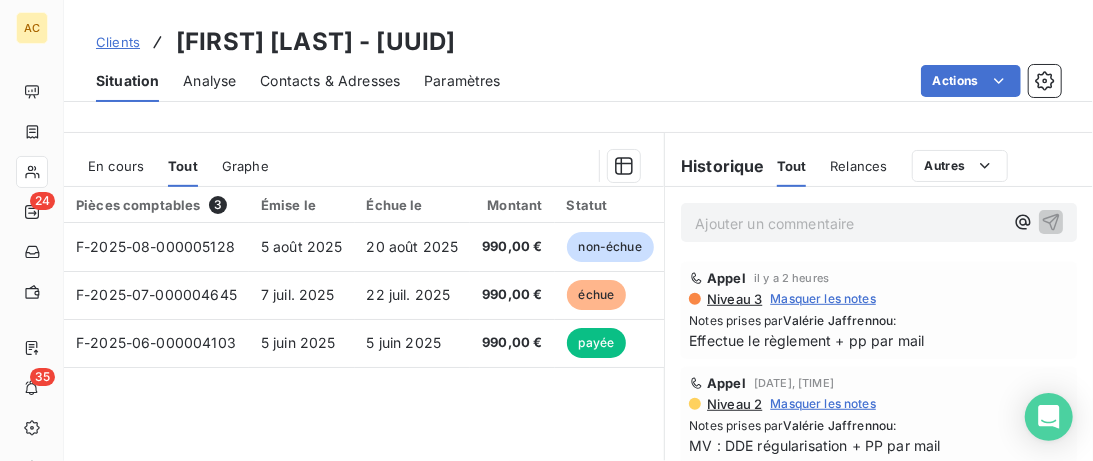 scroll, scrollTop: 512, scrollLeft: 0, axis: vertical 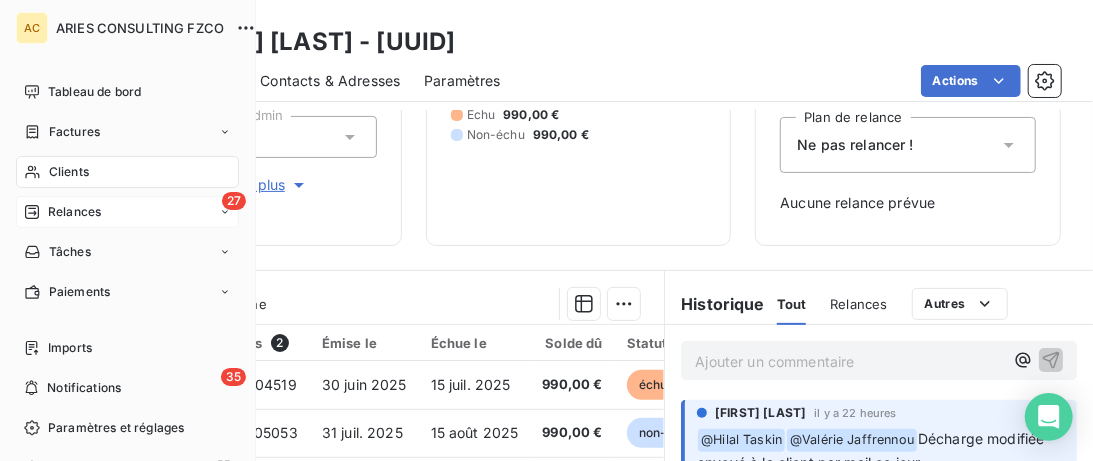 click on "Relances" at bounding box center [62, 212] 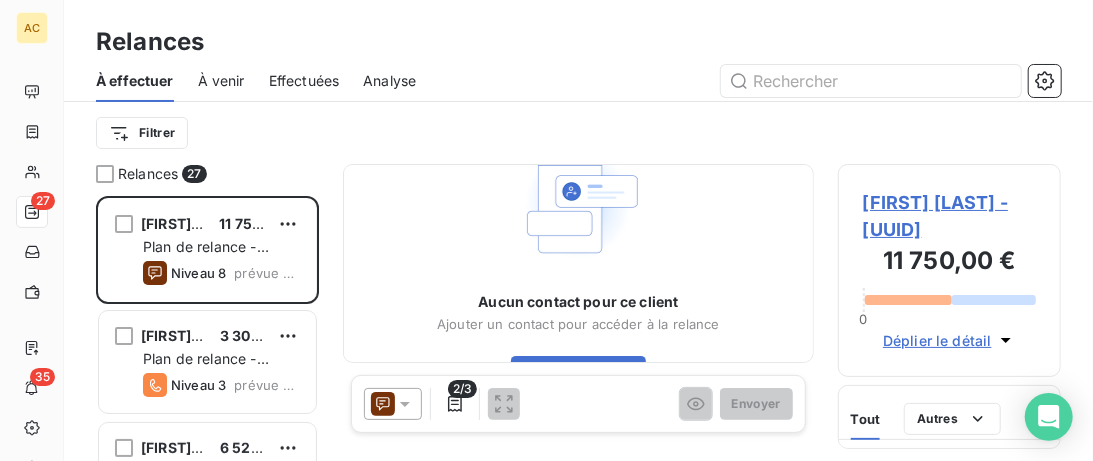 scroll, scrollTop: 0, scrollLeft: 0, axis: both 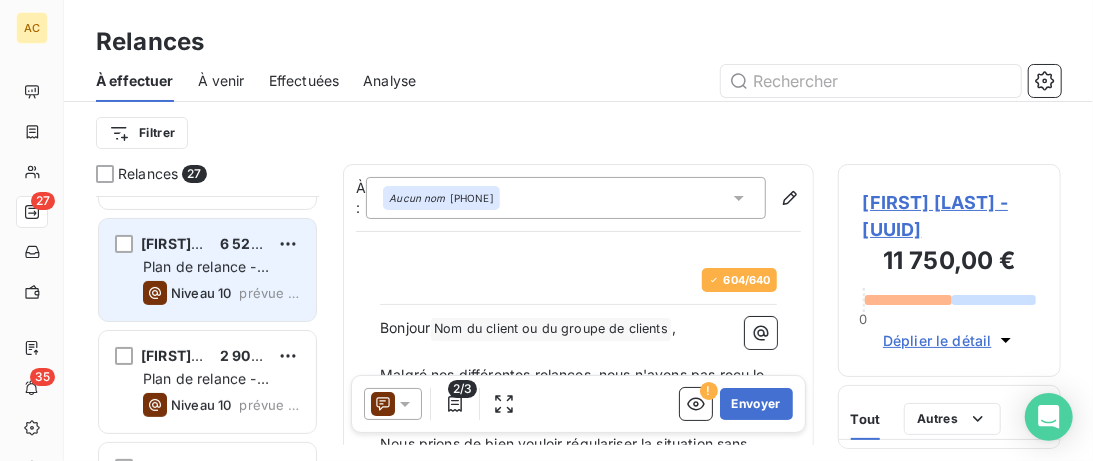 click on "Samir Agouni 6 525,00 € Plan de relance - Standard Niveau 10 prévue depuis 10 jours" at bounding box center (207, 270) 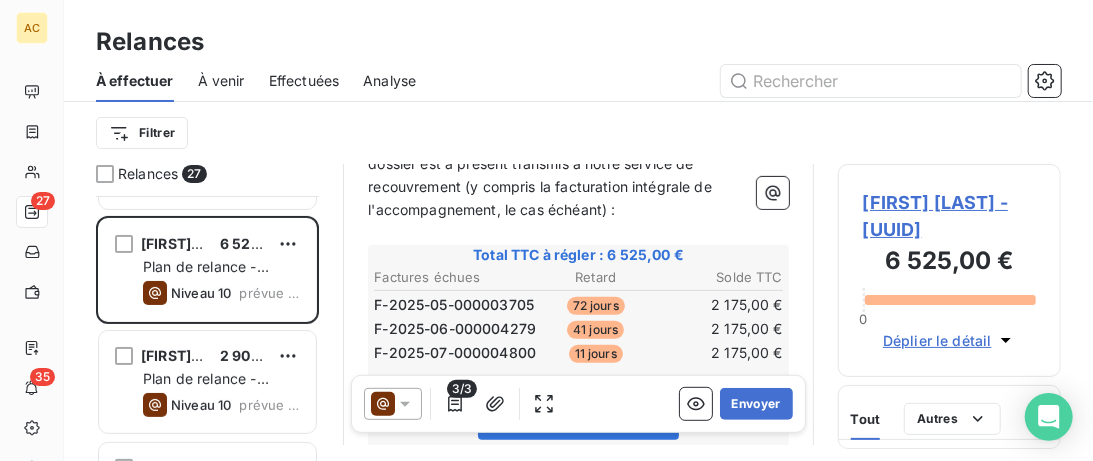 scroll, scrollTop: 103, scrollLeft: 0, axis: vertical 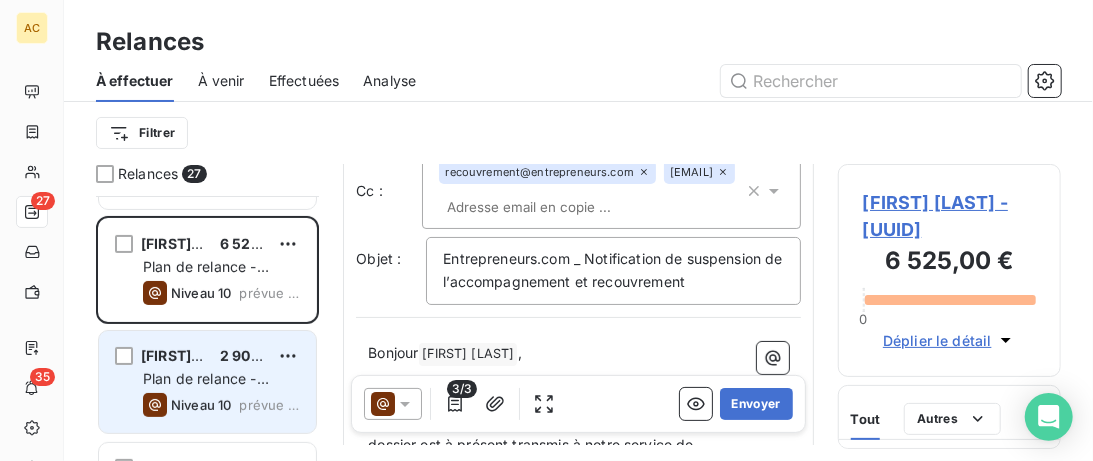 click on "Chahinaz RICHARD 2 900,00 € Plan de relance - Standard Niveau 10 prévue depuis 10 jours" at bounding box center (207, 382) 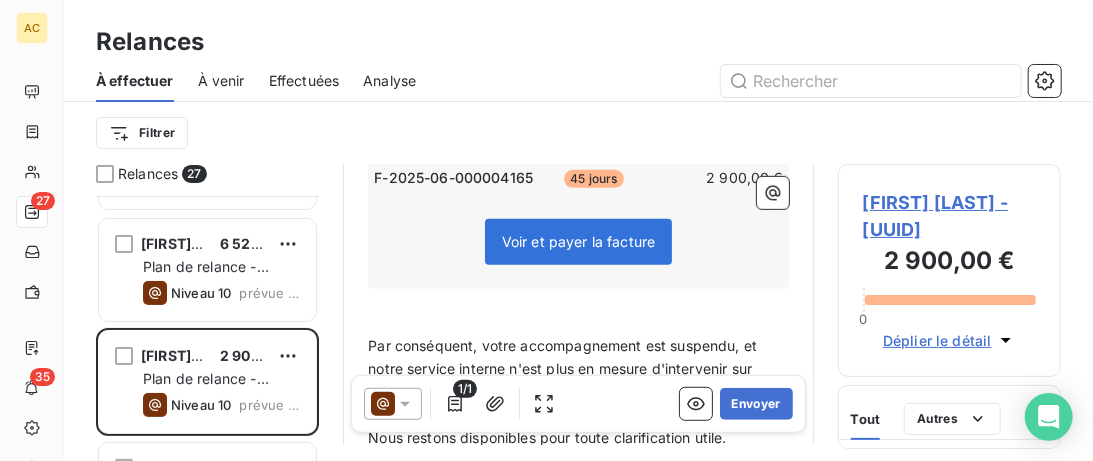 scroll, scrollTop: 513, scrollLeft: 0, axis: vertical 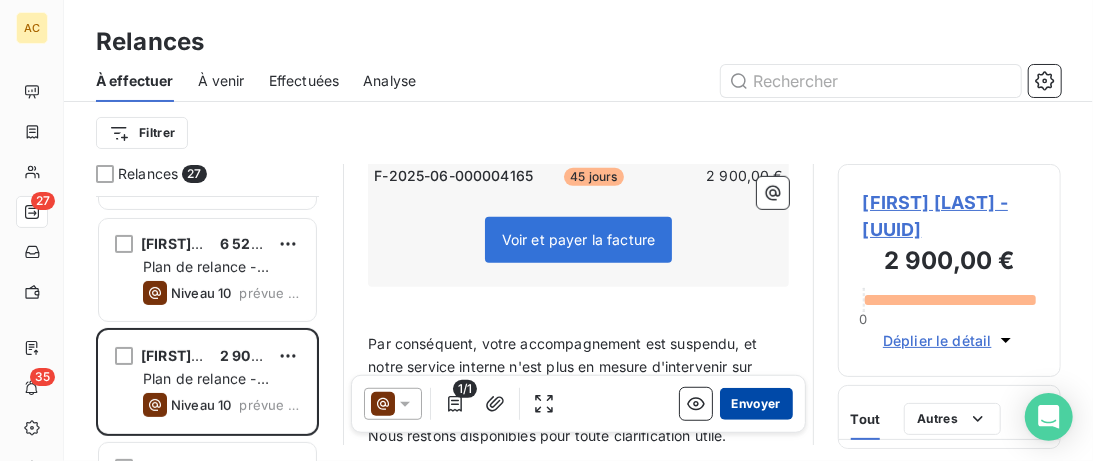 click on "Envoyer" at bounding box center (756, 404) 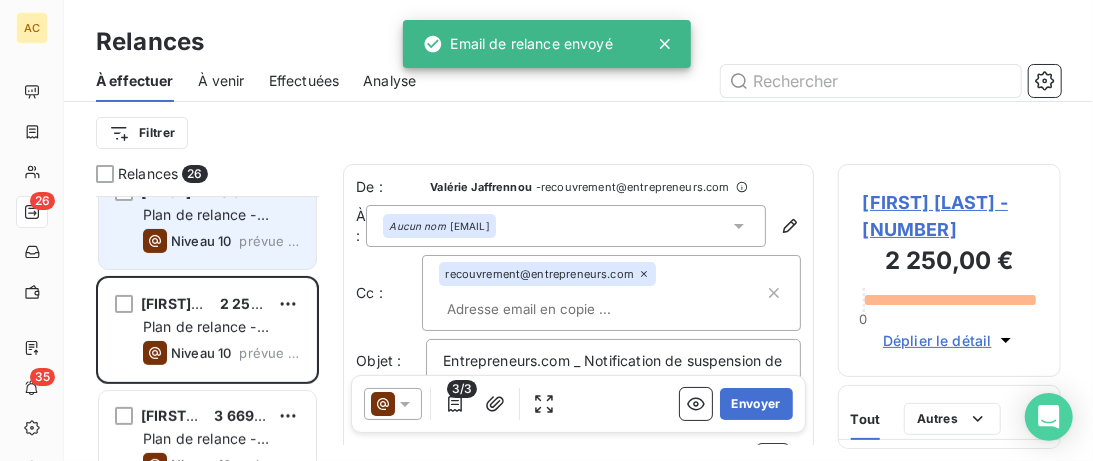 scroll, scrollTop: 308, scrollLeft: 0, axis: vertical 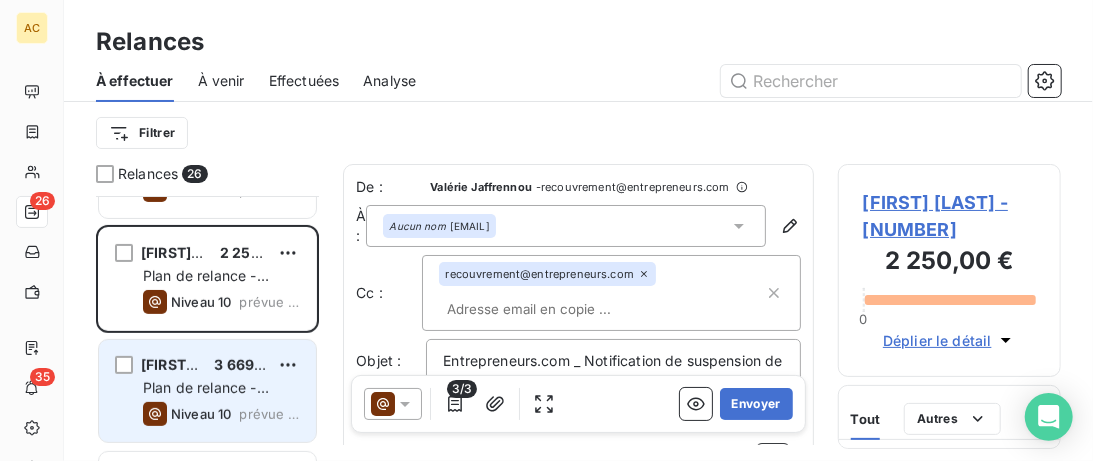click on "Alex Gomes 3 669,27 CHF Plan de relance - Standard Niveau 10 prévue depuis 7 jours" at bounding box center (207, 391) 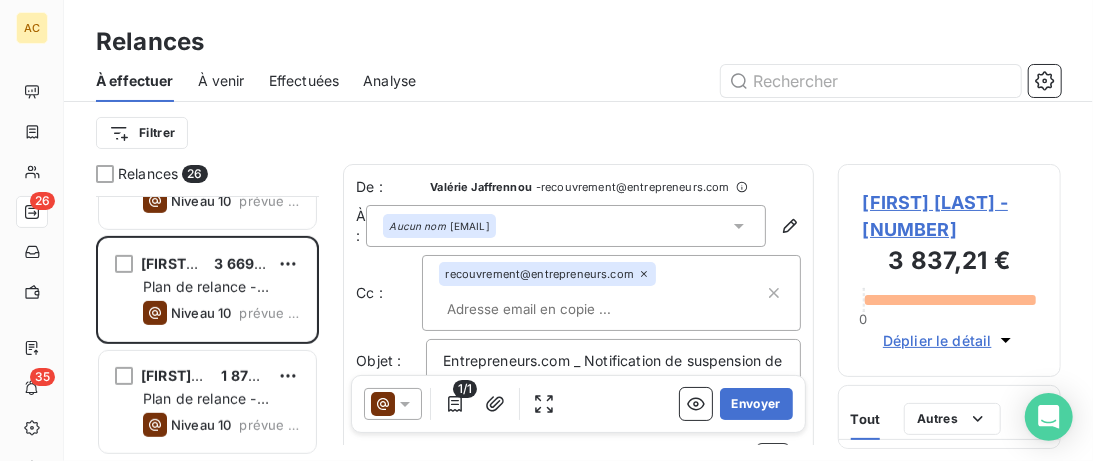 scroll, scrollTop: 513, scrollLeft: 0, axis: vertical 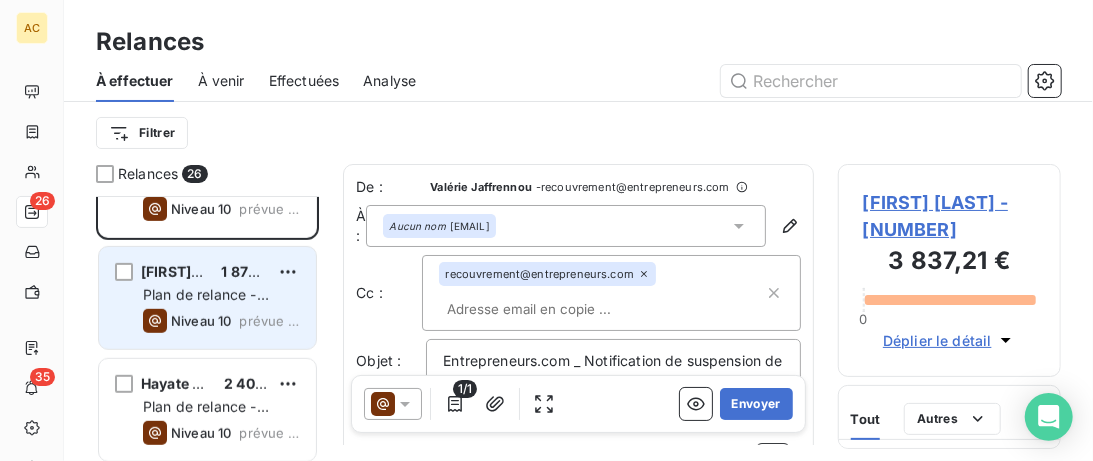 click on "Celine Reny 1 875,00 € Plan de relance - Standard Niveau 10 prévue depuis 7 jours" at bounding box center (207, 298) 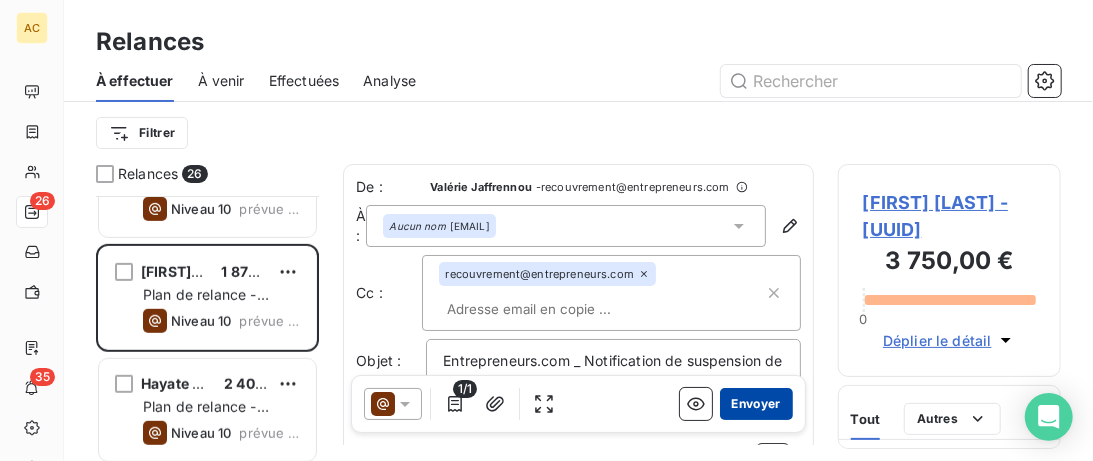 click on "Envoyer" at bounding box center [756, 404] 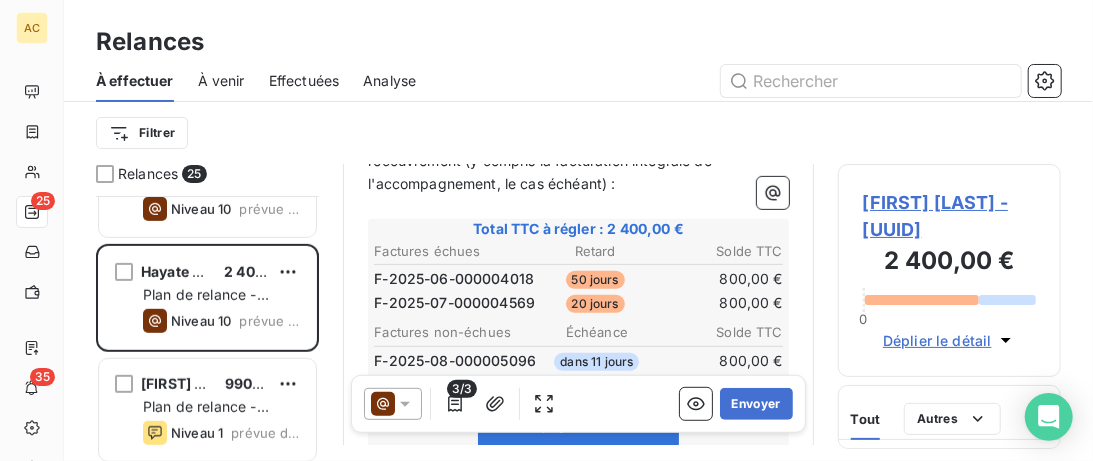 scroll, scrollTop: 513, scrollLeft: 0, axis: vertical 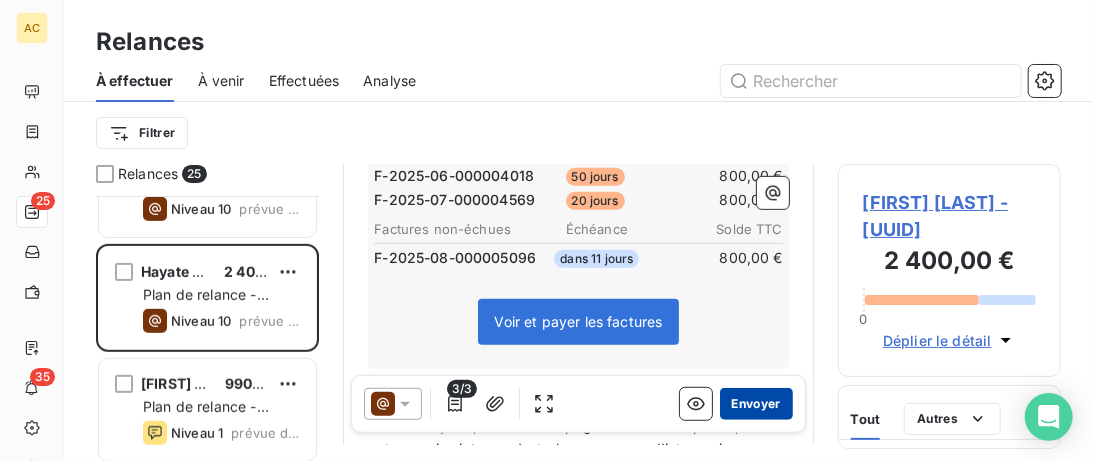 click on "Envoyer" at bounding box center [756, 404] 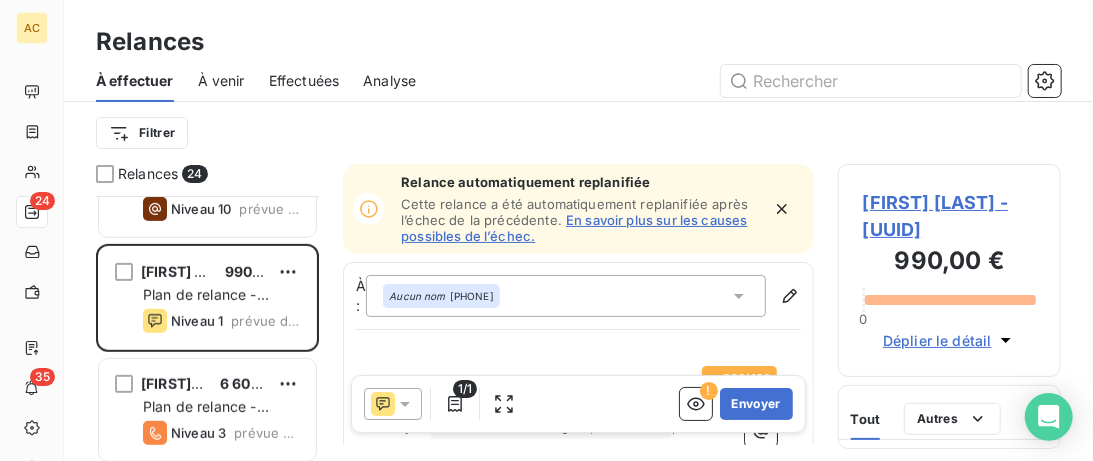 click 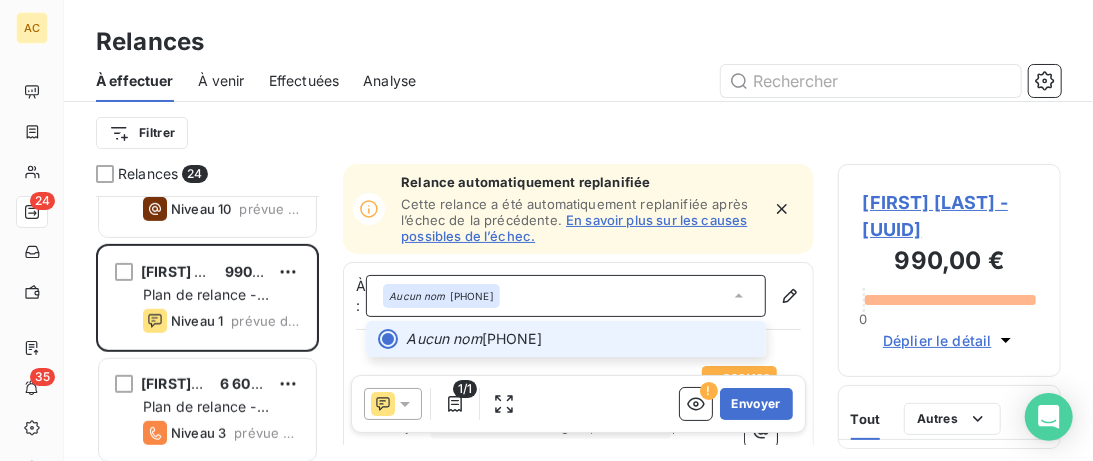 click 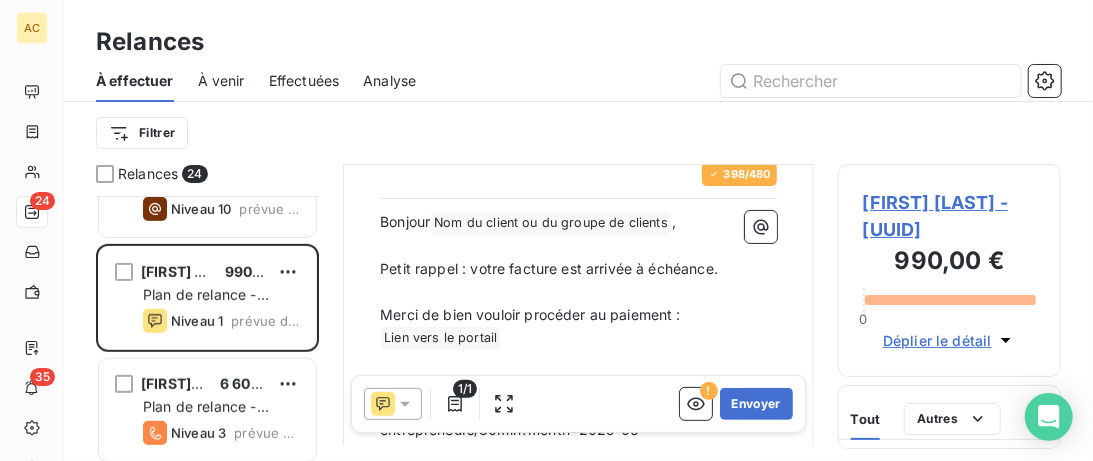 scroll, scrollTop: 308, scrollLeft: 0, axis: vertical 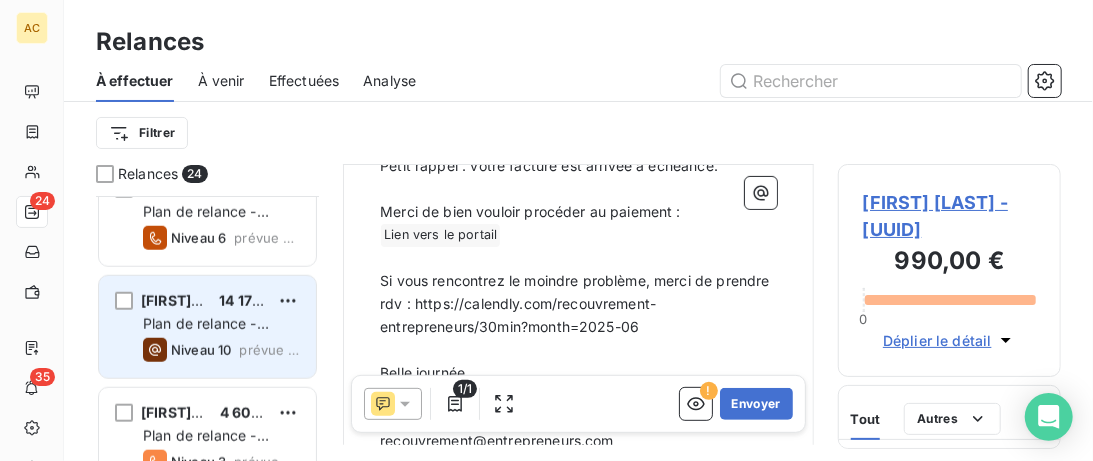 click on "Habib Neji 14 175,00 € Plan de relance - Standard Niveau 10 prévue depuis hier" at bounding box center [207, 327] 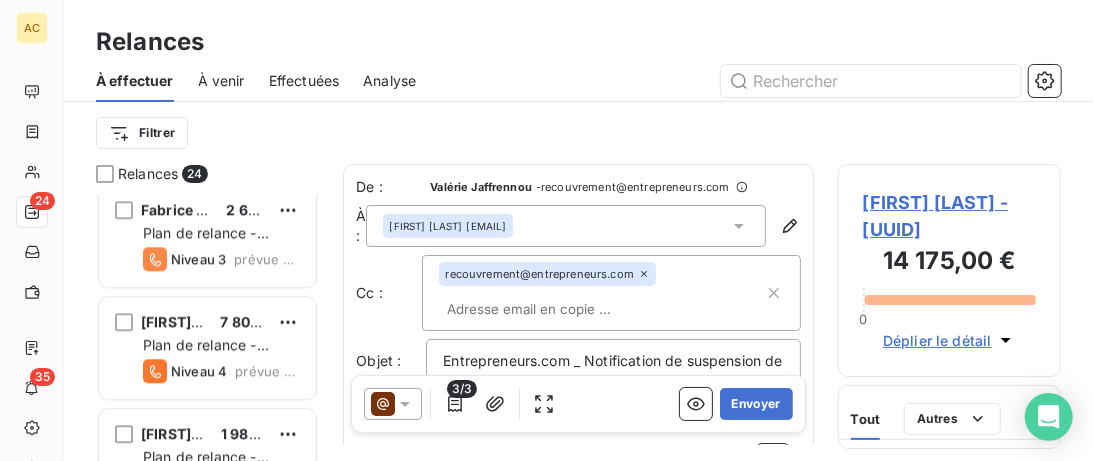 scroll, scrollTop: 2423, scrollLeft: 0, axis: vertical 